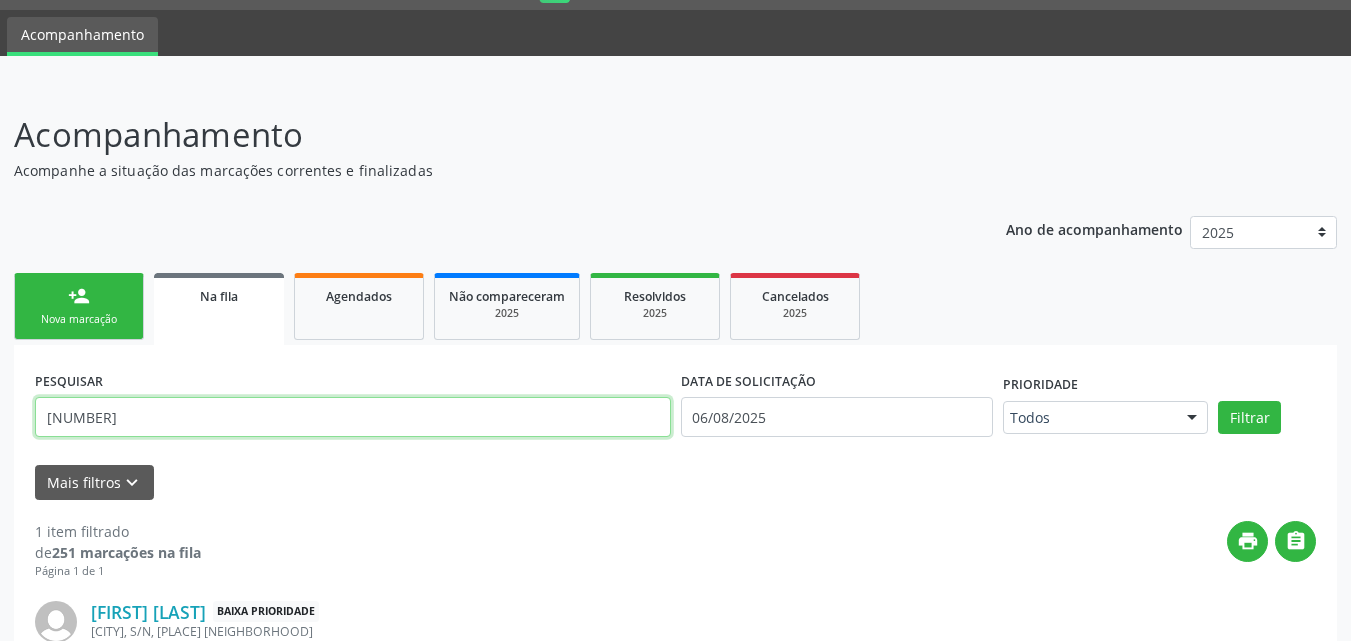 scroll, scrollTop: 54, scrollLeft: 0, axis: vertical 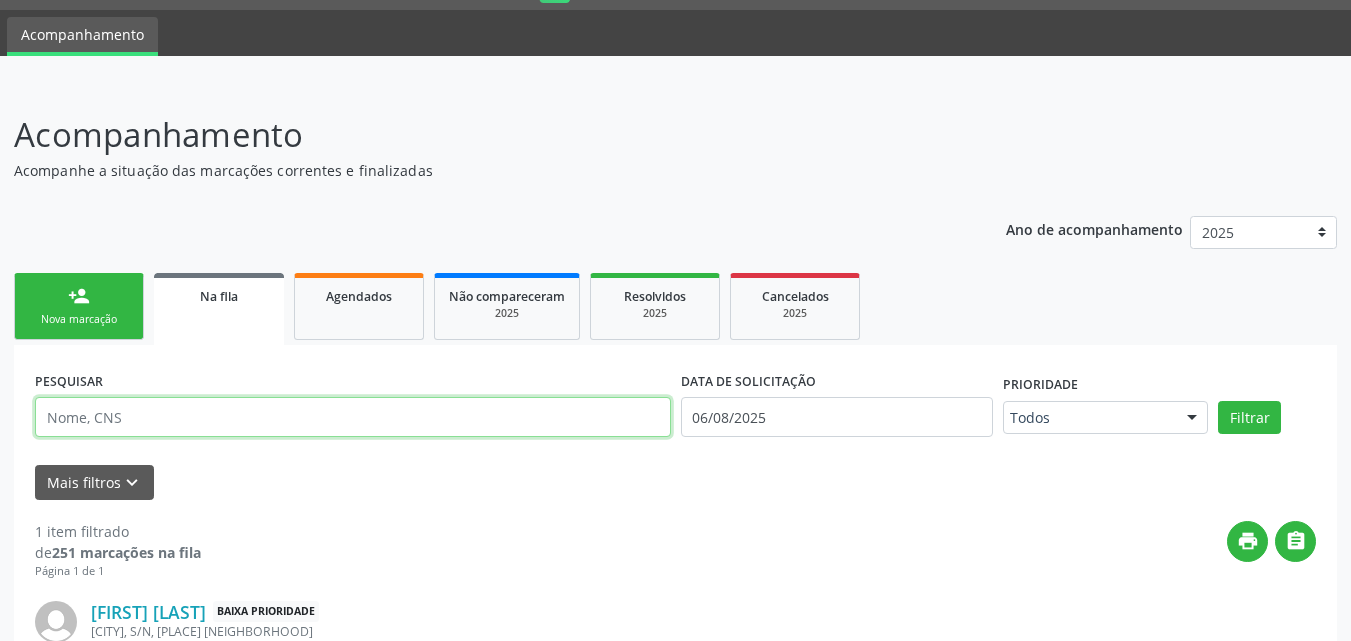 type 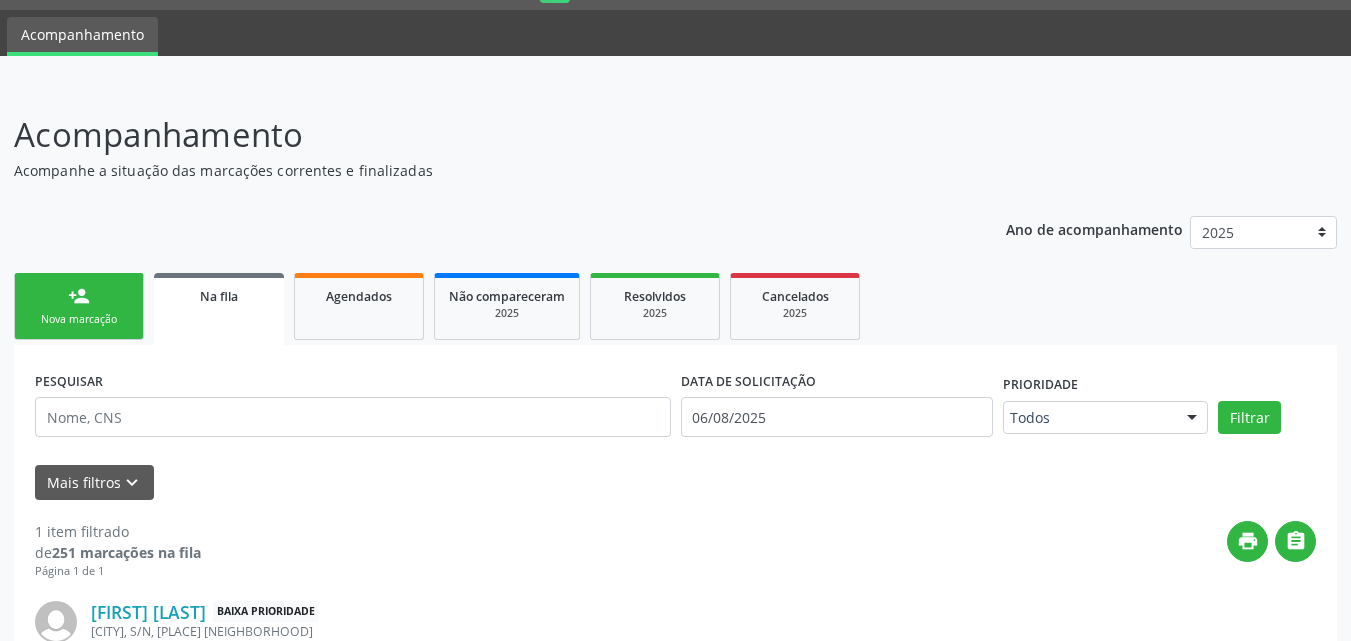 click on "person_add
Nova marcação" at bounding box center (79, 306) 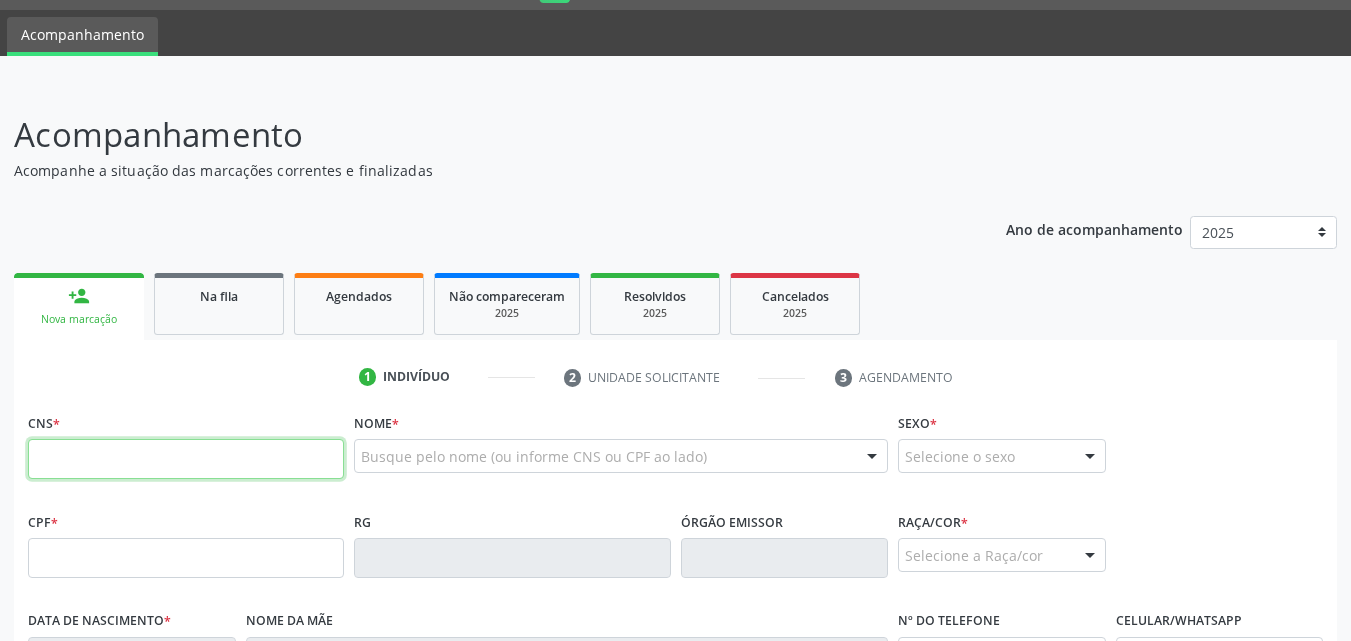 click at bounding box center (186, 459) 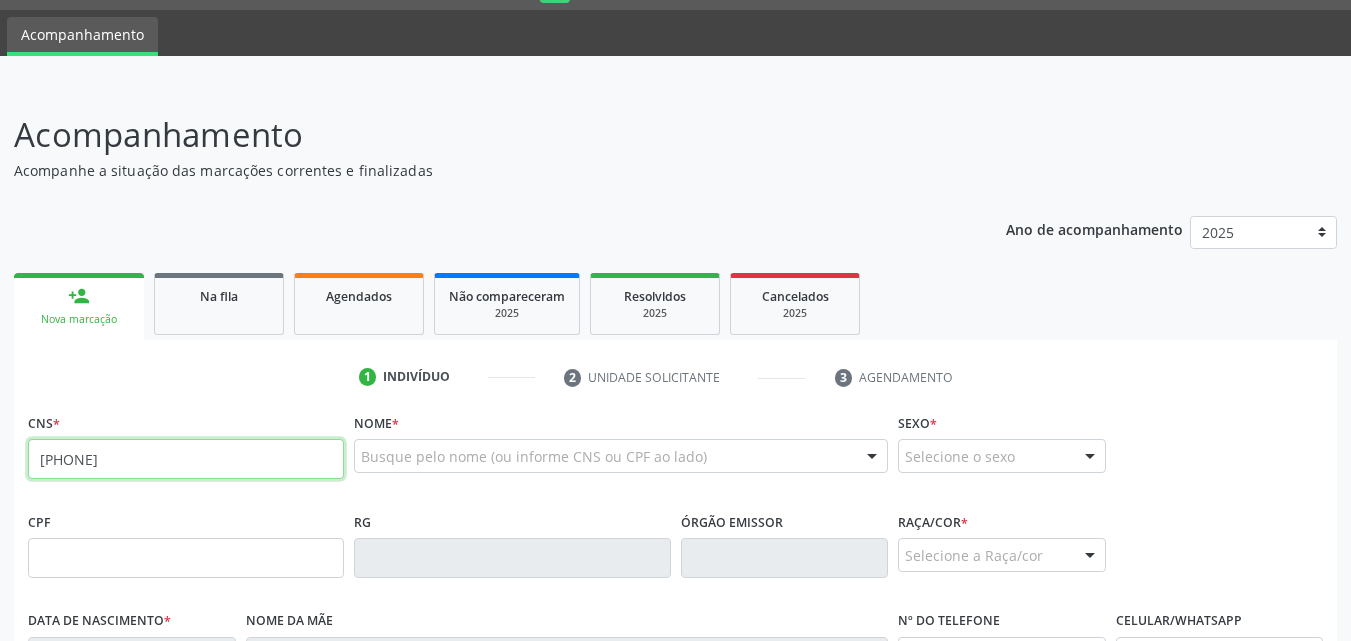 type on "[PHONE]" 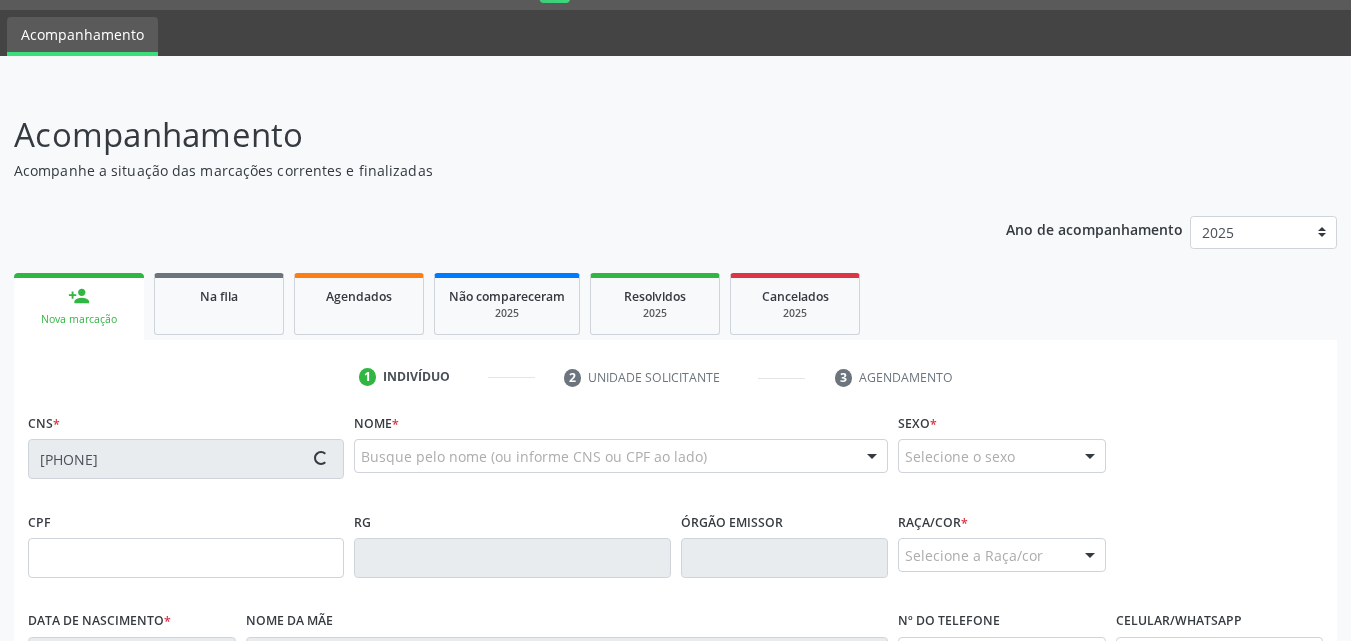 type on "[NUMBER].[NUMBER].[NUMBER]-[NUMBER]" 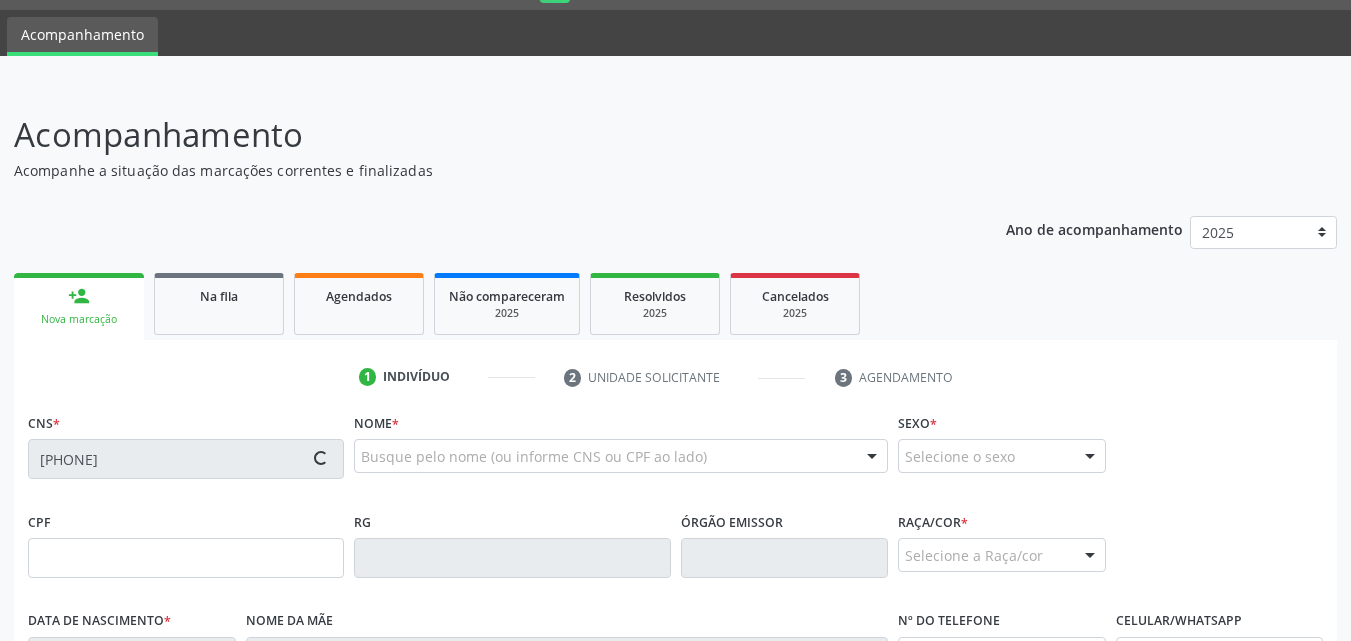 type on "[DATE]" 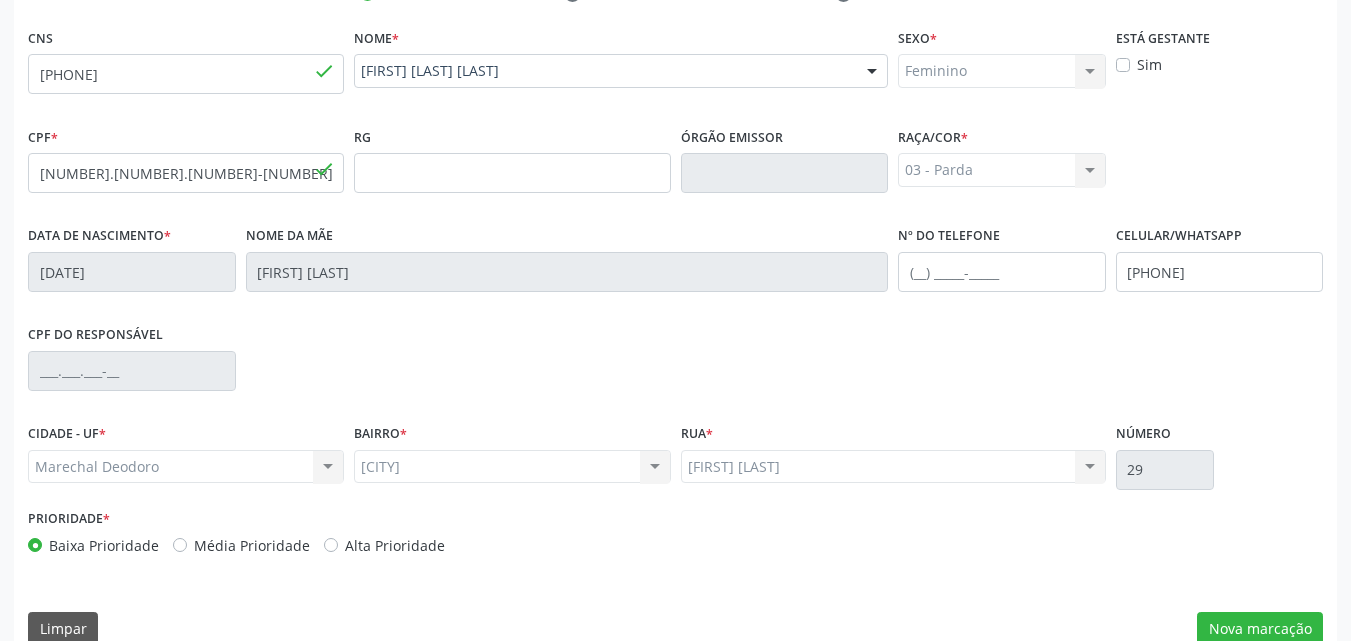 scroll, scrollTop: 471, scrollLeft: 0, axis: vertical 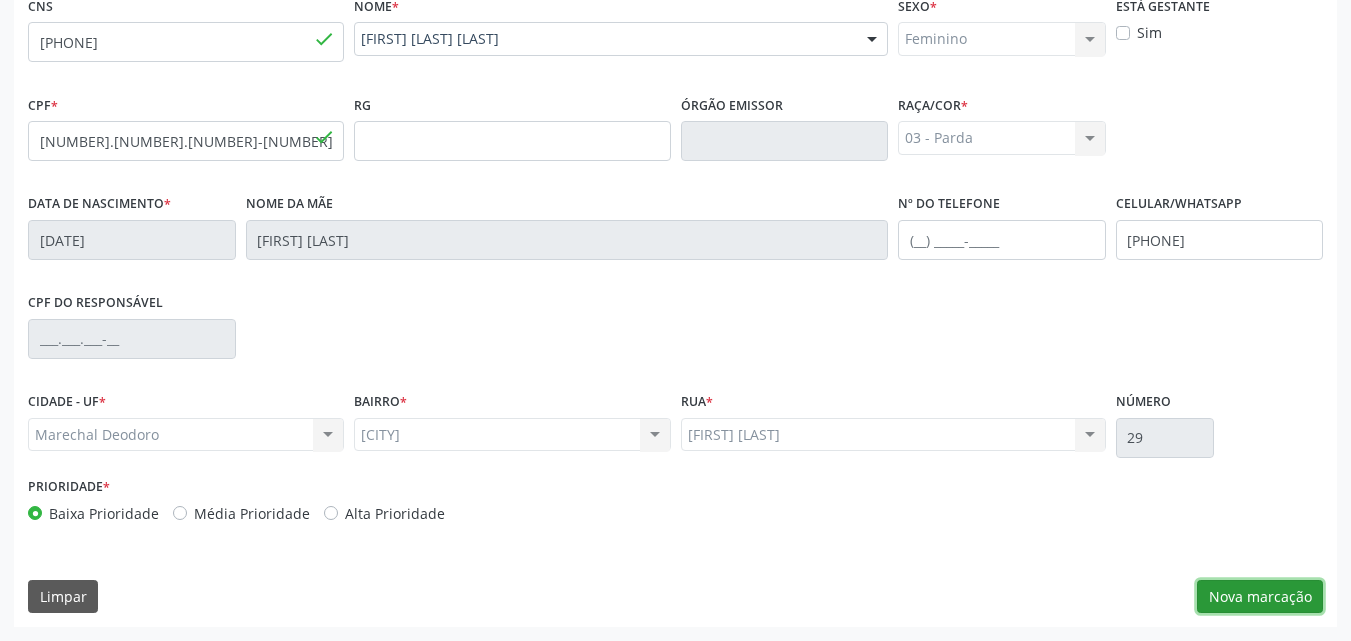 click on "Nova marcação" at bounding box center (1260, 597) 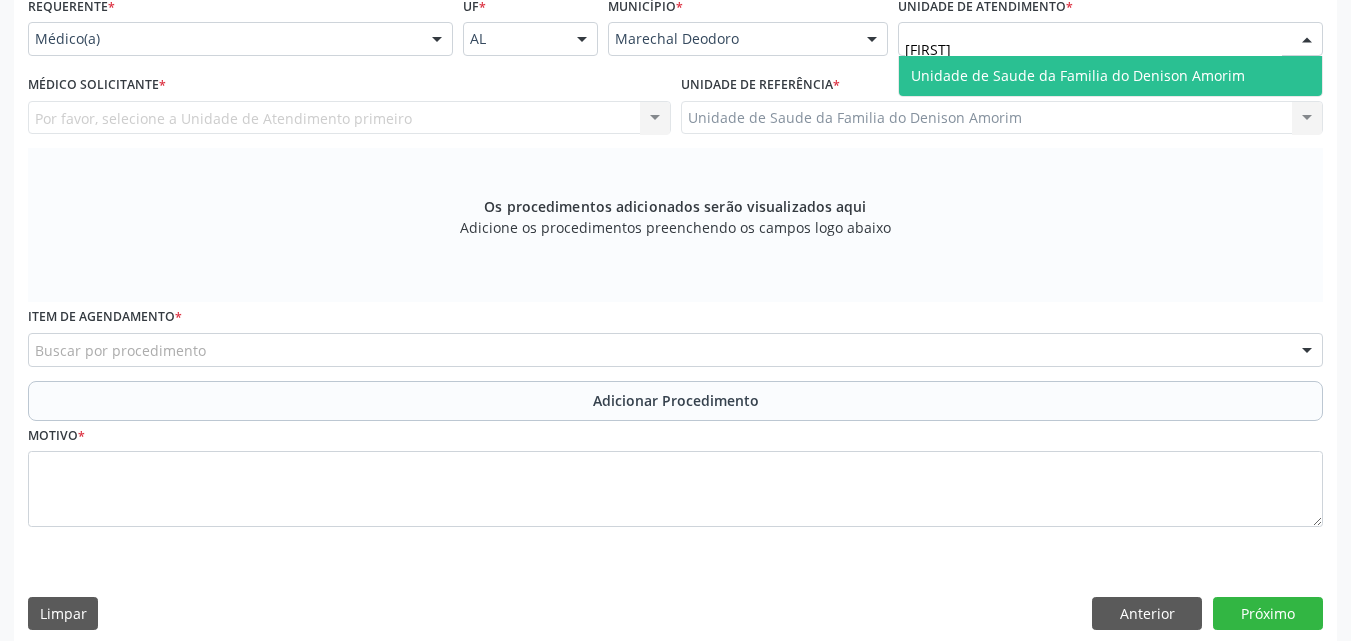 type on "[FIRST]" 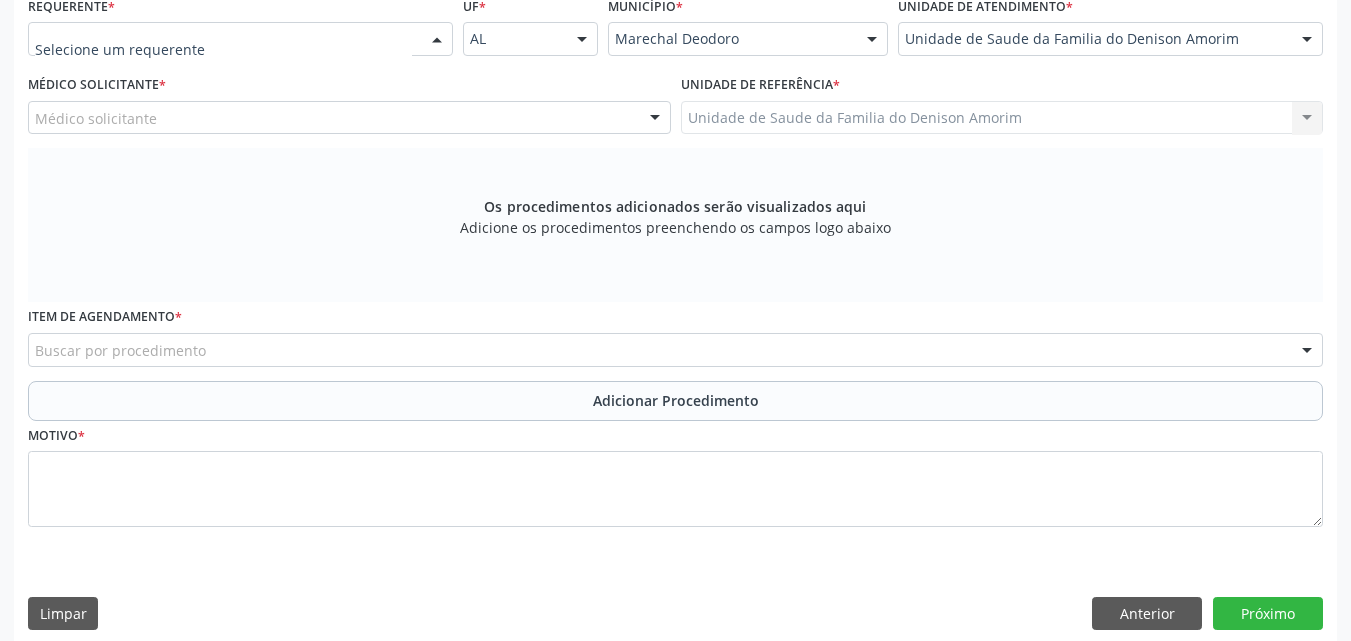click at bounding box center [240, 39] 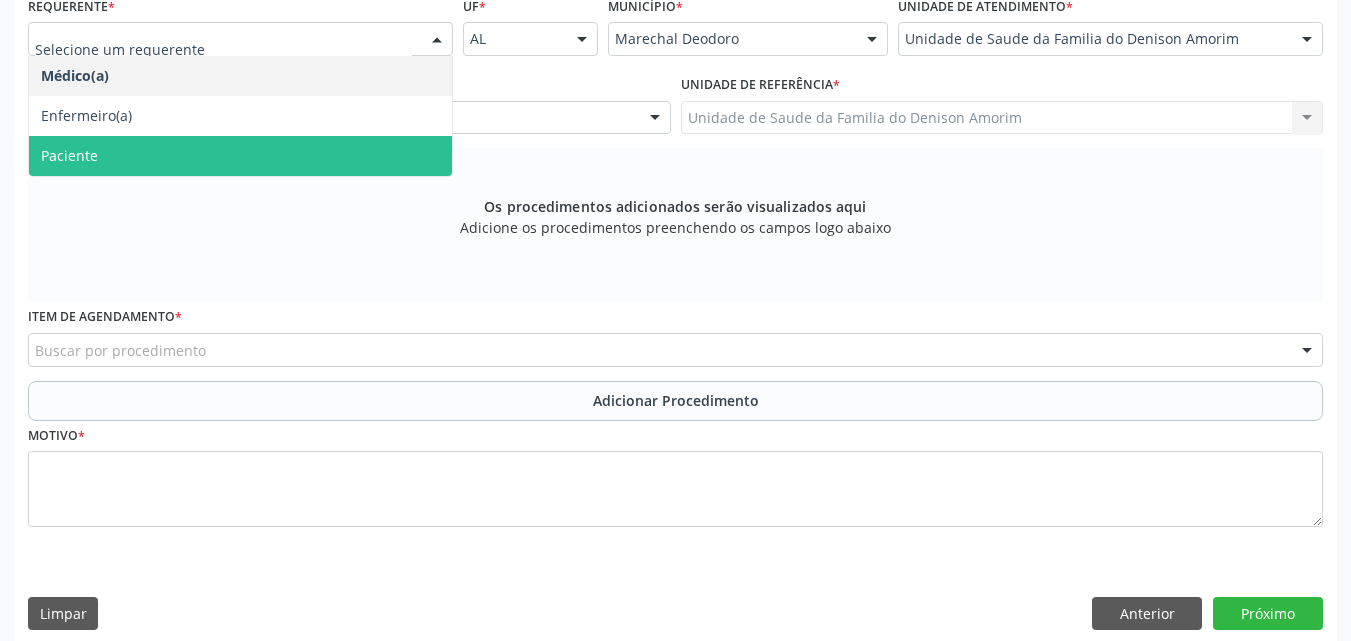 click on "Paciente" at bounding box center [240, 156] 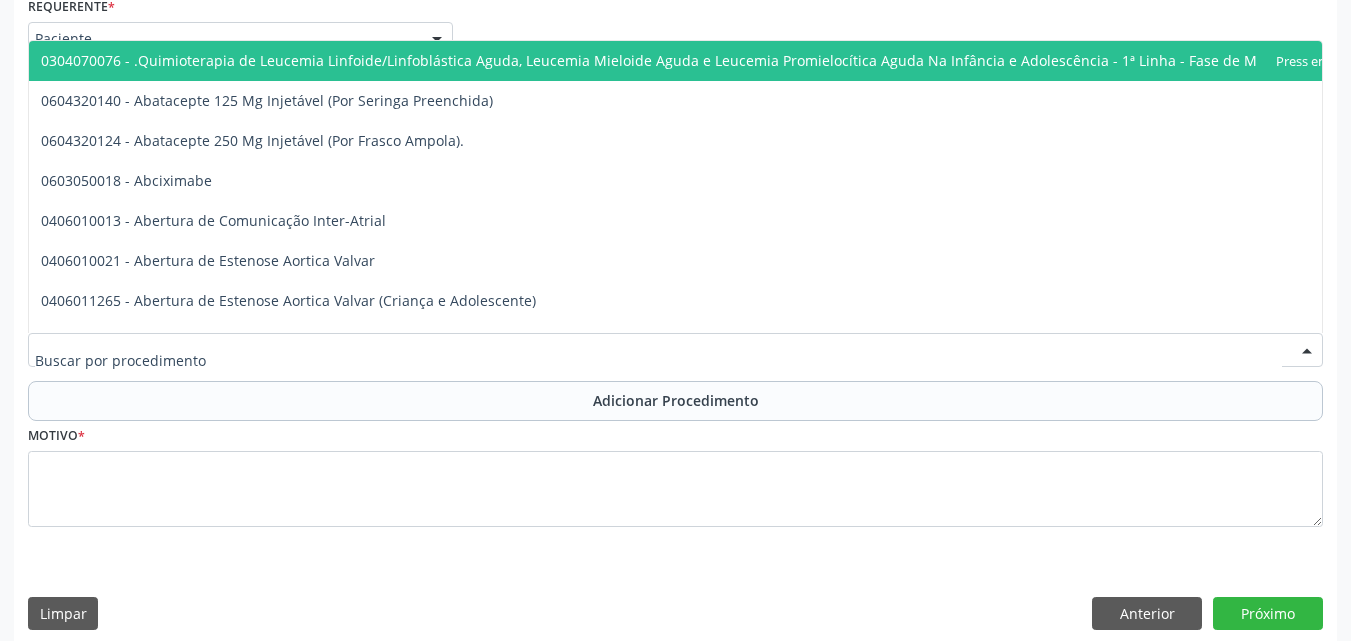click at bounding box center [675, 350] 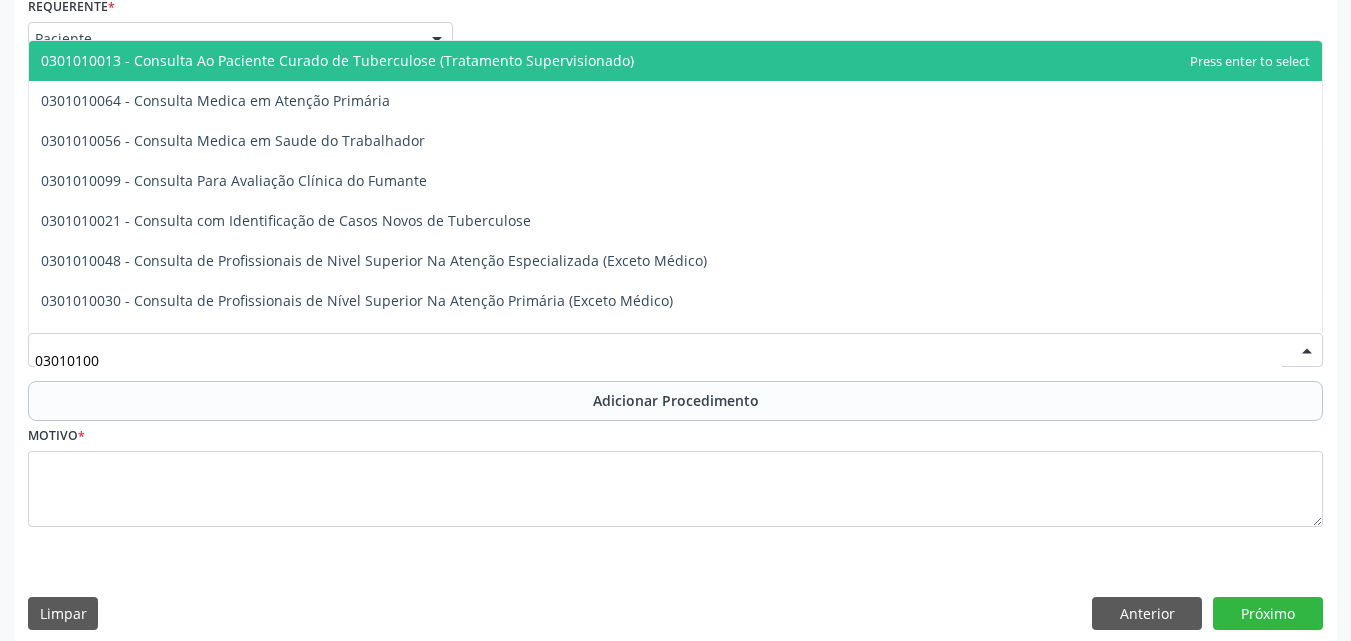 type on "030101004" 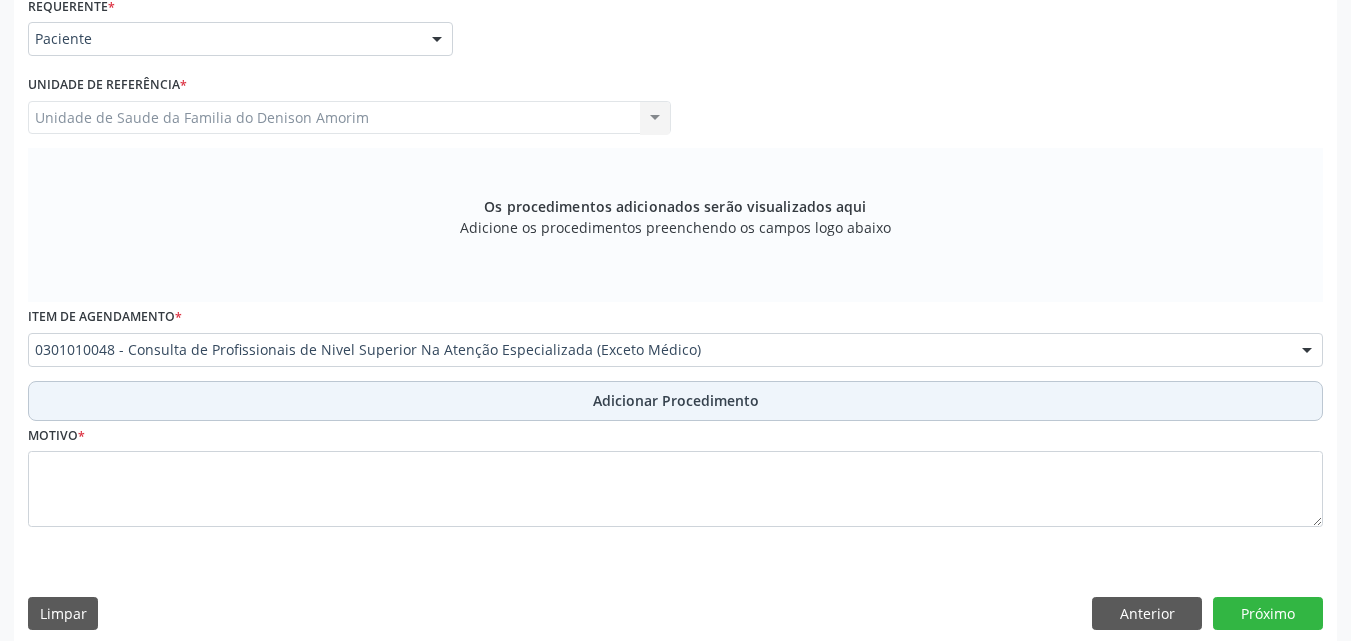 click on "Adicionar Procedimento" at bounding box center (675, 401) 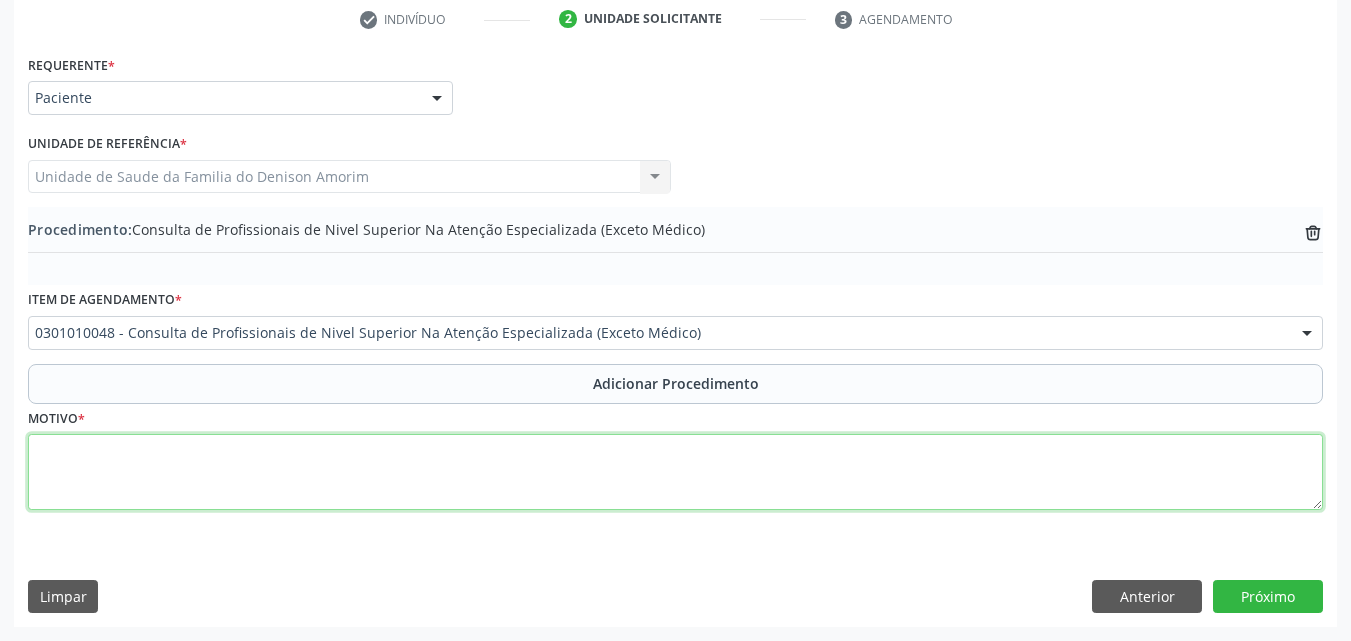 click at bounding box center (675, 472) 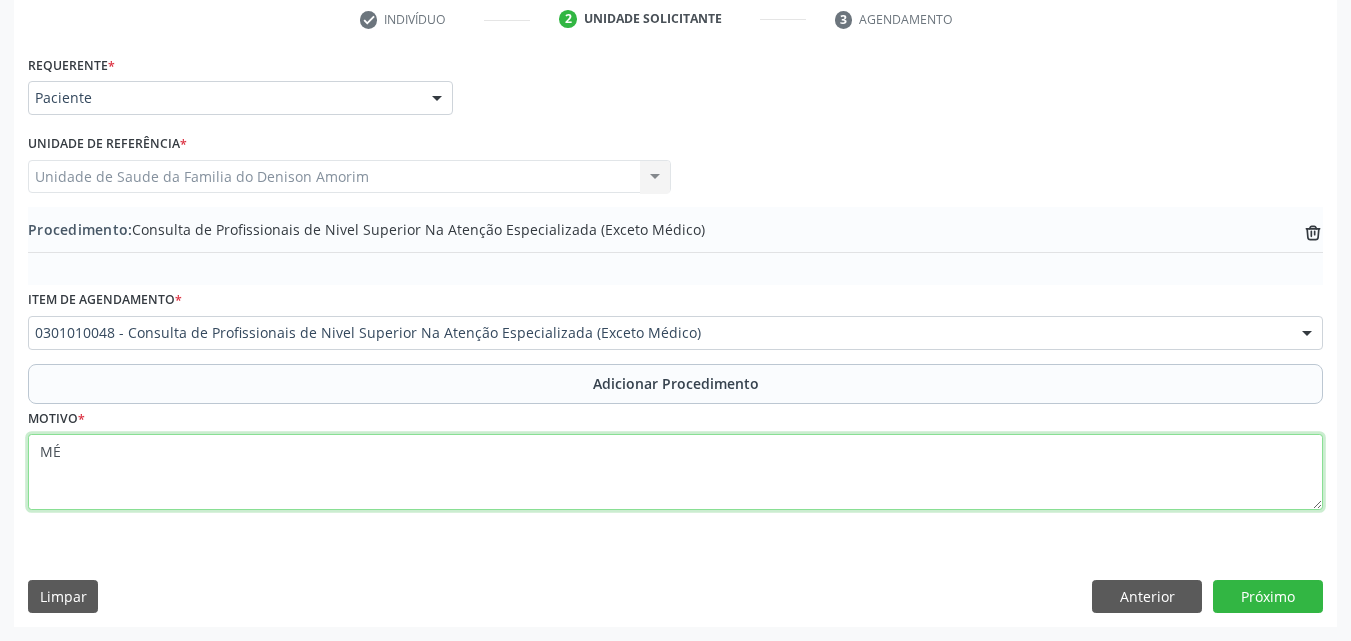 type on "M" 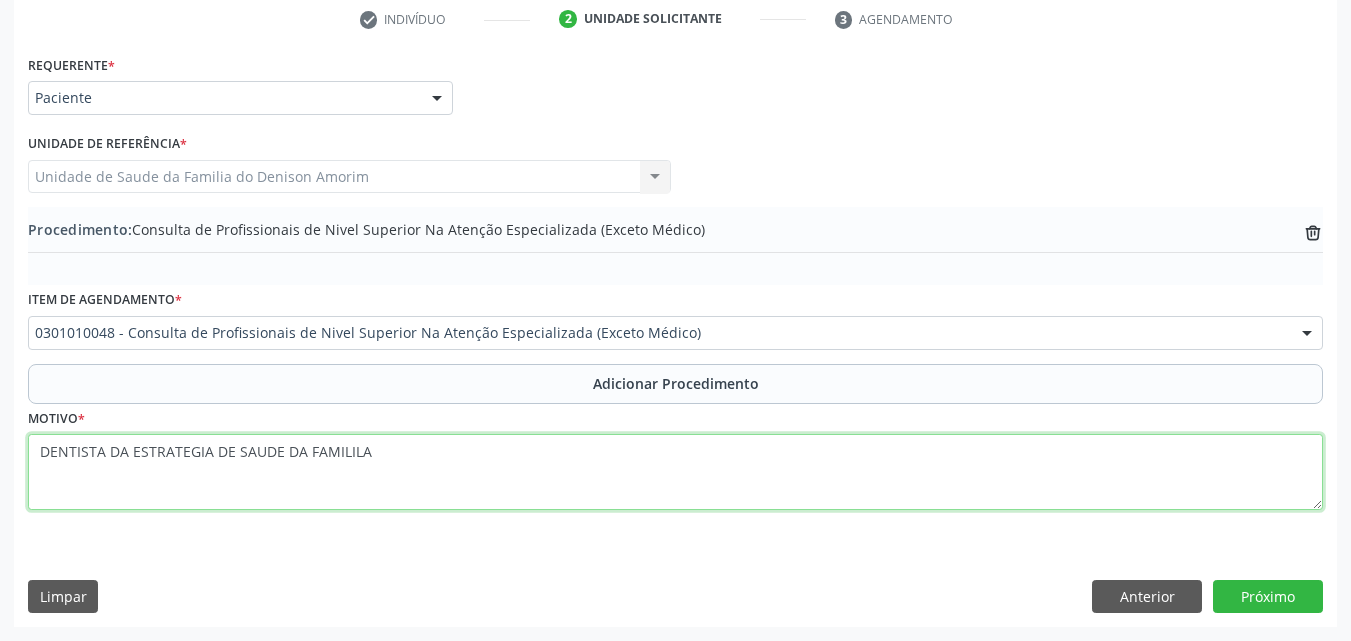 click on "DENTISTA DA ESTRATEGIA DE SAUDE DA FAMILILA" at bounding box center [675, 472] 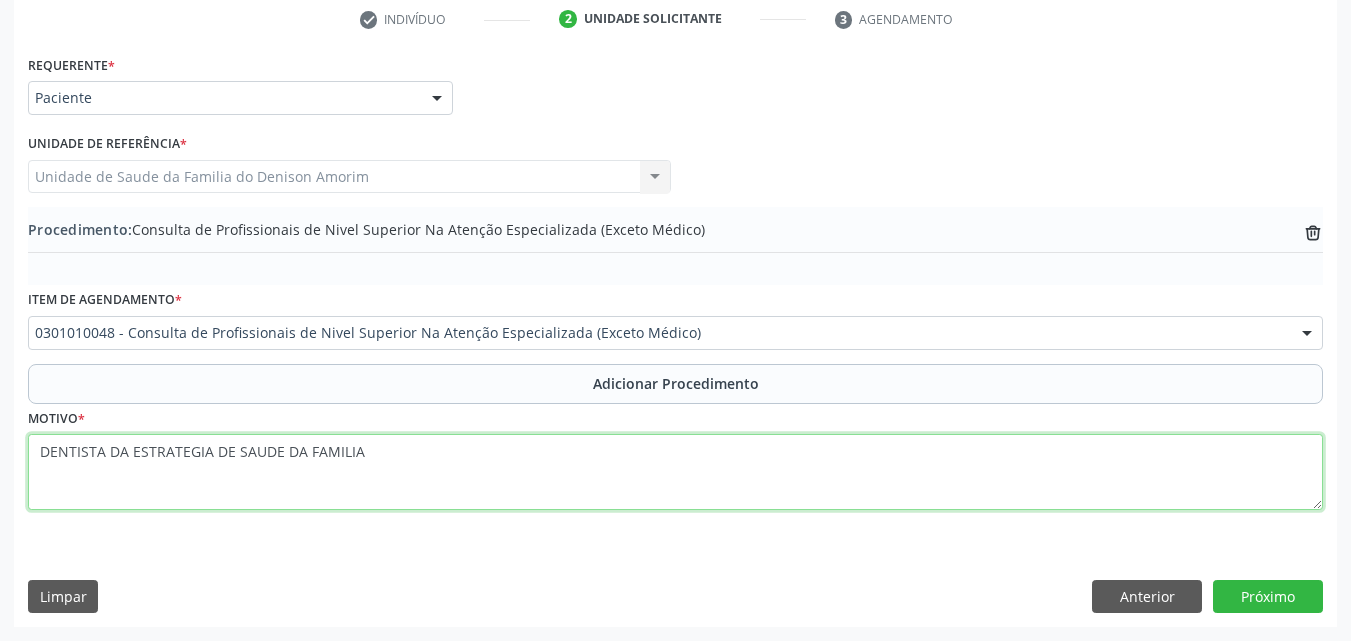 click on "DENTISTA DA ESTRATEGIA DE SAUDE DA FAMILIA" at bounding box center [675, 472] 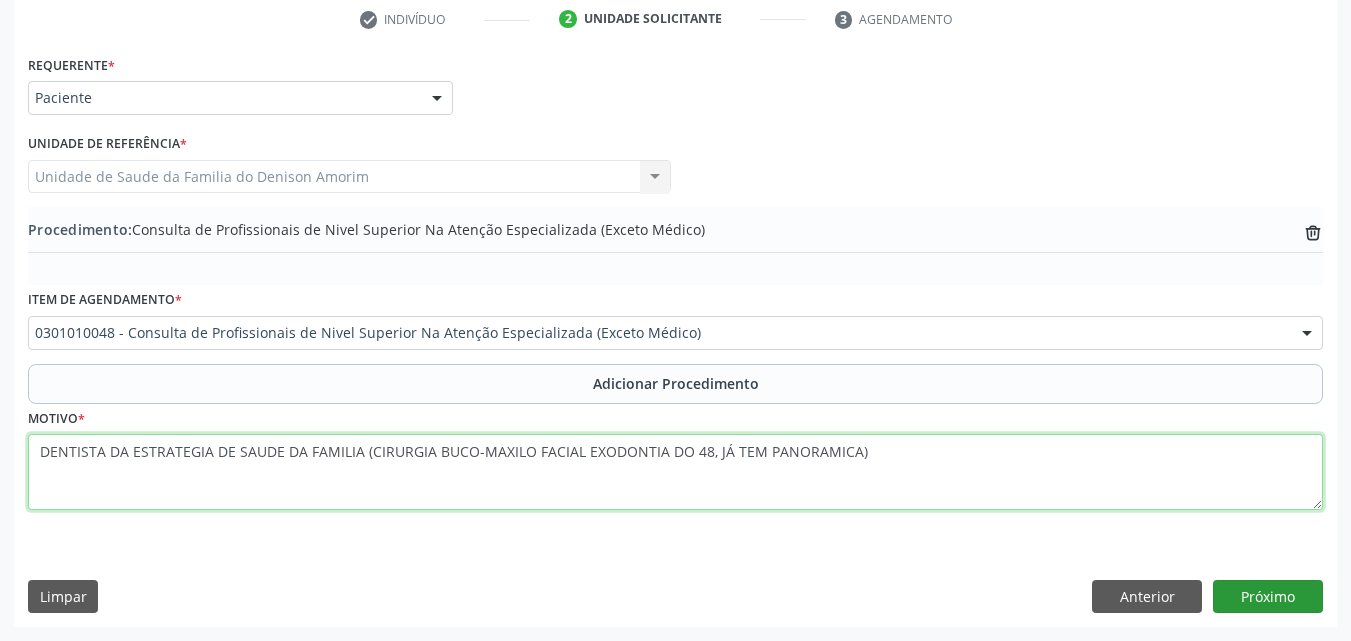 type on "DENTISTA DA ESTRATEGIA DE SAUDE DA FAMILIA (CIRURGIA BUCO-MAXILO FACIAL EXODONTIA DO 48, JÁ TEM PANORAMICA)" 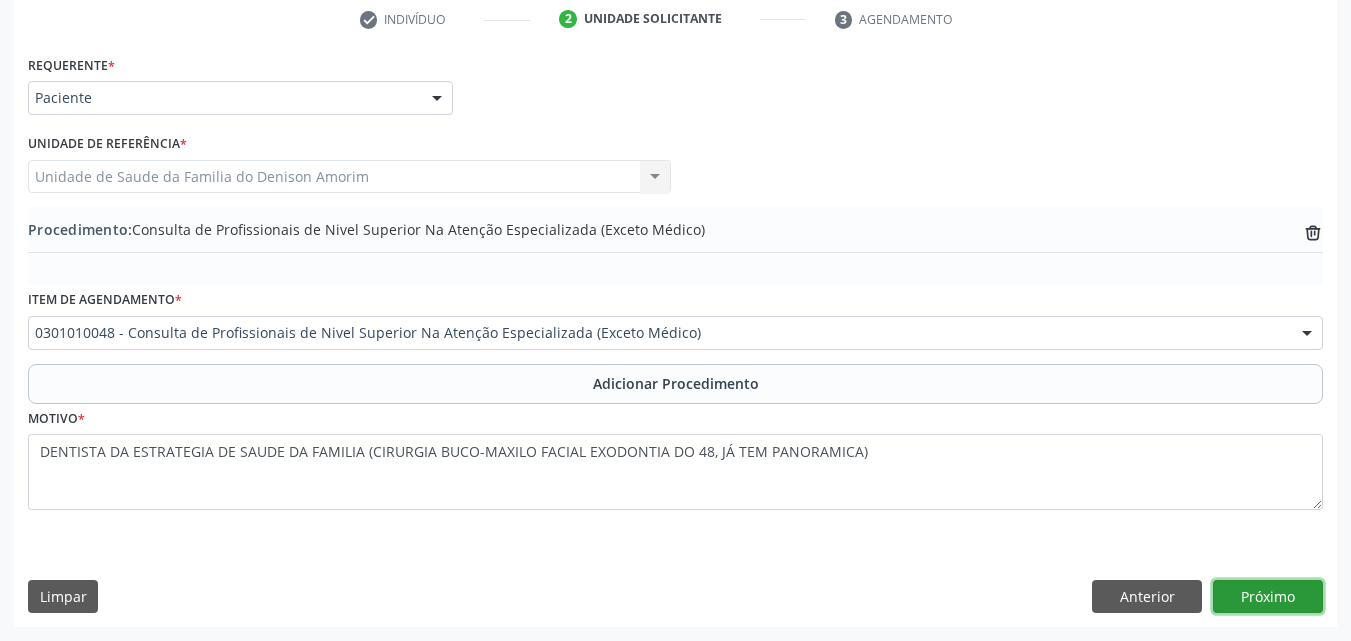 click on "Próximo" at bounding box center [1268, 597] 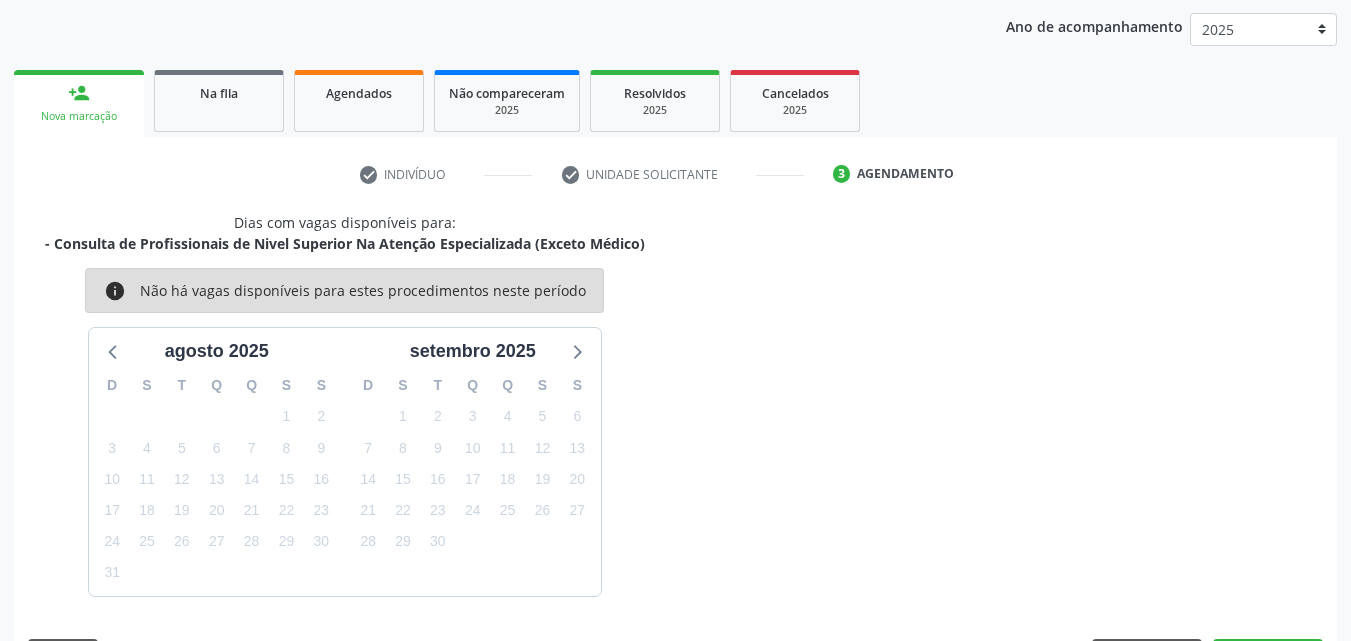 scroll, scrollTop: 316, scrollLeft: 0, axis: vertical 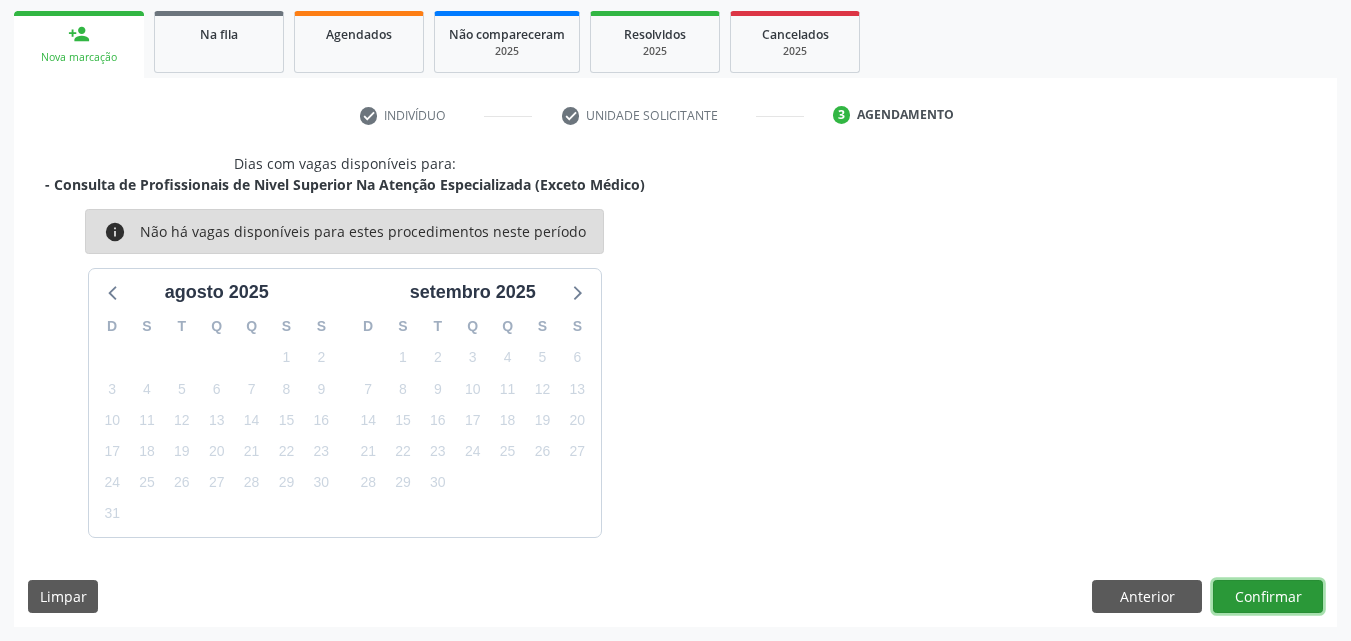 click on "Confirmar" at bounding box center (1268, 597) 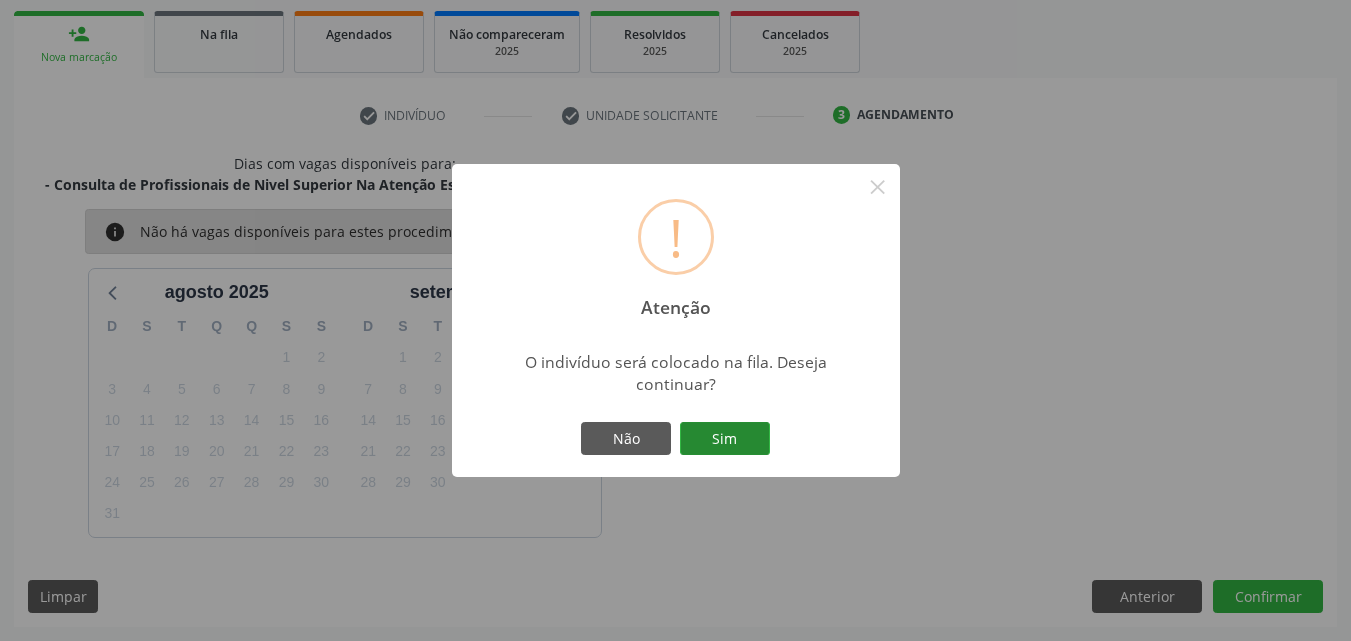 click on "Sim" at bounding box center (725, 439) 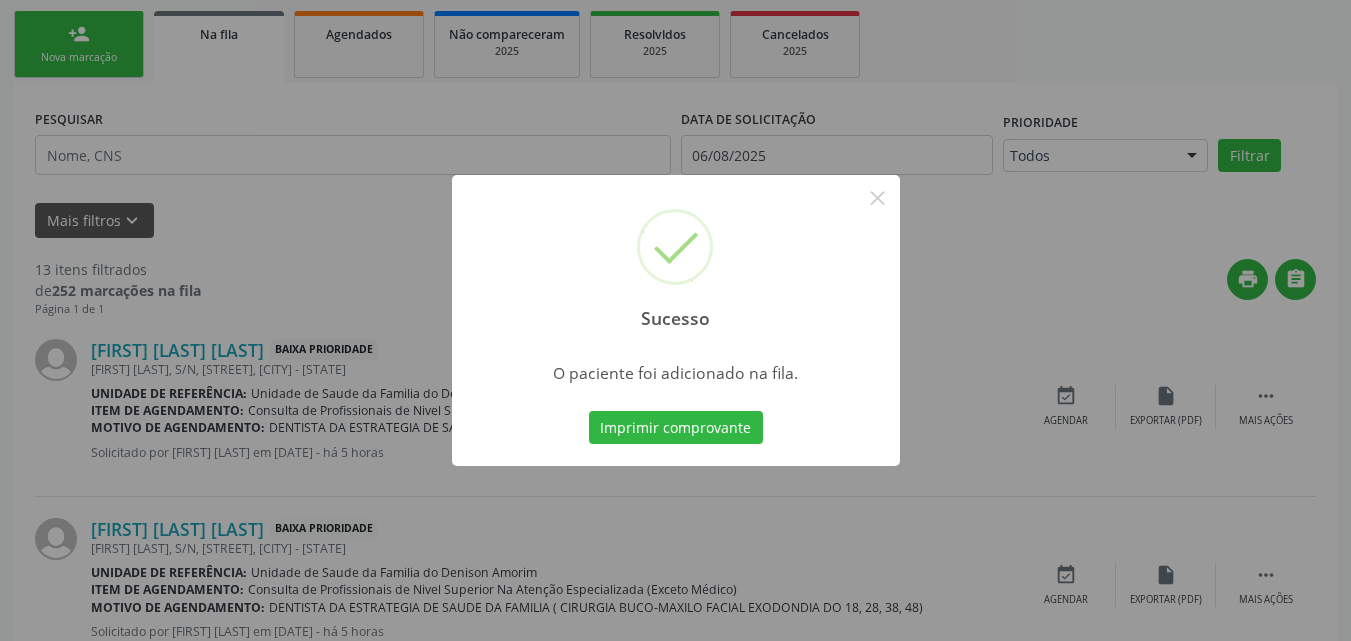 scroll, scrollTop: 54, scrollLeft: 0, axis: vertical 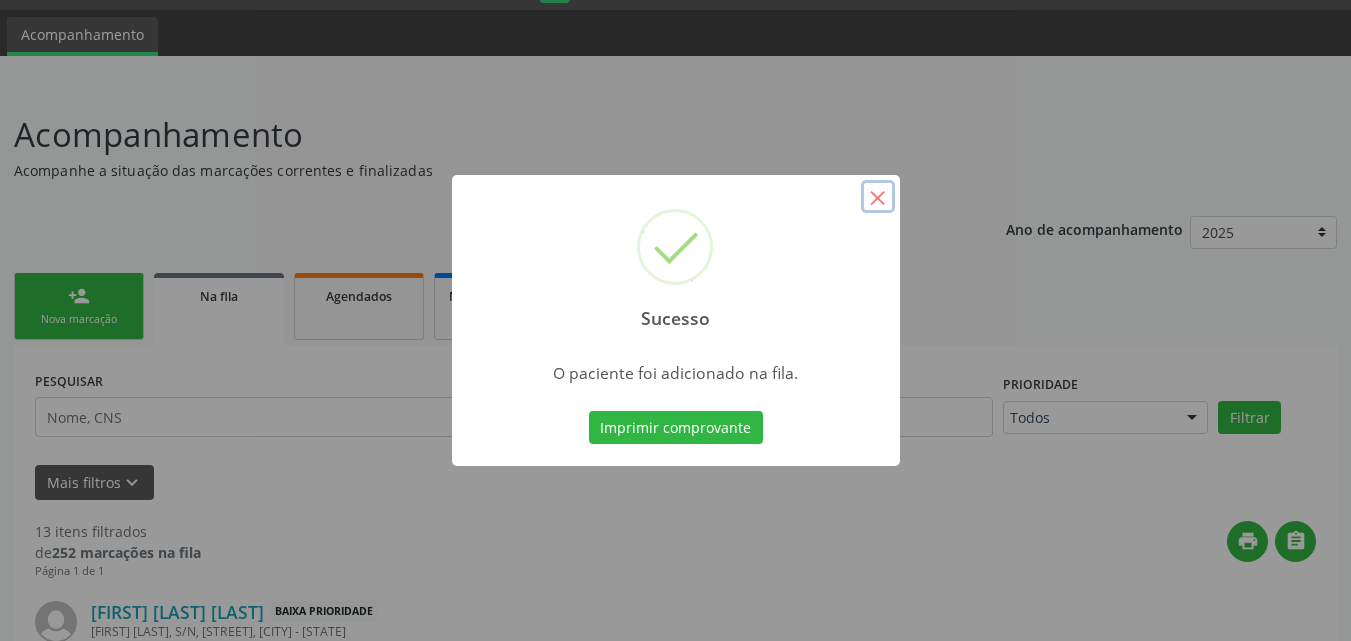 click on "×" at bounding box center [878, 197] 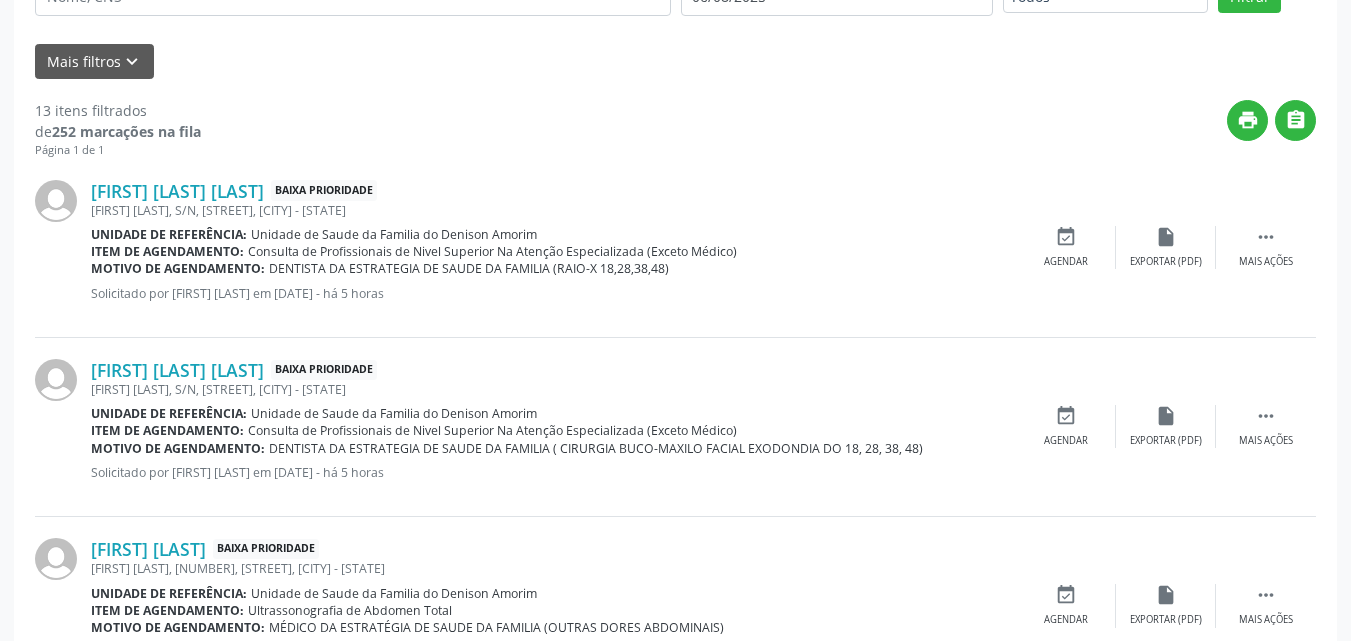 scroll, scrollTop: 0, scrollLeft: 0, axis: both 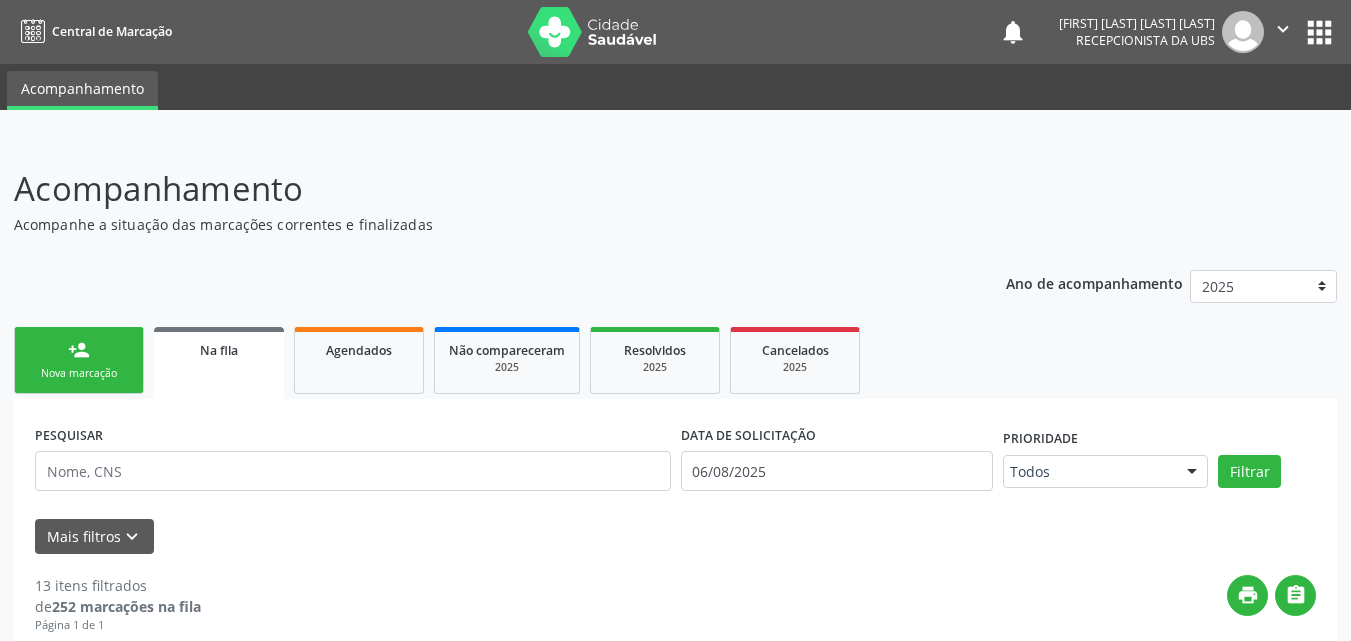 click on "person_add
Nova marcação" at bounding box center (79, 360) 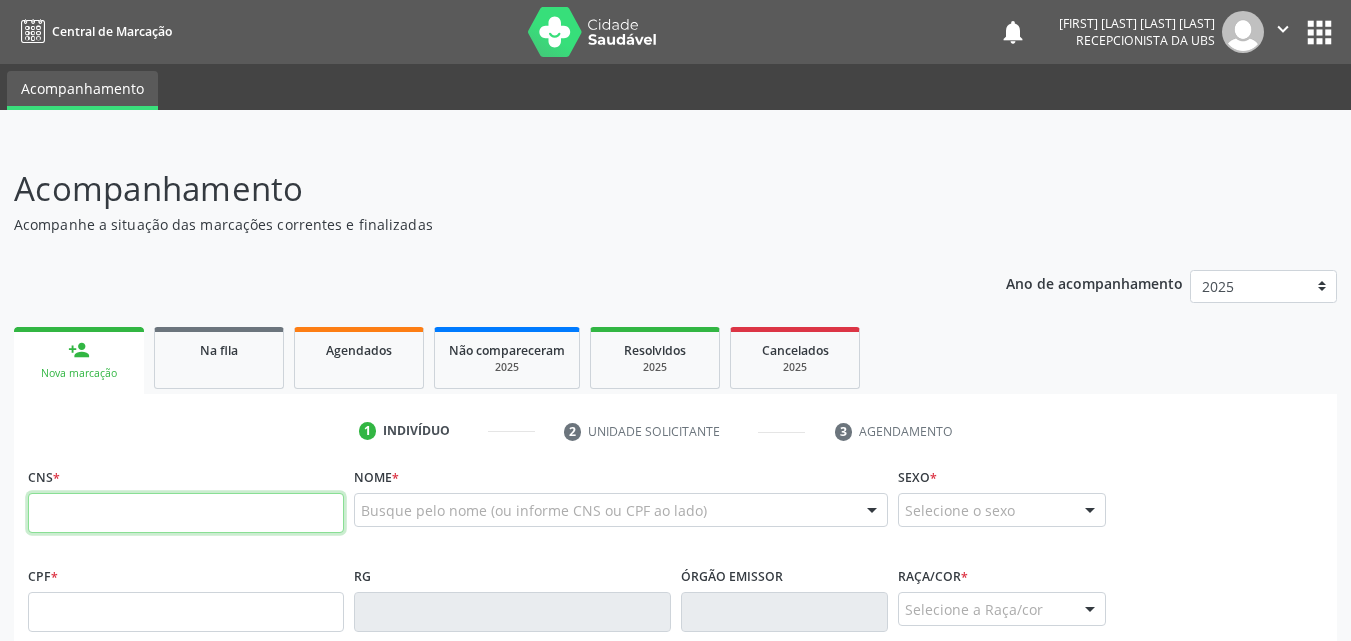 click at bounding box center (186, 513) 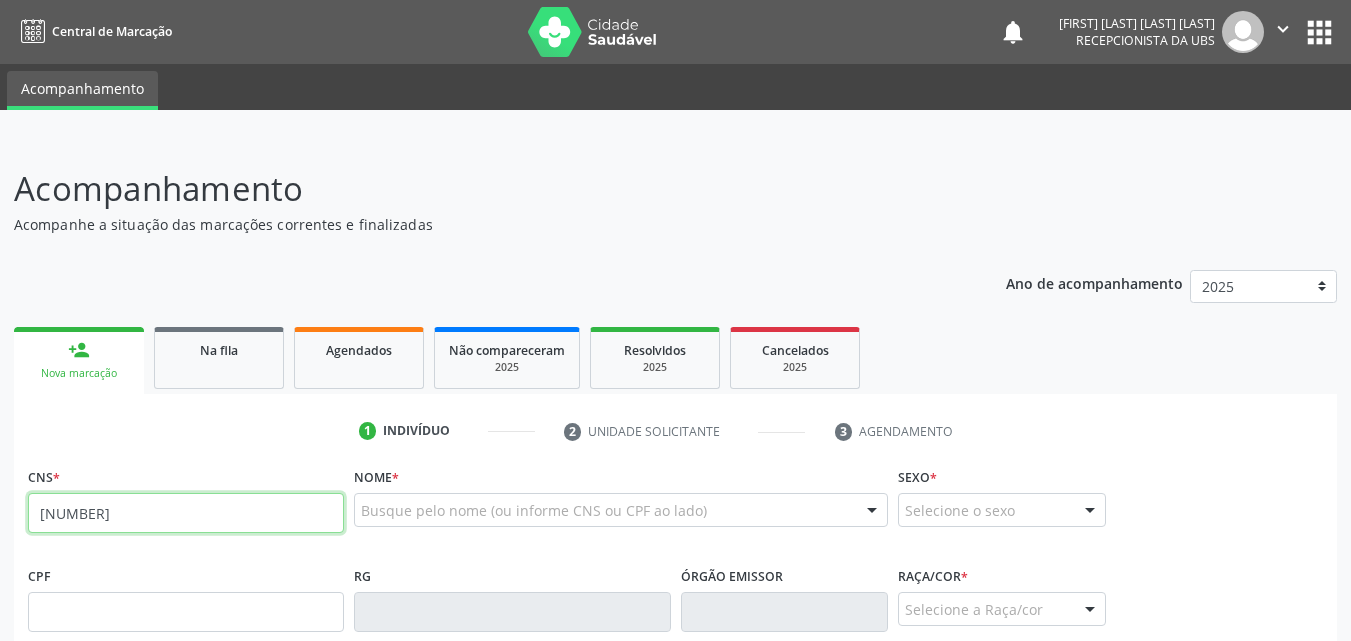 type on "[NUMBER]" 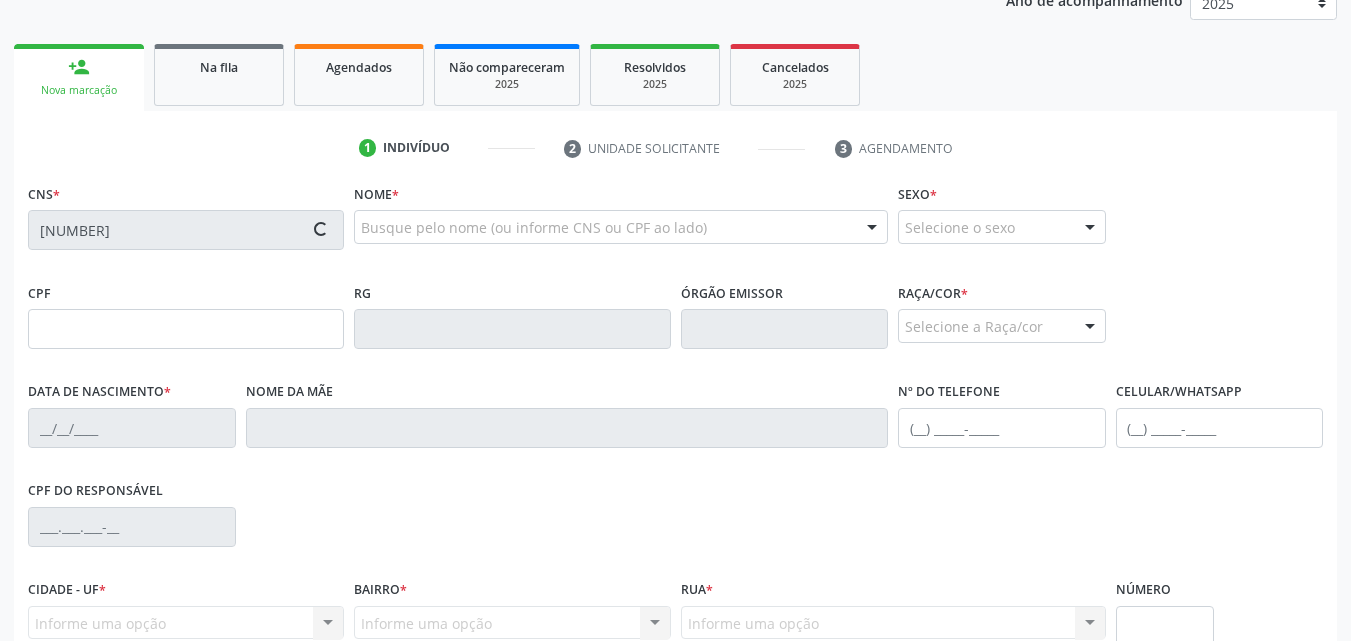 scroll, scrollTop: 322, scrollLeft: 0, axis: vertical 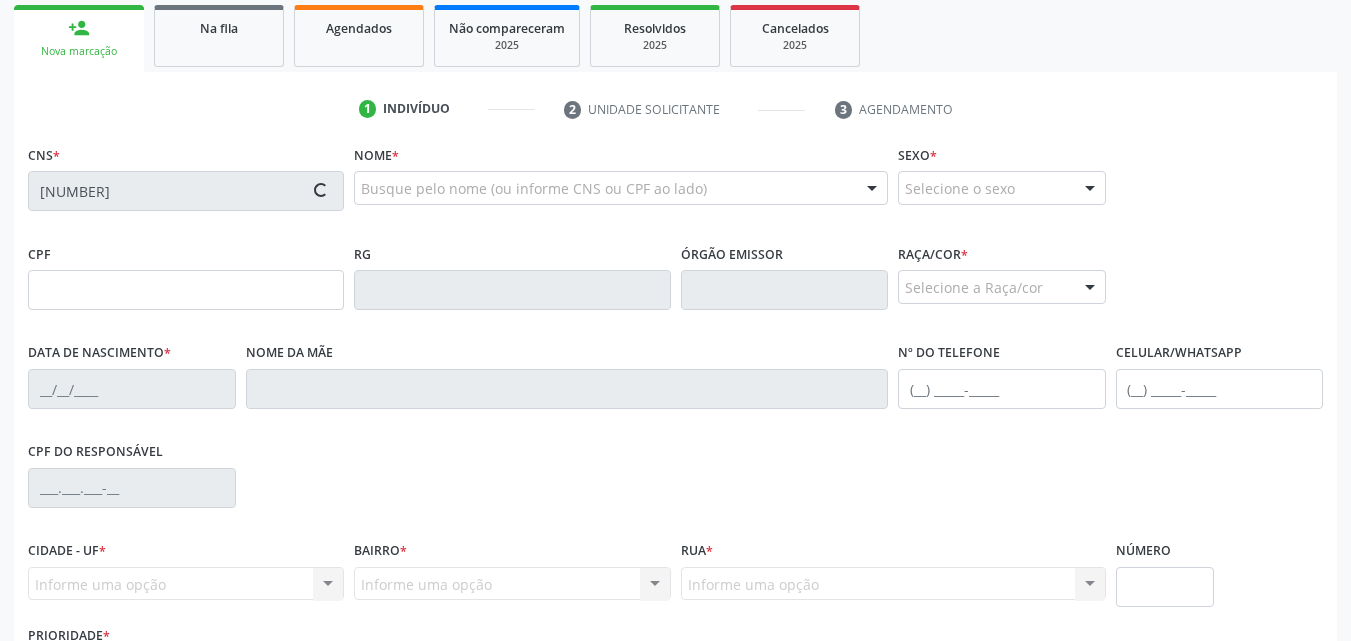 type on "[CPF]" 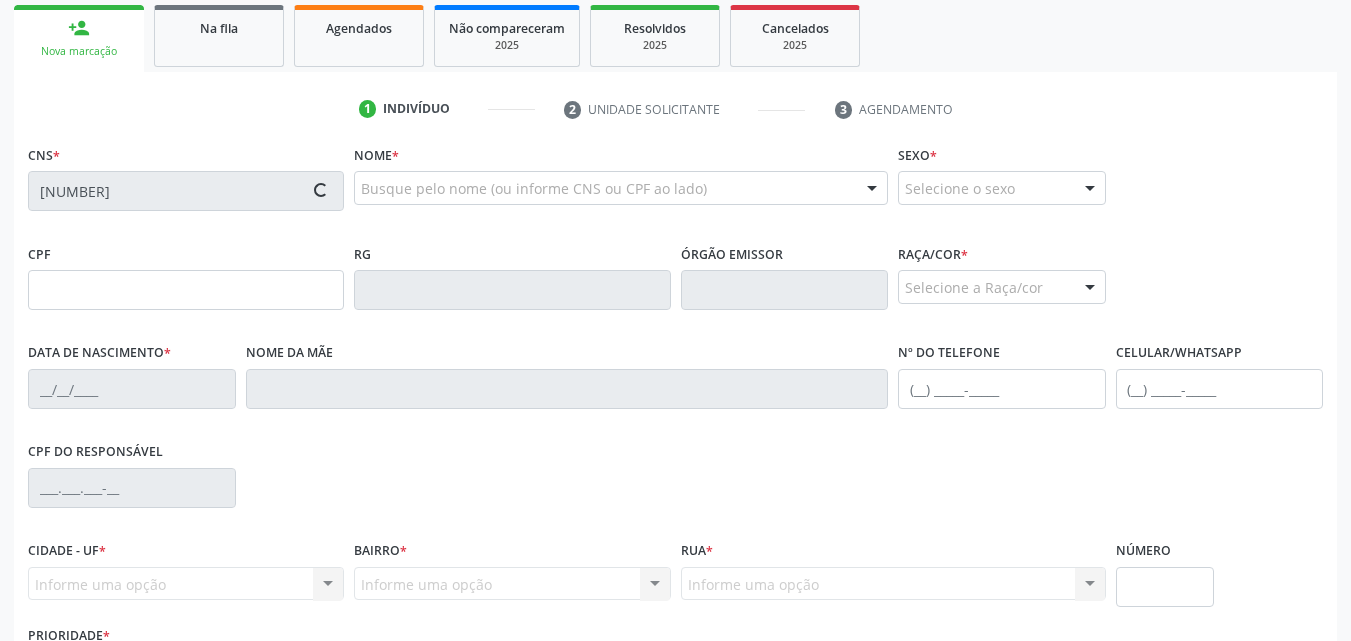 type on "([PHONE])" 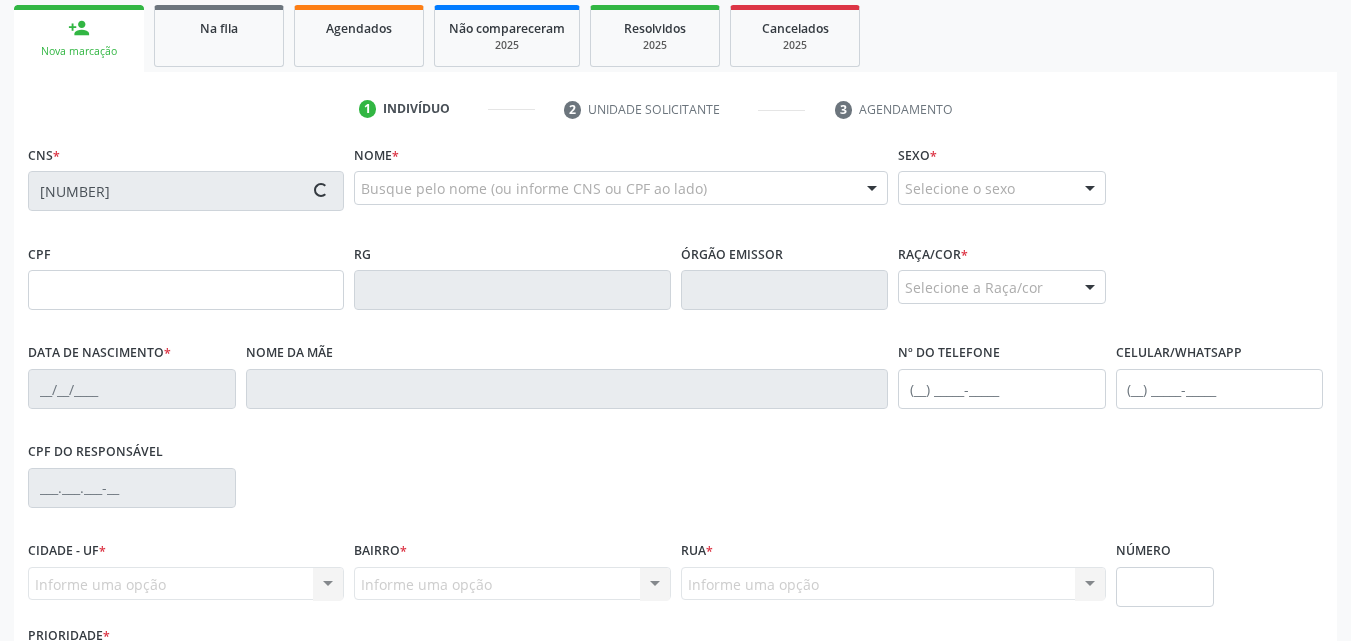 type on "26" 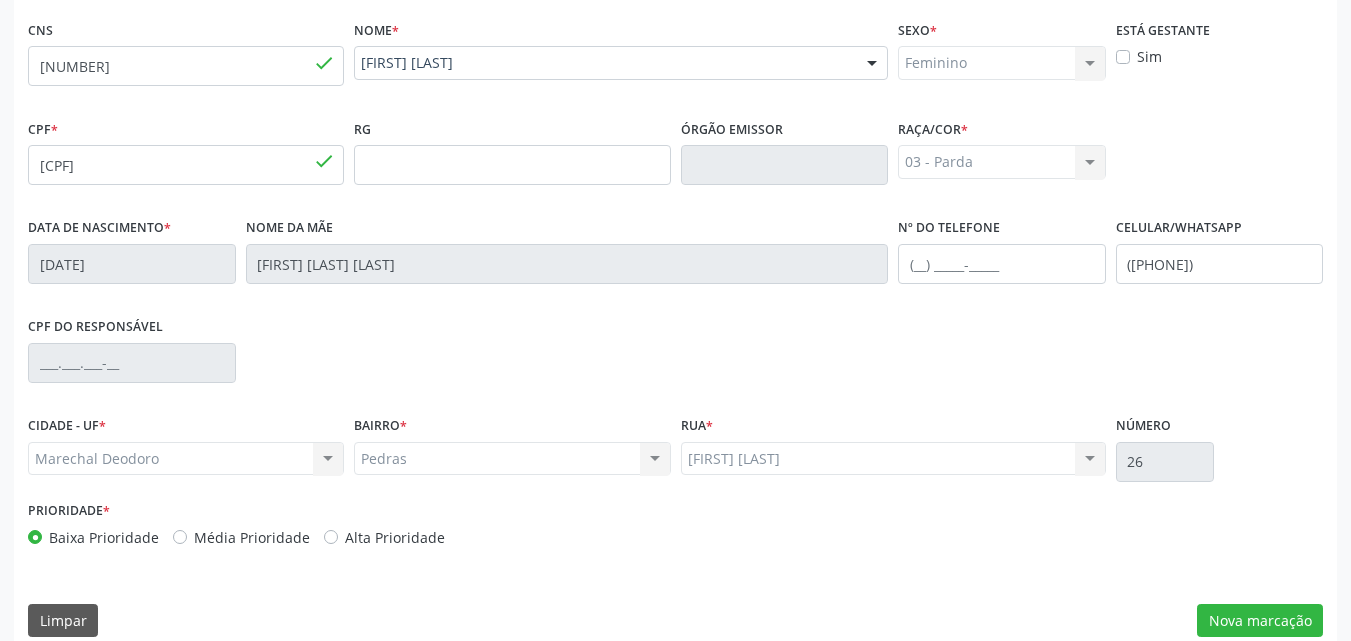 scroll, scrollTop: 471, scrollLeft: 0, axis: vertical 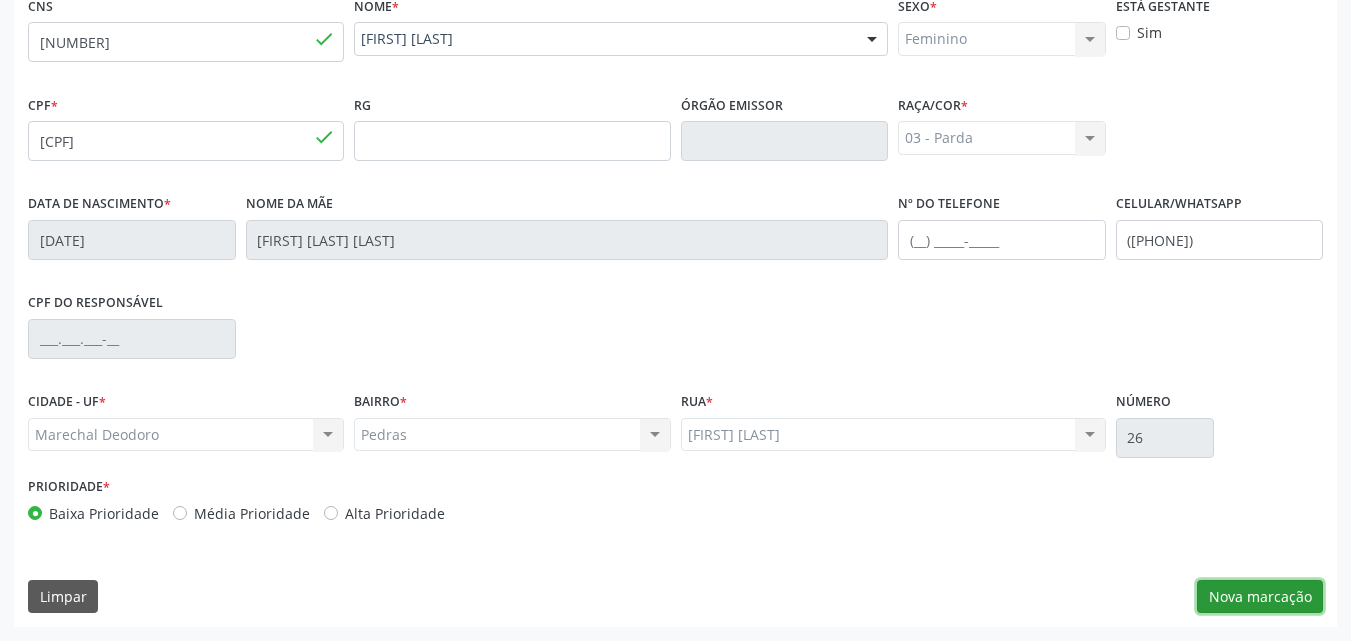 click on "Nova marcação" at bounding box center (1260, 597) 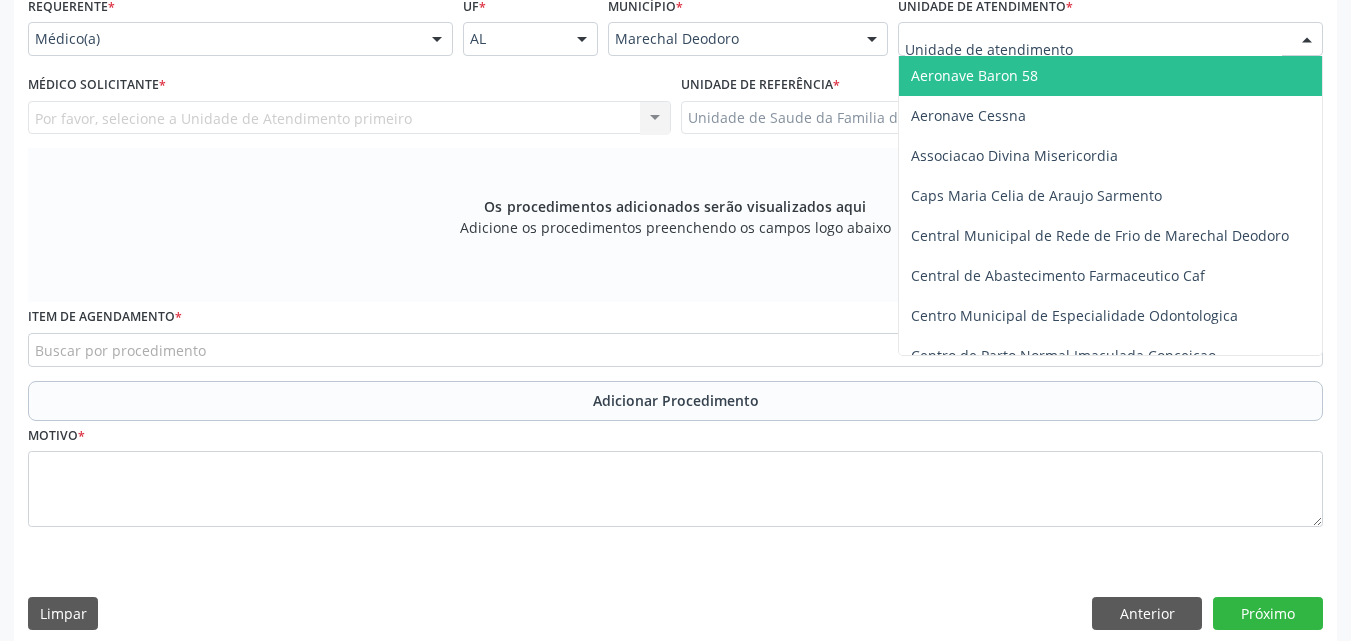 click at bounding box center [1110, 39] 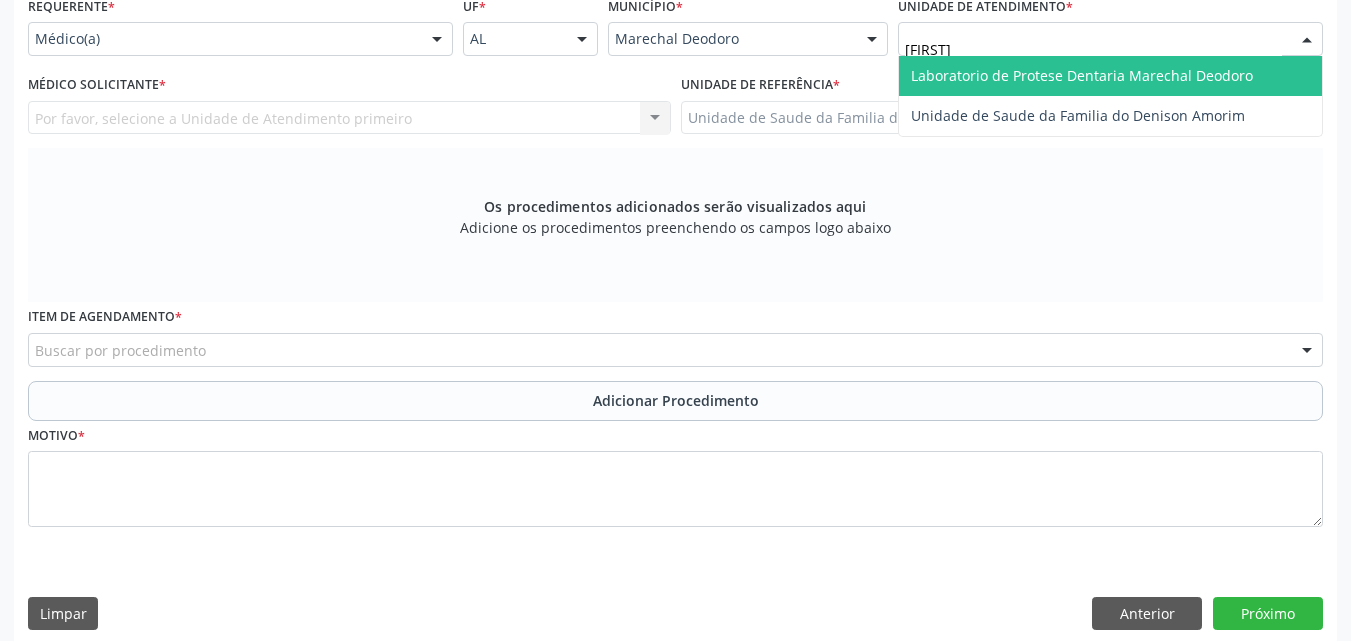 type on "[FIRST]" 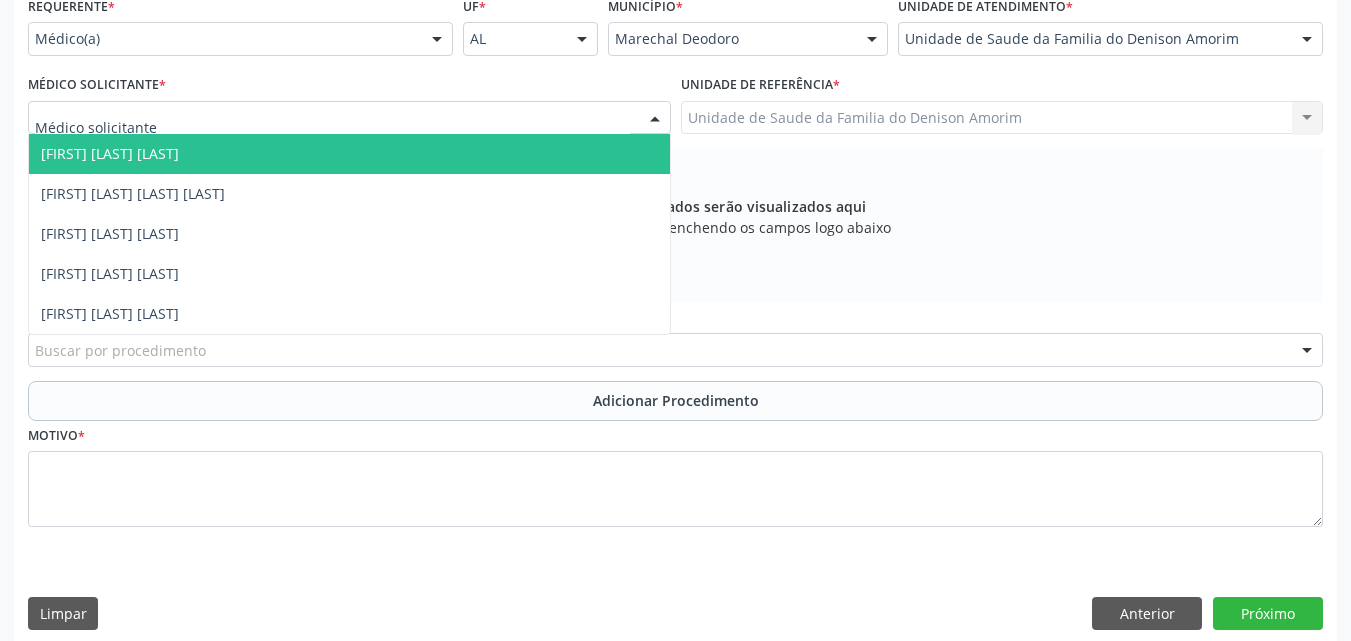 click at bounding box center [349, 118] 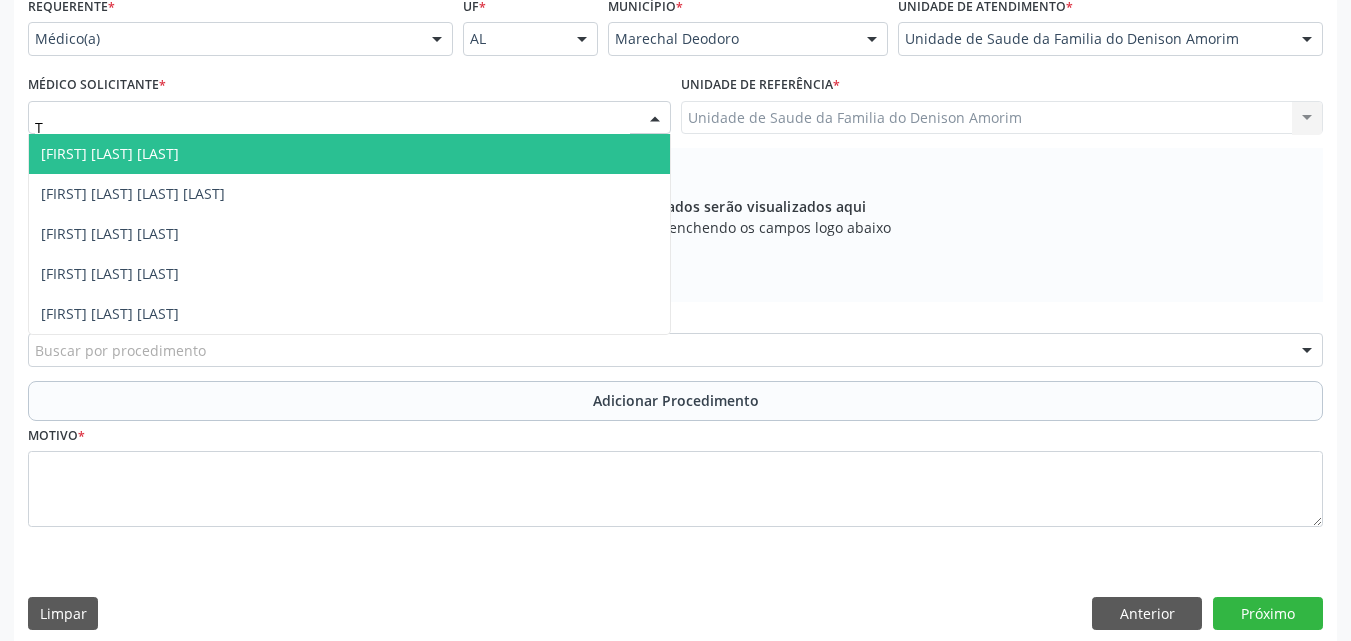 type on "TI" 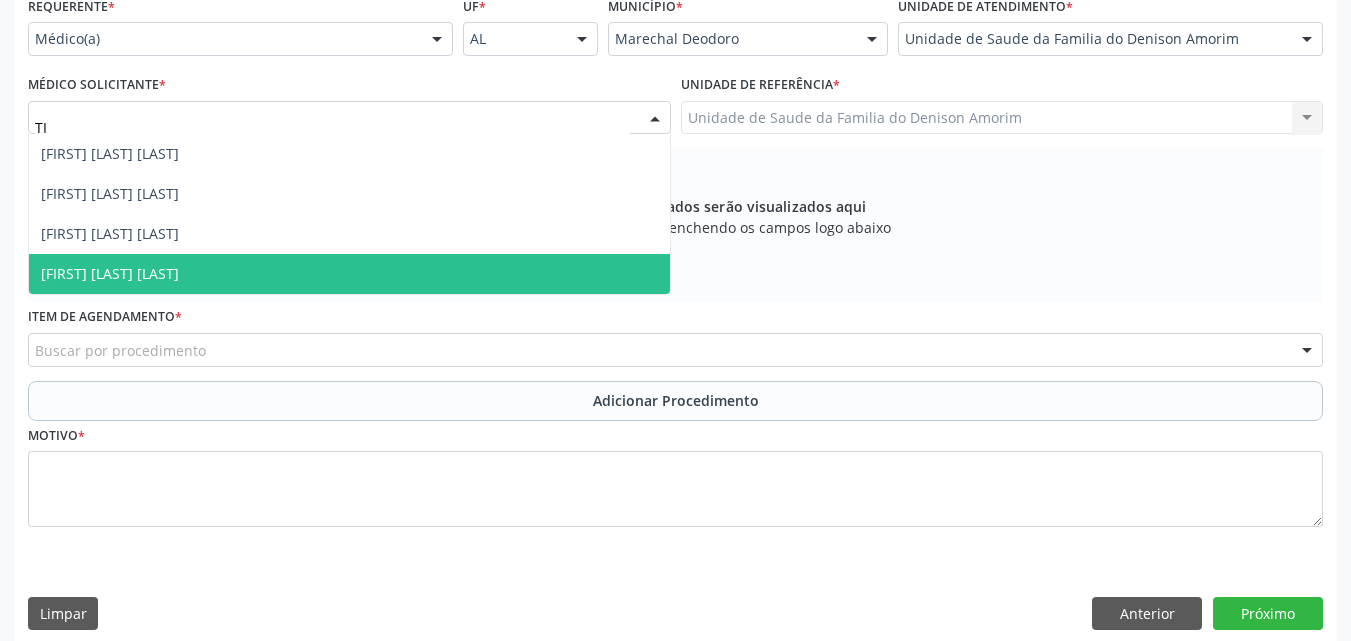 click on "[FIRST] [LAST] [LAST]" at bounding box center (349, 274) 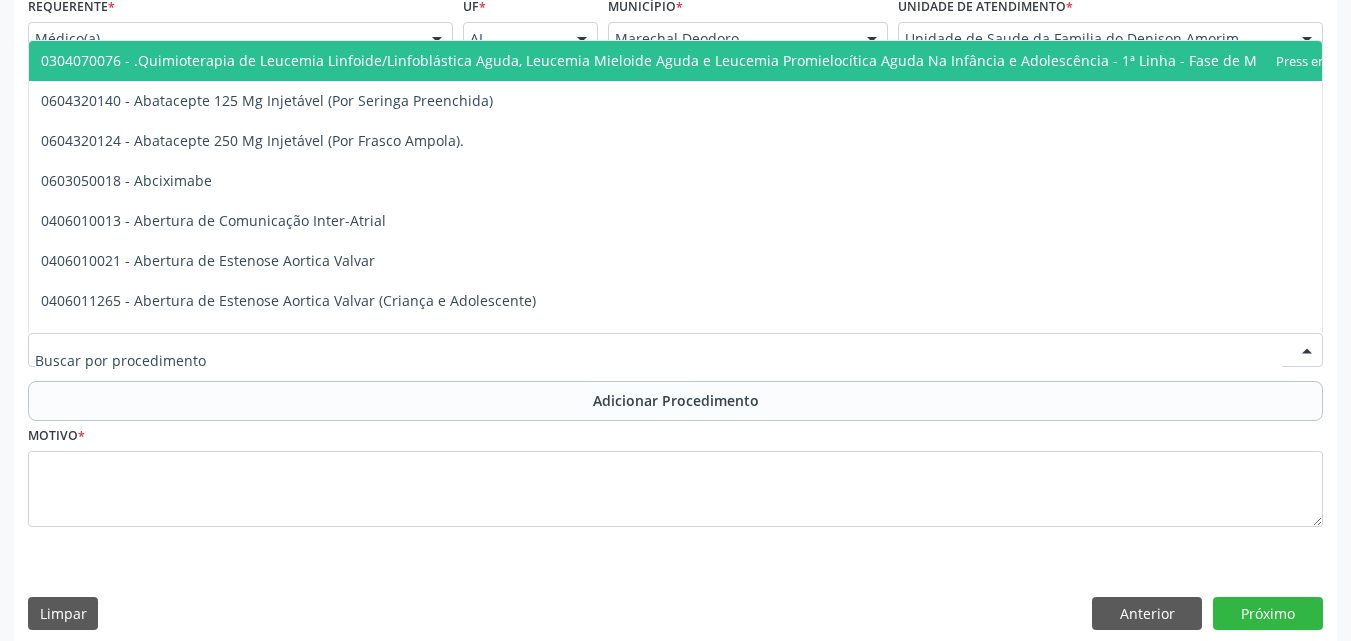 click at bounding box center (675, 350) 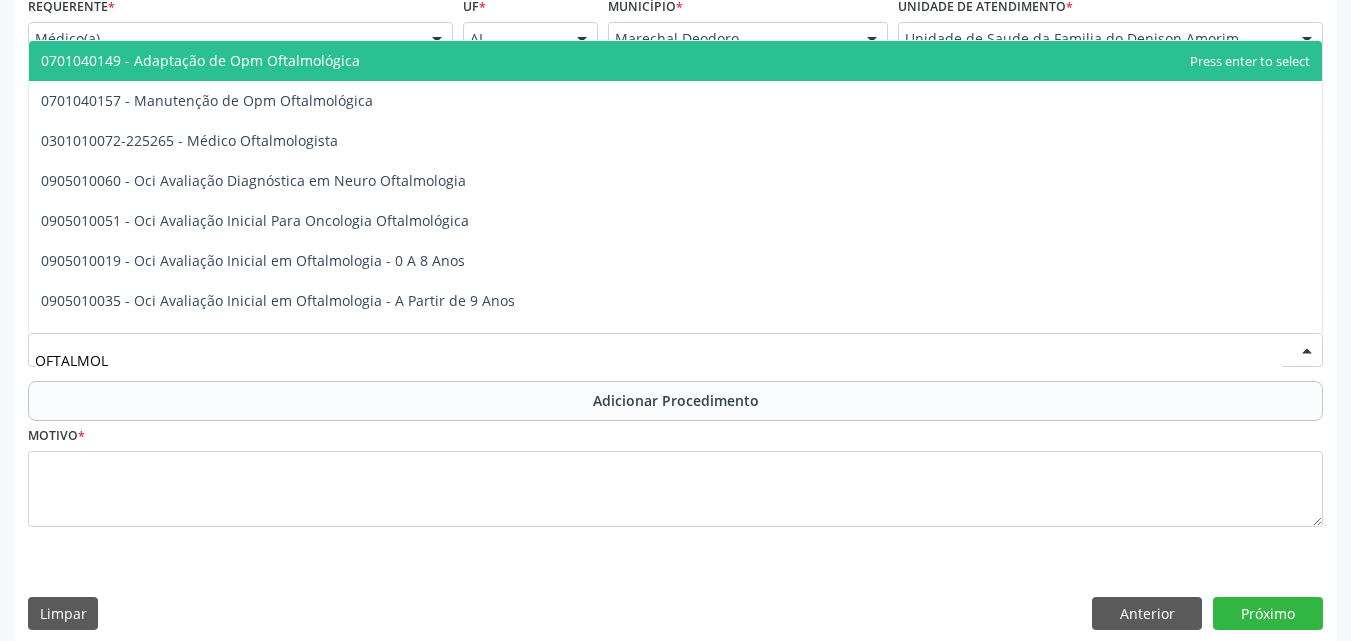 type on "OFTALMOLO" 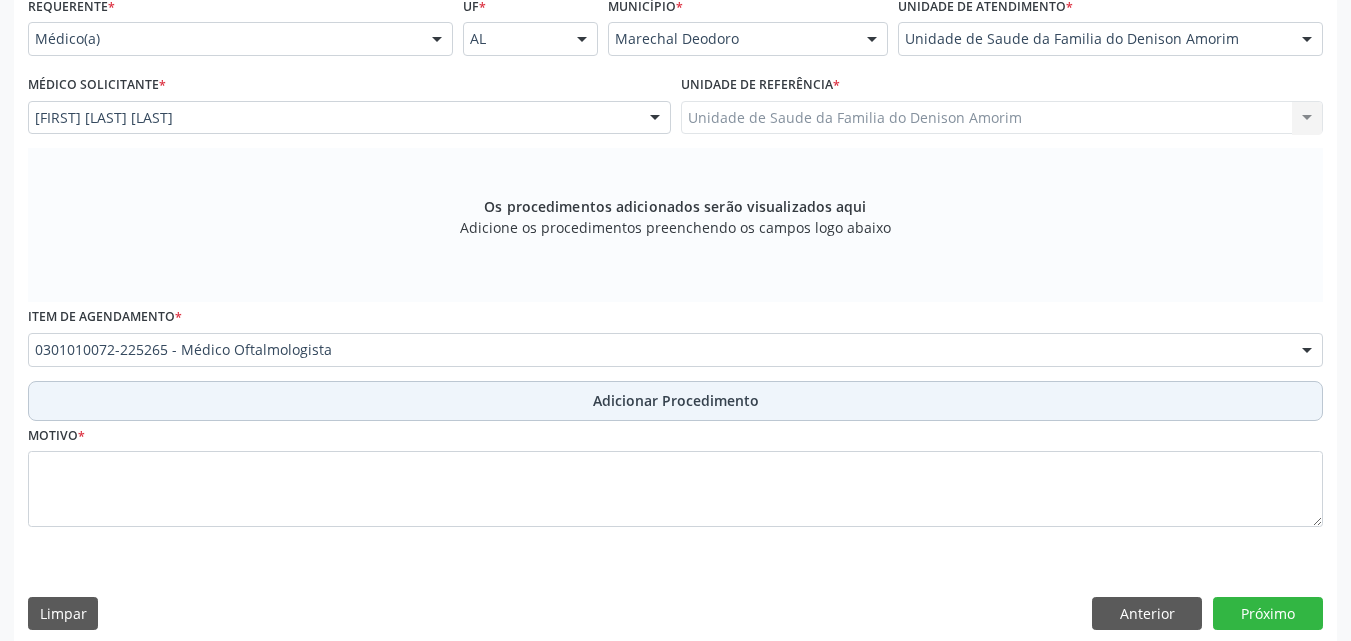 click on "Adicionar Procedimento" at bounding box center (675, 401) 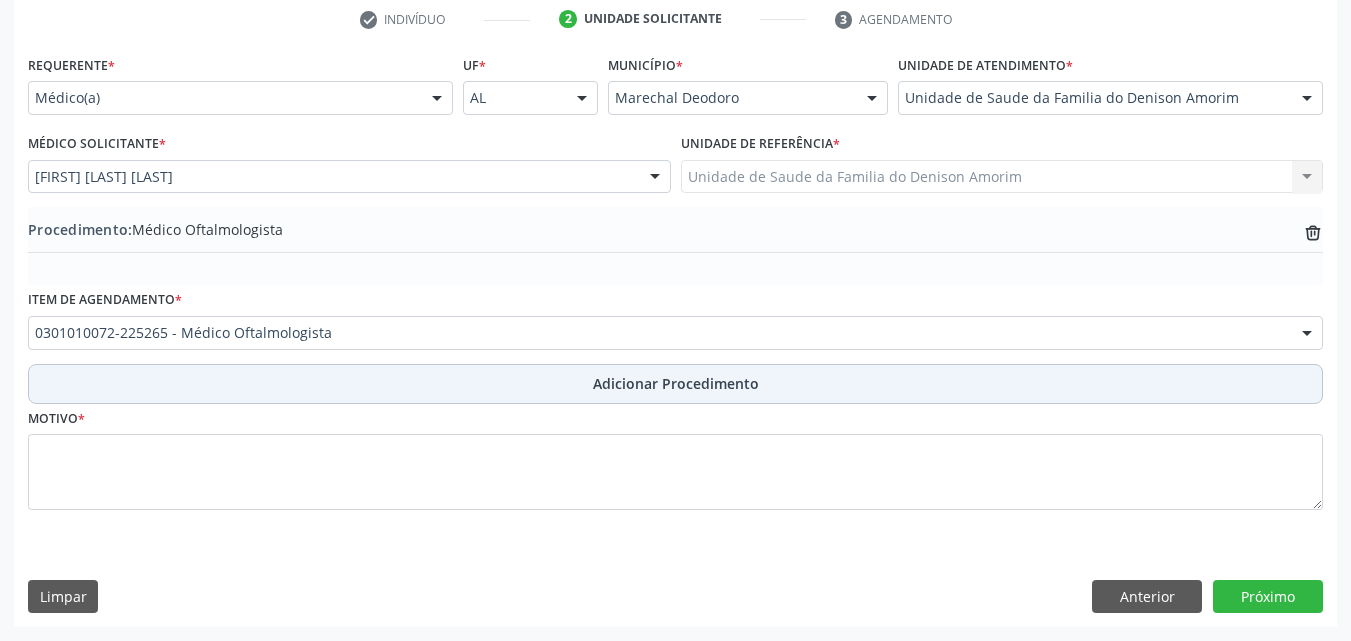 scroll, scrollTop: 412, scrollLeft: 0, axis: vertical 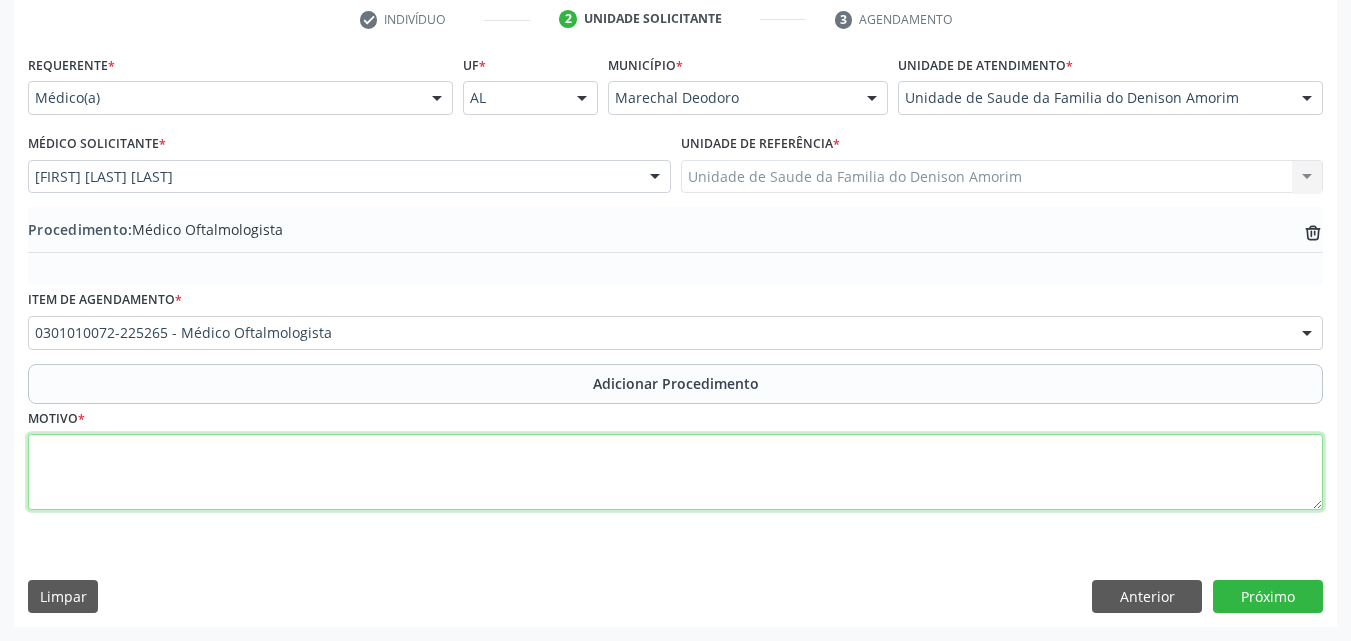 click at bounding box center (675, 472) 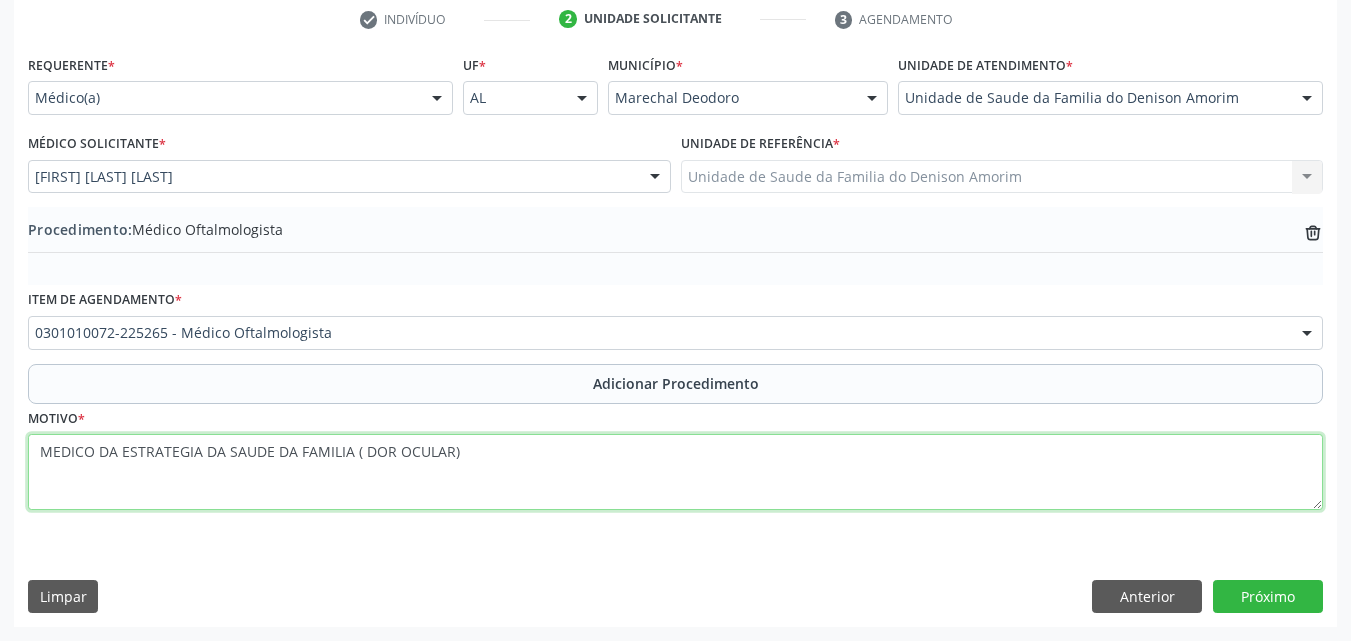 click on "MEDICO DA ESTRATEGIA DA SAUDE DA FAMILIA ( DOR OCULAR)" at bounding box center [675, 472] 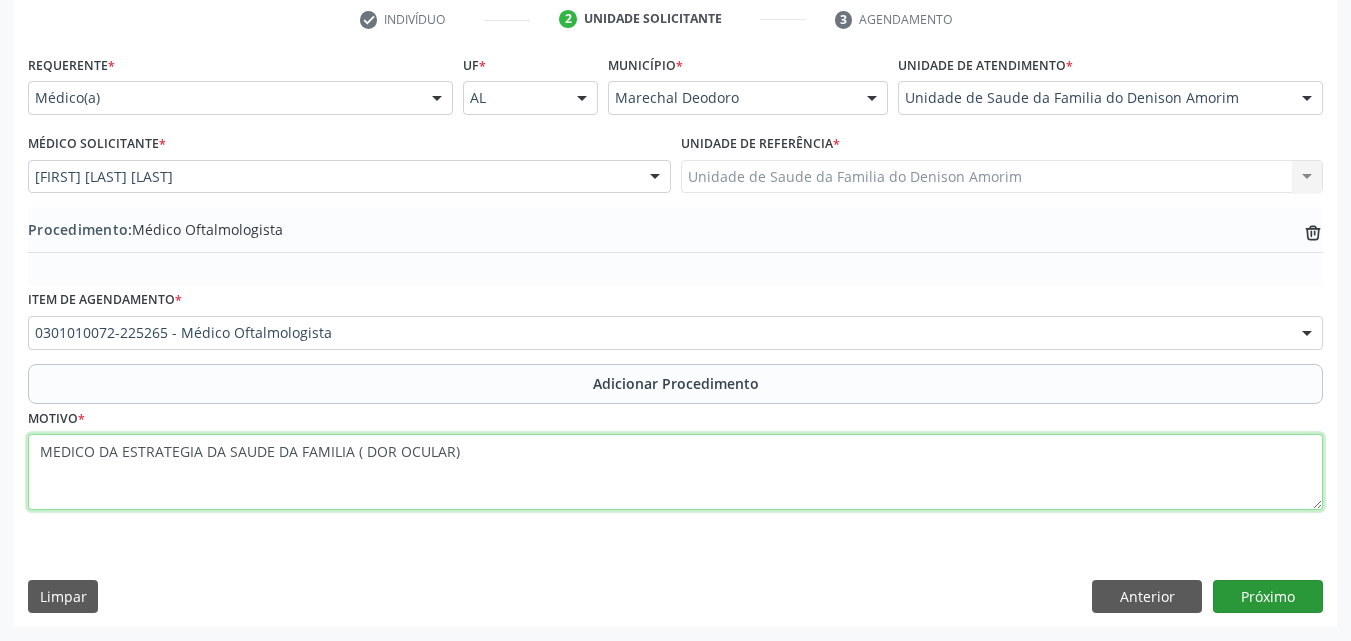 type on "MEDICO DA ESTRATEGIA DA SAUDE DA FAMILIA ( DOR OCULAR)" 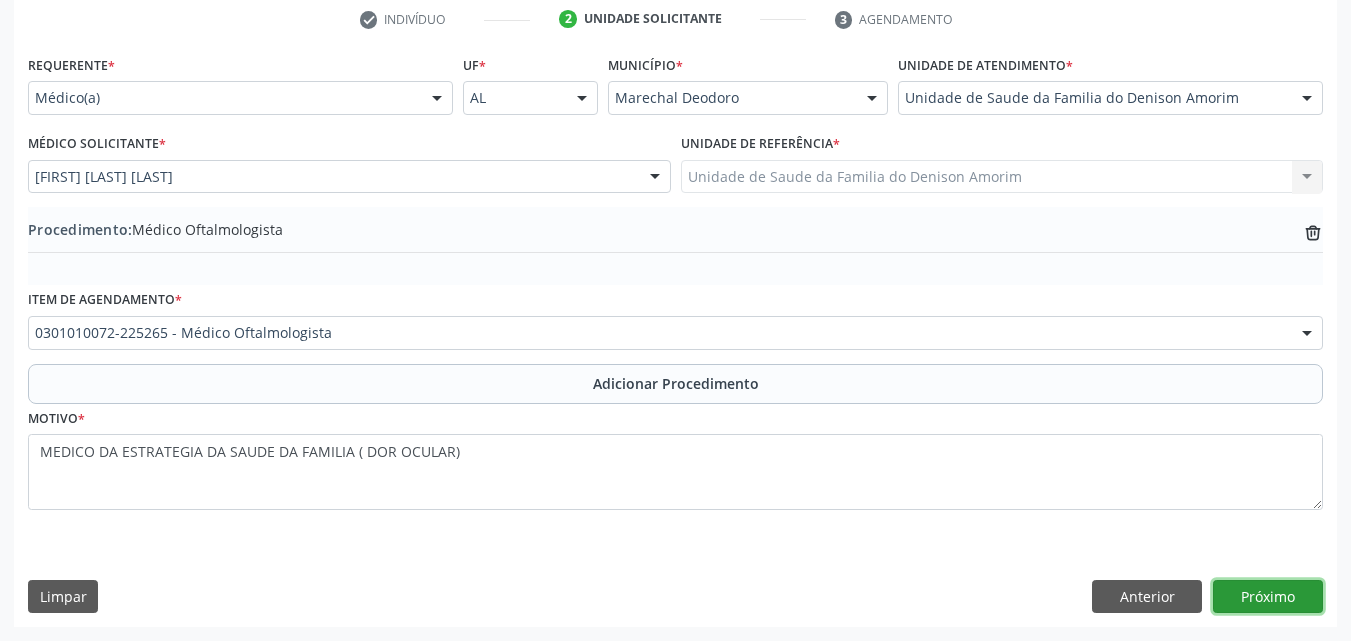 click on "Próximo" at bounding box center [1268, 597] 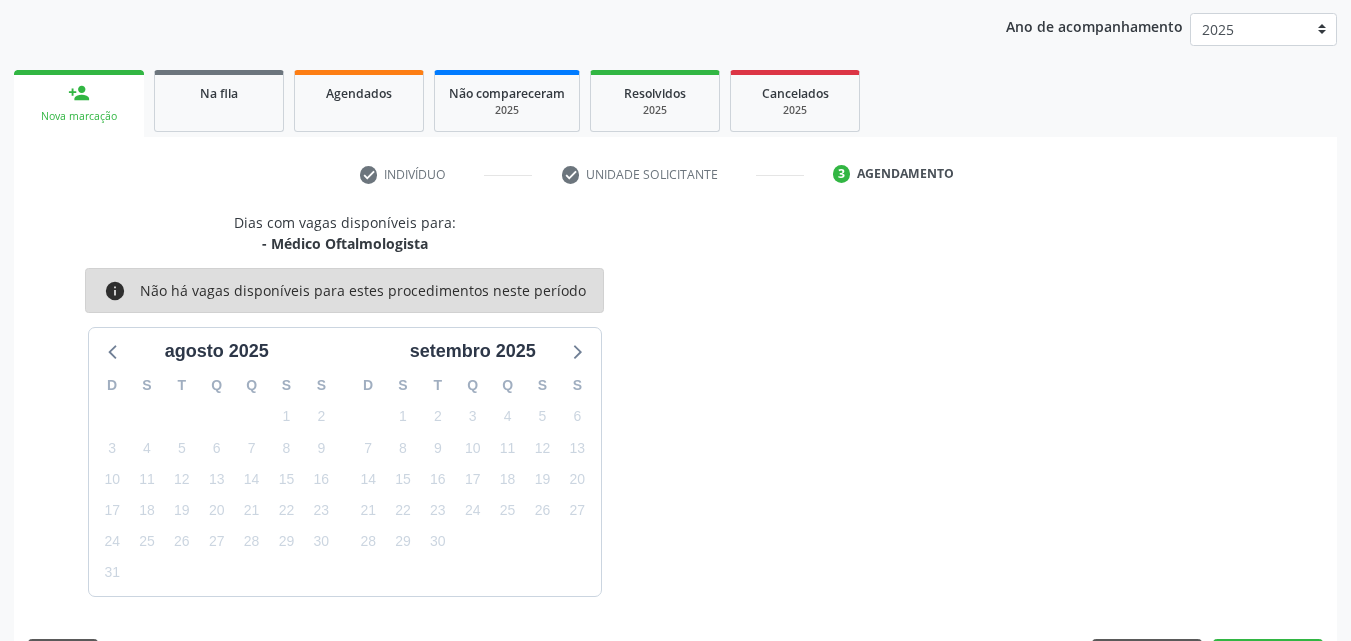 scroll, scrollTop: 316, scrollLeft: 0, axis: vertical 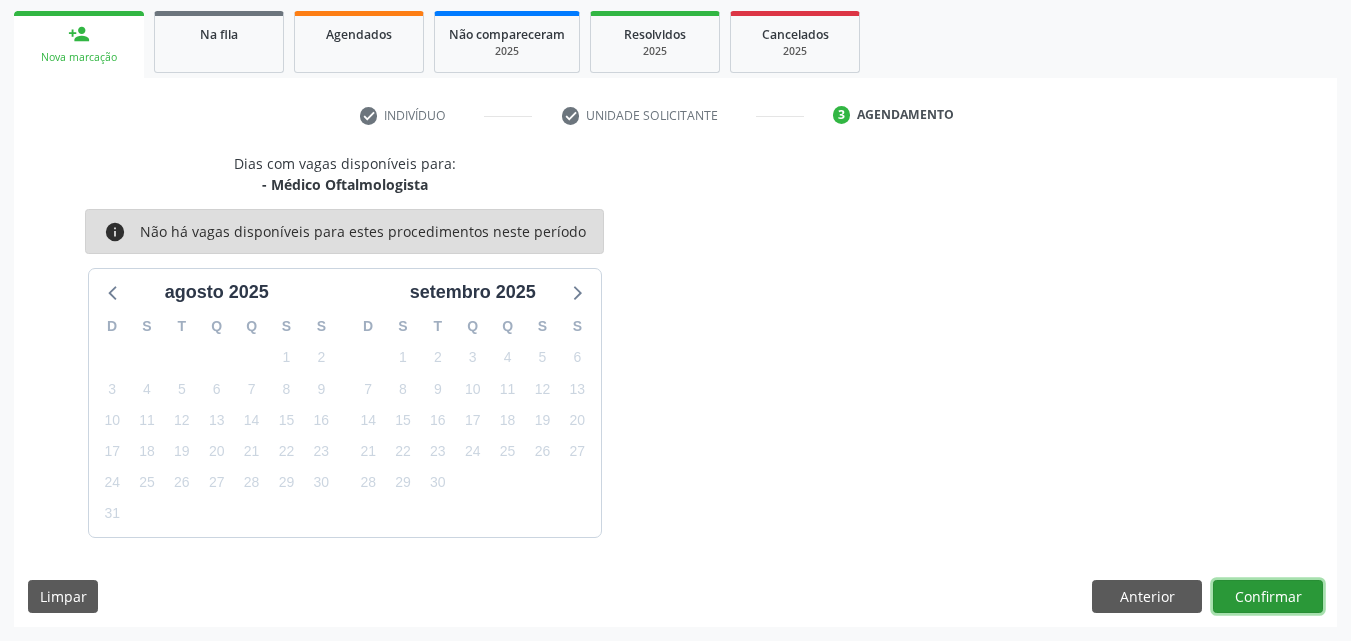 click on "Confirmar" at bounding box center [1268, 597] 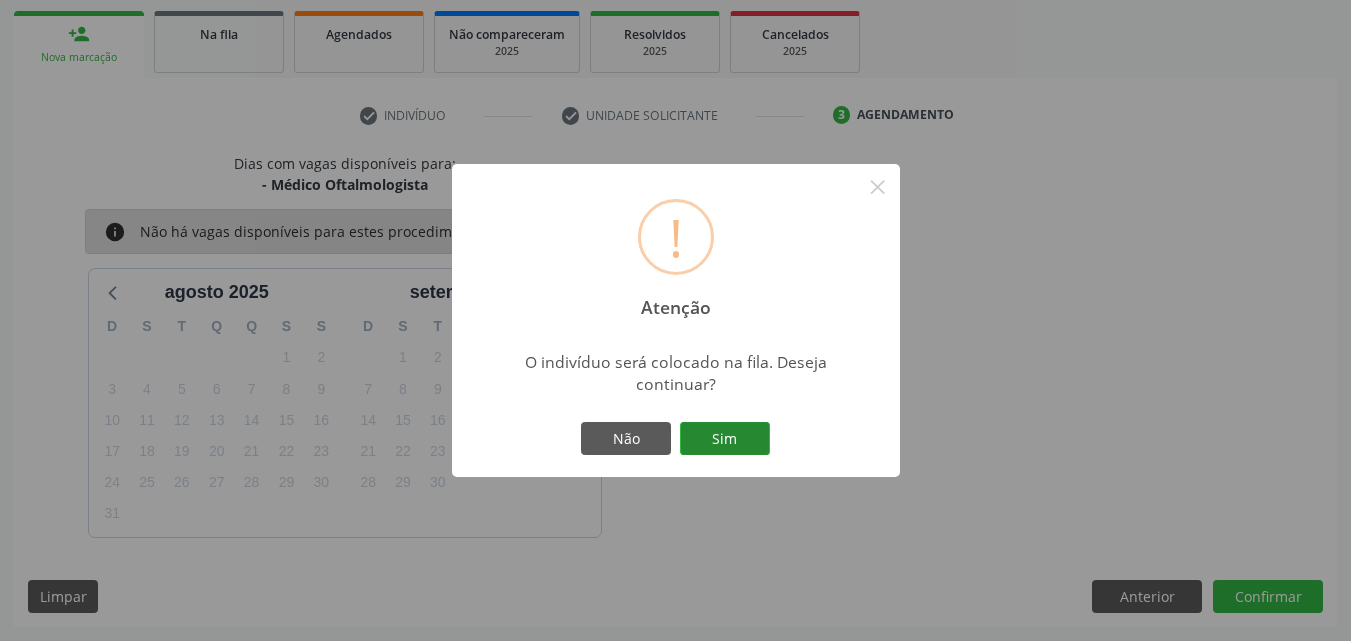 click on "Sim" at bounding box center (725, 439) 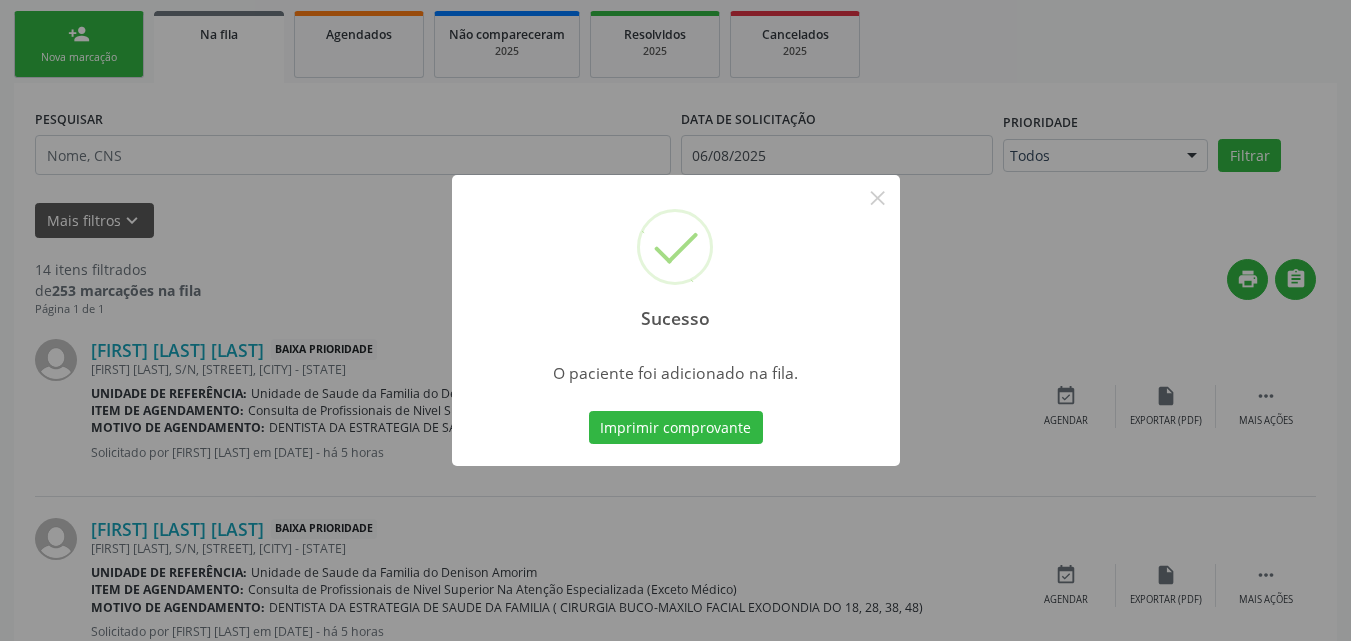 scroll, scrollTop: 54, scrollLeft: 0, axis: vertical 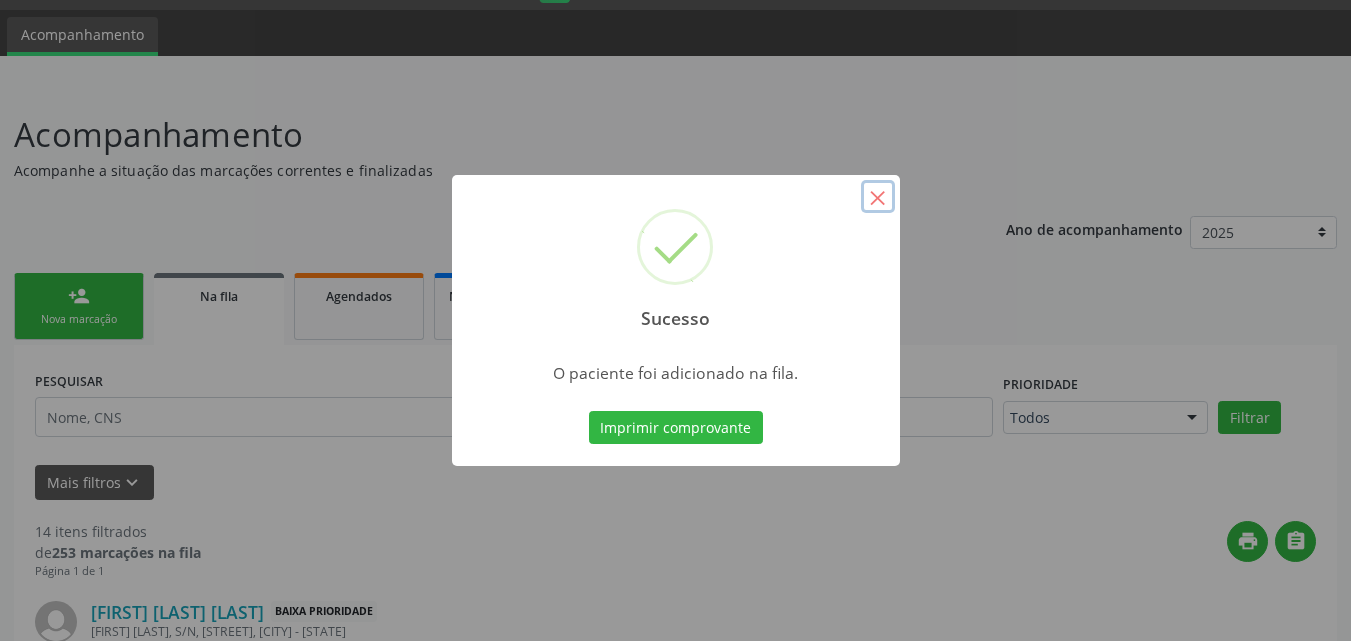 click on "×" at bounding box center (878, 197) 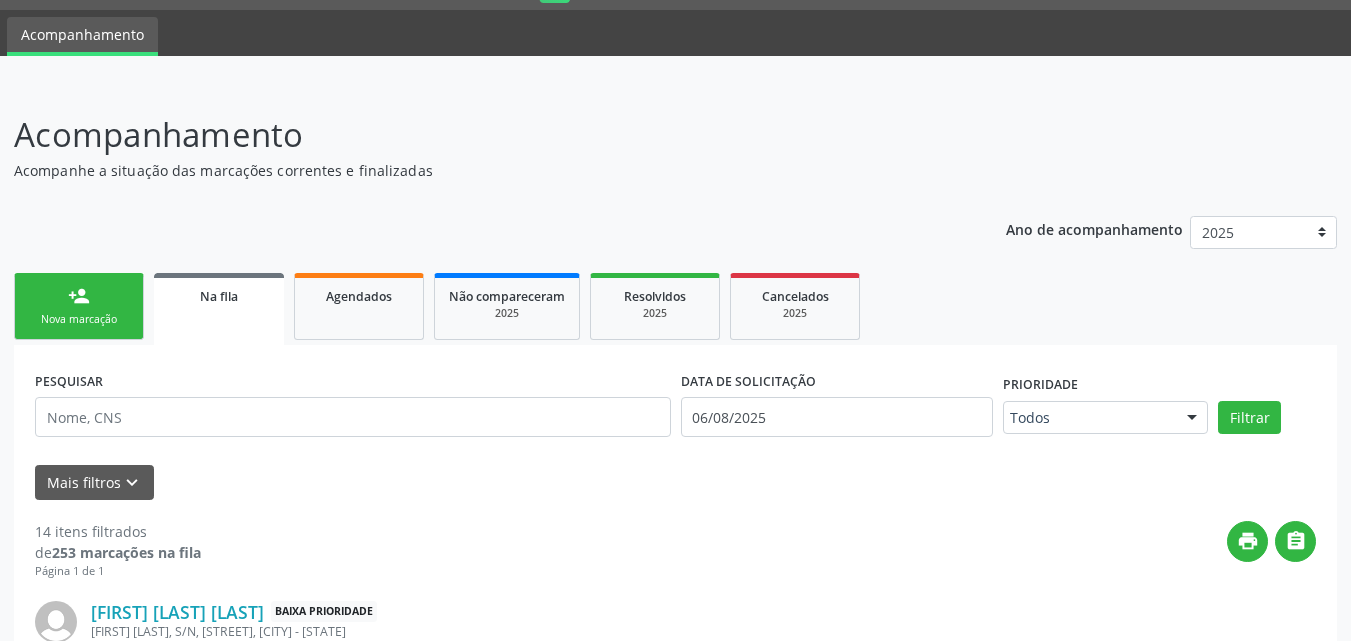 click on "person_add" at bounding box center (79, 296) 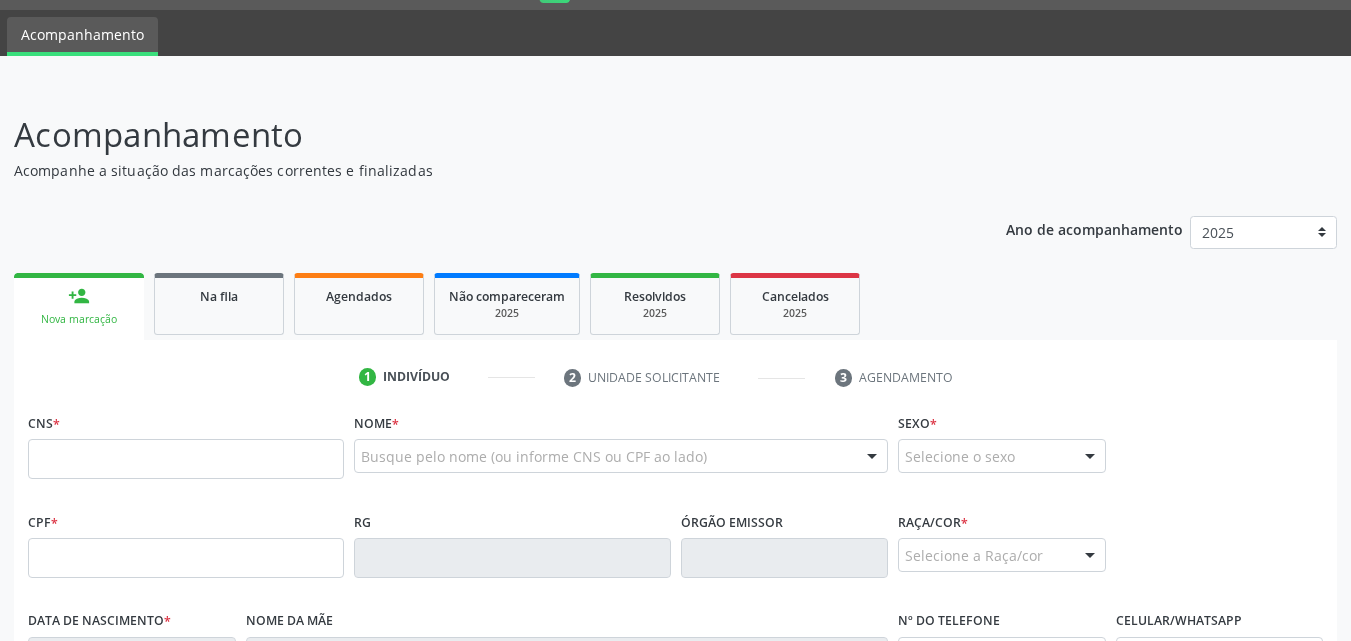 click on "person_add" at bounding box center [79, 296] 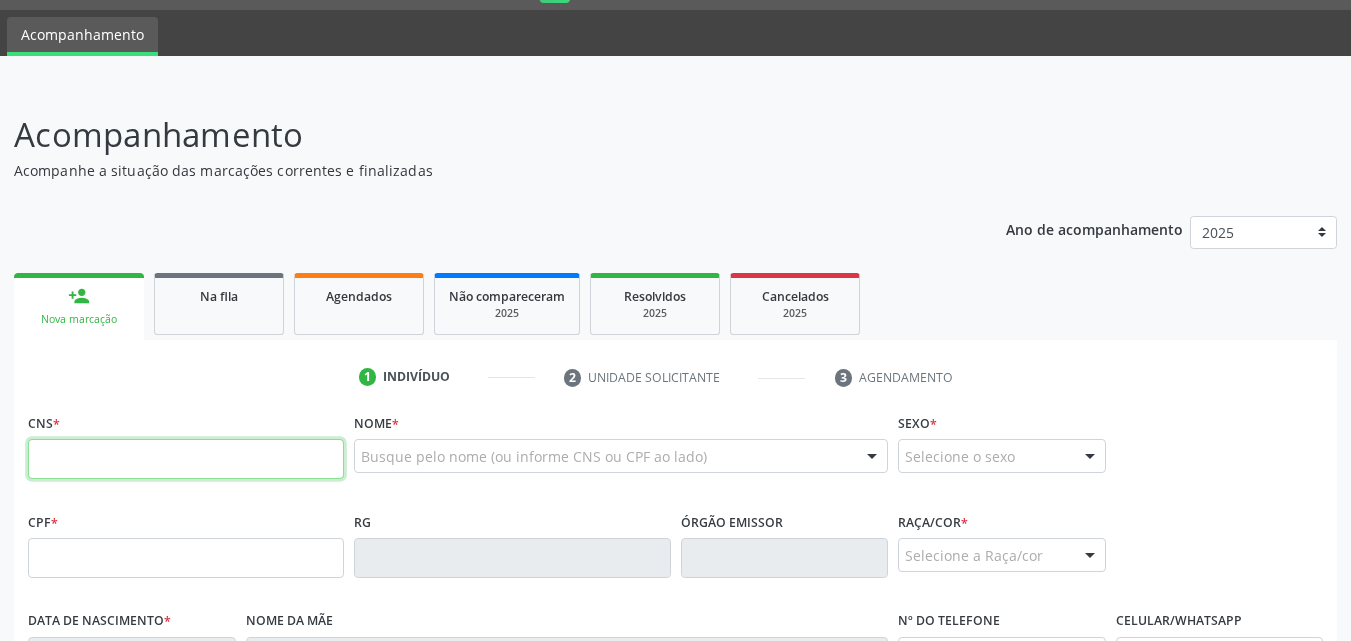 click at bounding box center (186, 459) 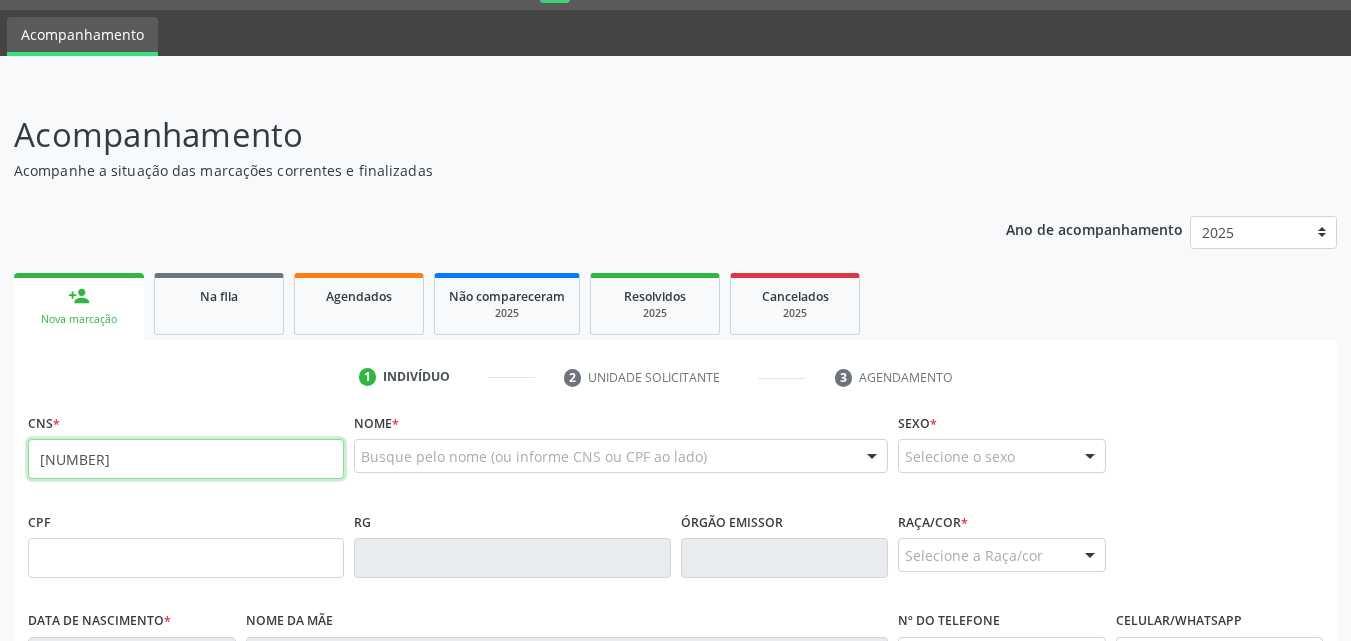 type on "[NUMBER]" 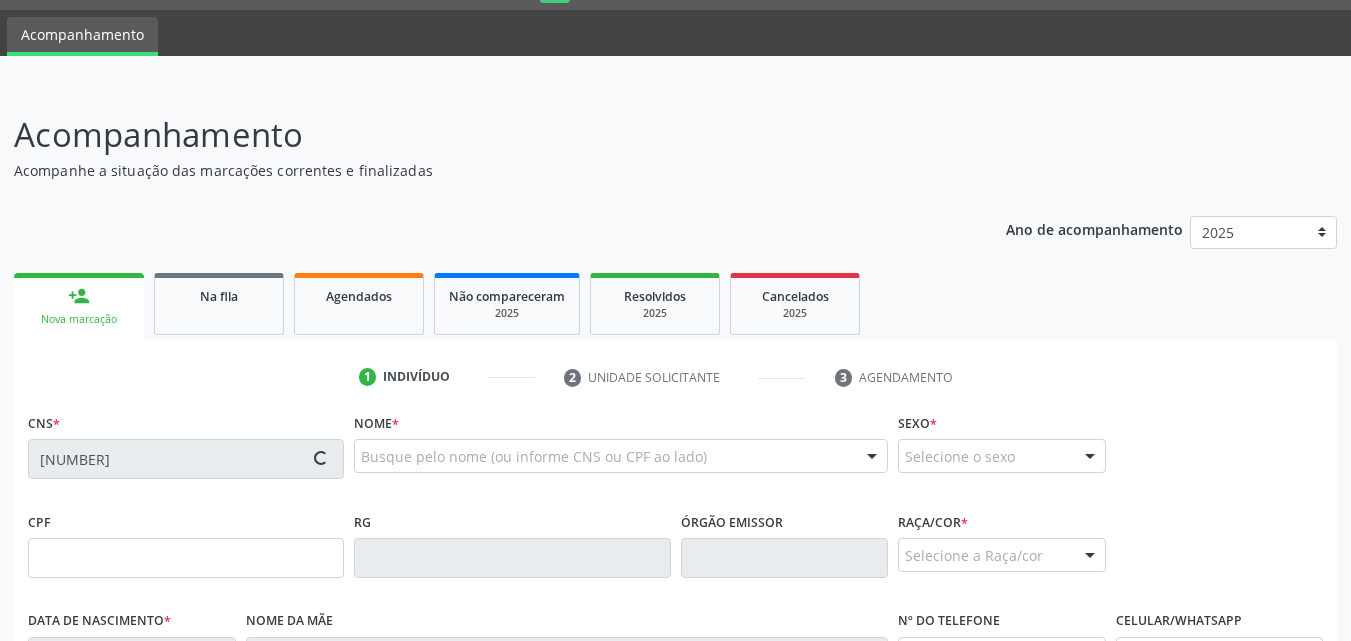 type on "[CPF]" 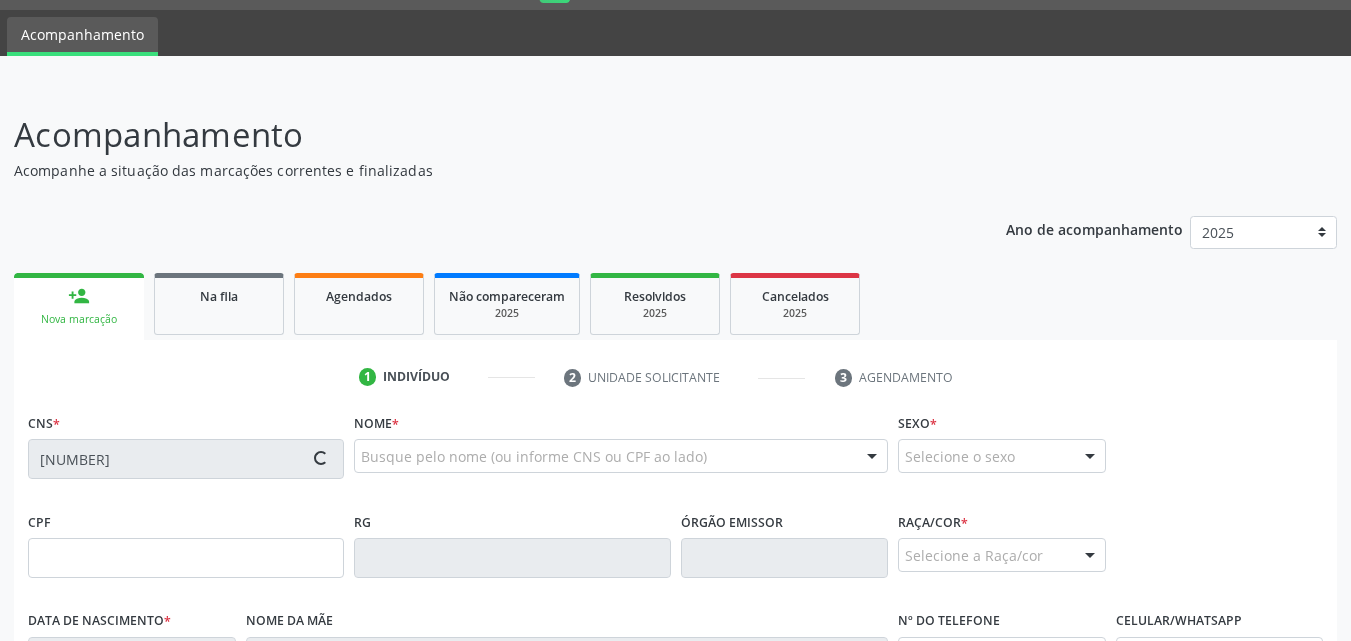 type on "[DATE]" 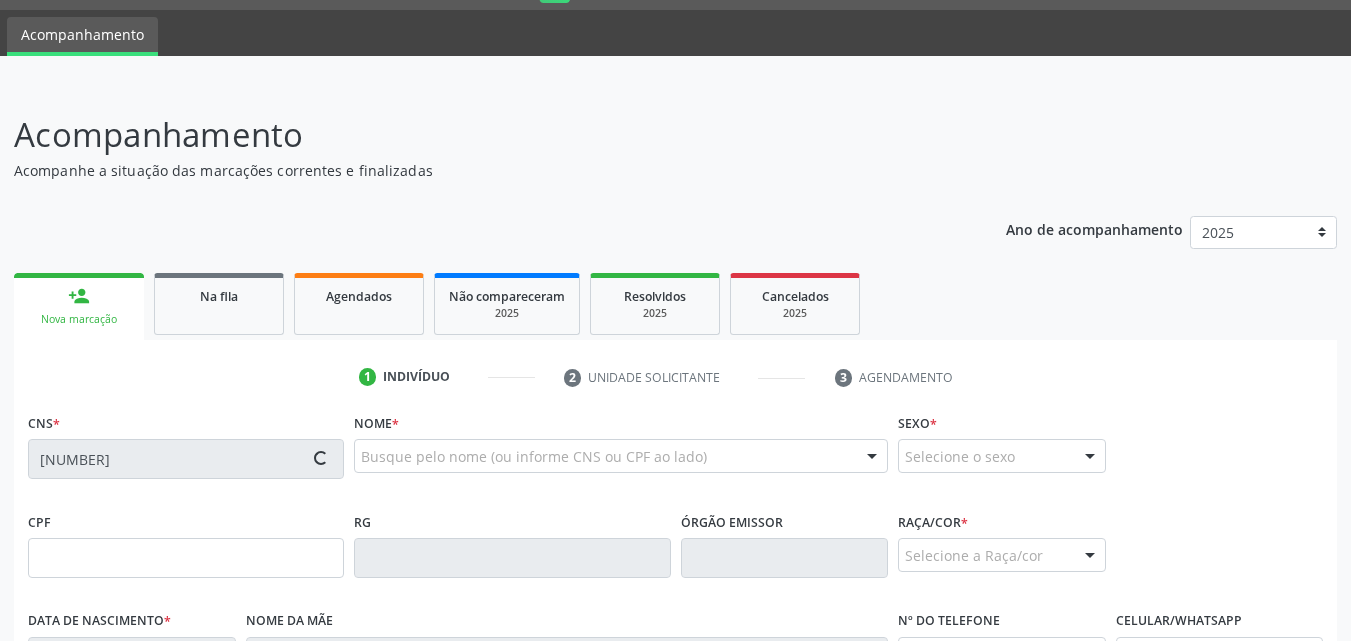 type on "[FIRST] [LAST] [LAST]" 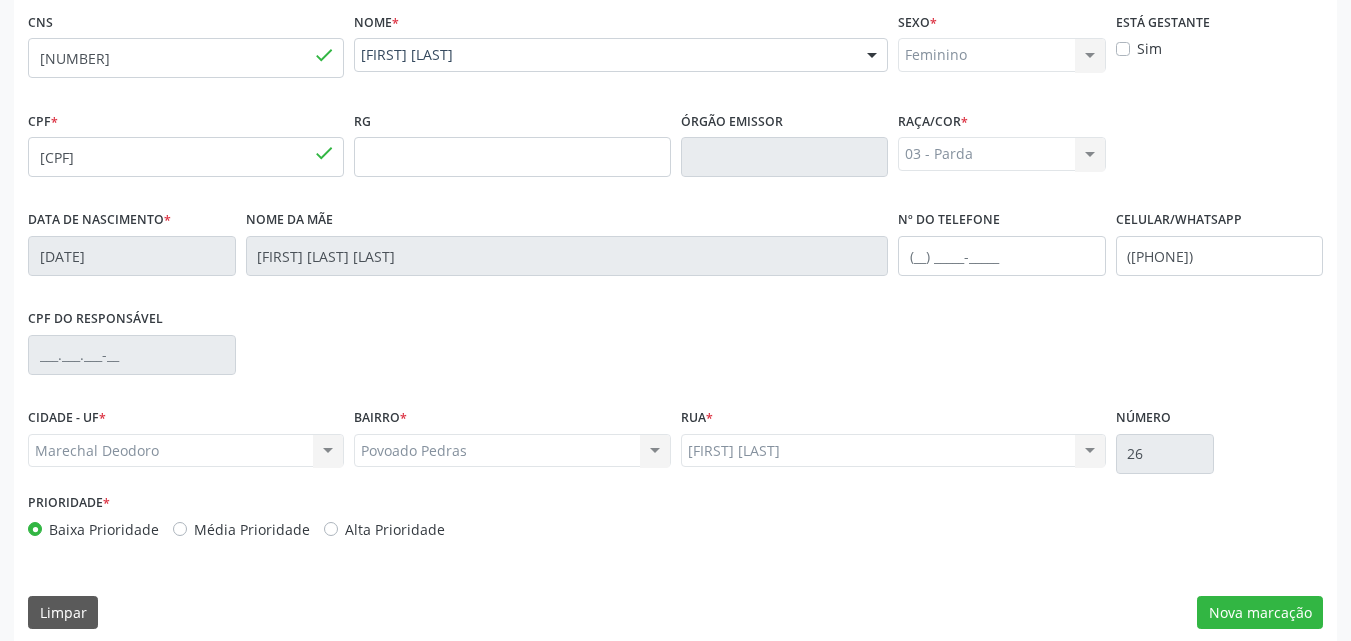 scroll, scrollTop: 471, scrollLeft: 0, axis: vertical 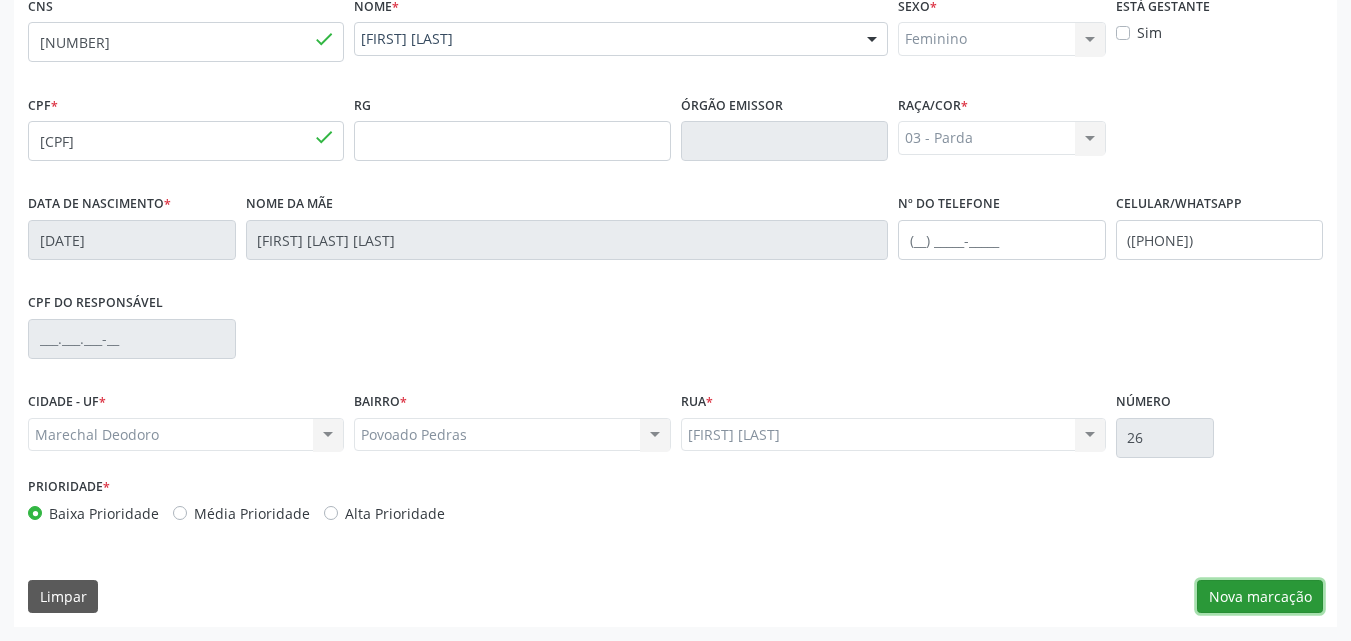click on "Nova marcação" at bounding box center (1260, 597) 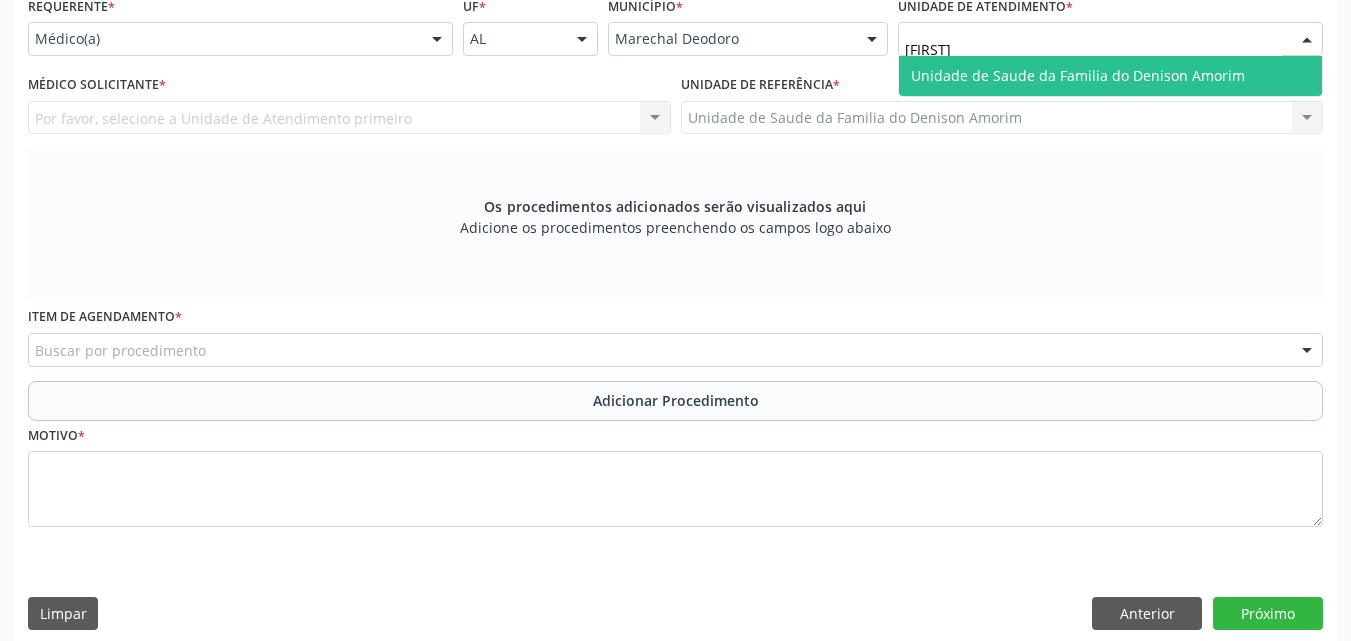 type on "[FIRST]" 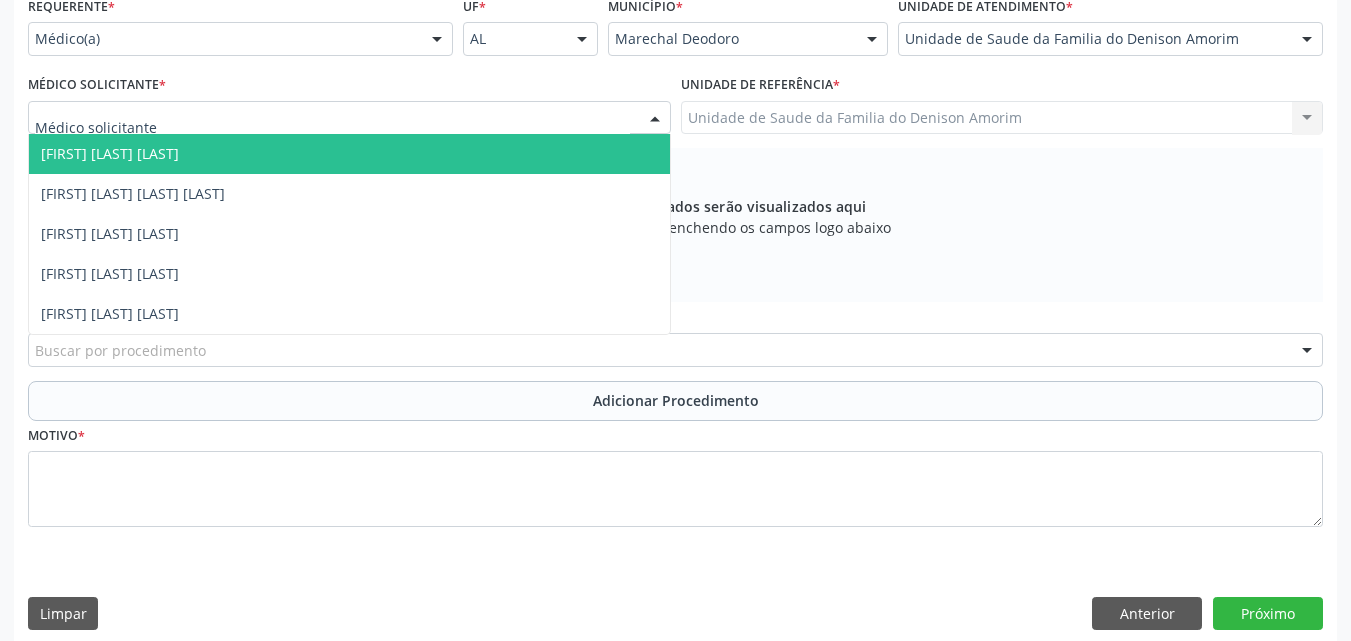 click at bounding box center [349, 118] 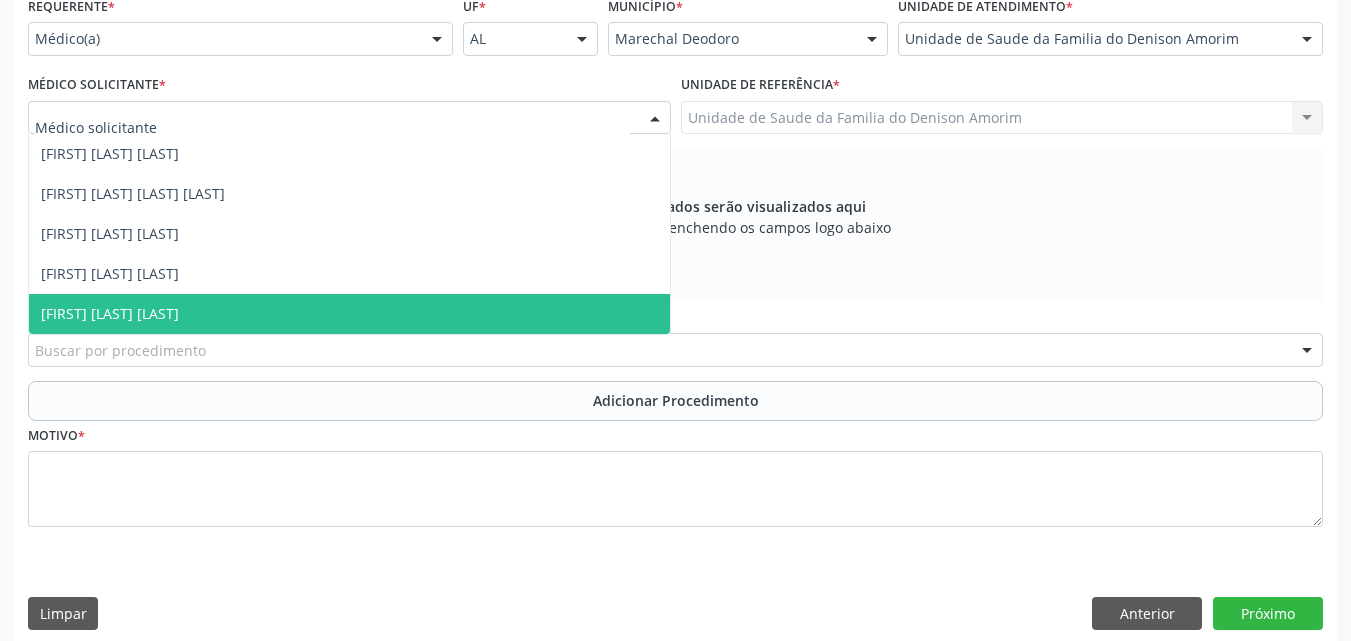 click on "[FIRST] [LAST] [LAST]" at bounding box center (349, 314) 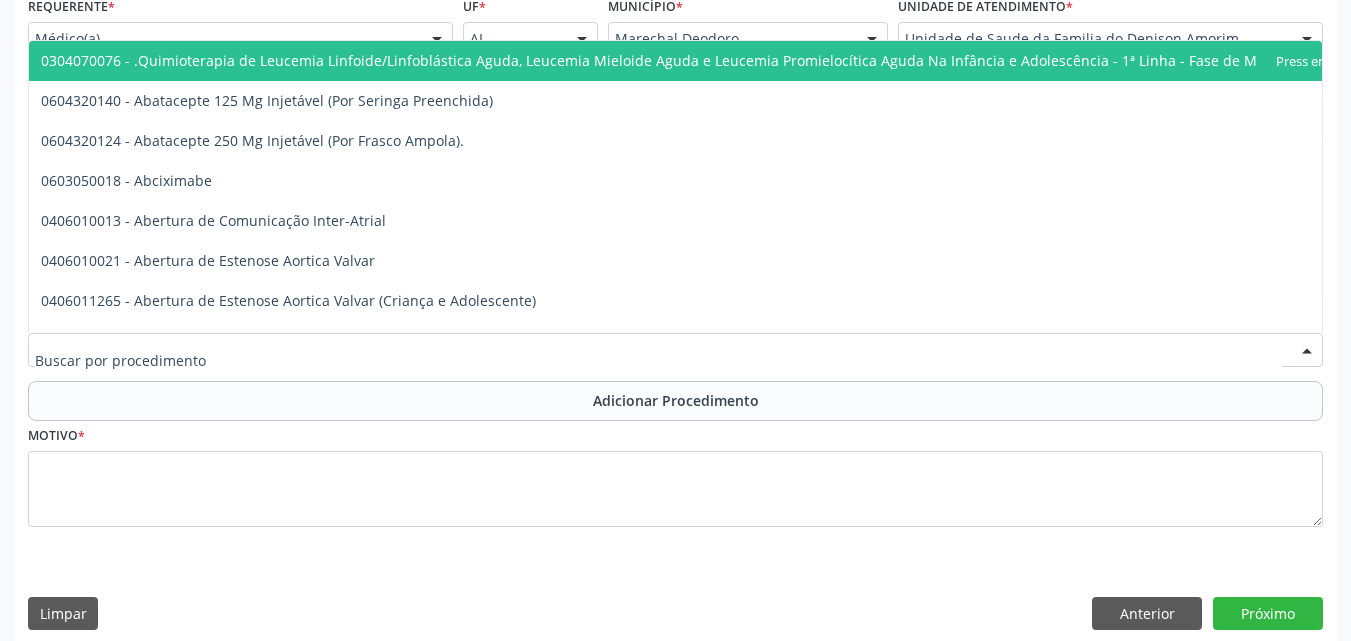 click at bounding box center [675, 350] 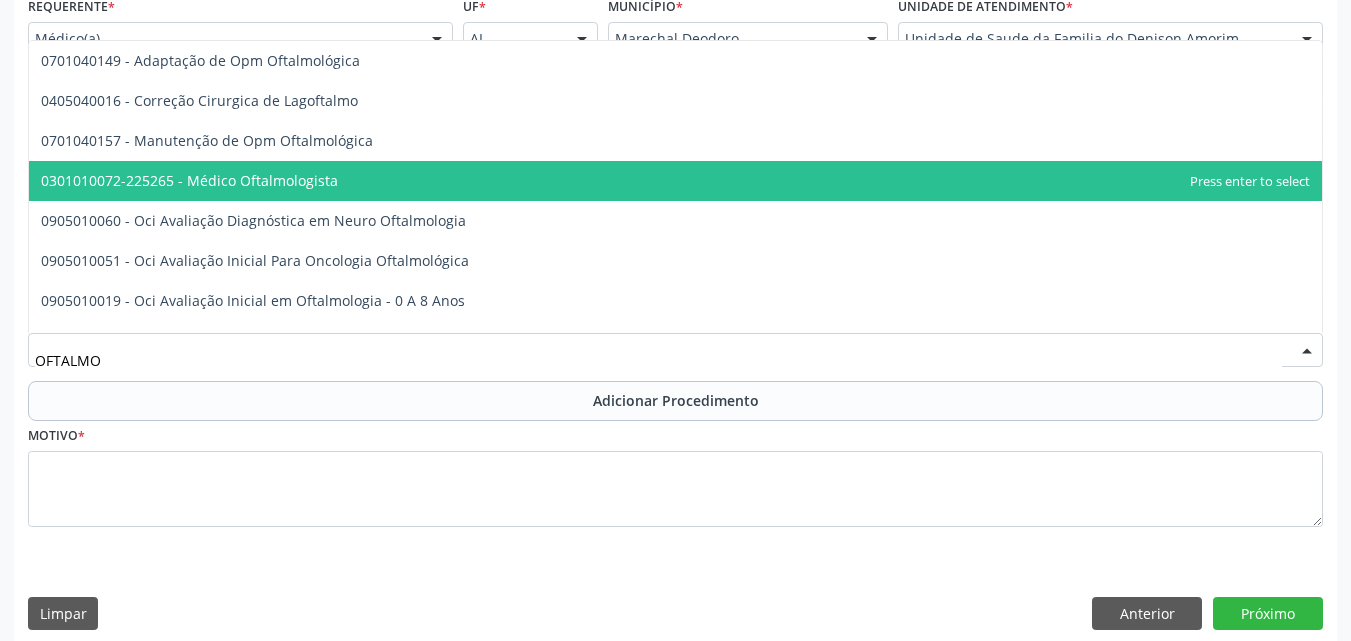 click on "0301010072-225265 - Médico Oftalmologista" at bounding box center (675, 181) 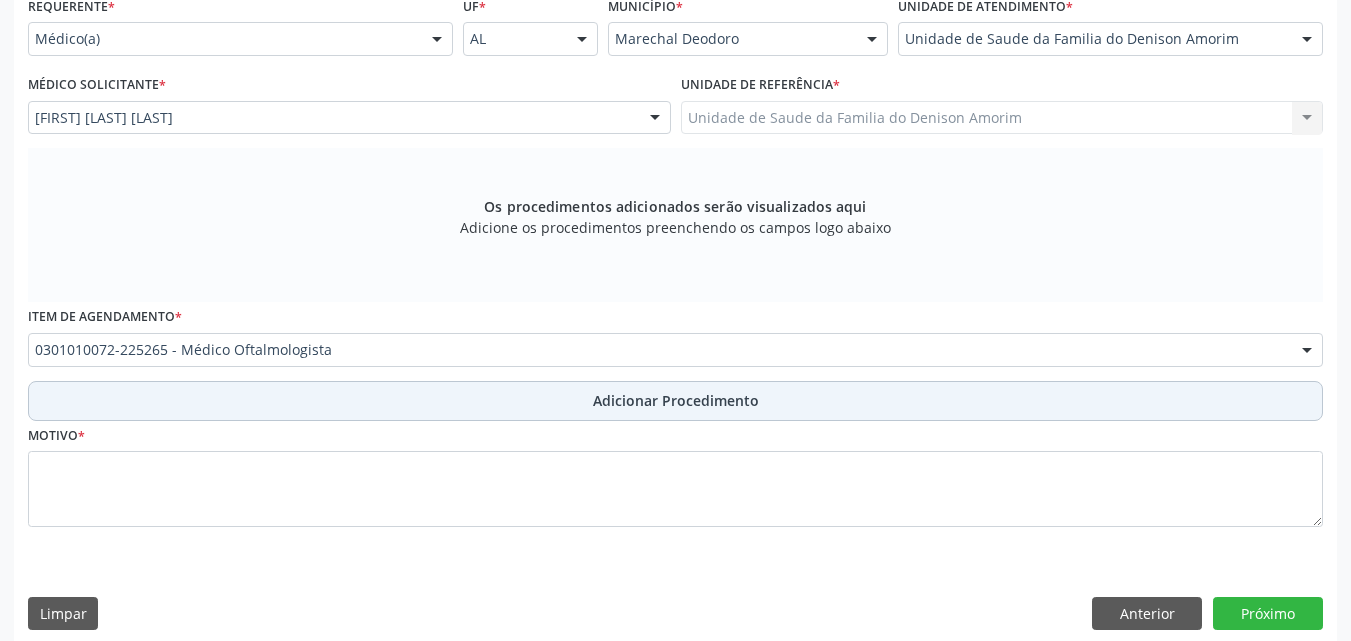 click on "Adicionar Procedimento" at bounding box center (675, 401) 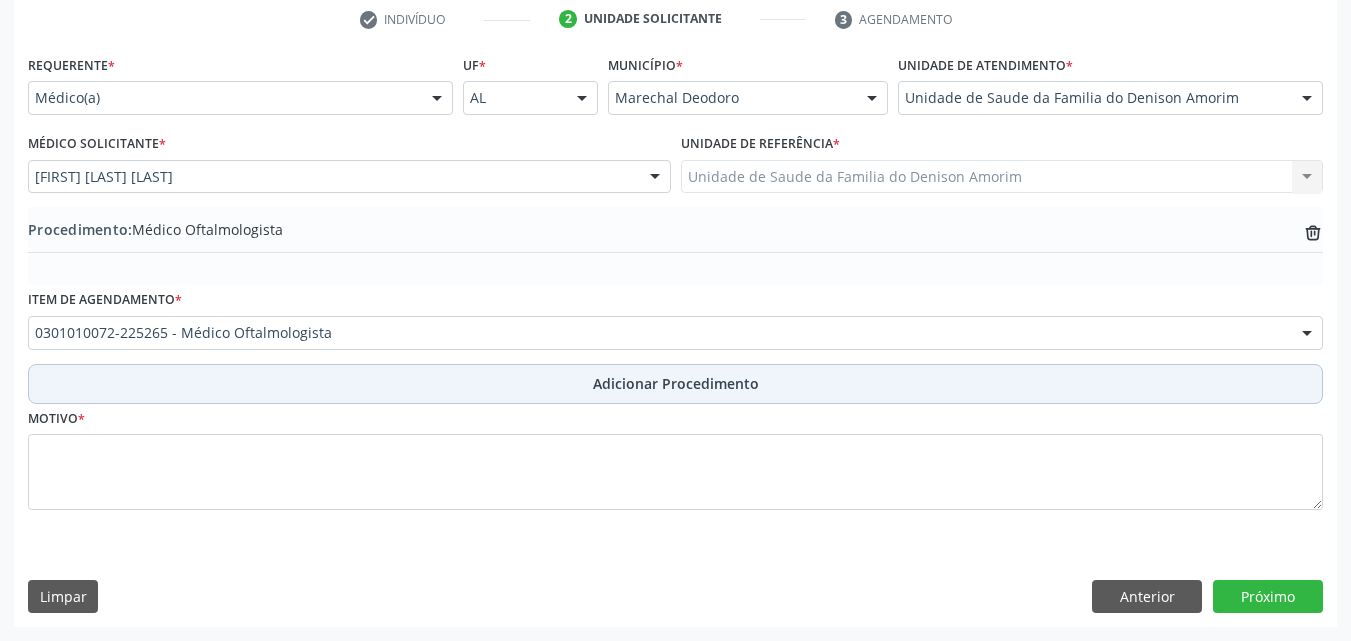 scroll, scrollTop: 412, scrollLeft: 0, axis: vertical 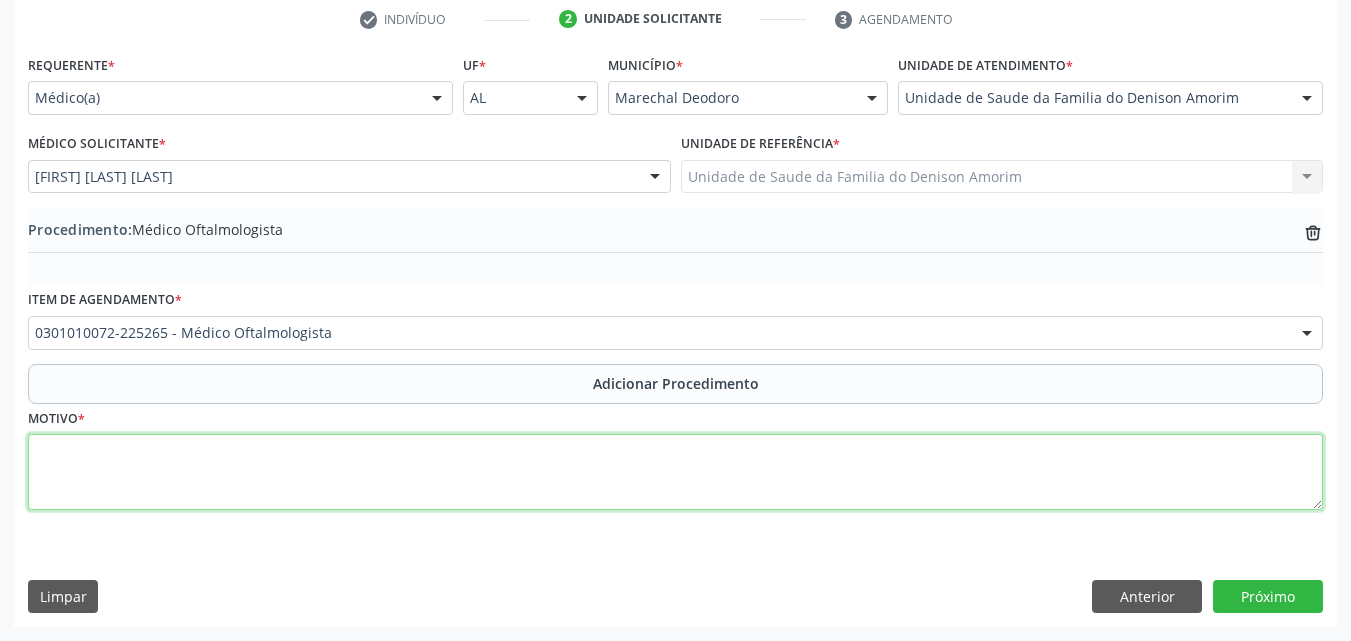 click at bounding box center [675, 472] 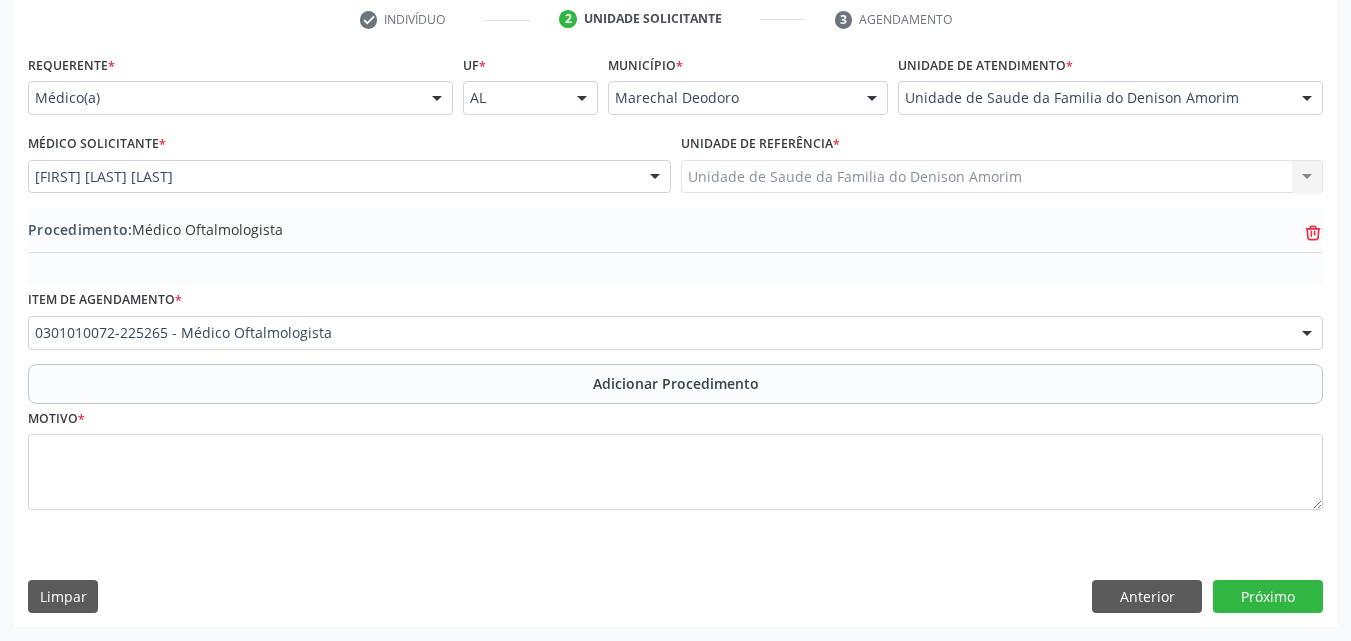 click on "trash-outline icon" 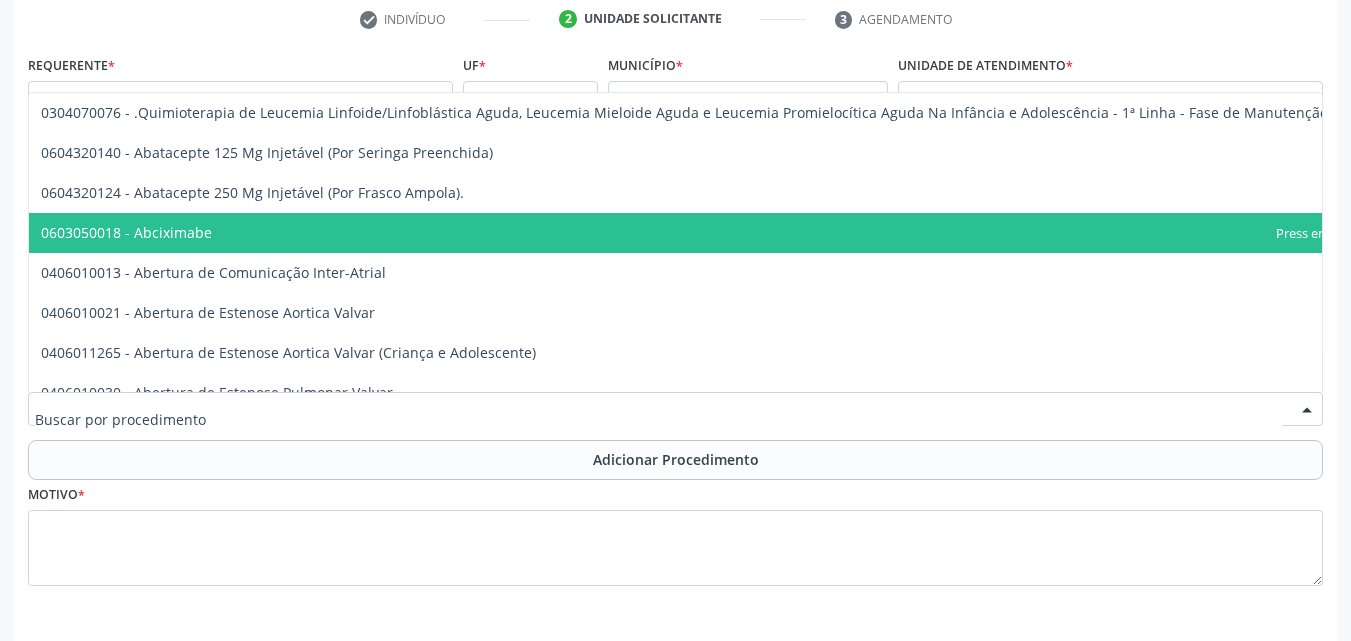 click at bounding box center (658, 419) 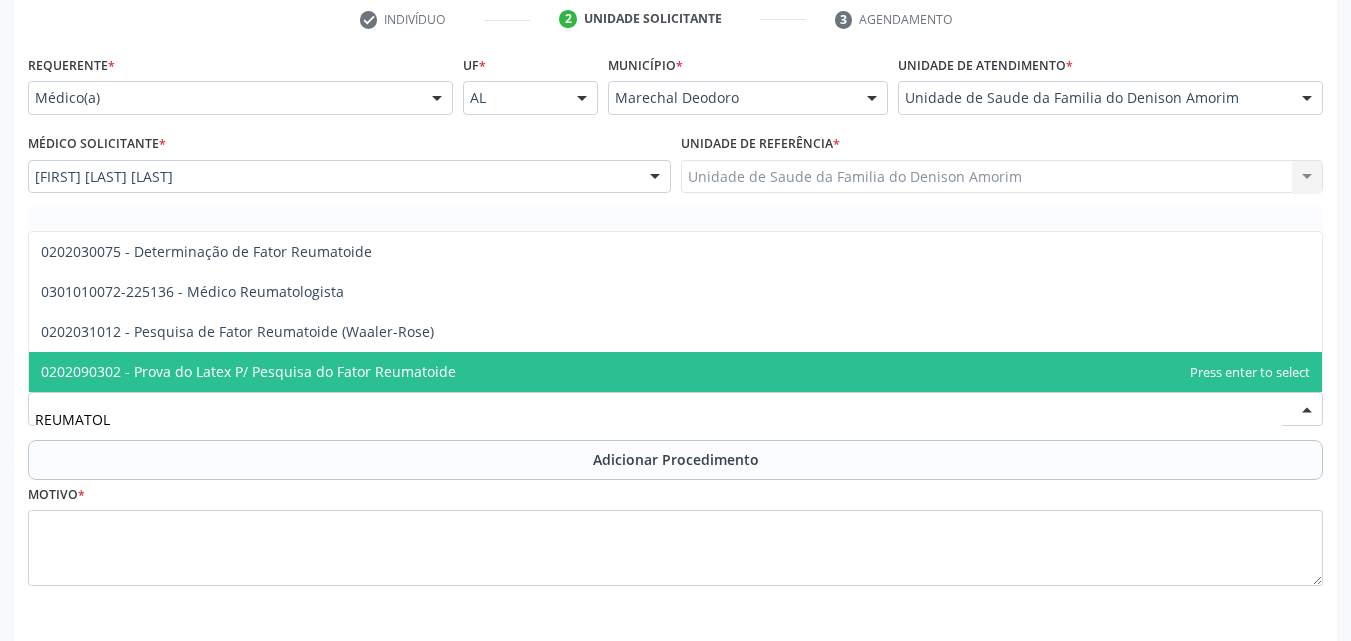 type on "REUMATOLO" 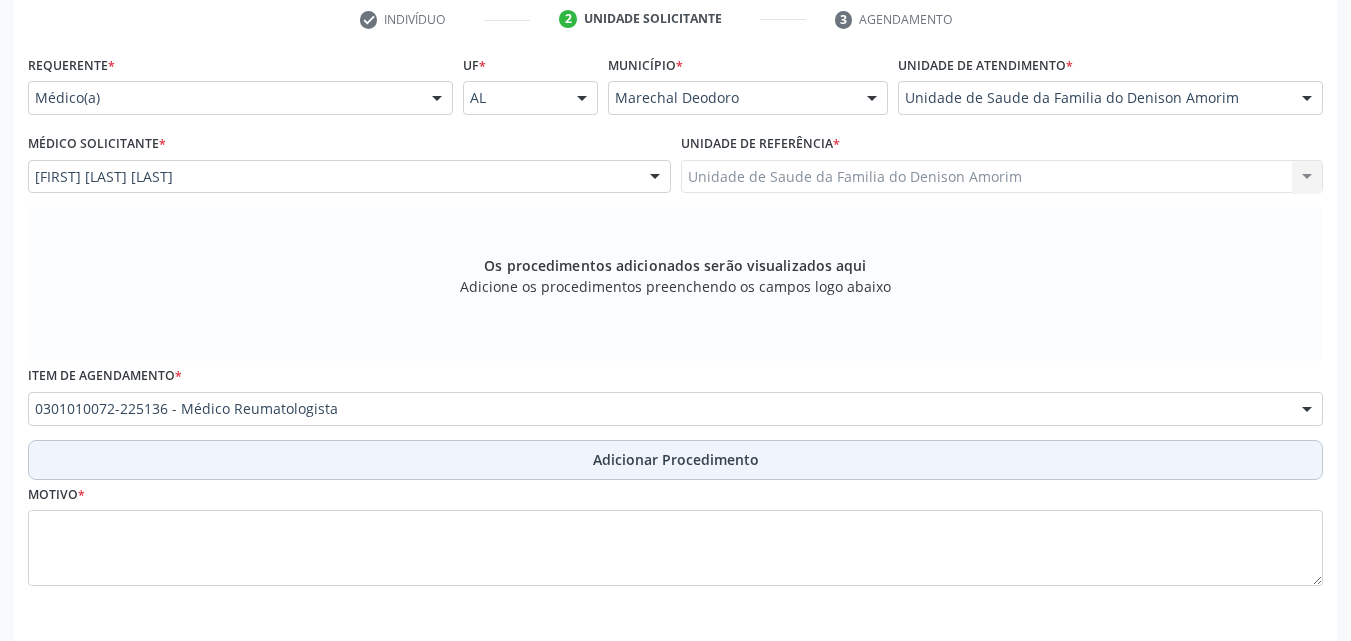 click on "Adicionar Procedimento" at bounding box center [675, 460] 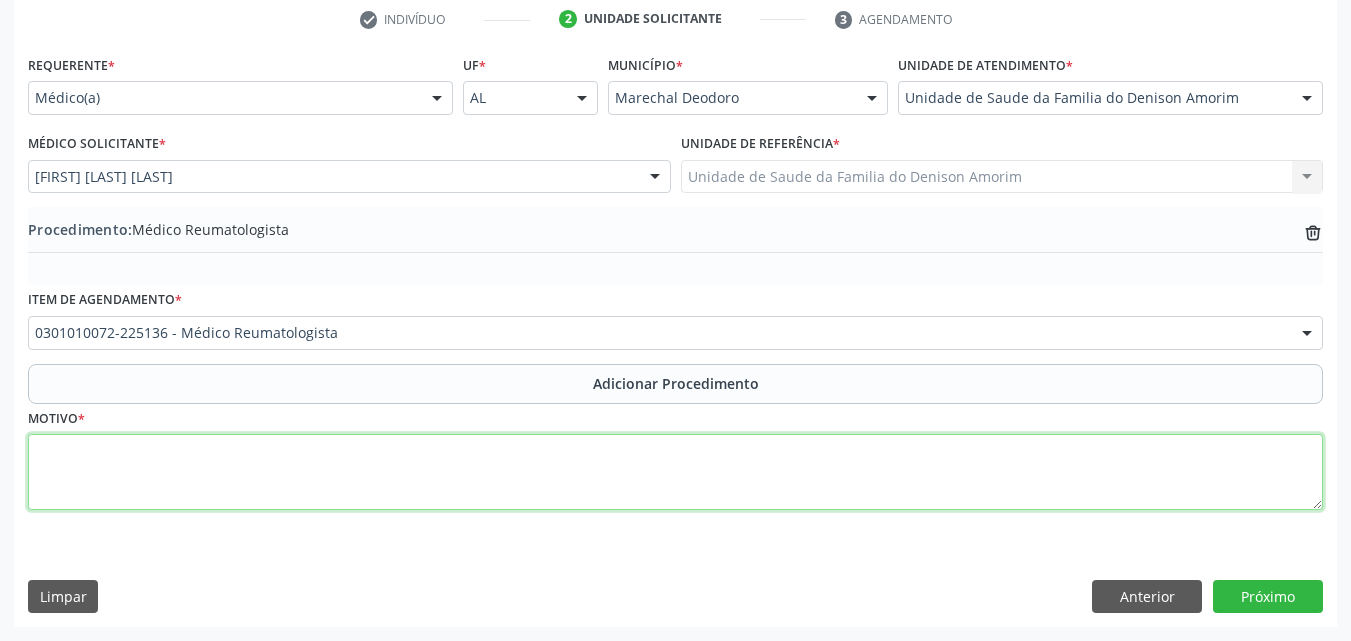 click at bounding box center [675, 472] 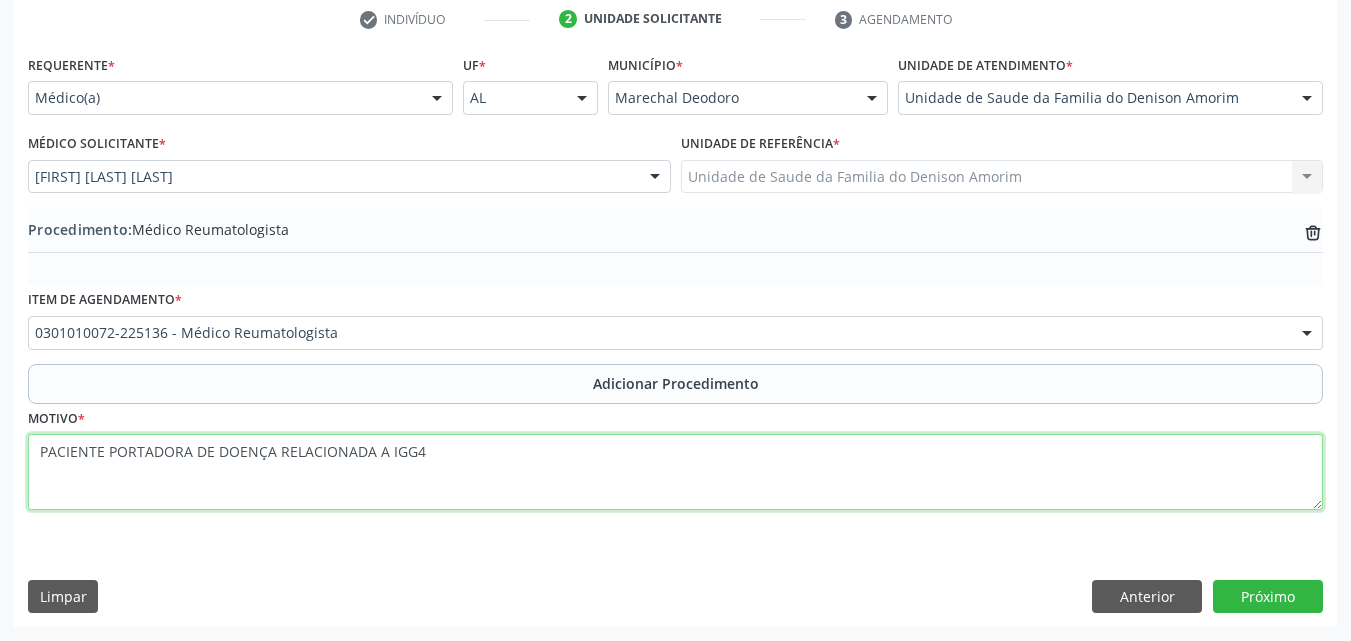 click on "PACIENTE PORTADORA DE DOENÇA RELACIONADA A IGG4" at bounding box center [675, 472] 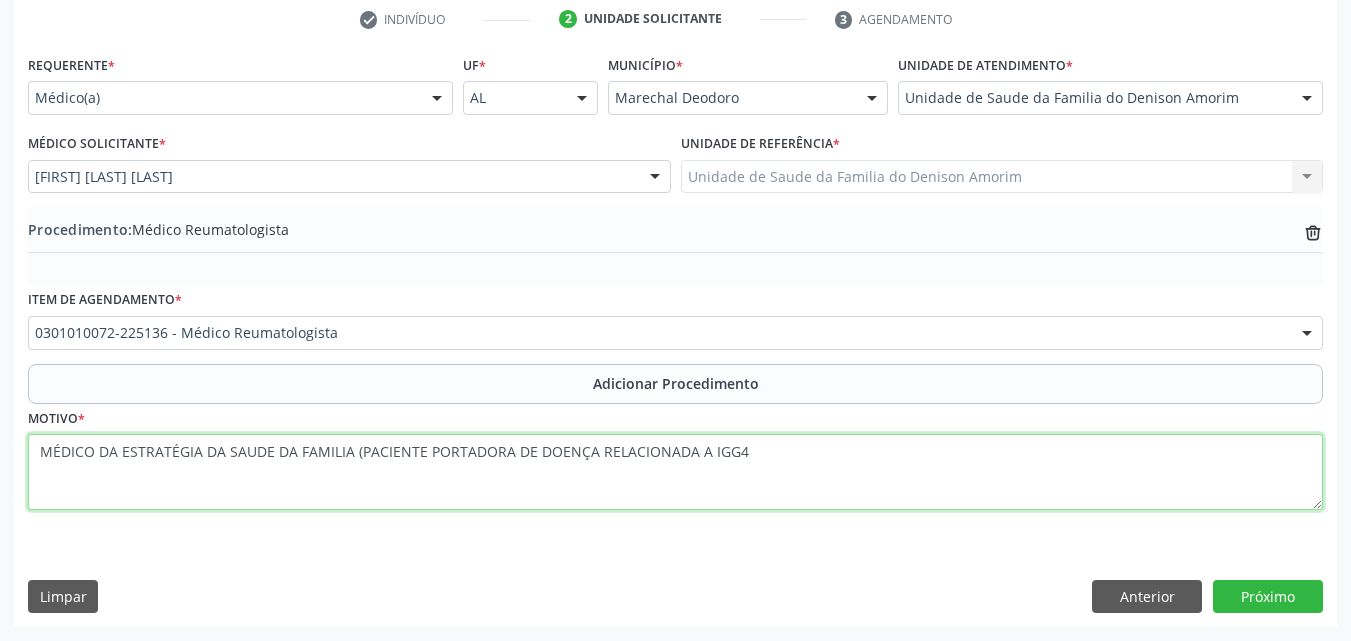 click on "MÉDICO DA ESTRATÉGIA DA SAUDE DA FAMILIA (PACIENTE PORTADORA DE DOENÇA RELACIONADA A IGG4" at bounding box center (675, 472) 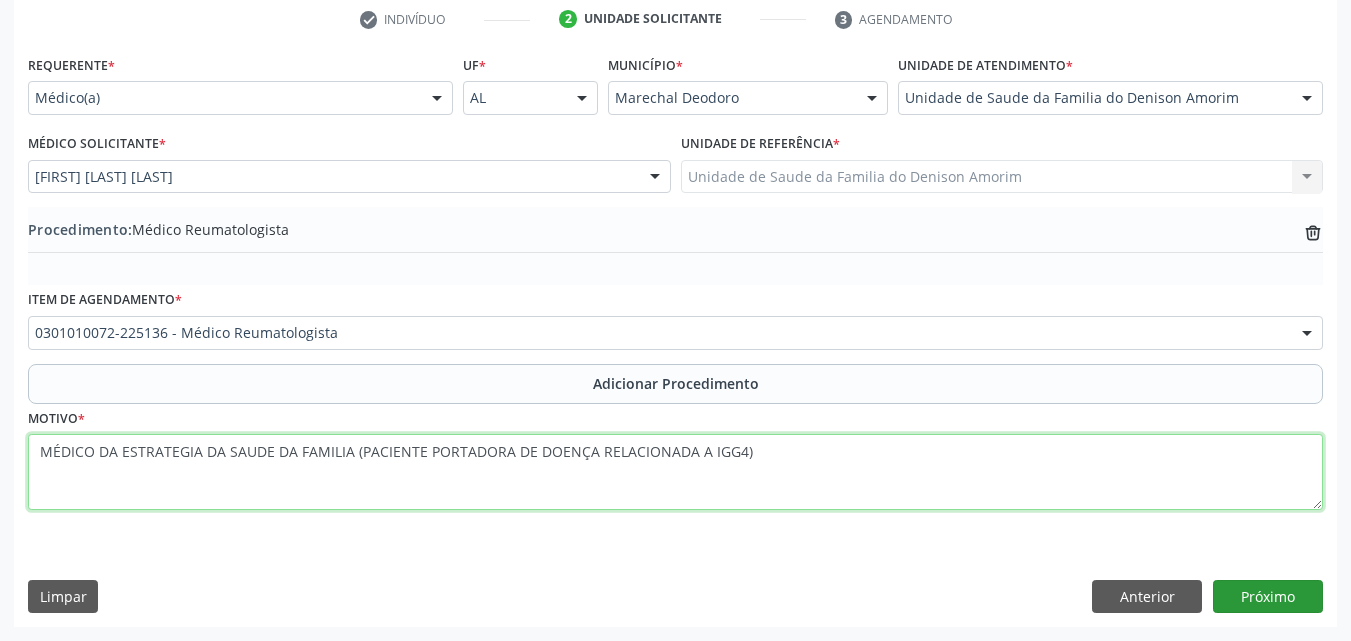 type on "MÉDICO DA ESTRATEGIA DA SAUDE DA FAMILIA (PACIENTE PORTADORA DE DOENÇA RELACIONADA A IGG4)" 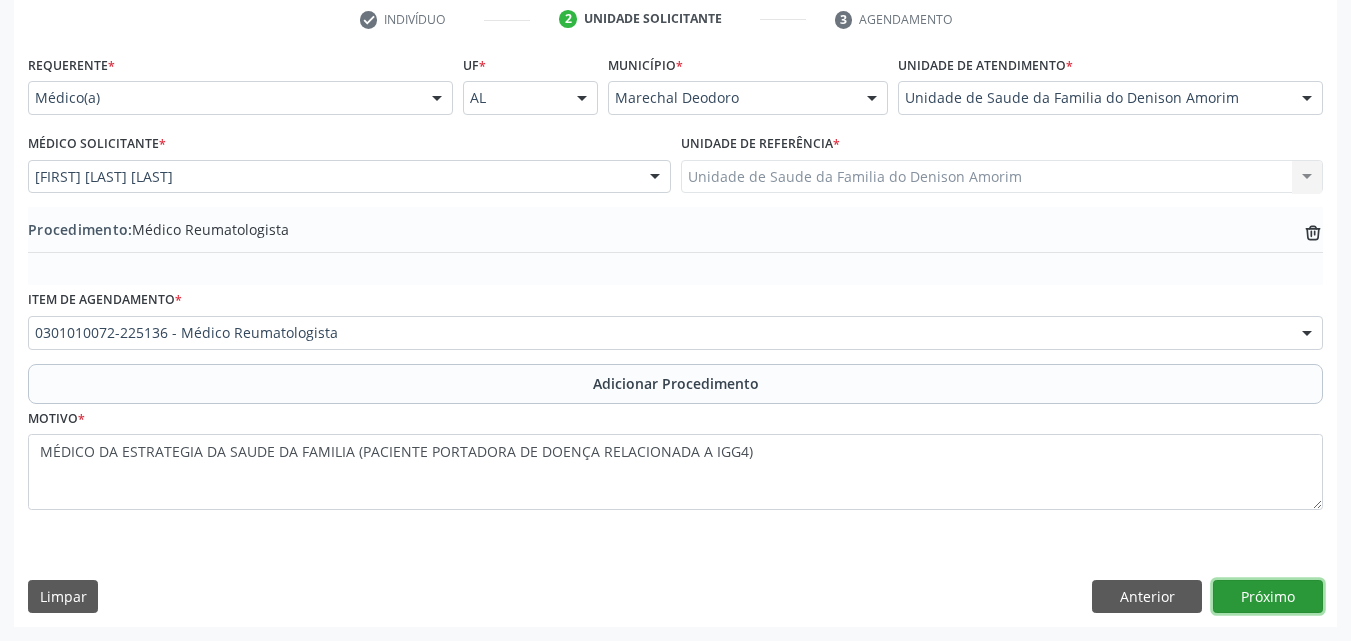 click on "Próximo" at bounding box center [1268, 597] 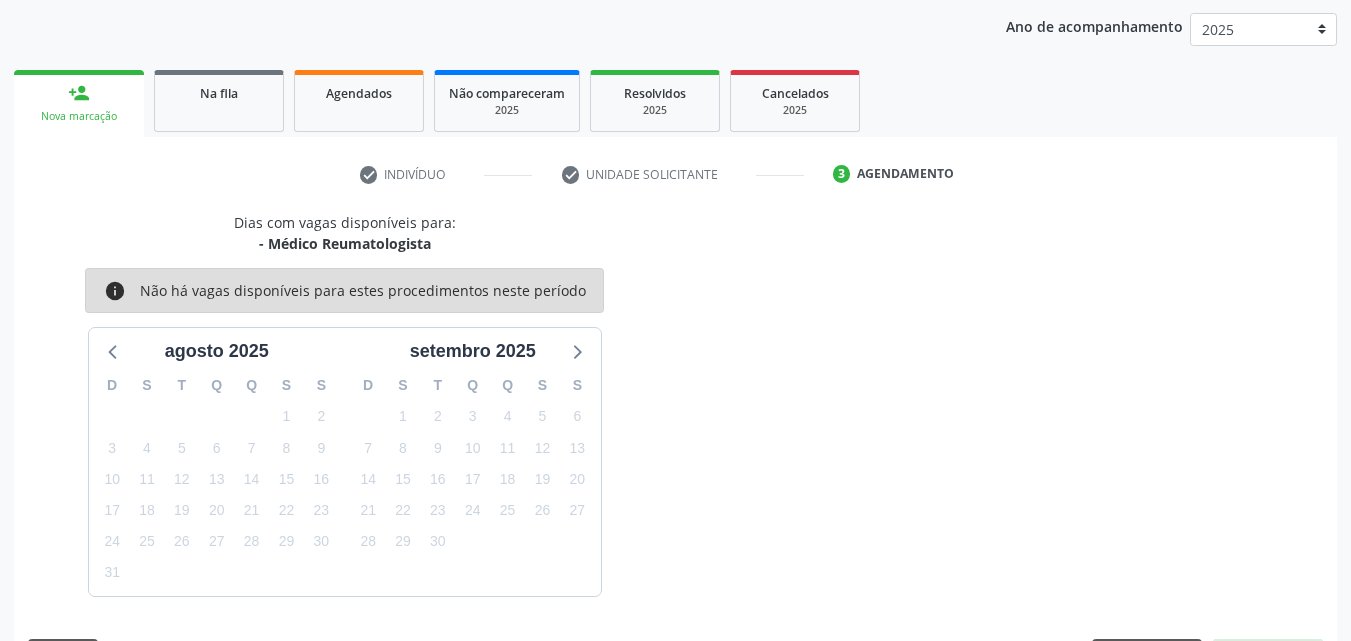 scroll, scrollTop: 316, scrollLeft: 0, axis: vertical 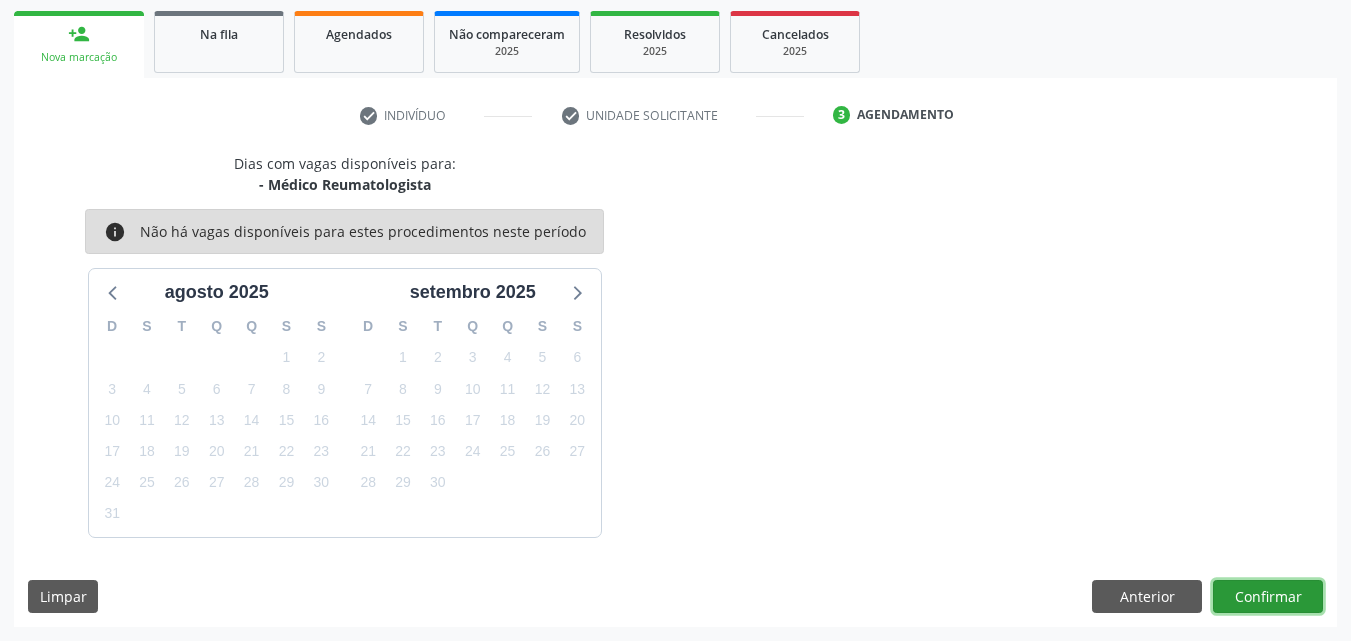 click on "Confirmar" at bounding box center [1268, 597] 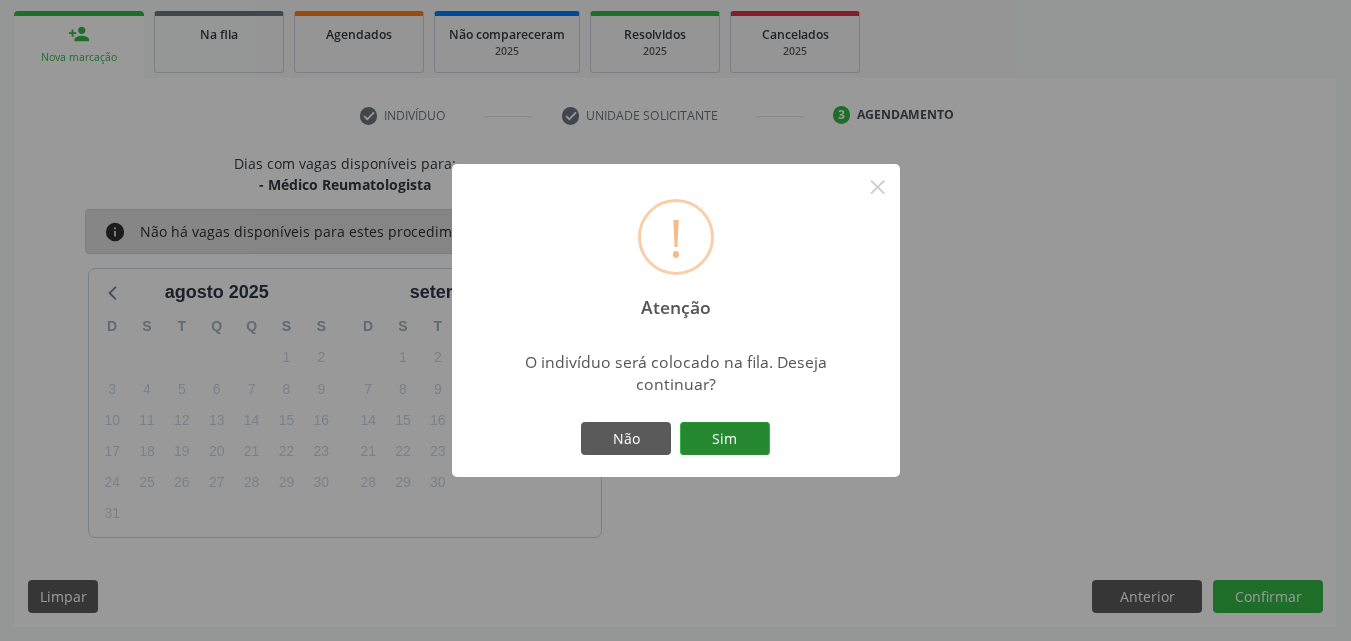 click on "Sim" at bounding box center [725, 439] 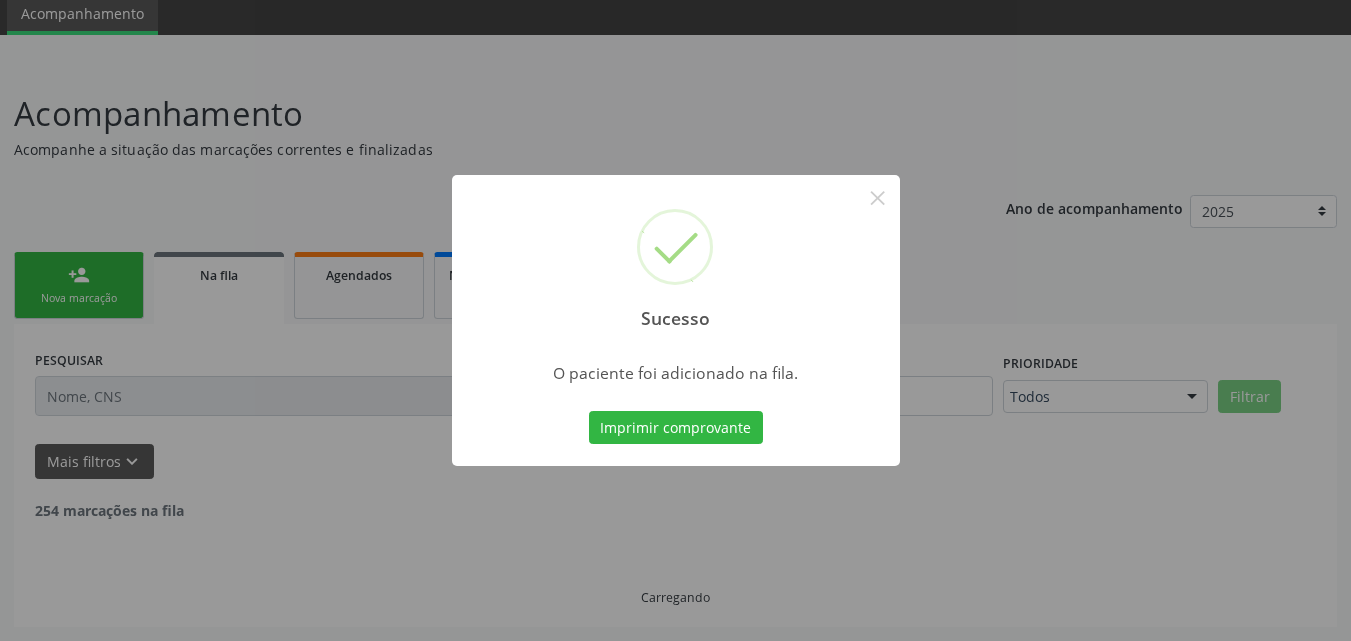 scroll, scrollTop: 54, scrollLeft: 0, axis: vertical 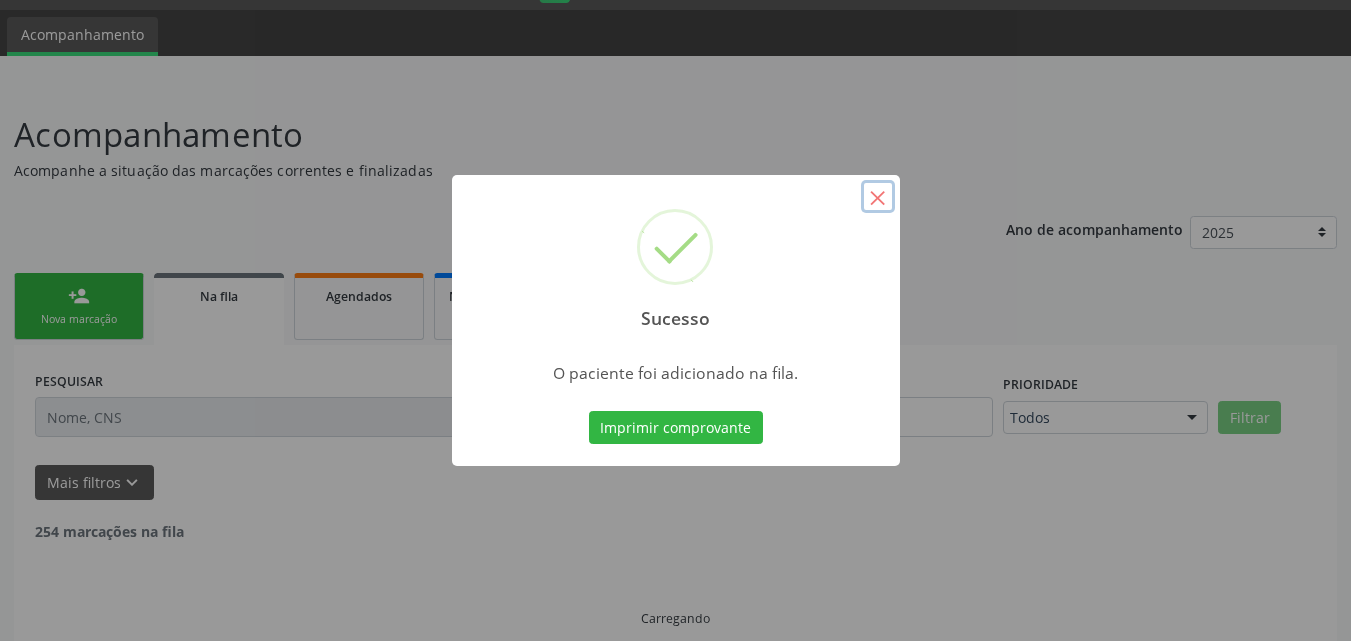 click on "×" at bounding box center [878, 197] 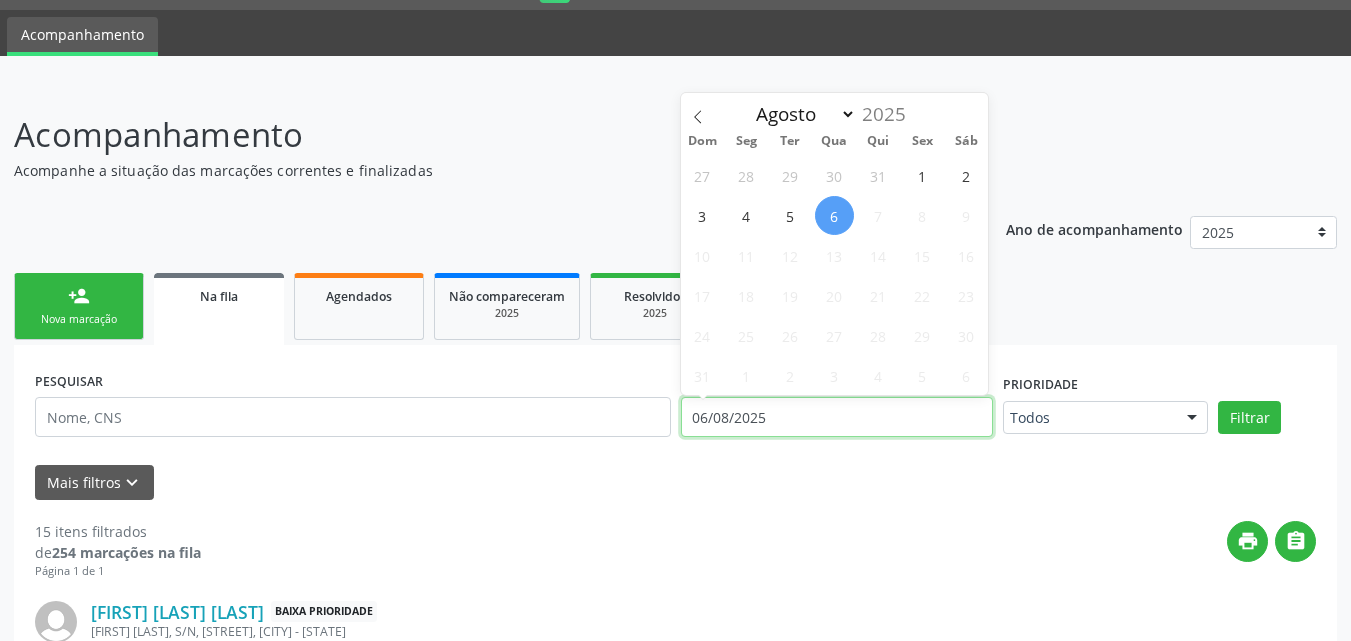 click on "06/08/2025" at bounding box center [837, 417] 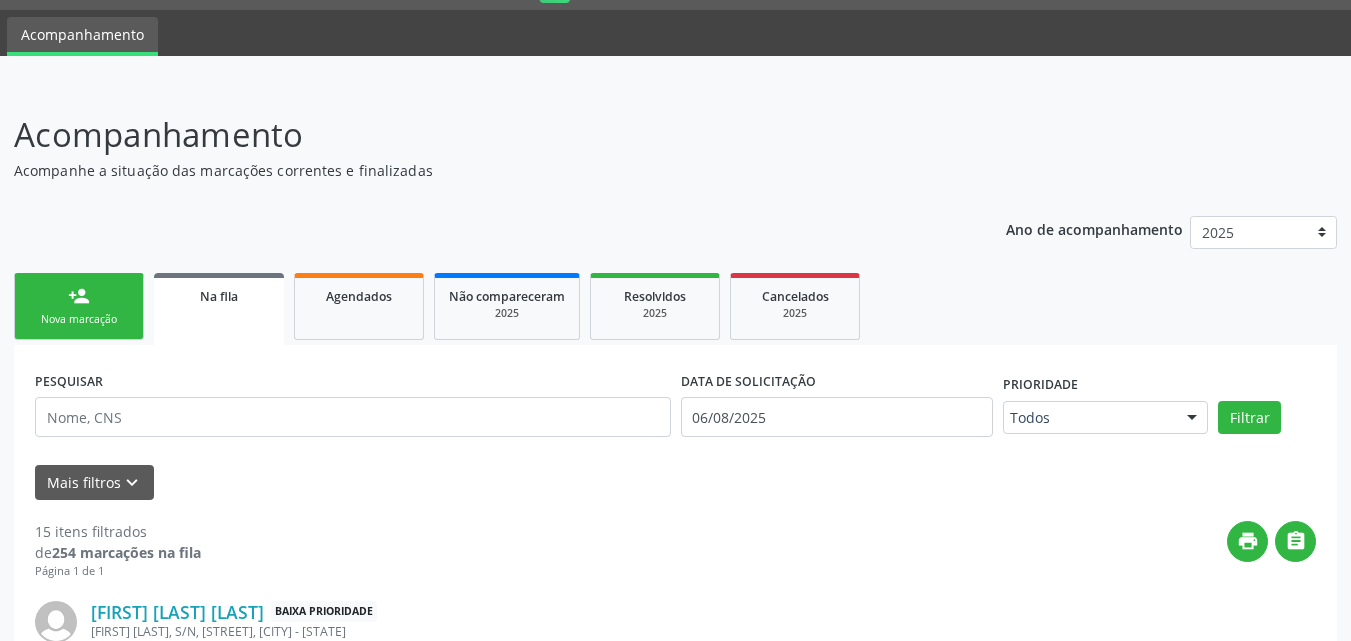 click on "Prioridade
Todos         Todos   Baixa Prioridade   Média Prioridade   Alta Prioridade
Nenhum resultado encontrado para: "   "
Não há nenhuma opção para ser exibida." at bounding box center (1105, 402) 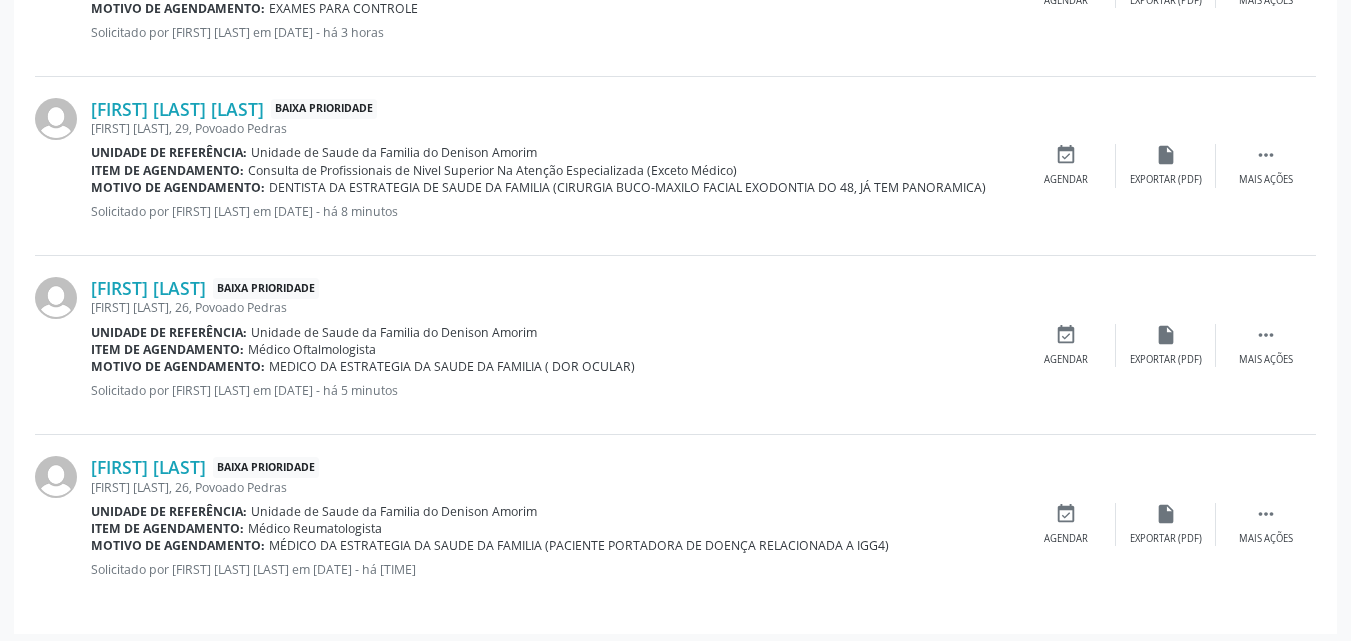 scroll, scrollTop: 2714, scrollLeft: 0, axis: vertical 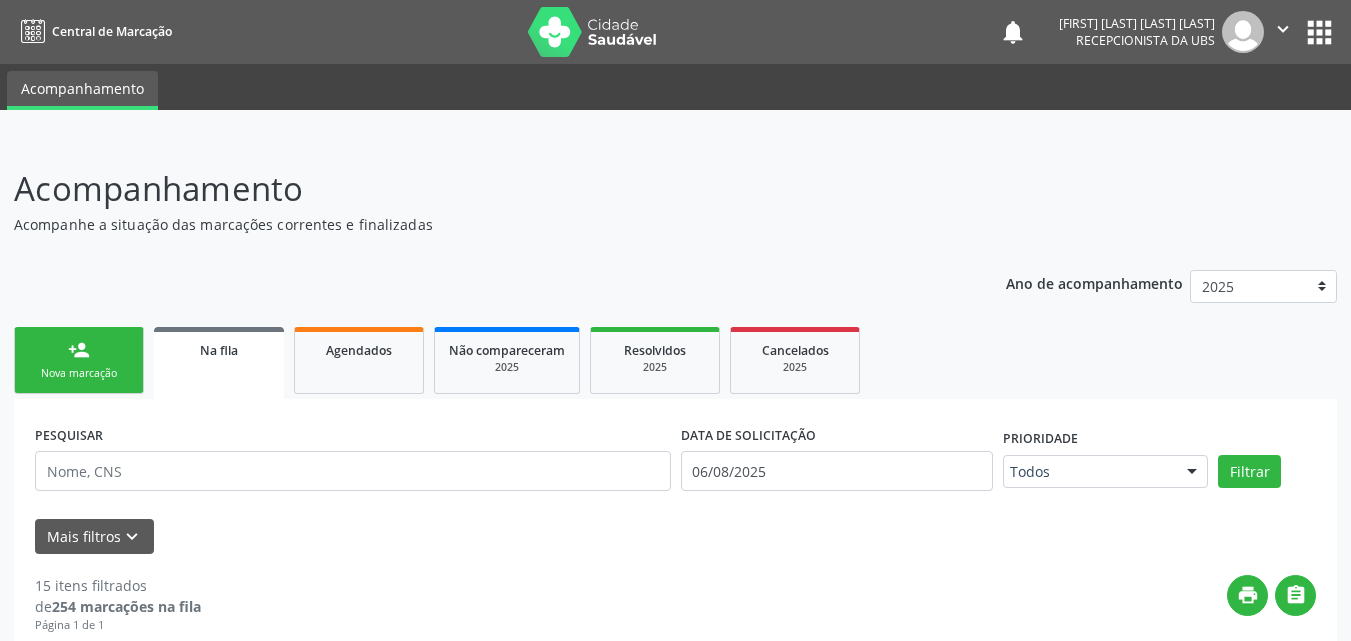 click on "Nova marcação" at bounding box center [79, 373] 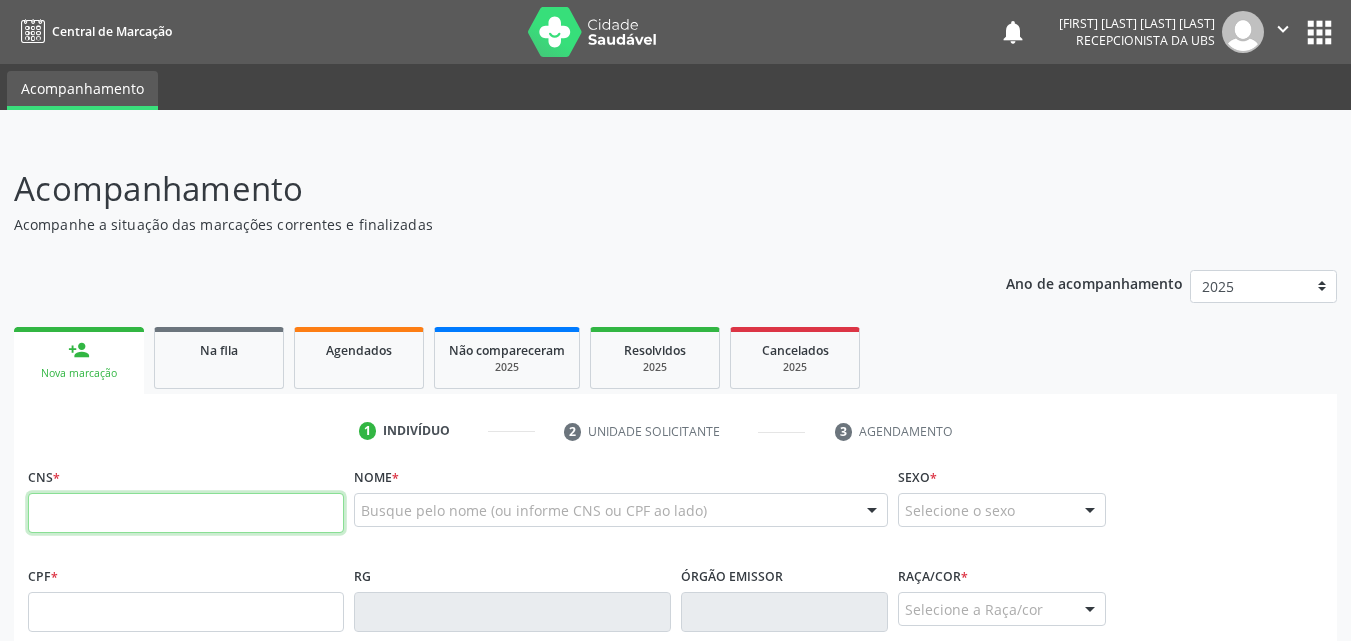 click at bounding box center [186, 513] 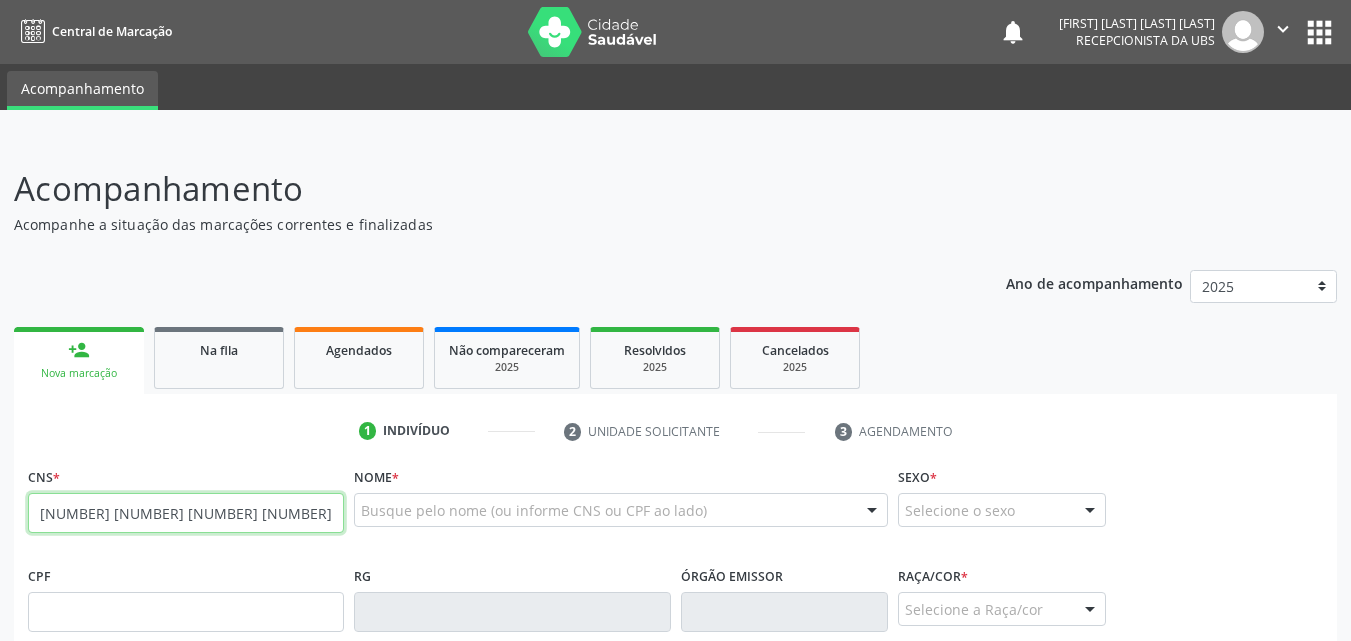 type on "[NUMBER] [NUMBER] [NUMBER] [NUMBER]" 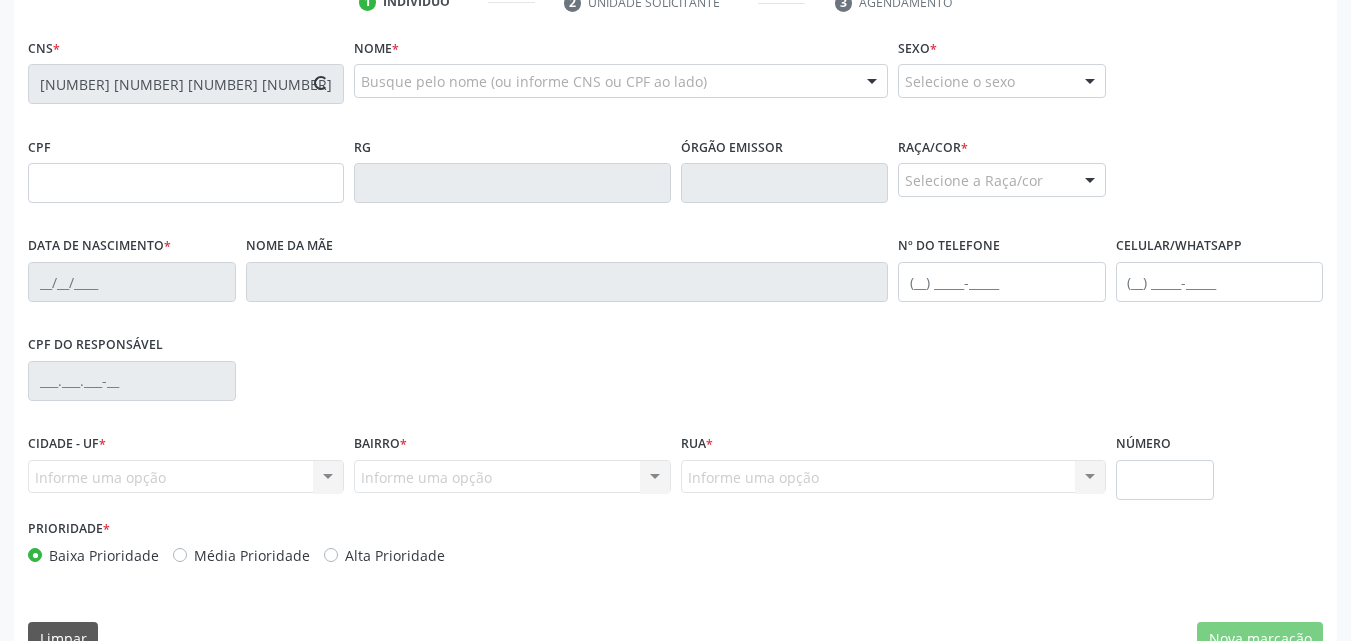 scroll, scrollTop: 432, scrollLeft: 0, axis: vertical 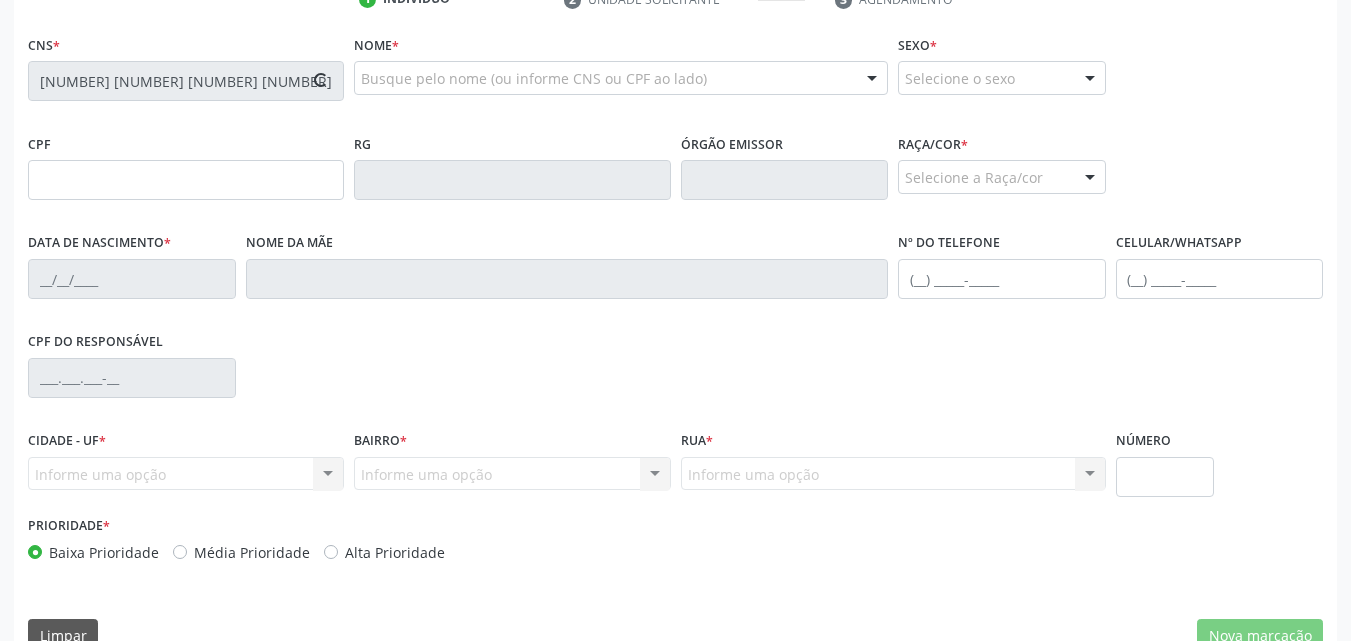 type on "[NUMBER]-[NUMBER]" 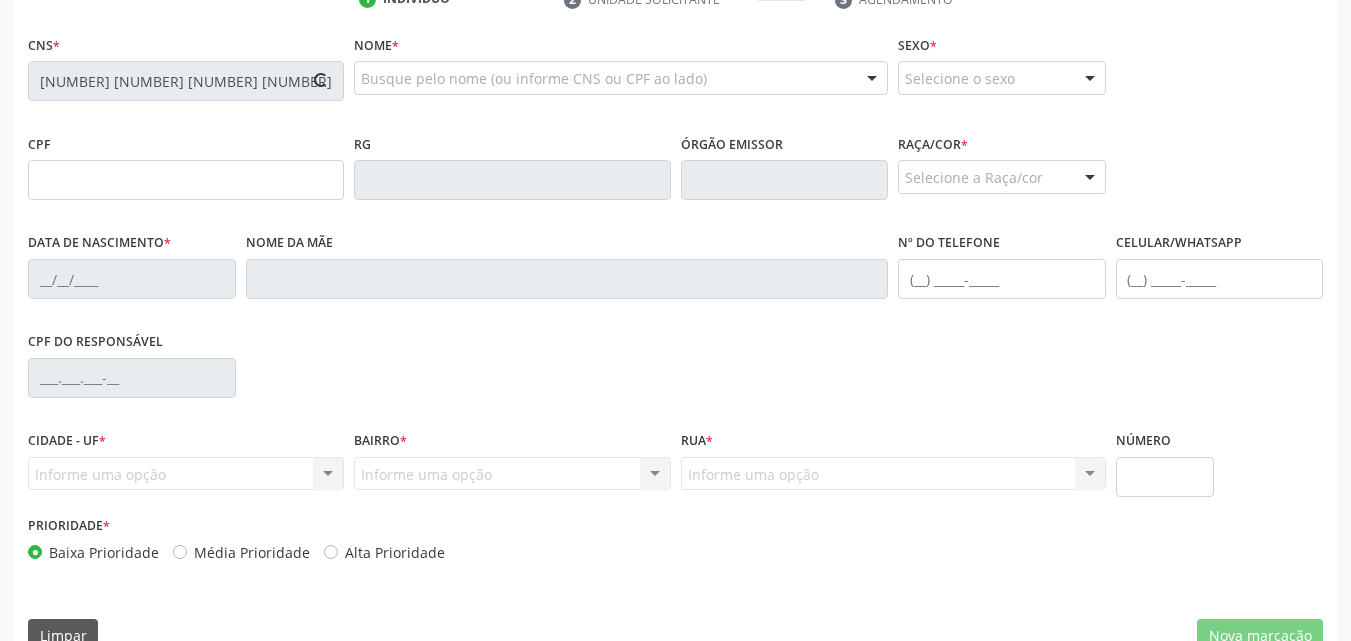 type on "[DATE]" 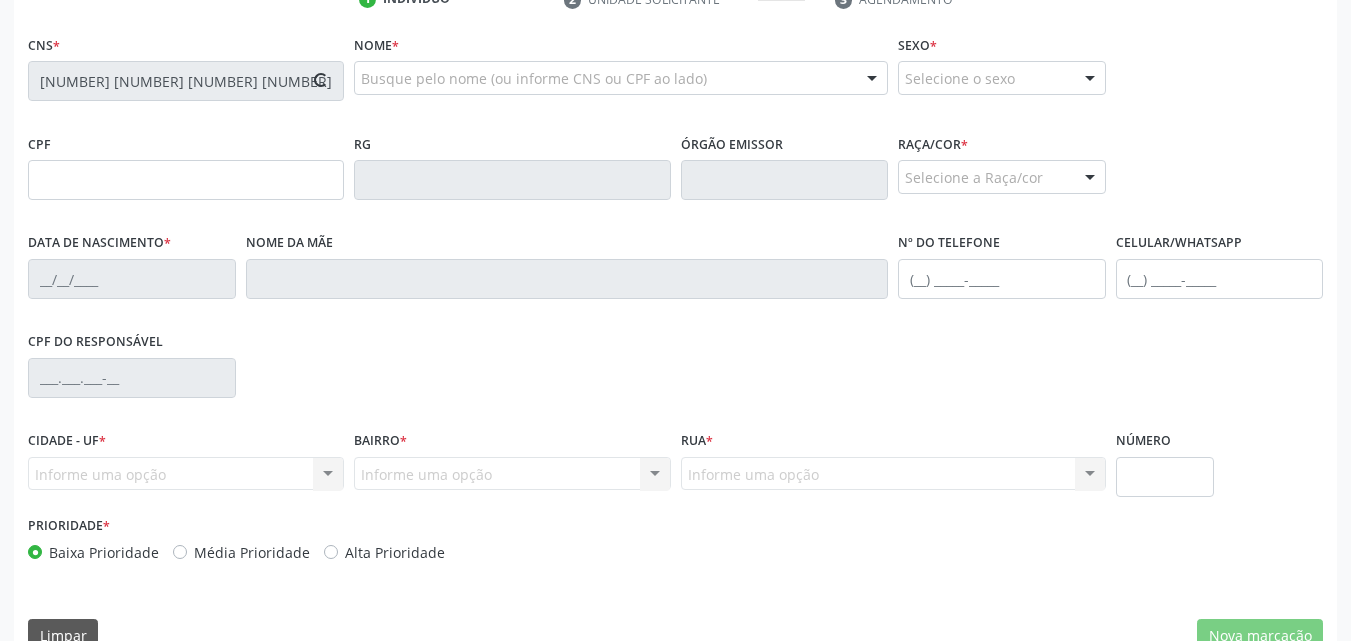 type on "[FIRST] [LAST] [LAST]" 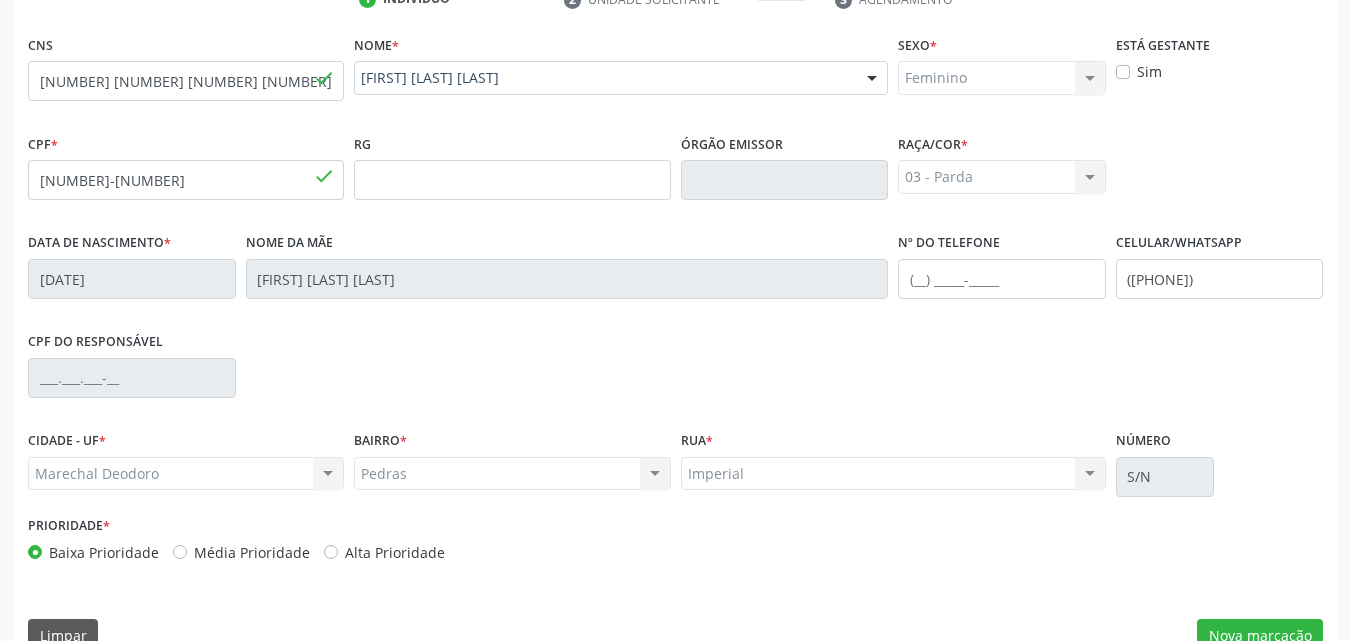 scroll, scrollTop: 471, scrollLeft: 0, axis: vertical 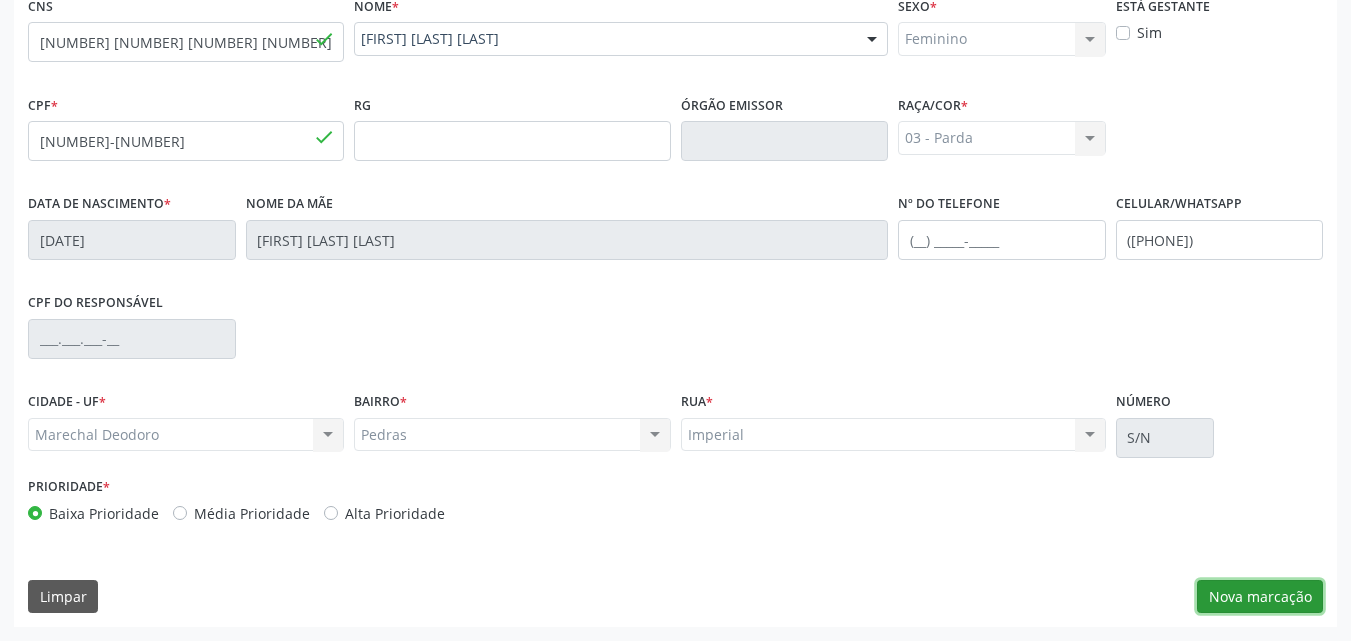 click on "Nova marcação" at bounding box center (1260, 597) 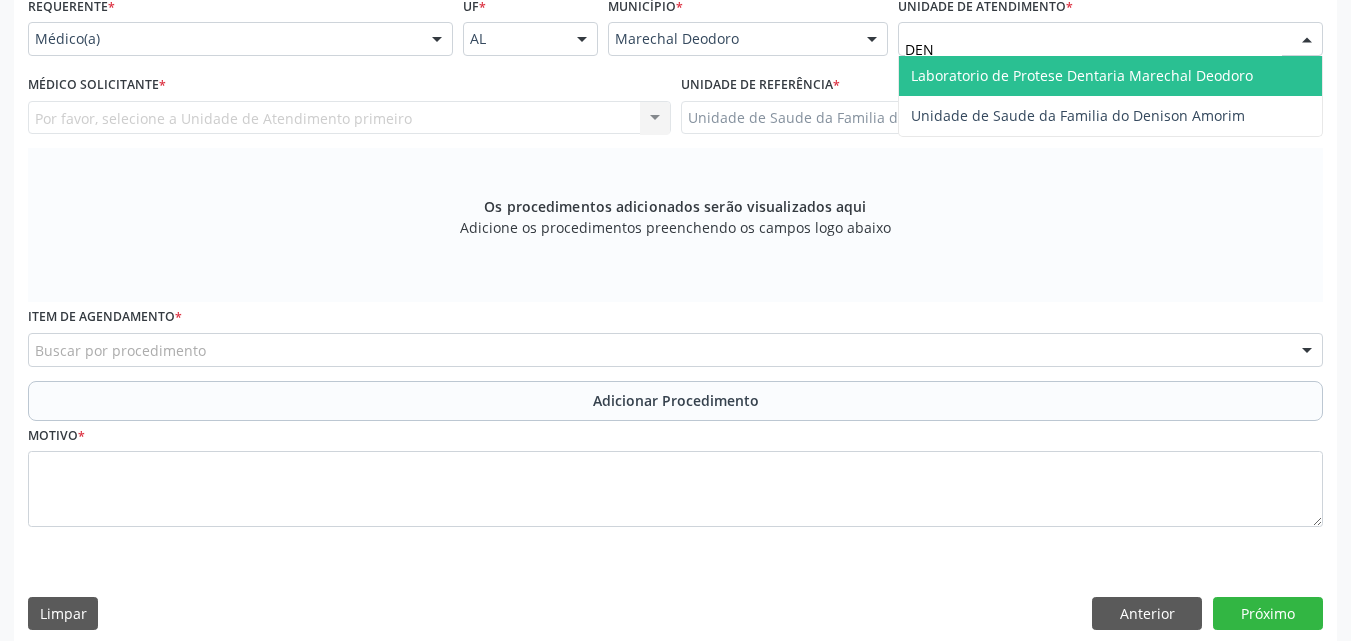type on "[FIRST]" 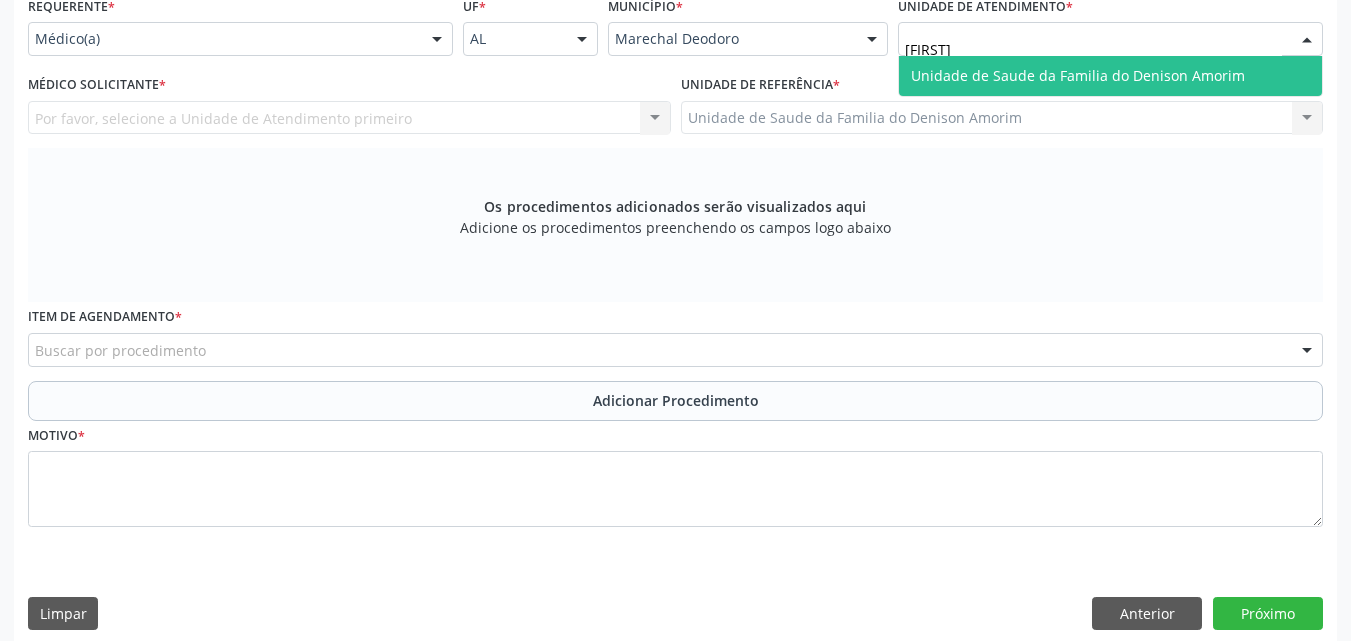 click on "Unidade de Saude da Familia do Denison Amorim" at bounding box center [1078, 75] 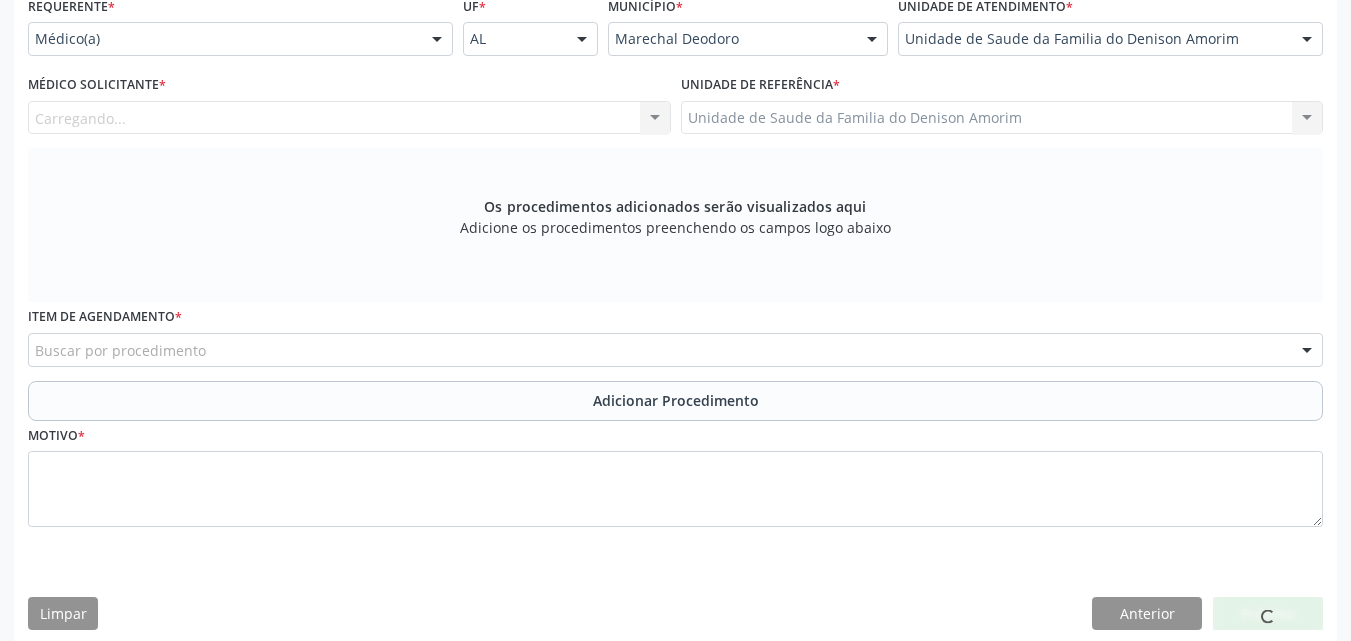 click on "Carregando...
Nenhum resultado encontrado para: "   "
Não há nenhuma opção para ser exibida." at bounding box center [349, 118] 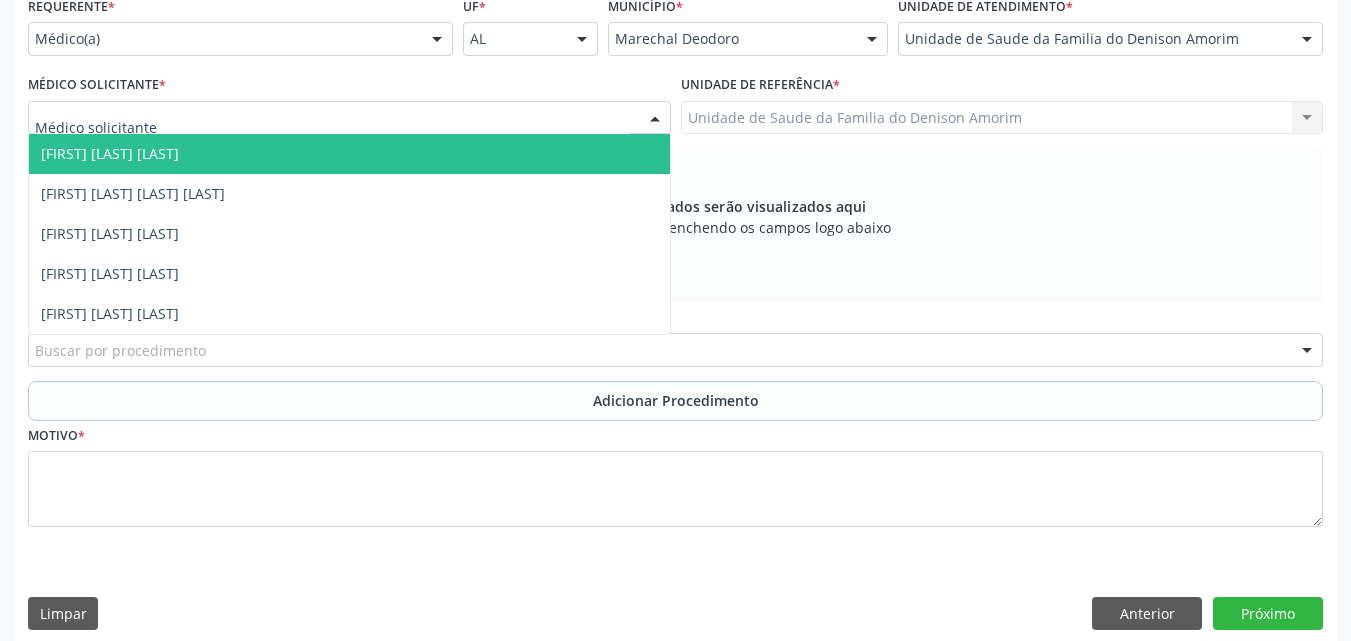 click at bounding box center (349, 118) 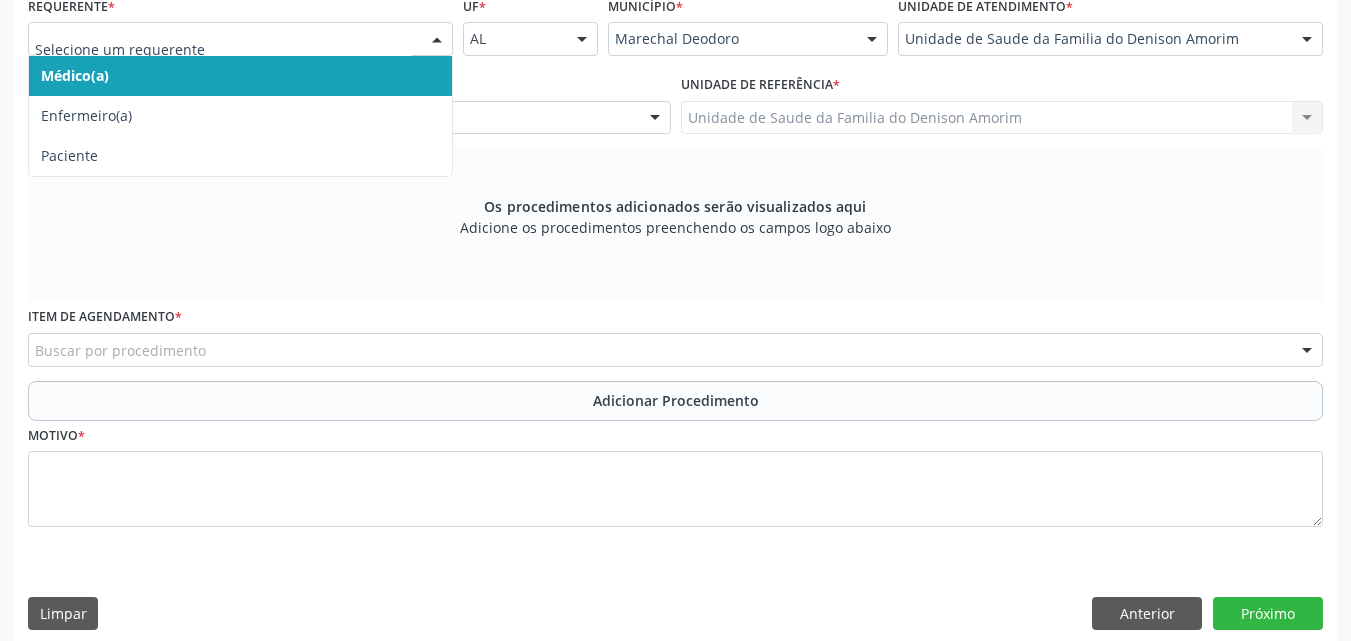 click at bounding box center [240, 39] 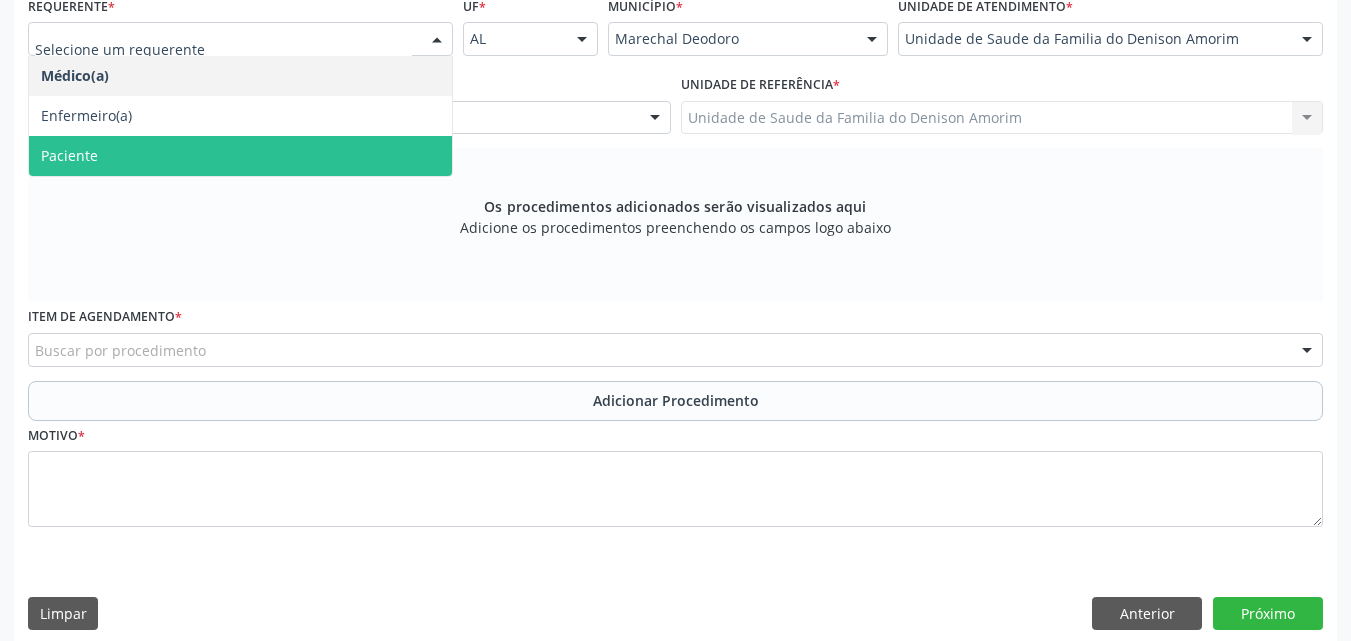 click on "Paciente" at bounding box center (240, 156) 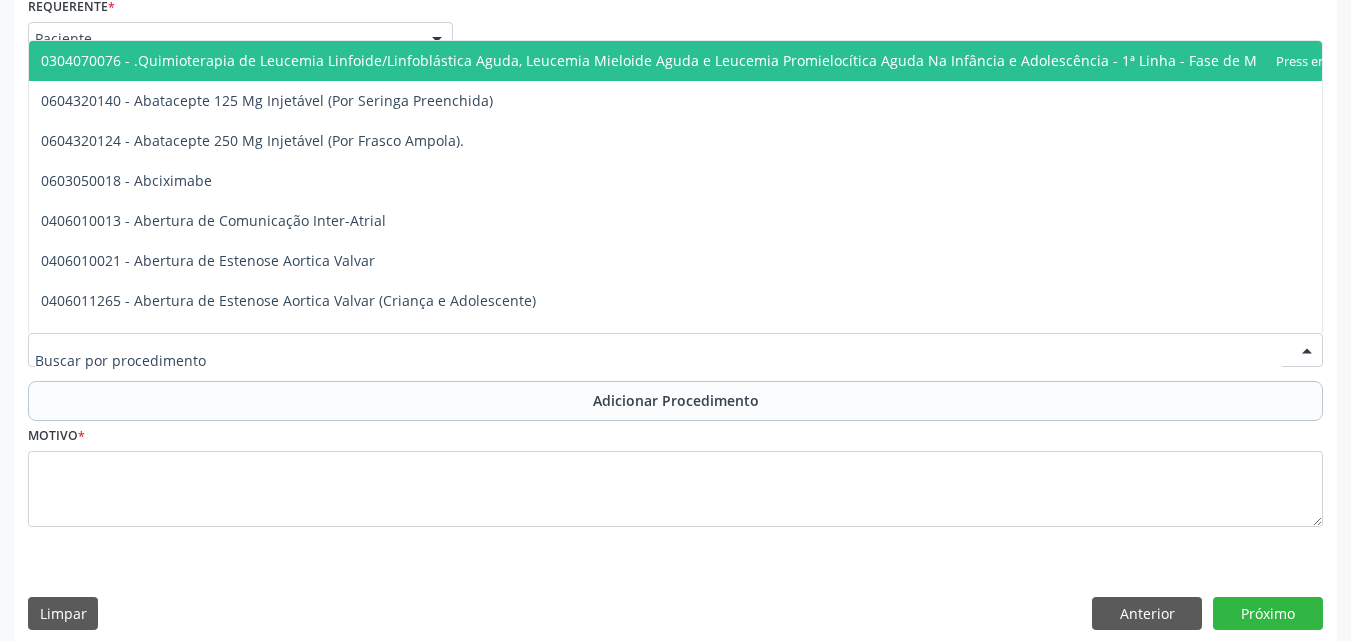 click at bounding box center [675, 350] 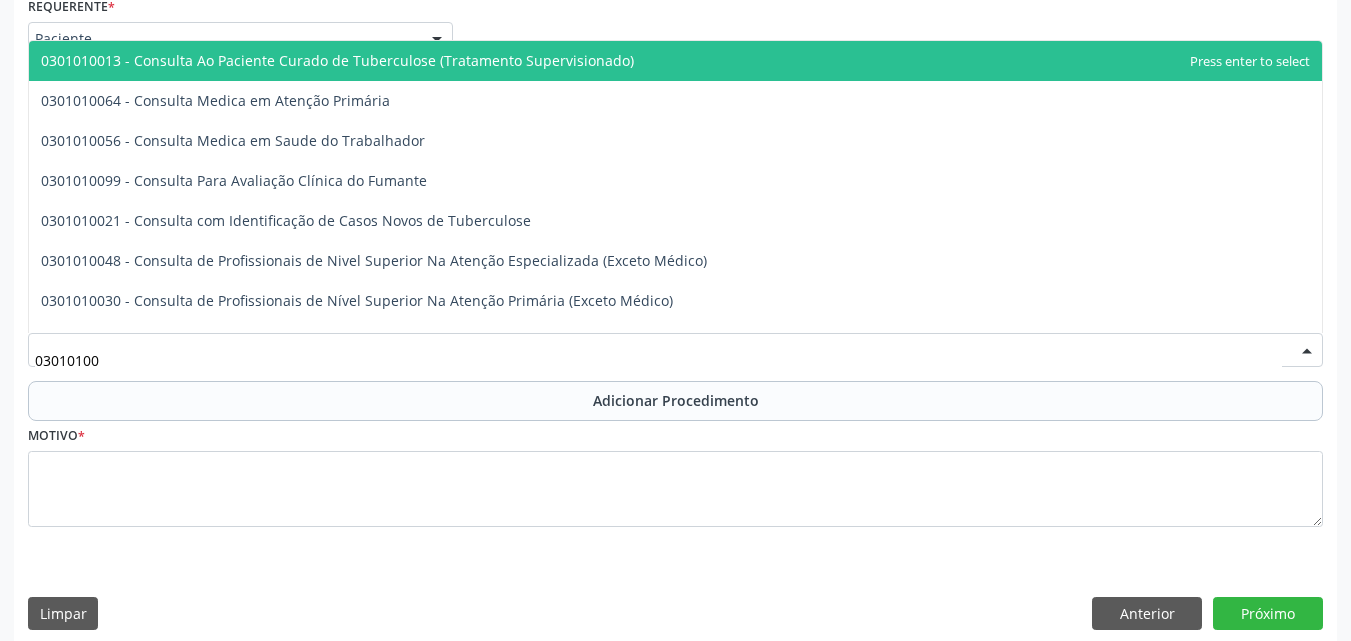 type on "030101004" 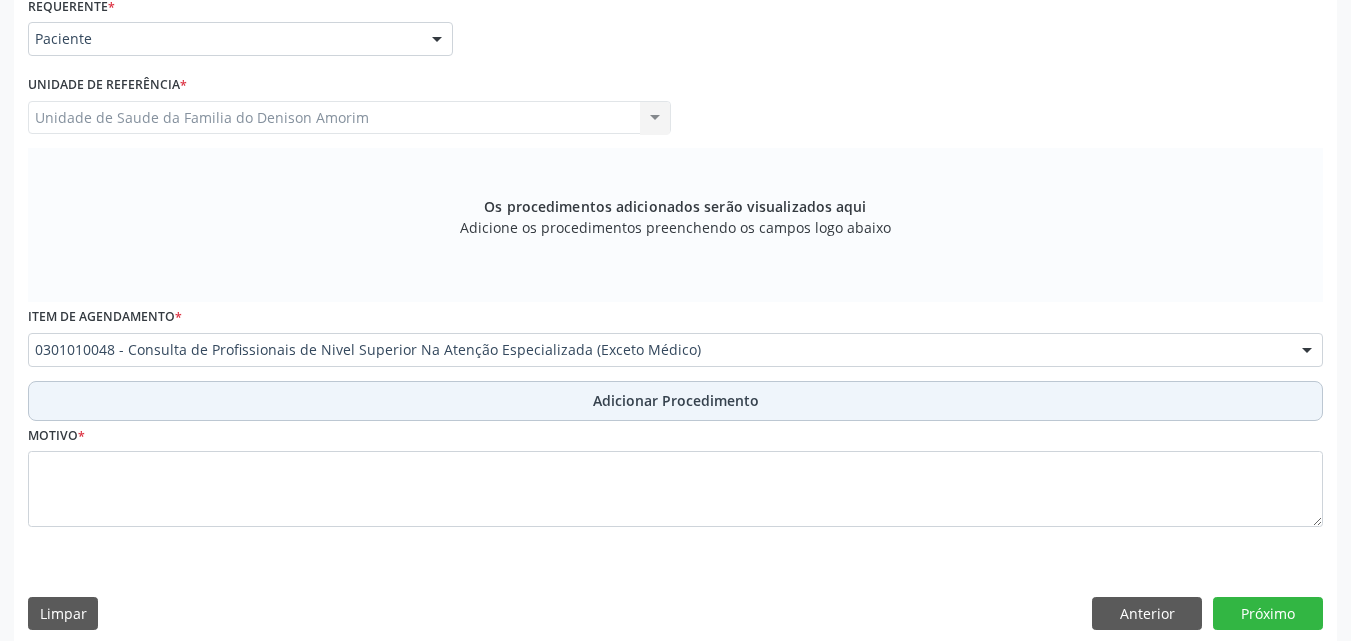 click on "Adicionar Procedimento" at bounding box center (675, 401) 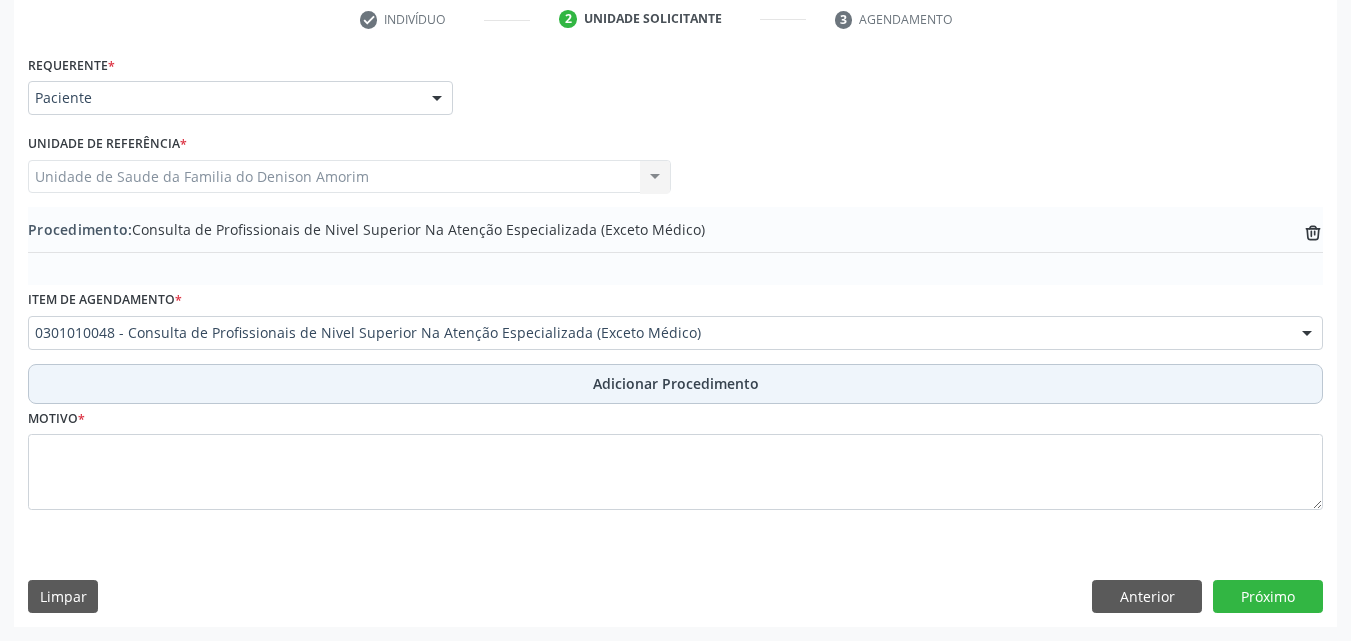 scroll, scrollTop: 412, scrollLeft: 0, axis: vertical 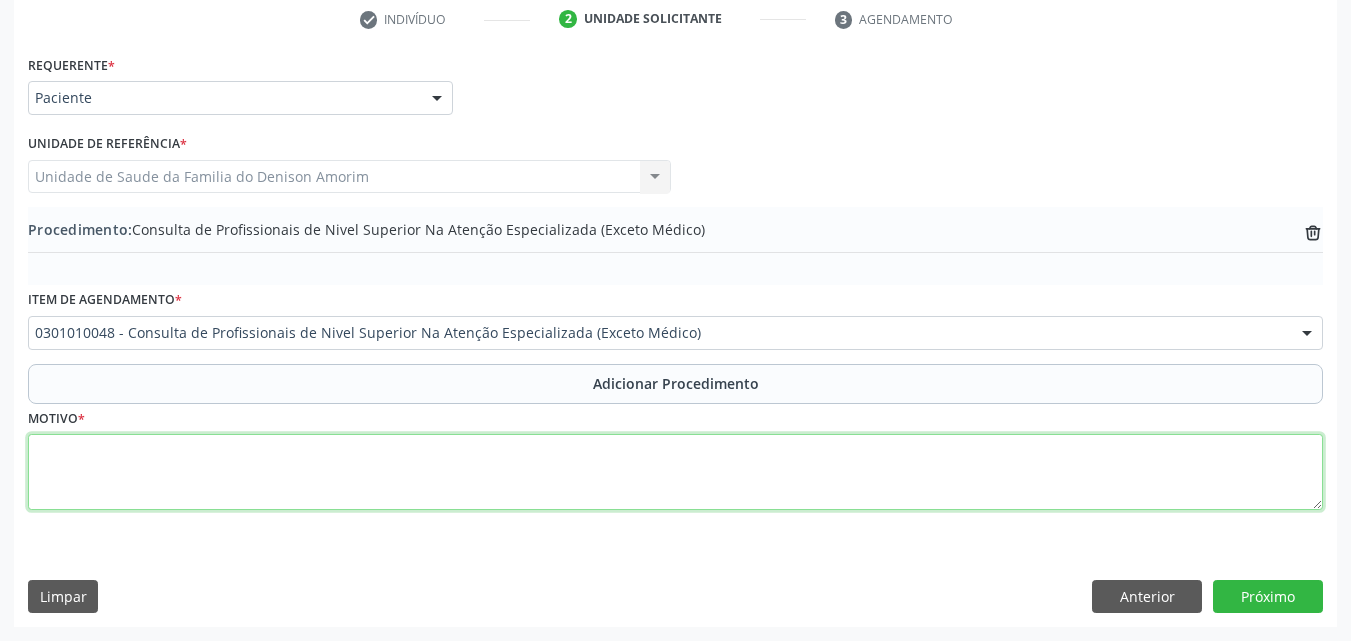 click at bounding box center [675, 472] 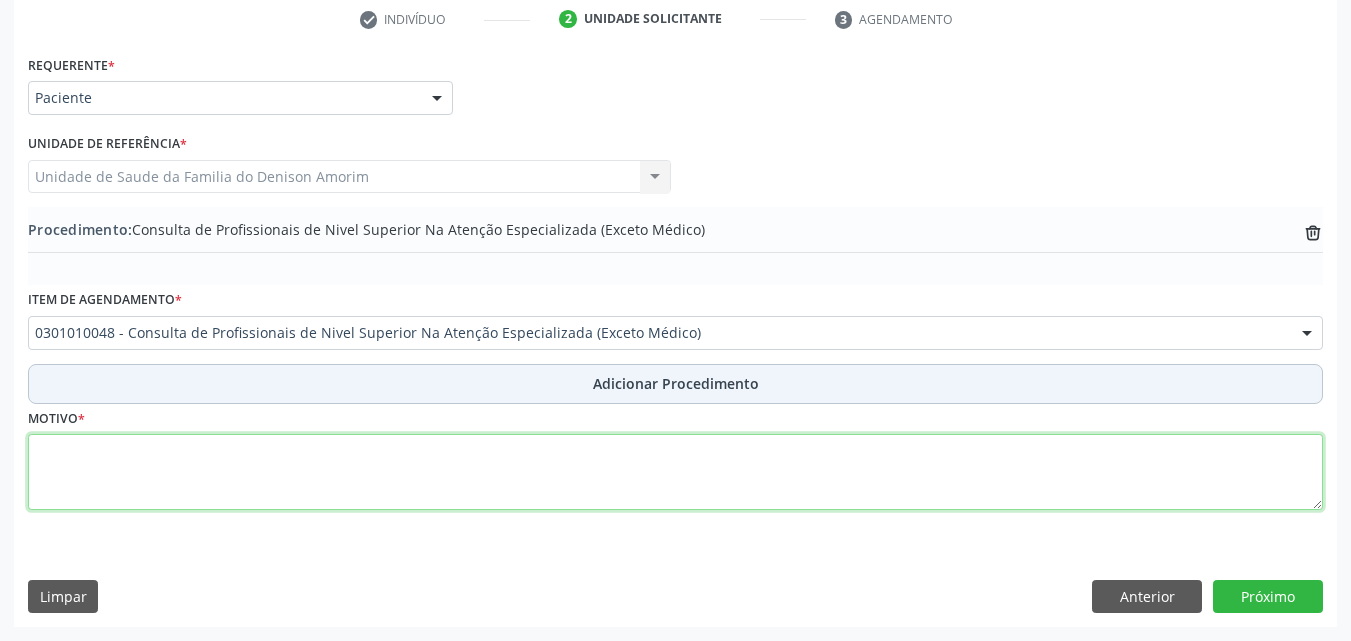 paste on "CIRURGIÃO DENTISTA" 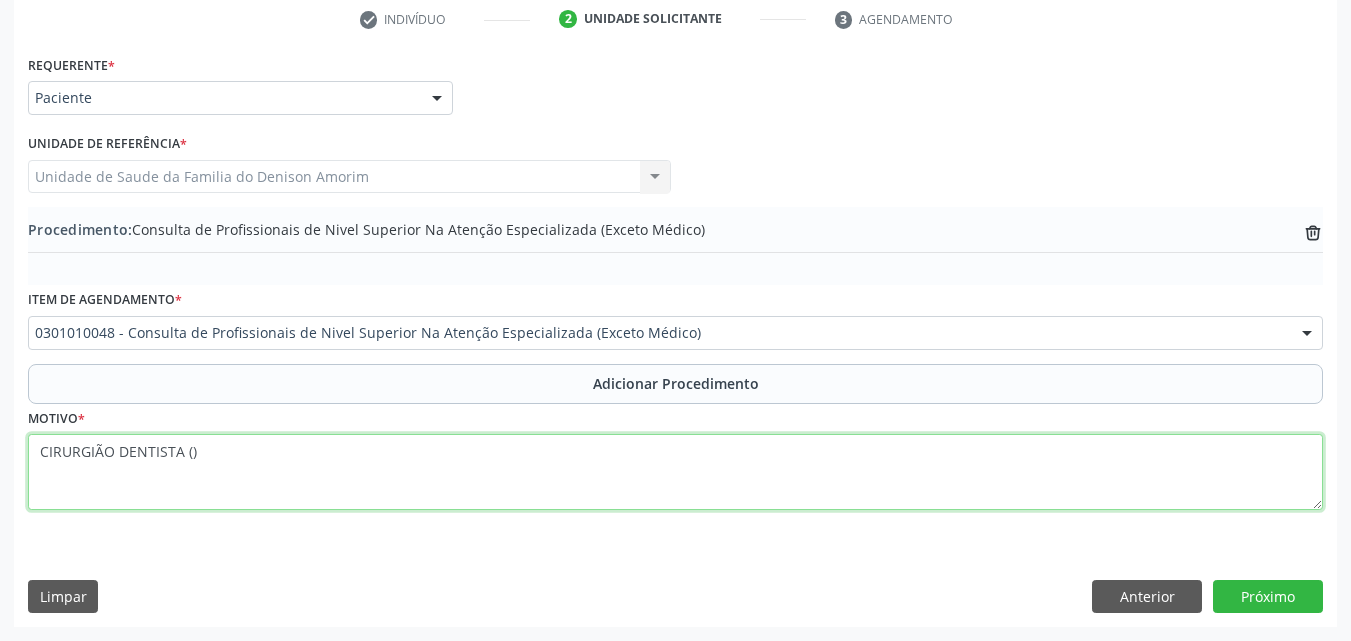 click on "CIRURGIÃO DENTISTA ()" at bounding box center [675, 472] 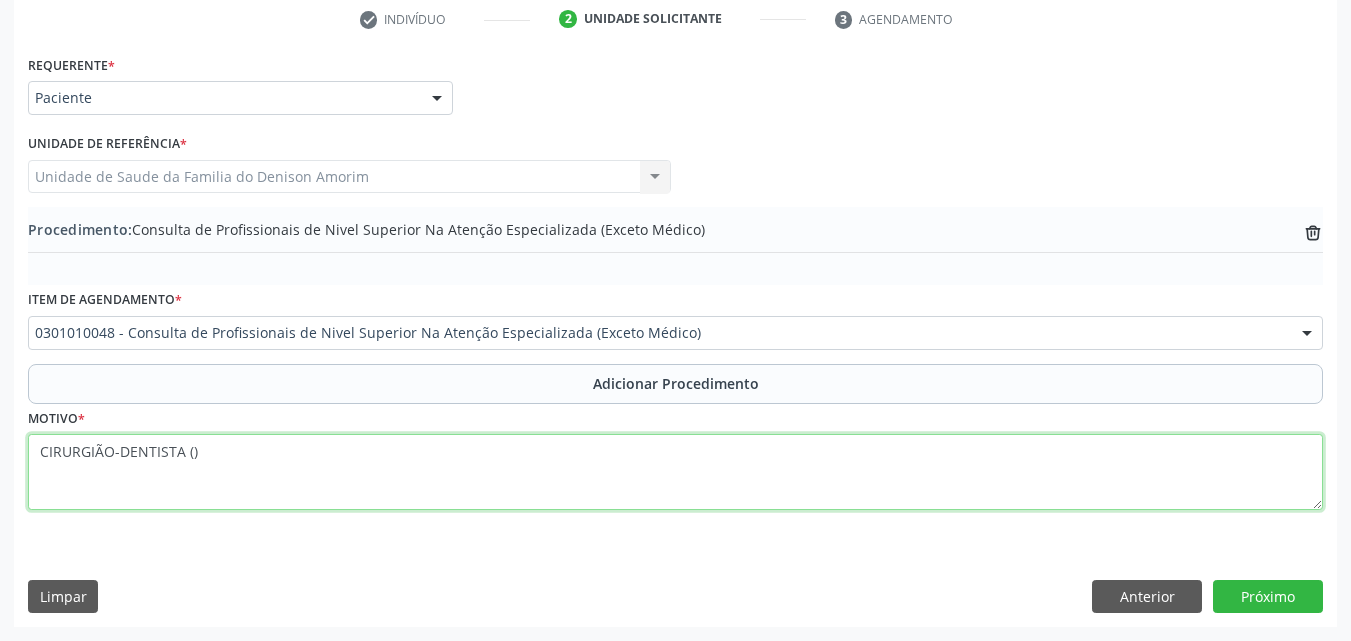 click on "CIRURGIÃO-DENTISTA ()" at bounding box center [675, 472] 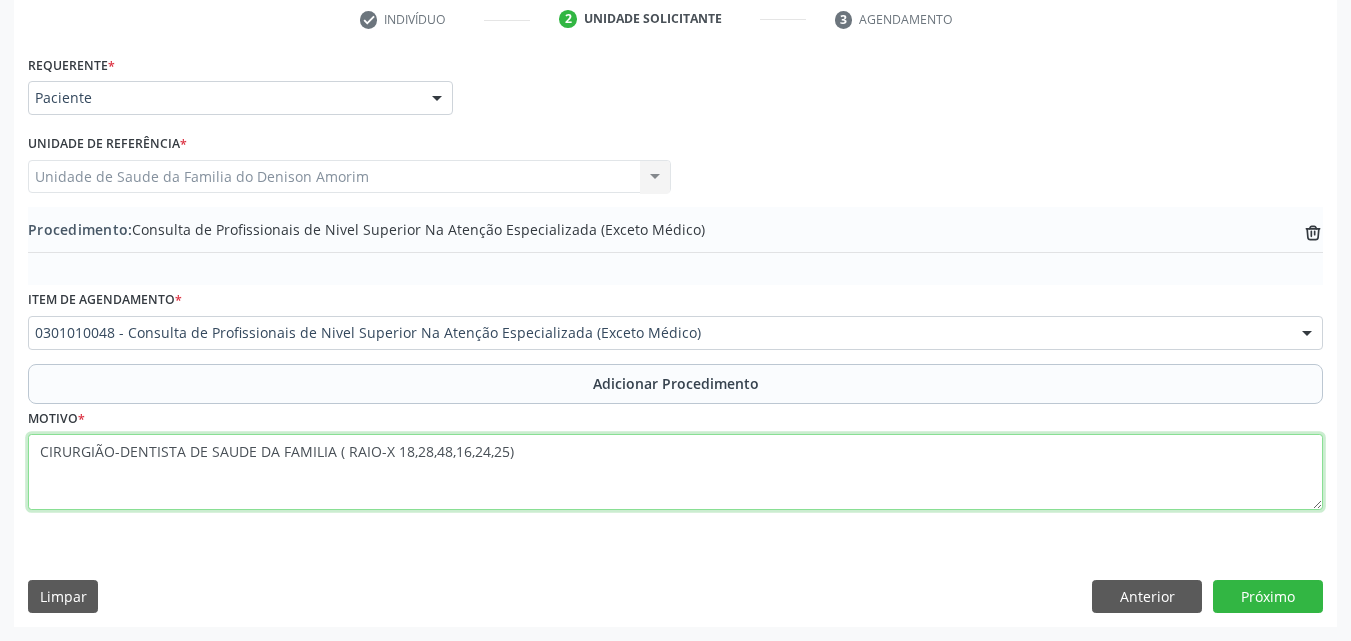 click on "CIRURGIÃO-DENTISTA DE SAUDE DA FAMILIA ( RAIO-X 18,28,48,16,24,25)" at bounding box center [675, 472] 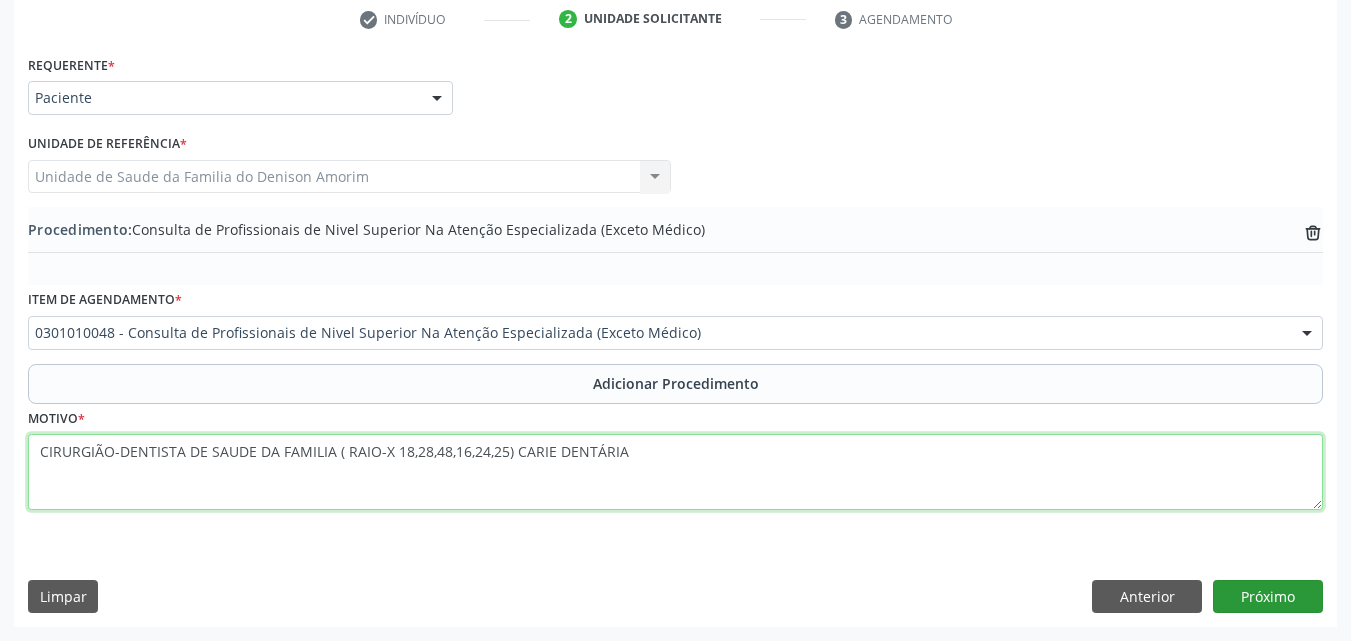 type on "CIRURGIÃO-DENTISTA DE SAUDE DA FAMILIA ( RAIO-X 18,28,48,16,24,25) CARIE DENTÁRIA" 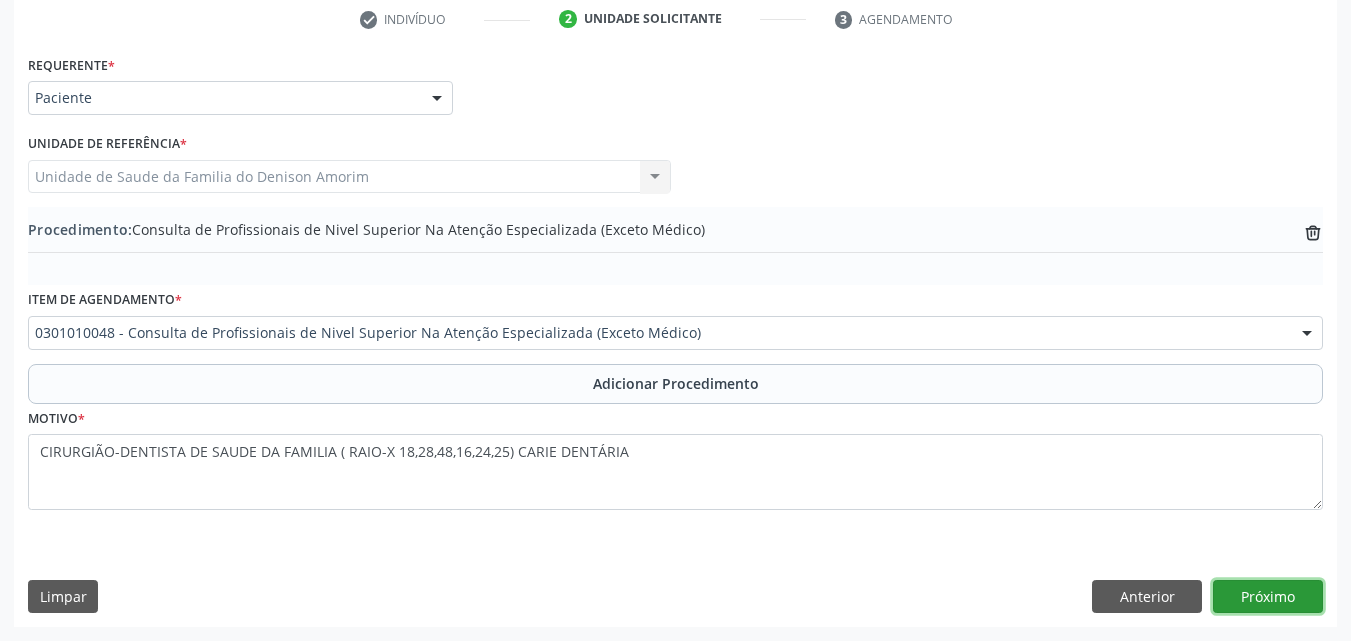 click on "Próximo" at bounding box center [1268, 597] 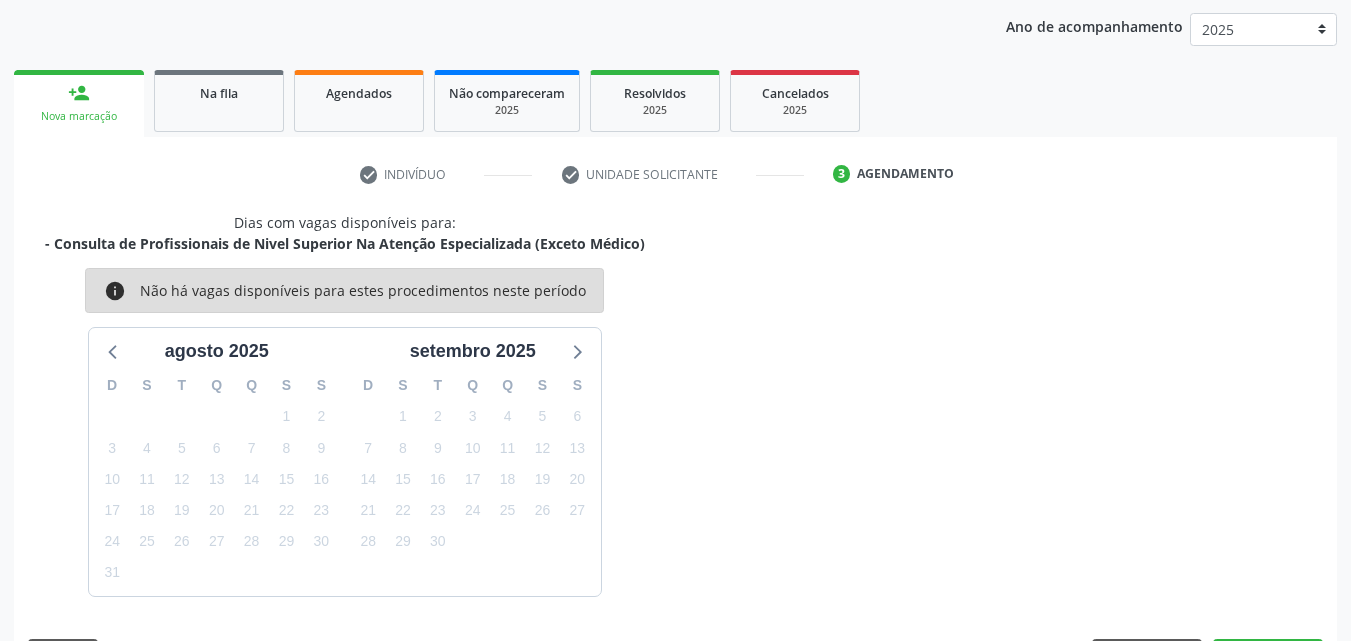 scroll, scrollTop: 316, scrollLeft: 0, axis: vertical 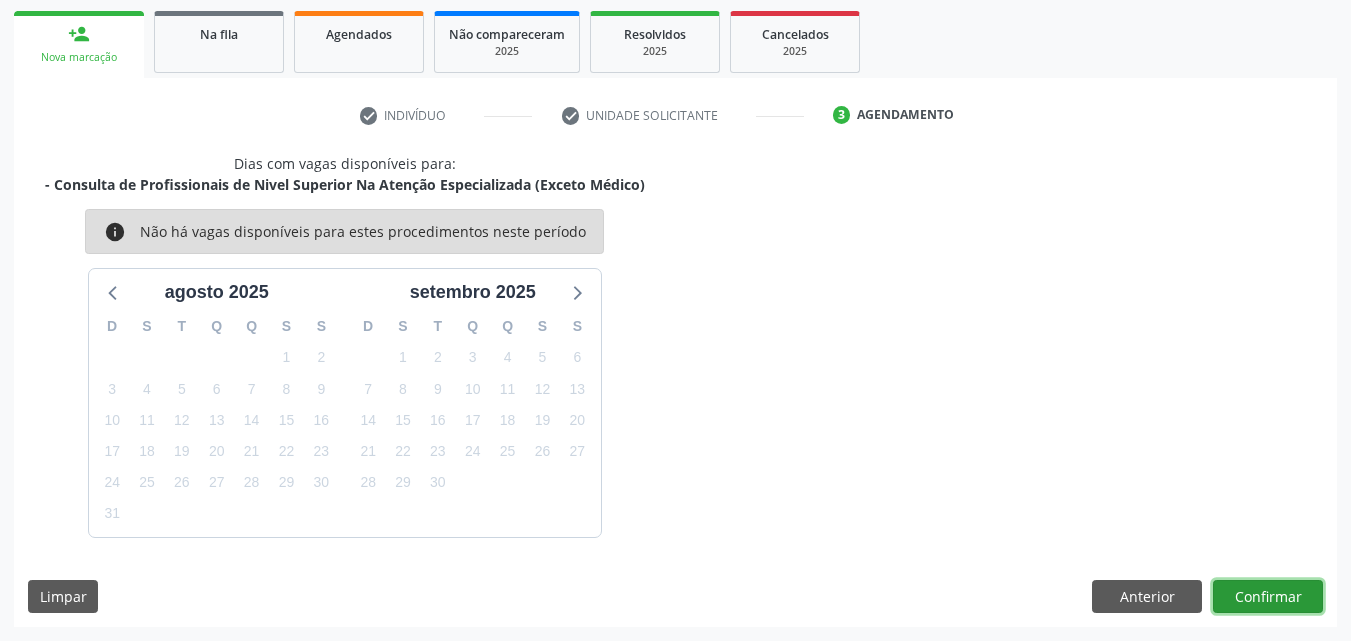 click on "Confirmar" at bounding box center [1268, 597] 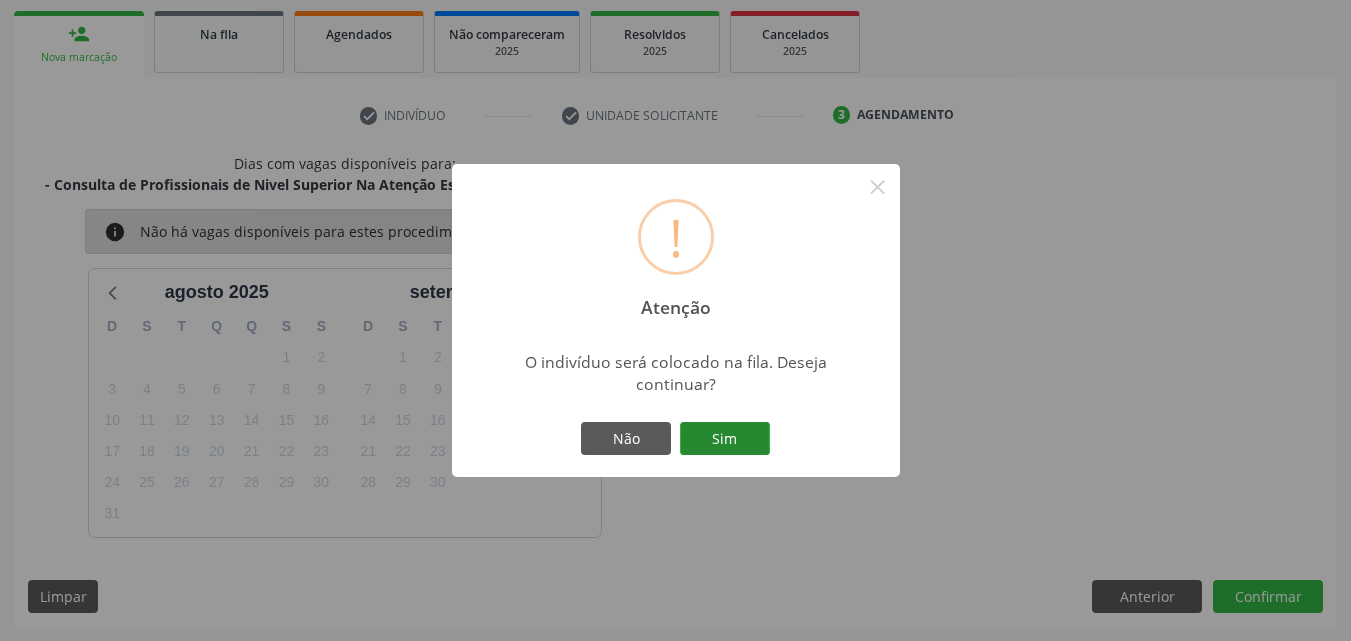 click on "Sim" at bounding box center (725, 439) 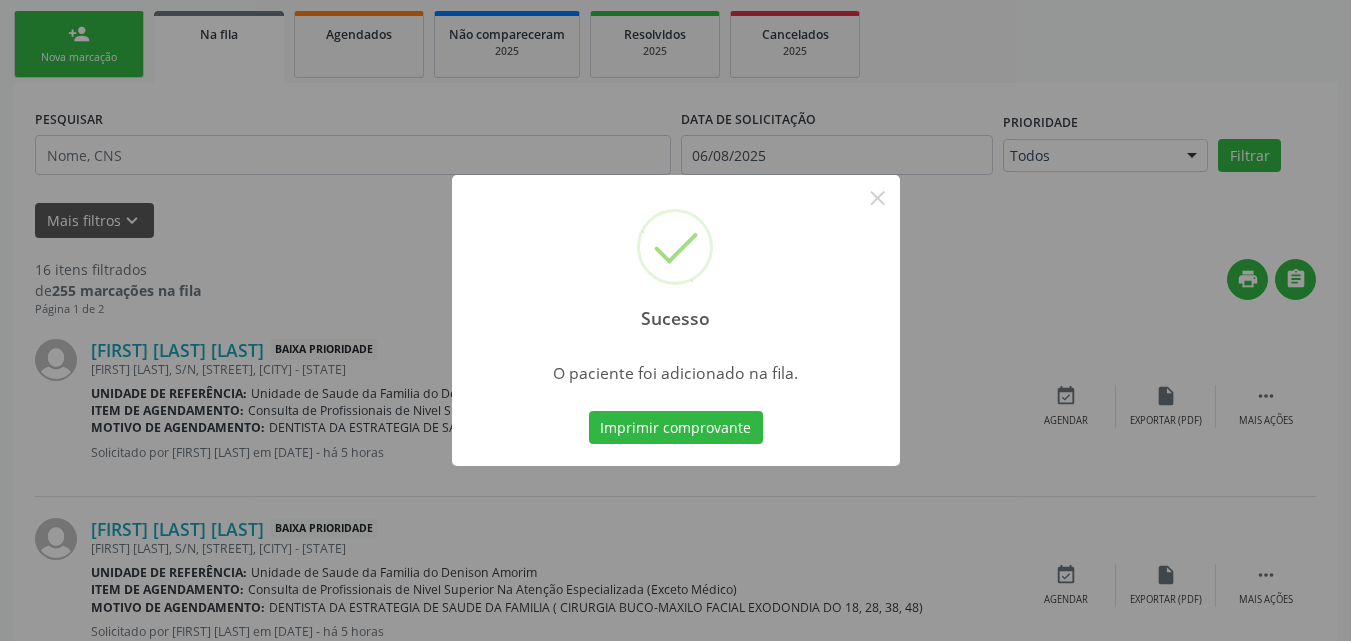 scroll, scrollTop: 54, scrollLeft: 0, axis: vertical 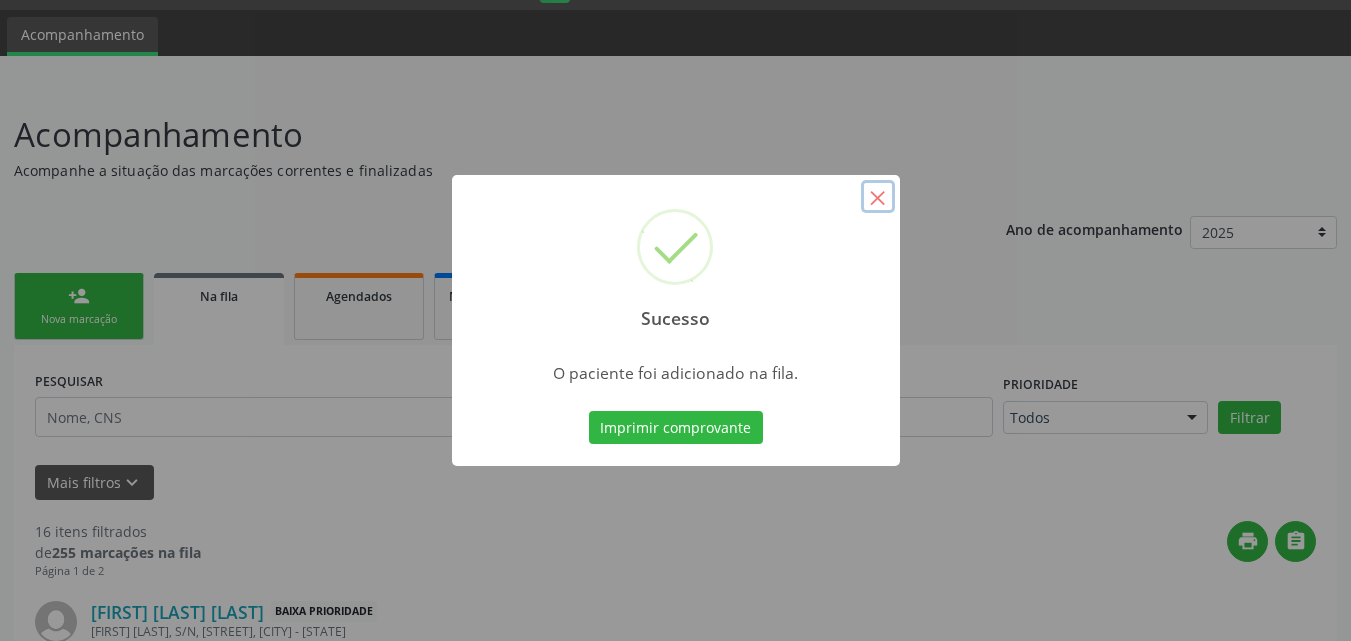 click on "×" at bounding box center (878, 197) 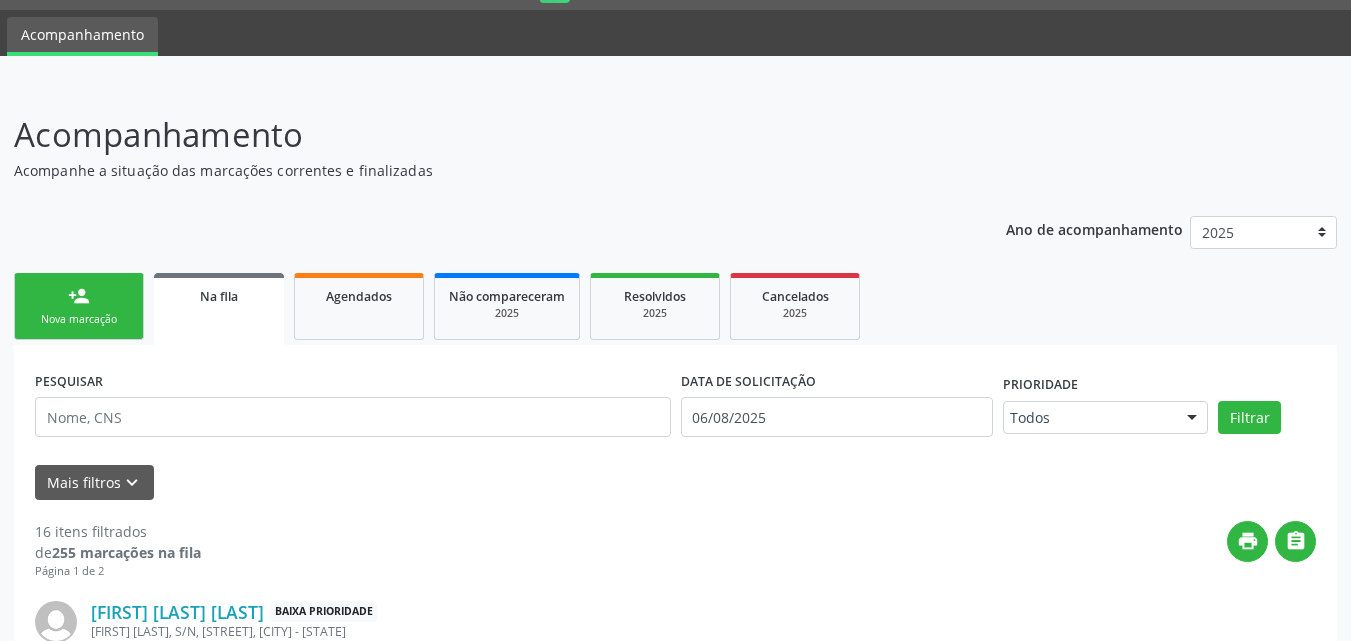 click on "person_add
Nova marcação" at bounding box center [79, 306] 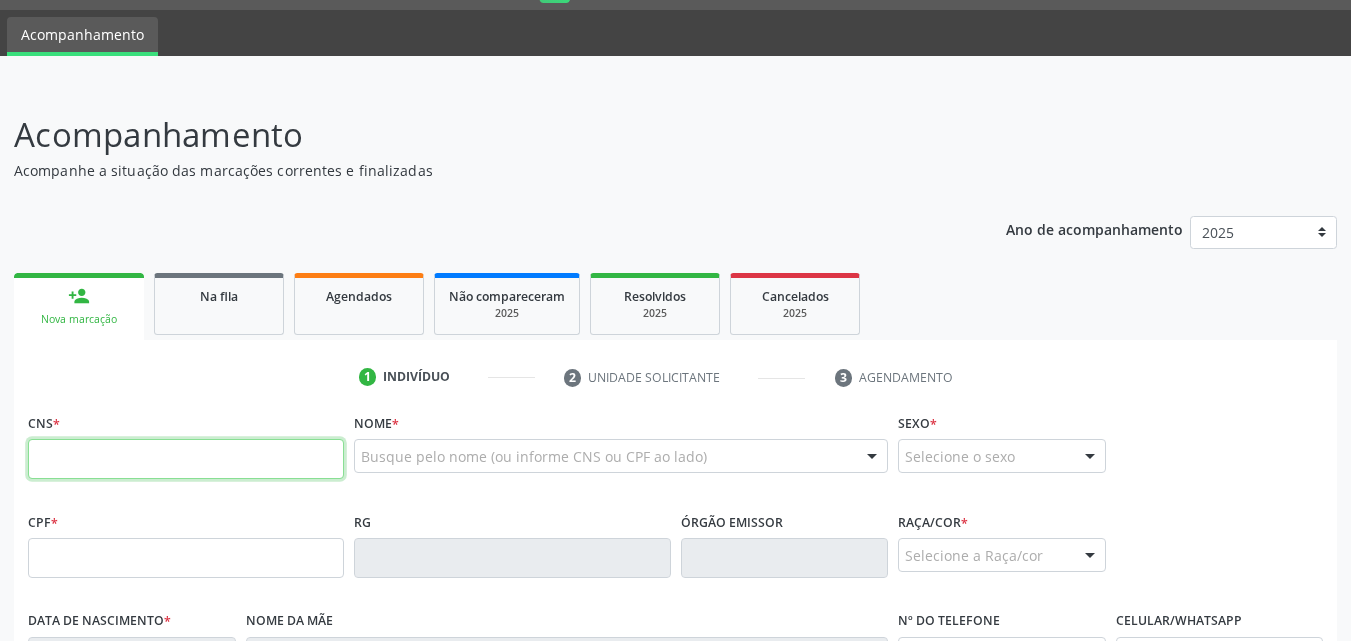 click at bounding box center (186, 459) 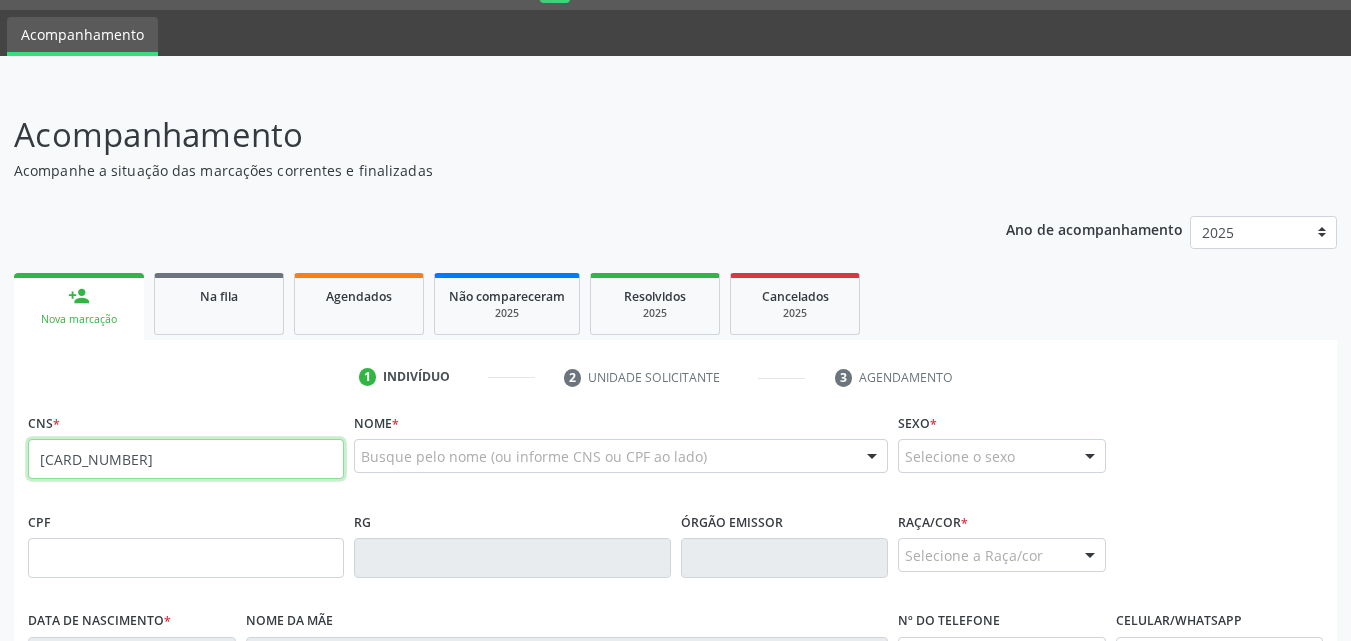 type on "[CARD_NUMBER]" 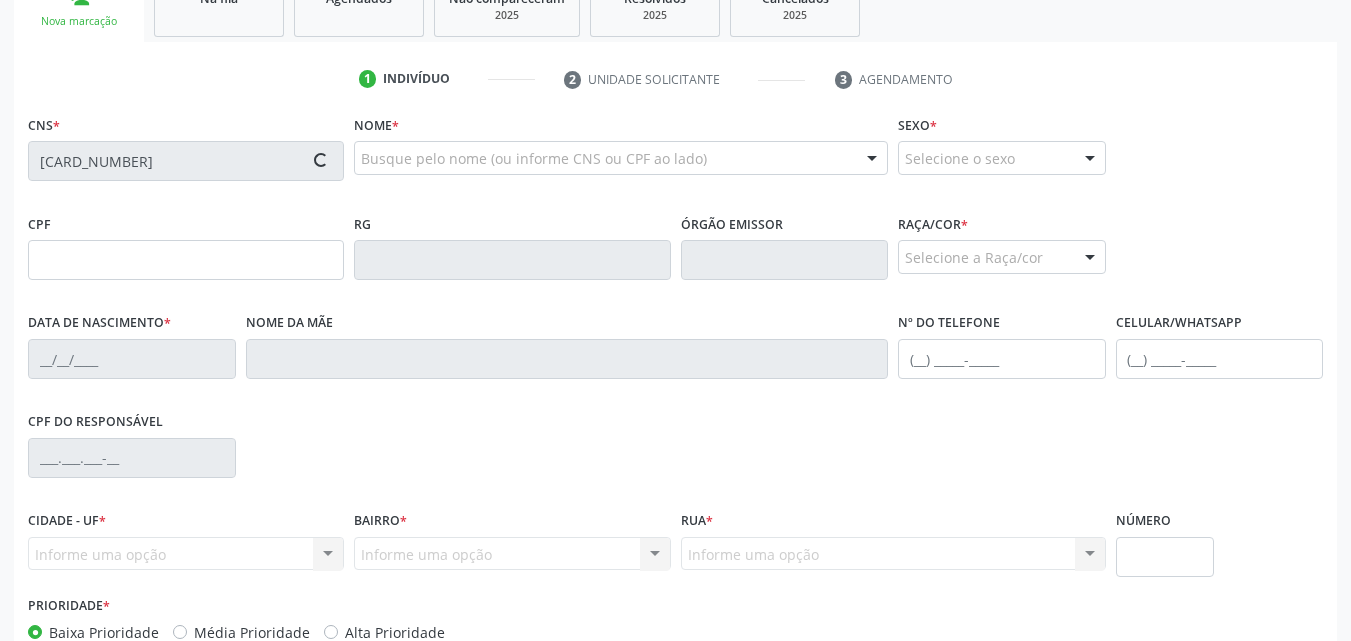 scroll, scrollTop: 359, scrollLeft: 0, axis: vertical 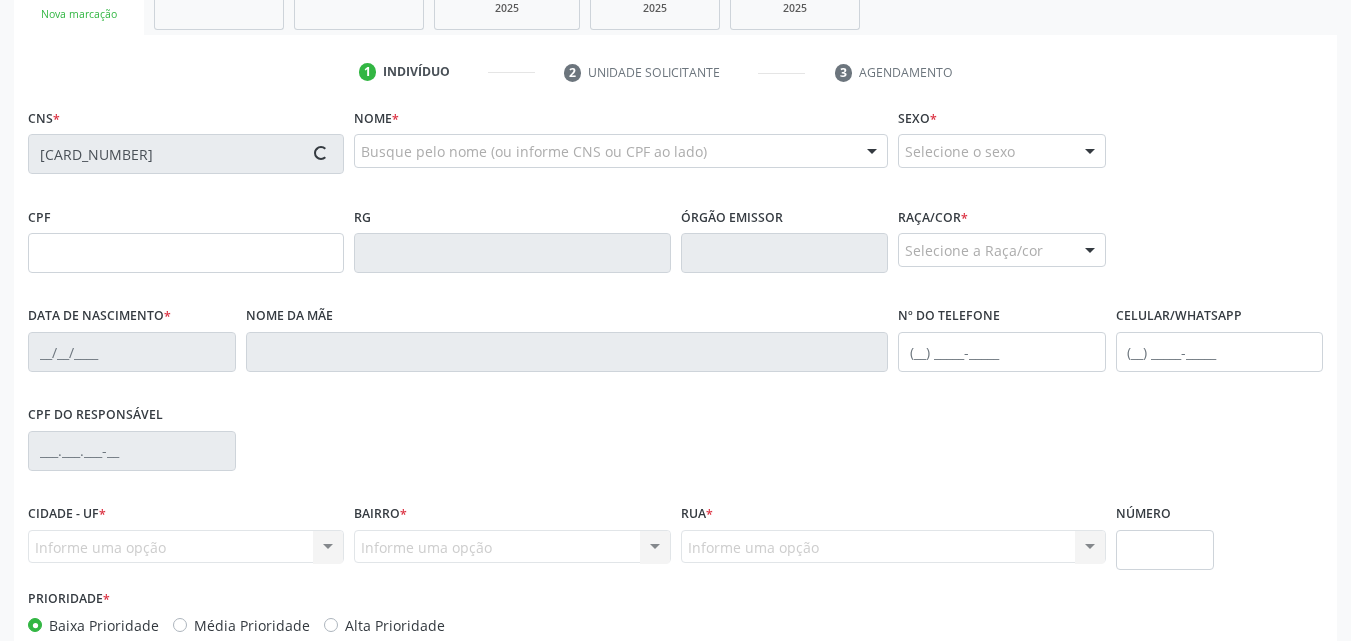 type on "29/04/1993" 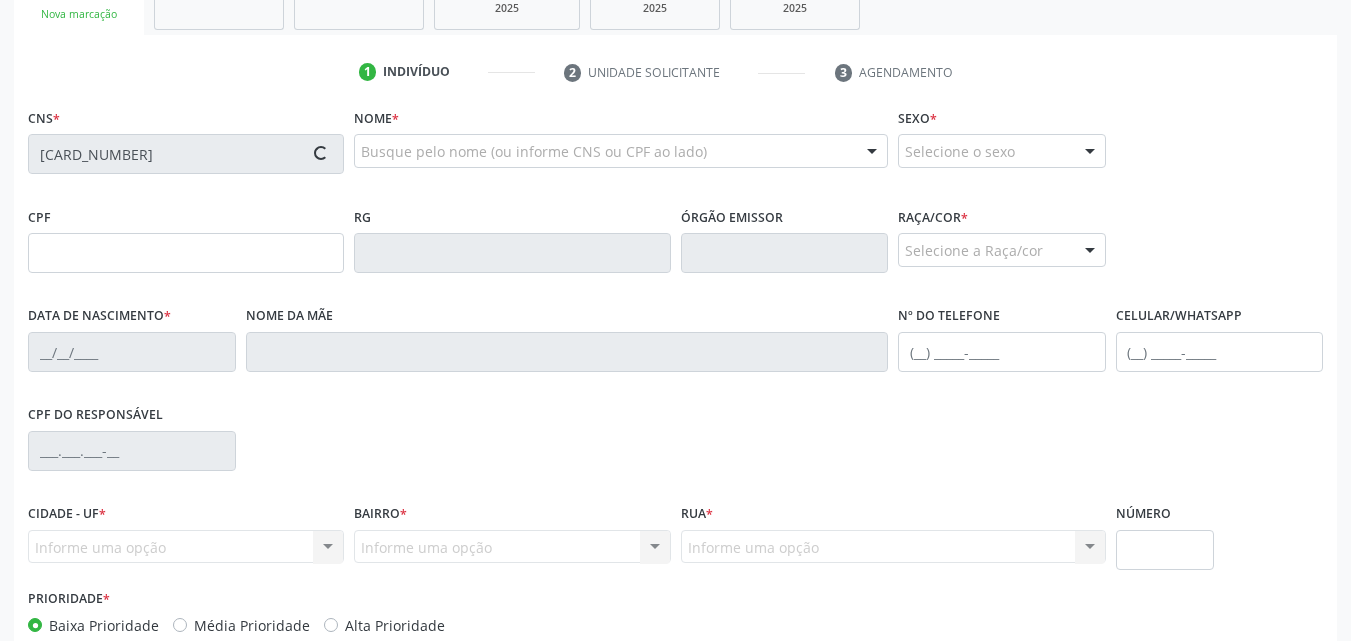 type on "[FIRST] [LAST] [LAST]" 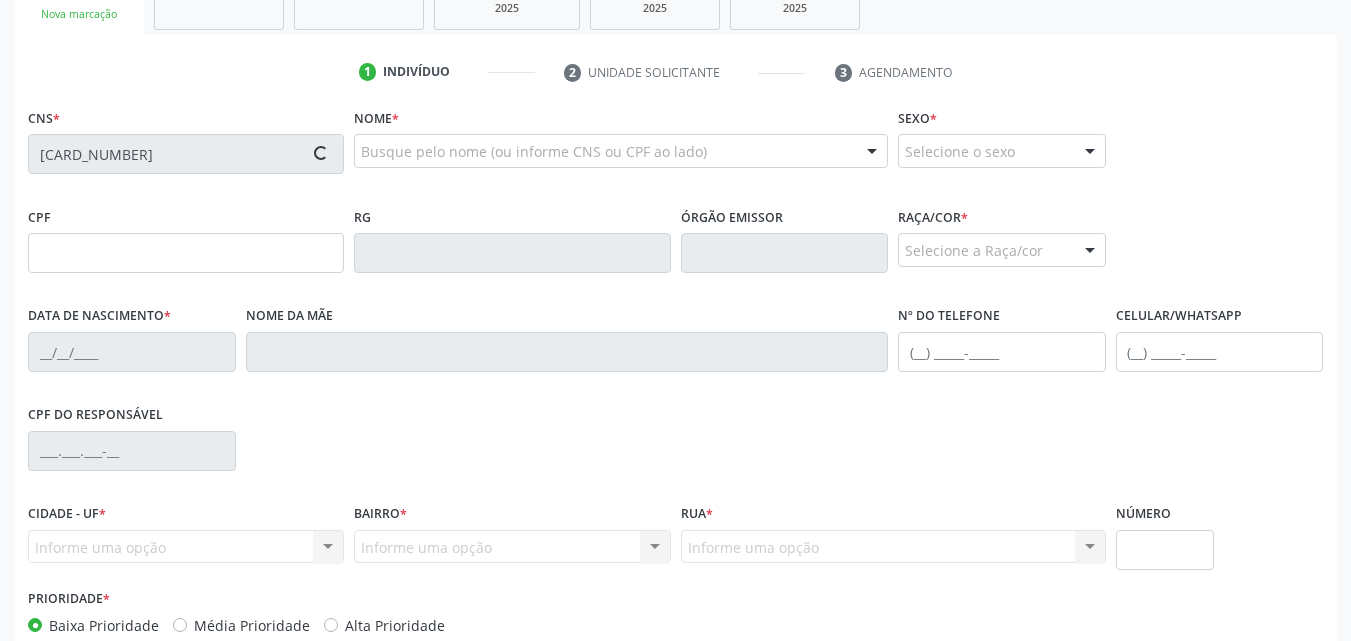 type on "[PHONE]" 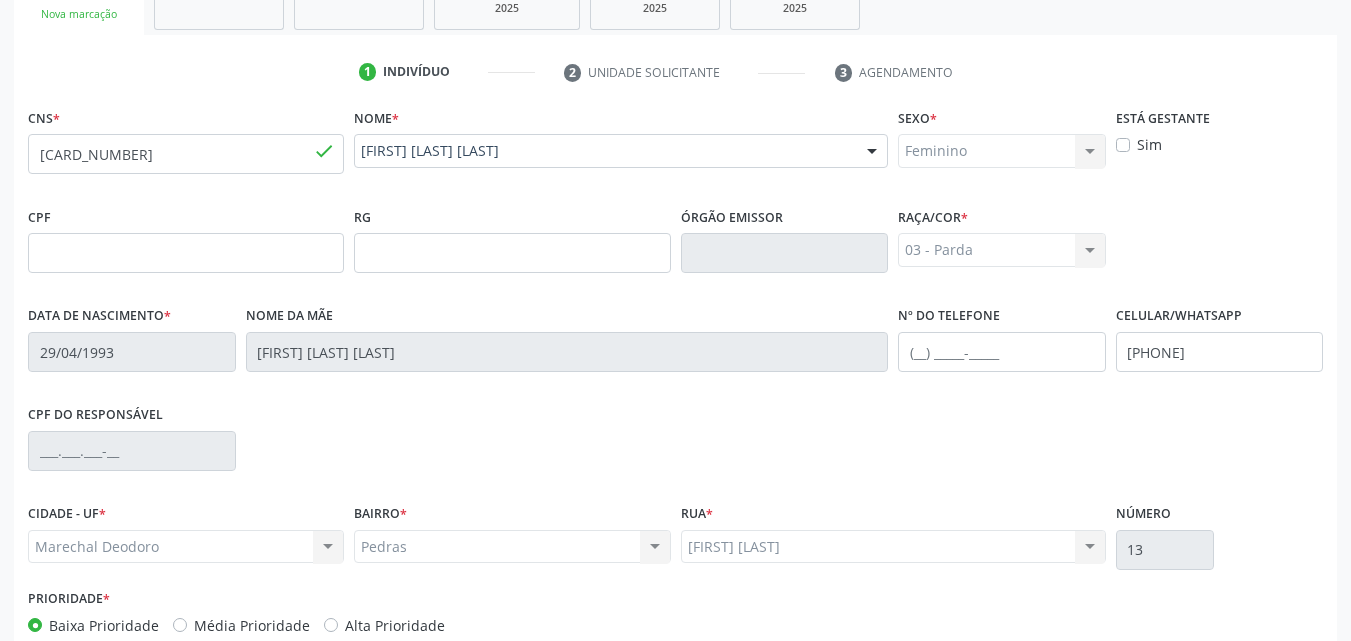 scroll, scrollTop: 471, scrollLeft: 0, axis: vertical 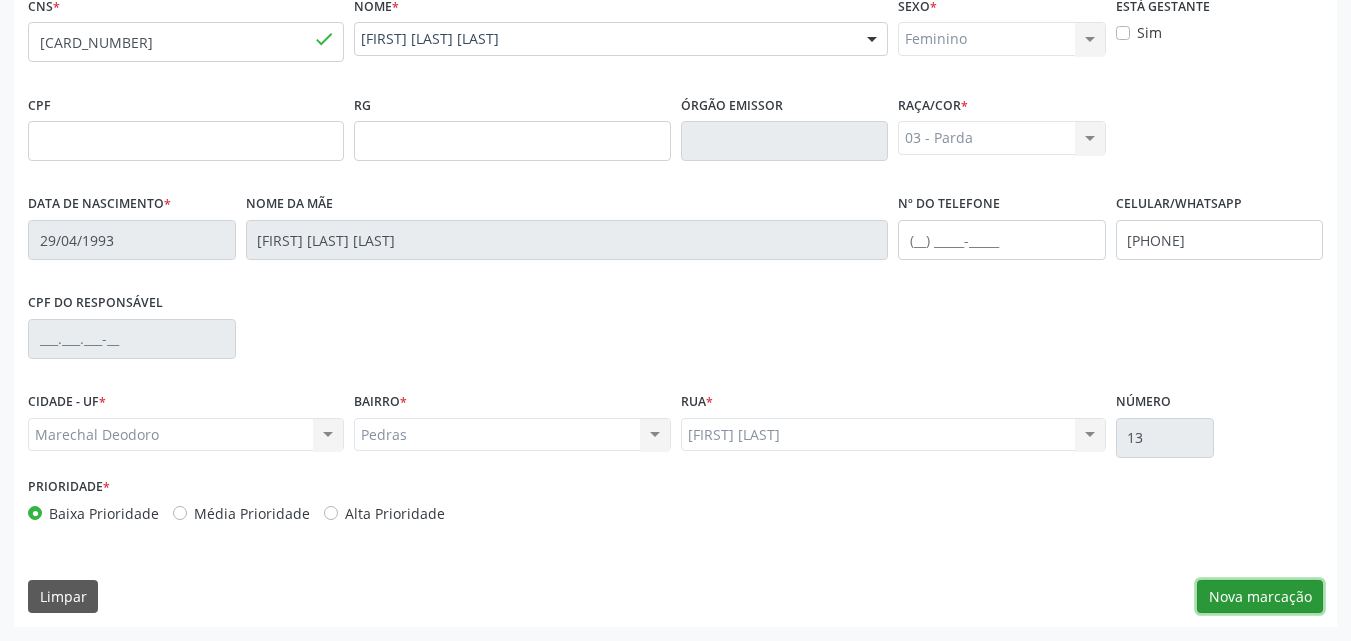 click on "Nova marcação" at bounding box center [1260, 597] 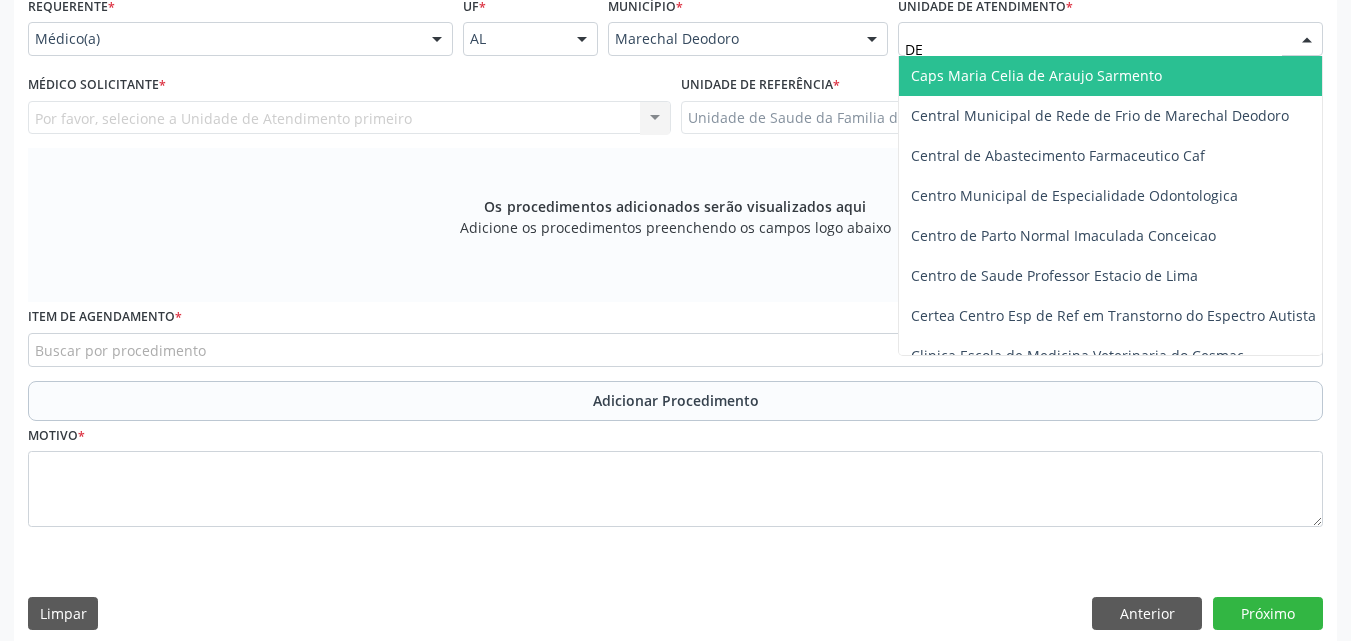 type on "DEN" 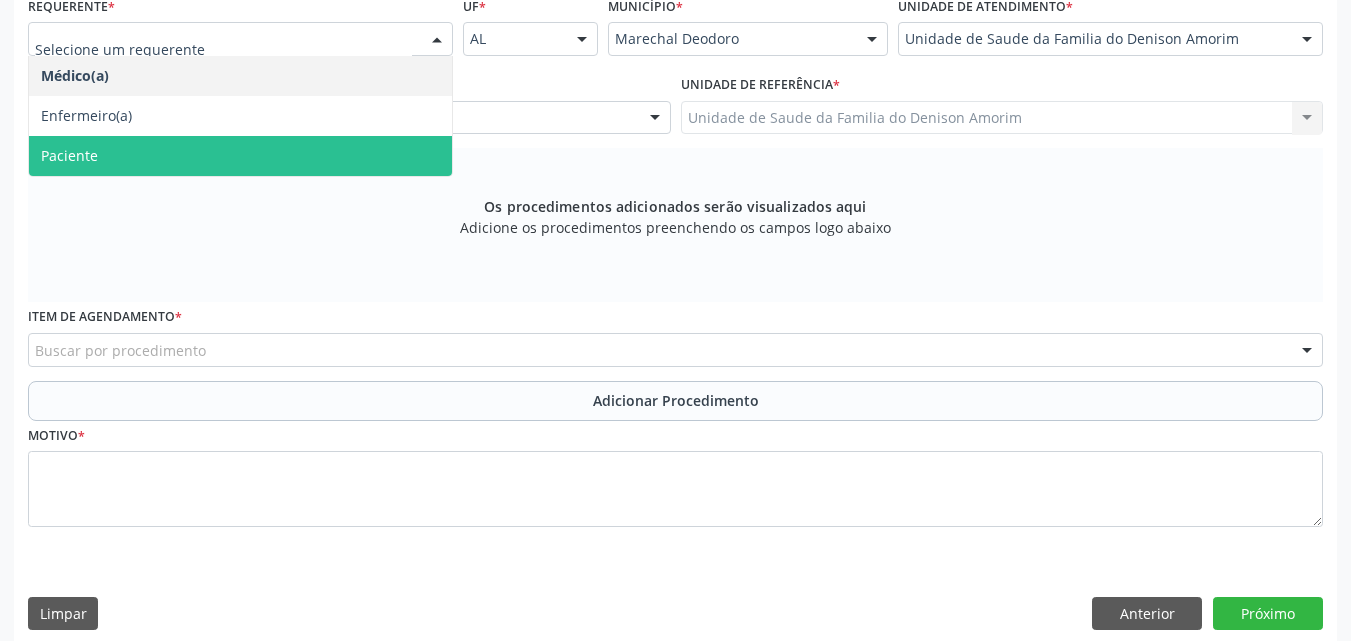 click on "Paciente" at bounding box center [240, 156] 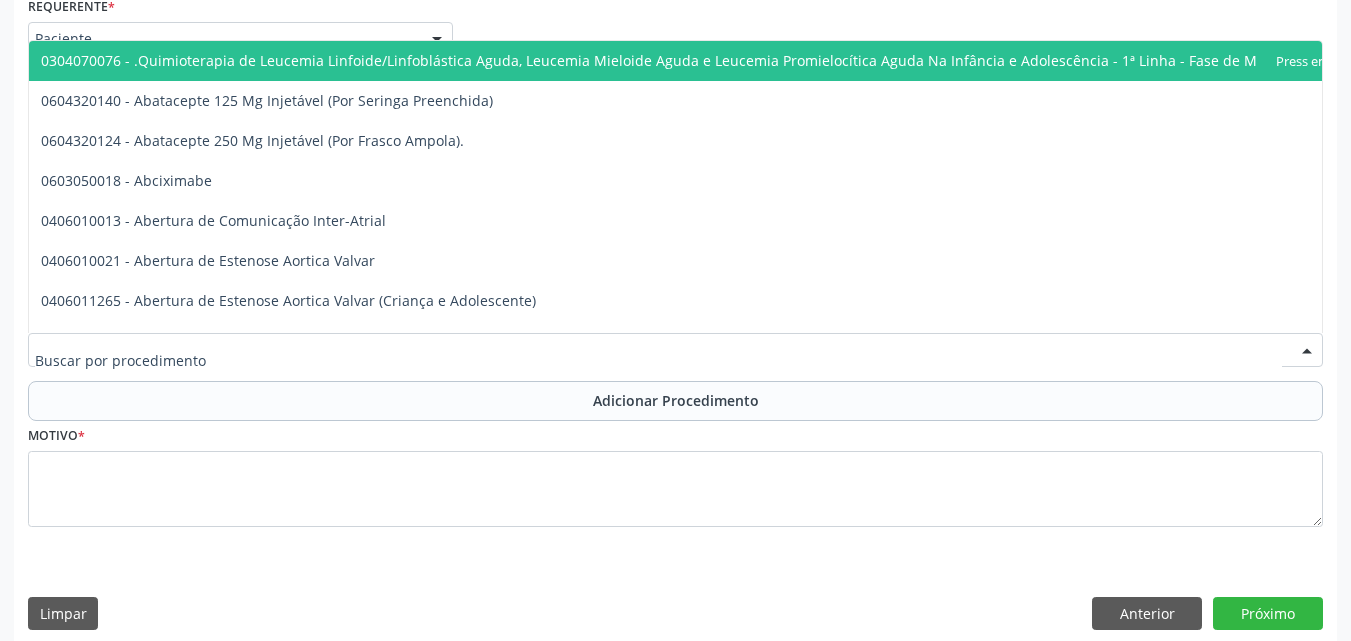 click at bounding box center [675, 350] 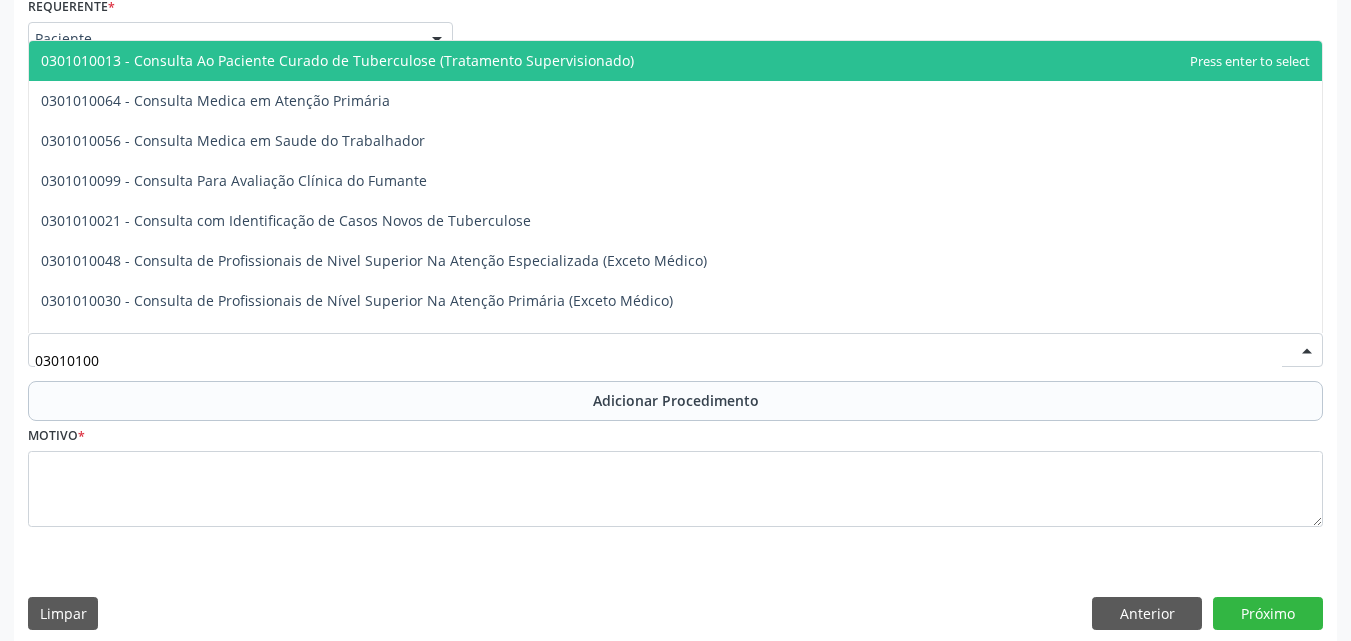 type on "030101004" 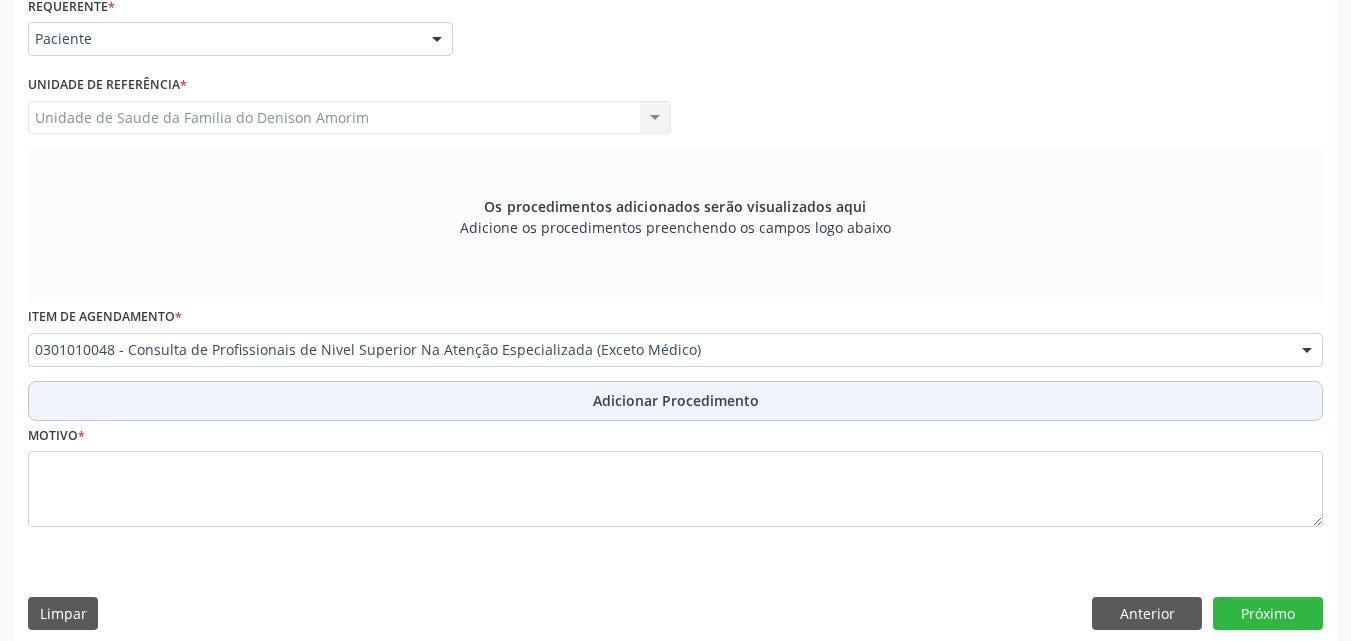 click on "Adicionar Procedimento" at bounding box center (675, 401) 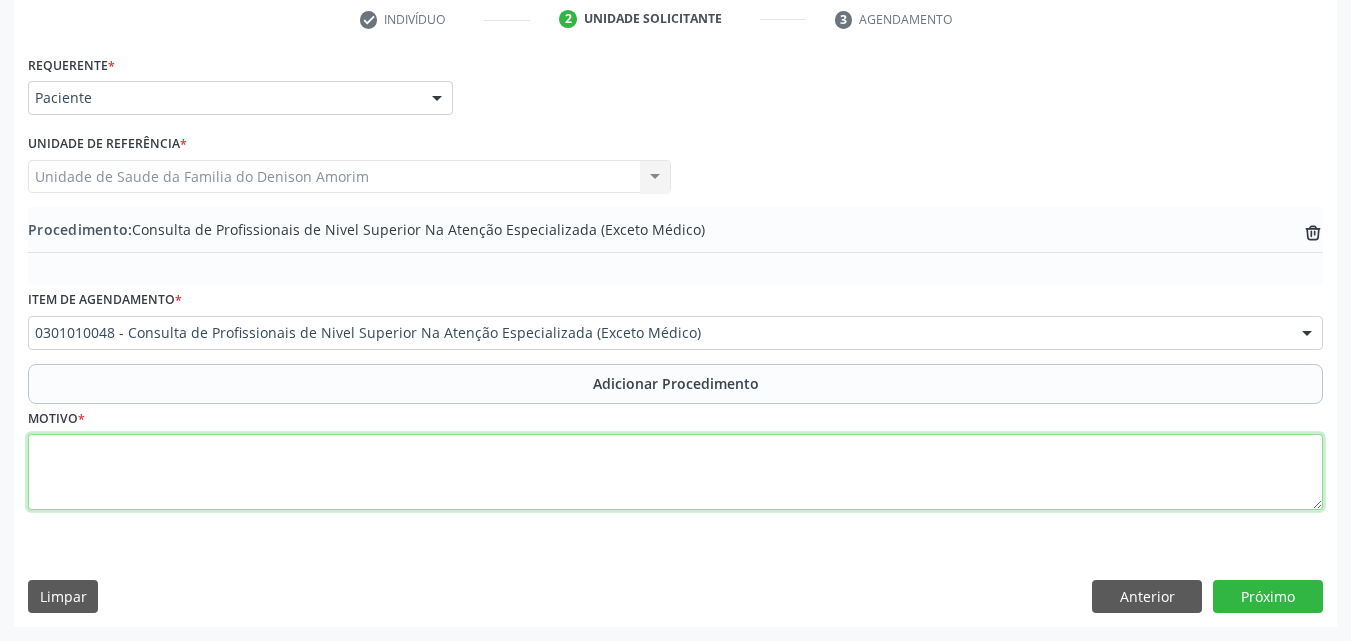 click at bounding box center [675, 472] 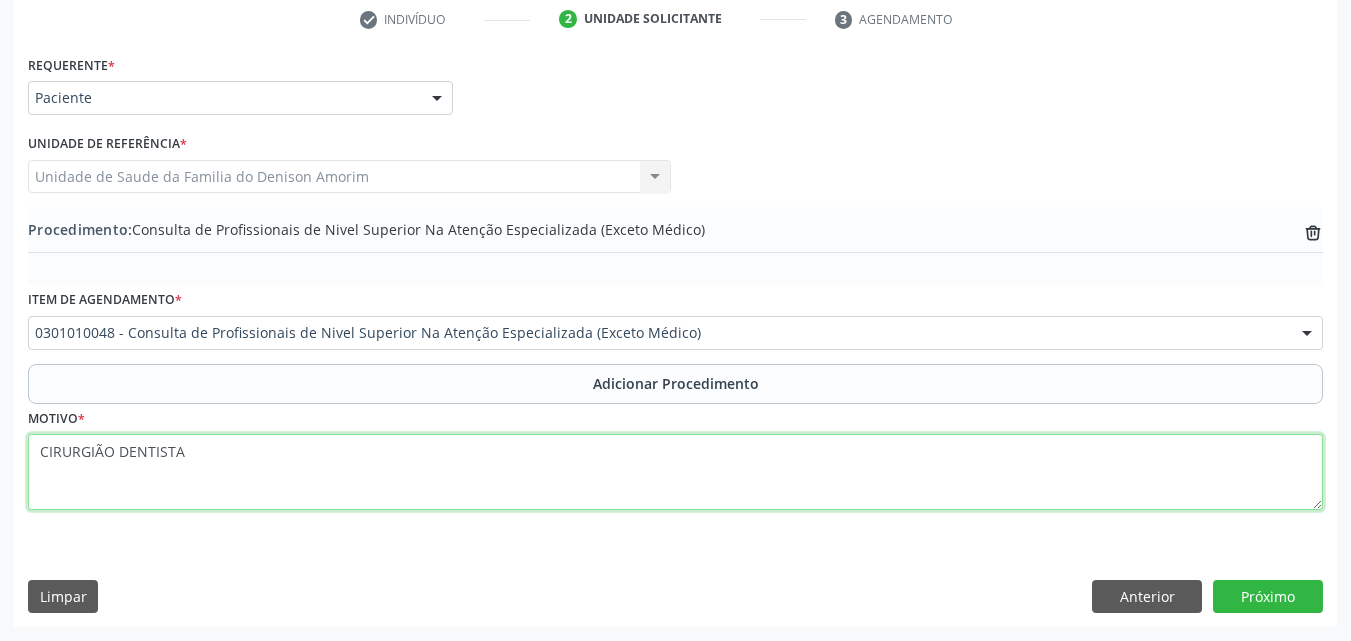 click on "CIRURGIÃO DENTISTA" at bounding box center [675, 472] 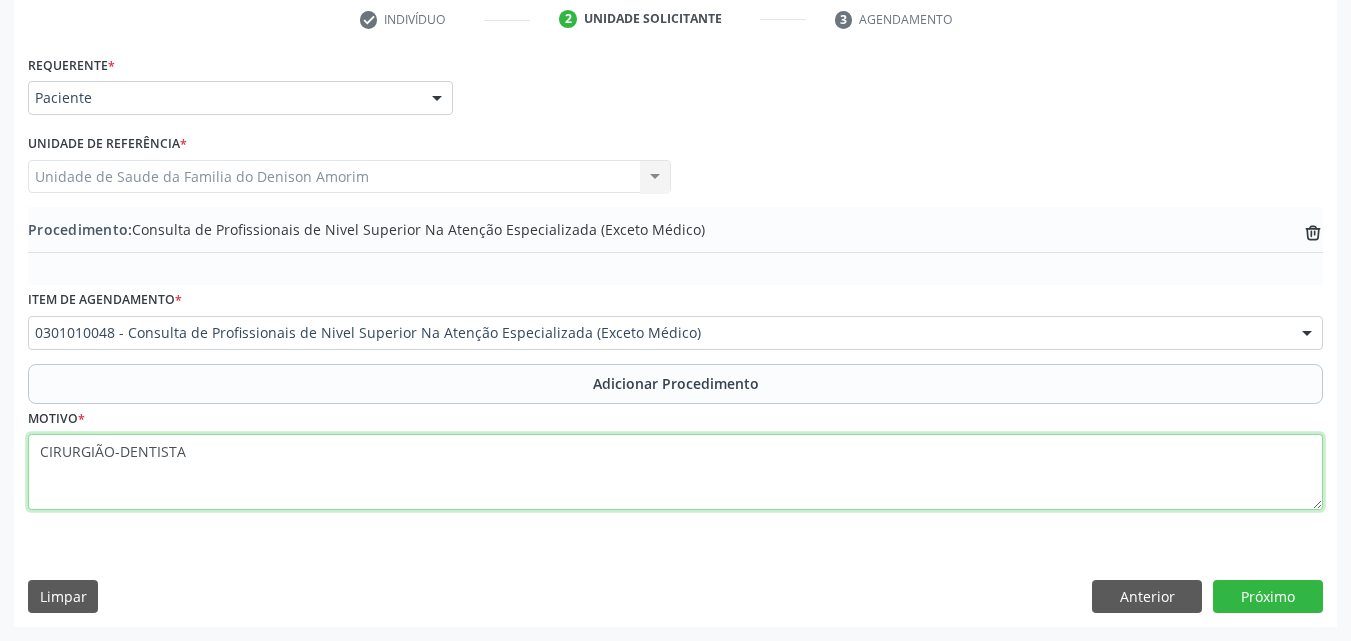 click on "CIRURGIÃO-DENTISTA" at bounding box center [675, 472] 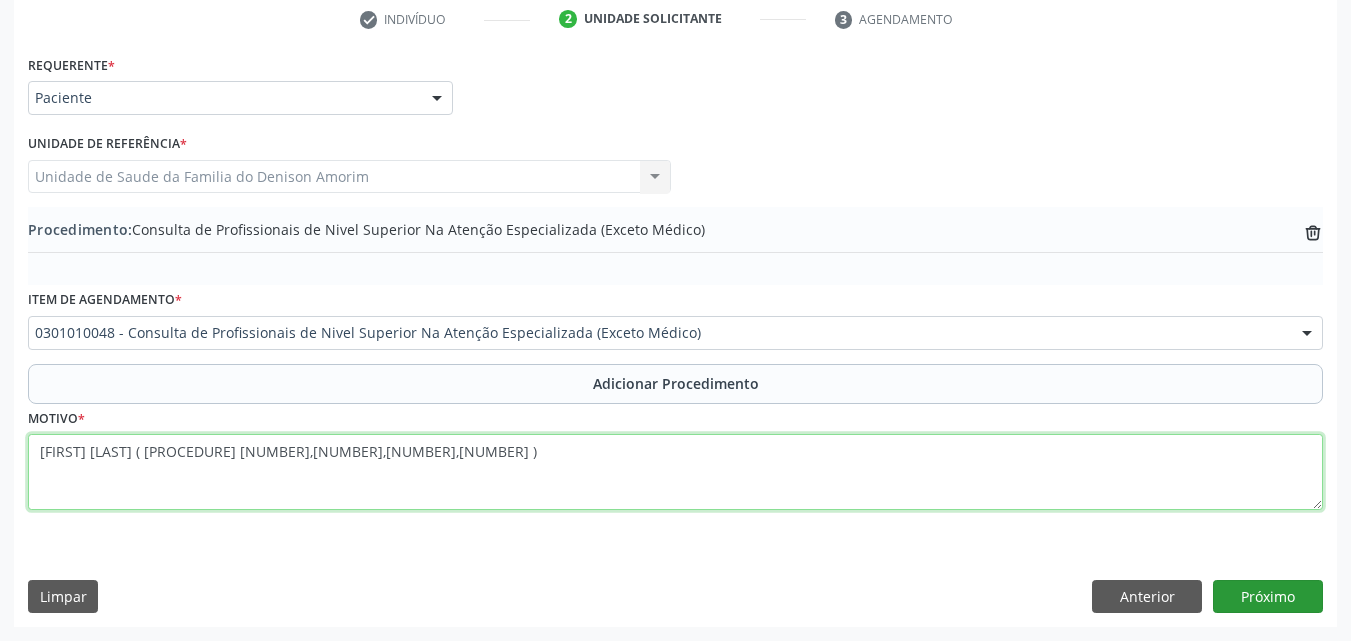 type on "[FIRST] [LAST] ( [PROCEDURE] [NUMBER],[NUMBER],[NUMBER],[NUMBER] )" 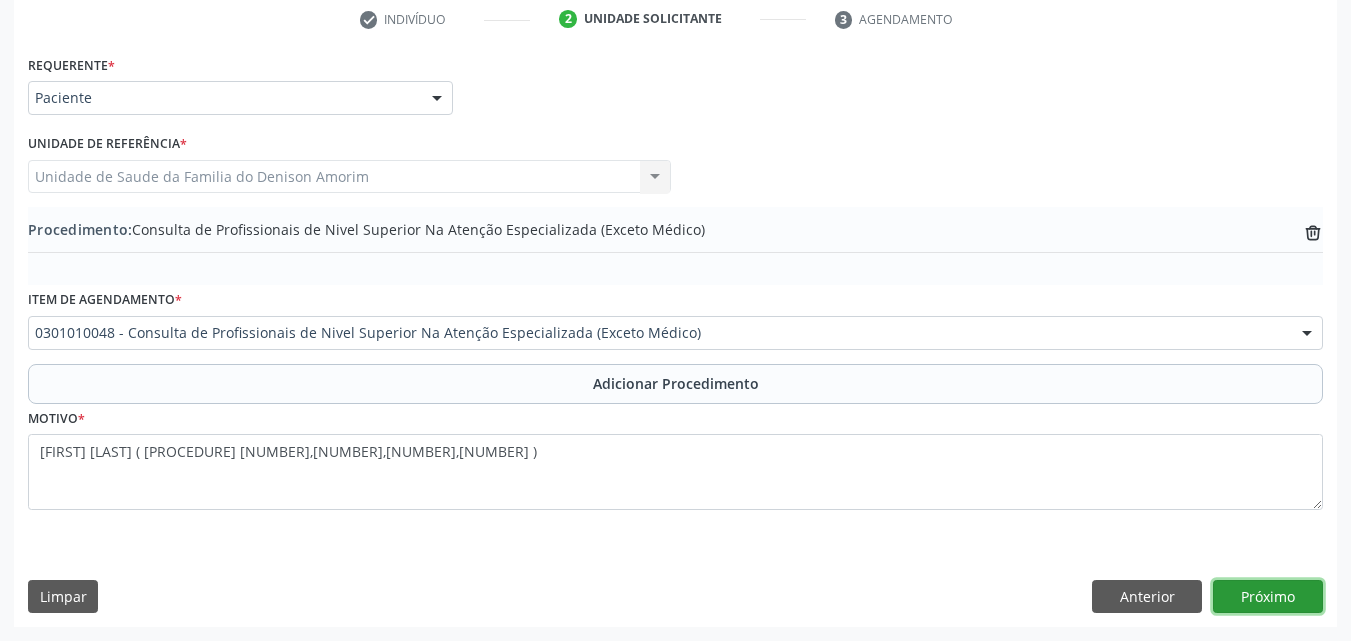 click on "Próximo" at bounding box center (1268, 597) 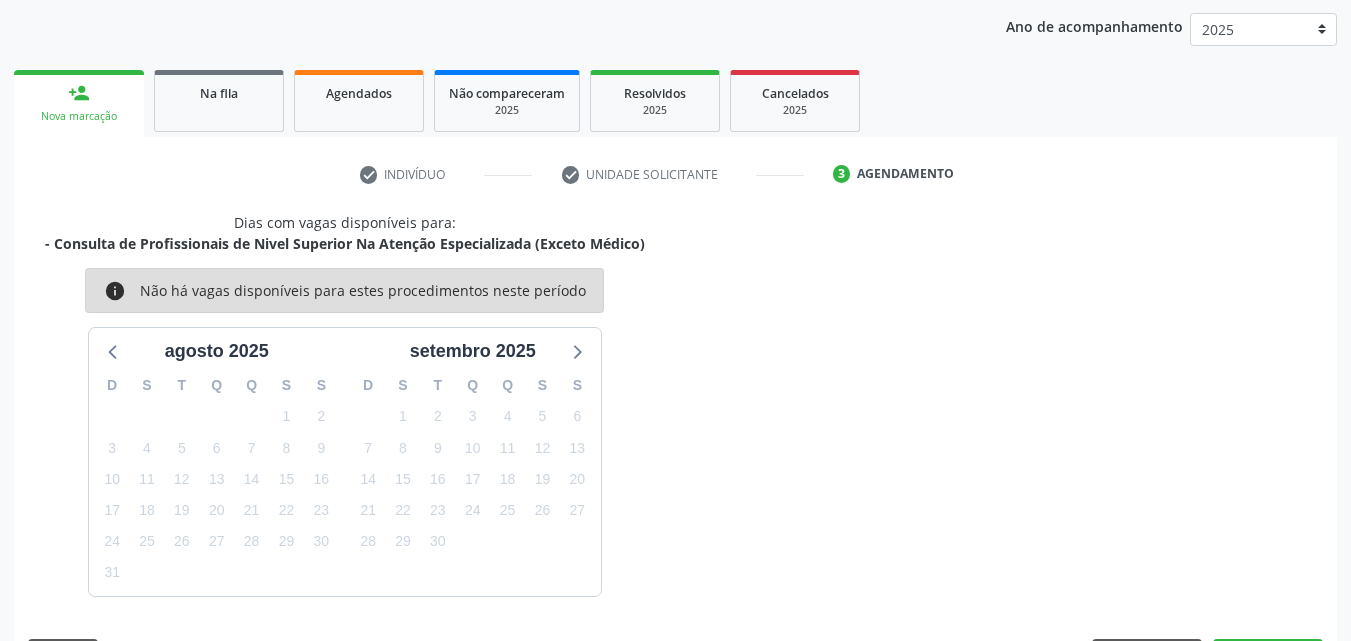 scroll, scrollTop: 316, scrollLeft: 0, axis: vertical 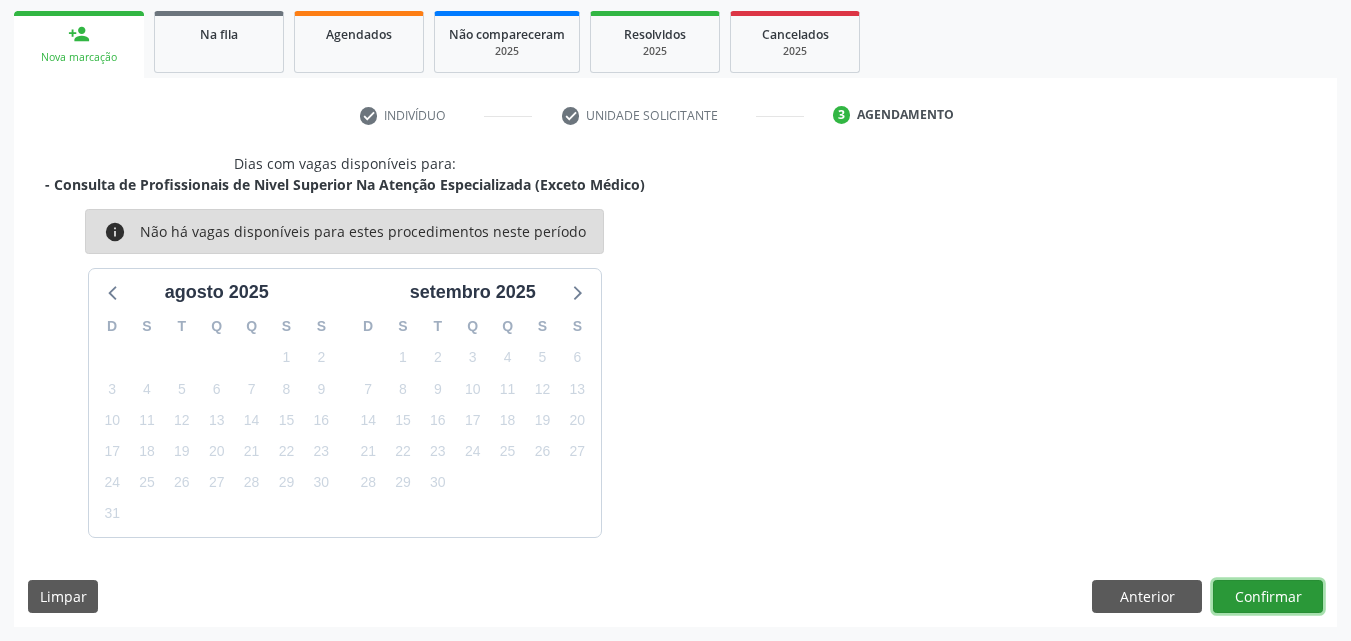 click on "Confirmar" at bounding box center [1268, 597] 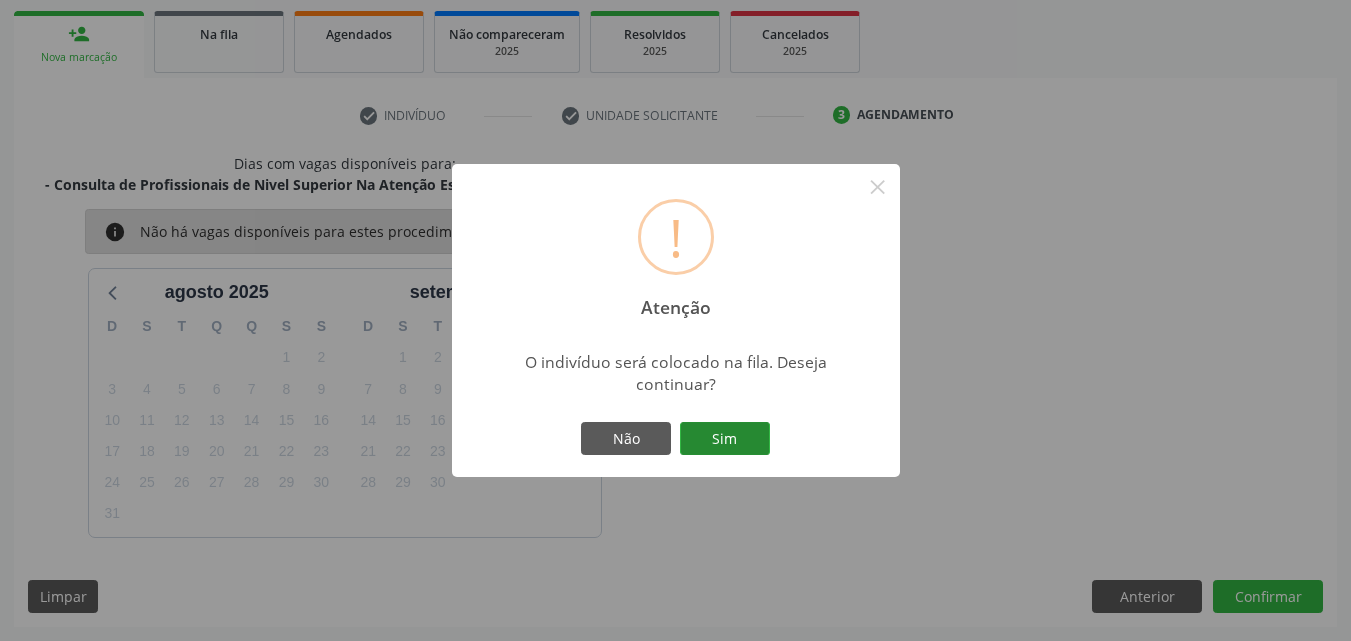 click on "Sim" at bounding box center (725, 439) 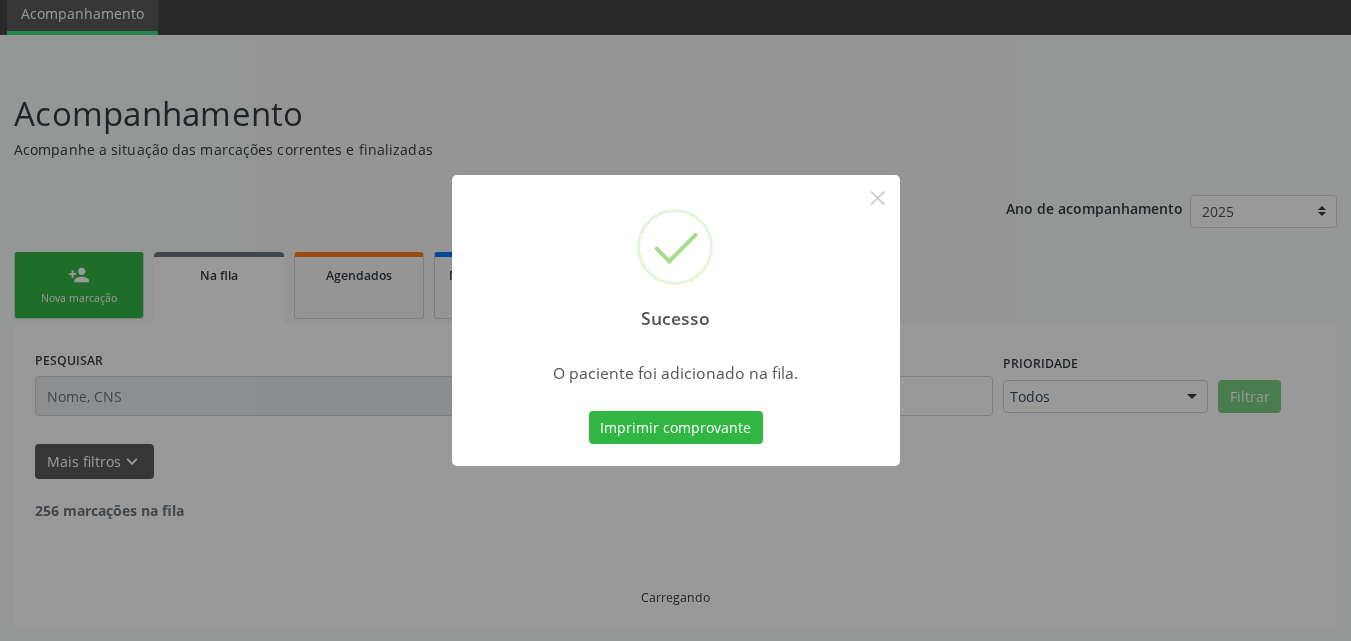 scroll, scrollTop: 54, scrollLeft: 0, axis: vertical 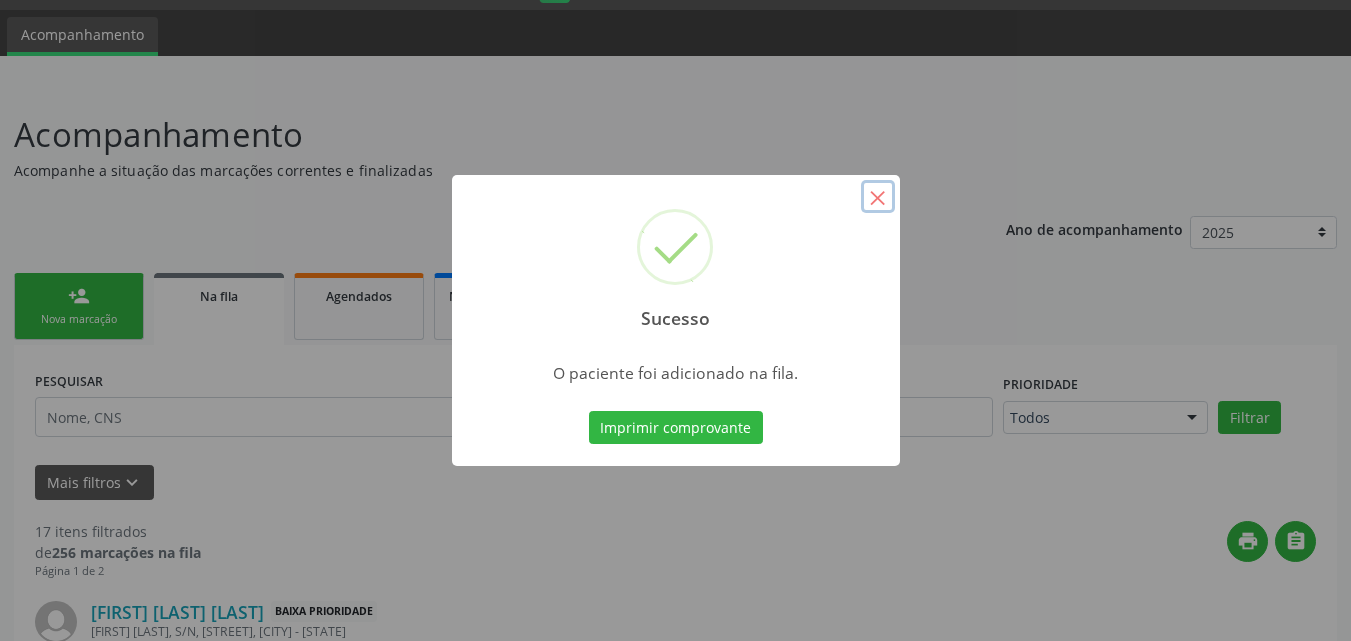 click on "×" at bounding box center [878, 197] 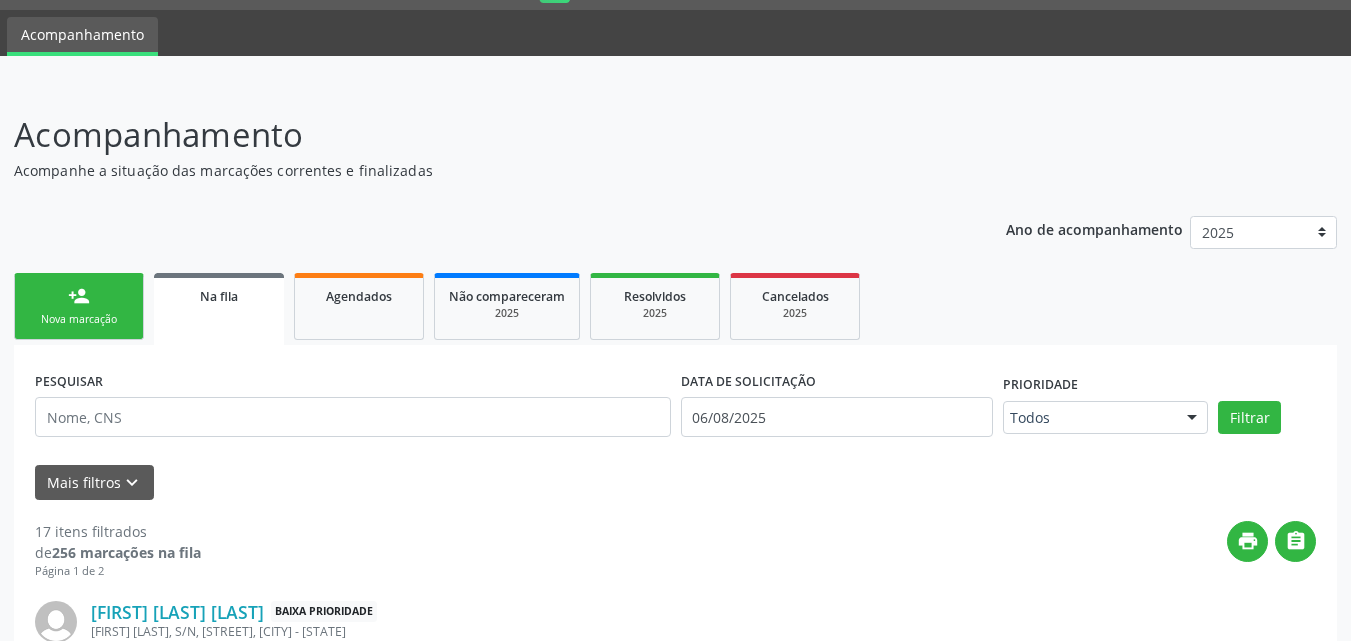 click on "Nova marcação" at bounding box center [79, 319] 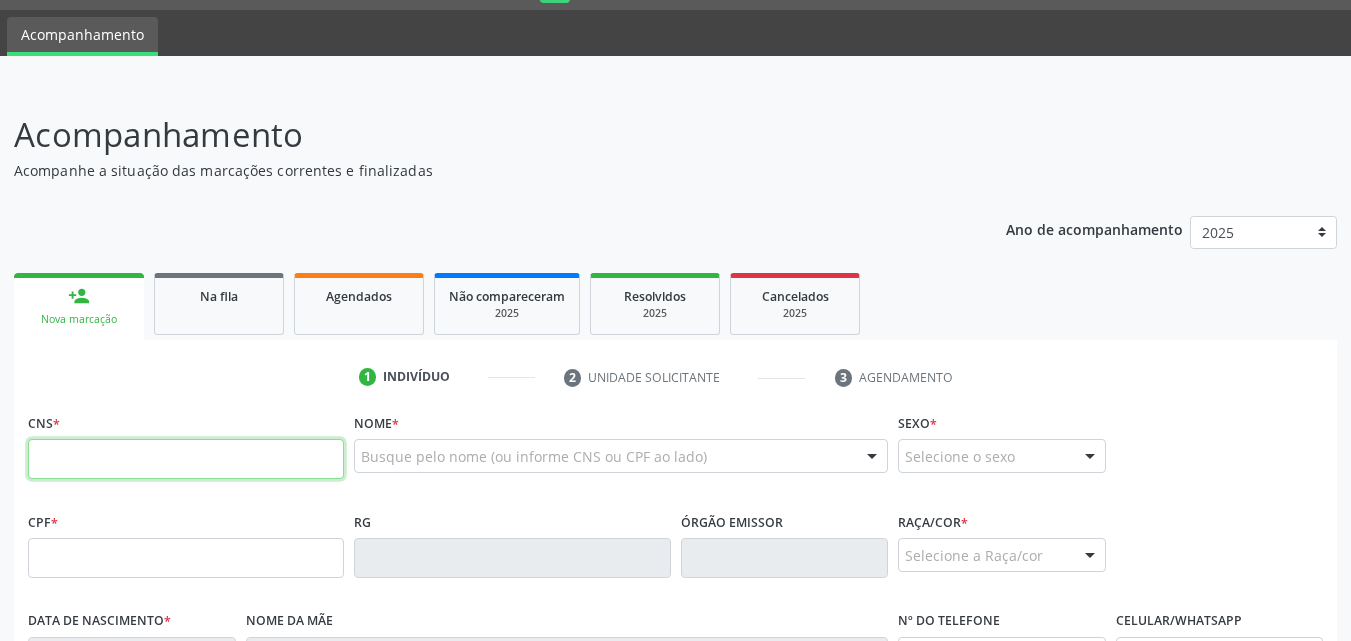 click at bounding box center (186, 459) 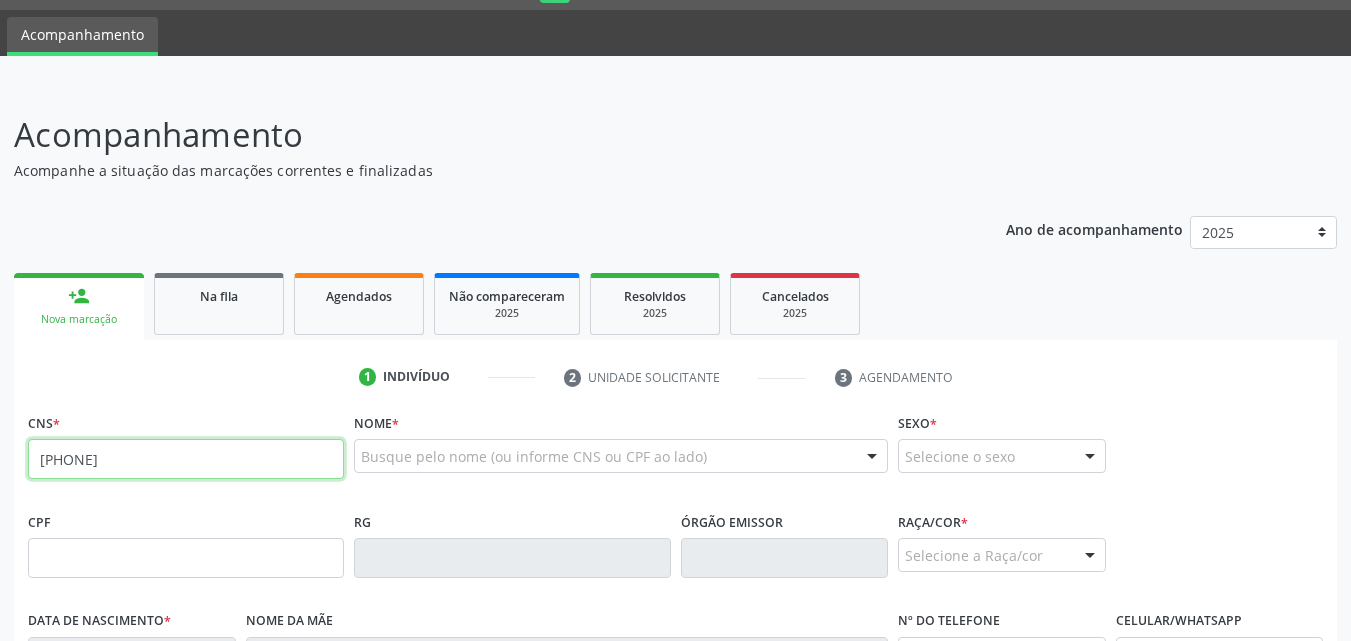 type on "[PHONE]" 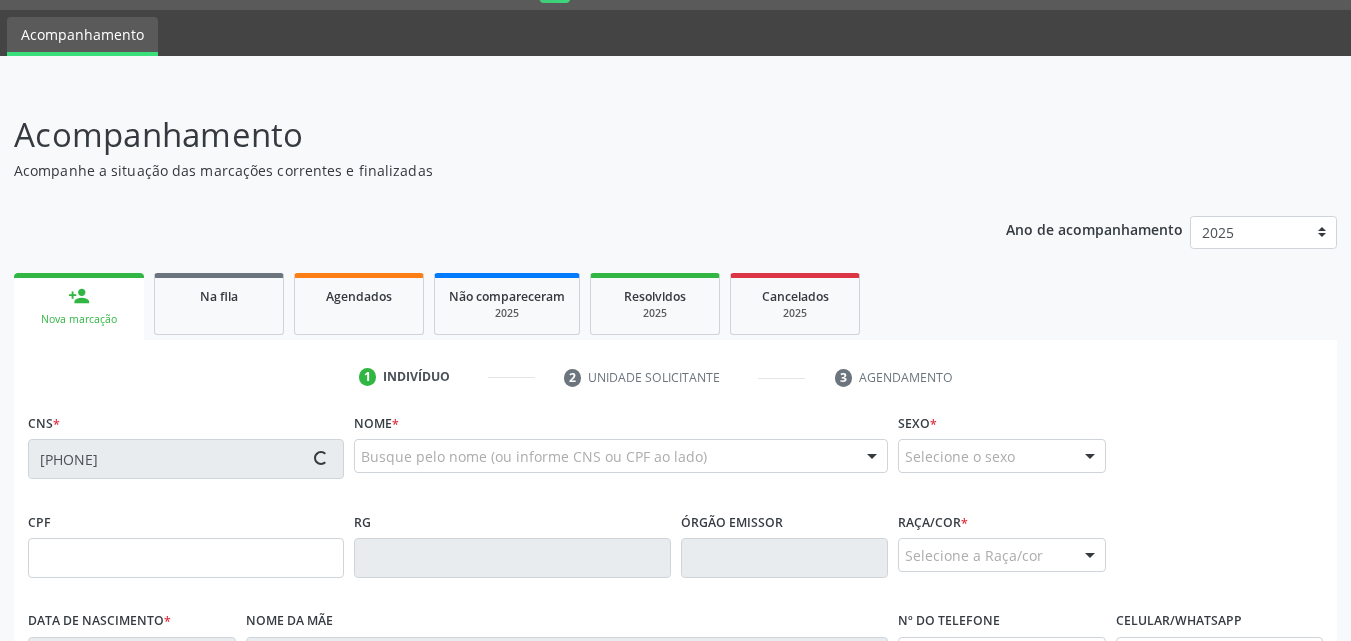 type on "[CPF]" 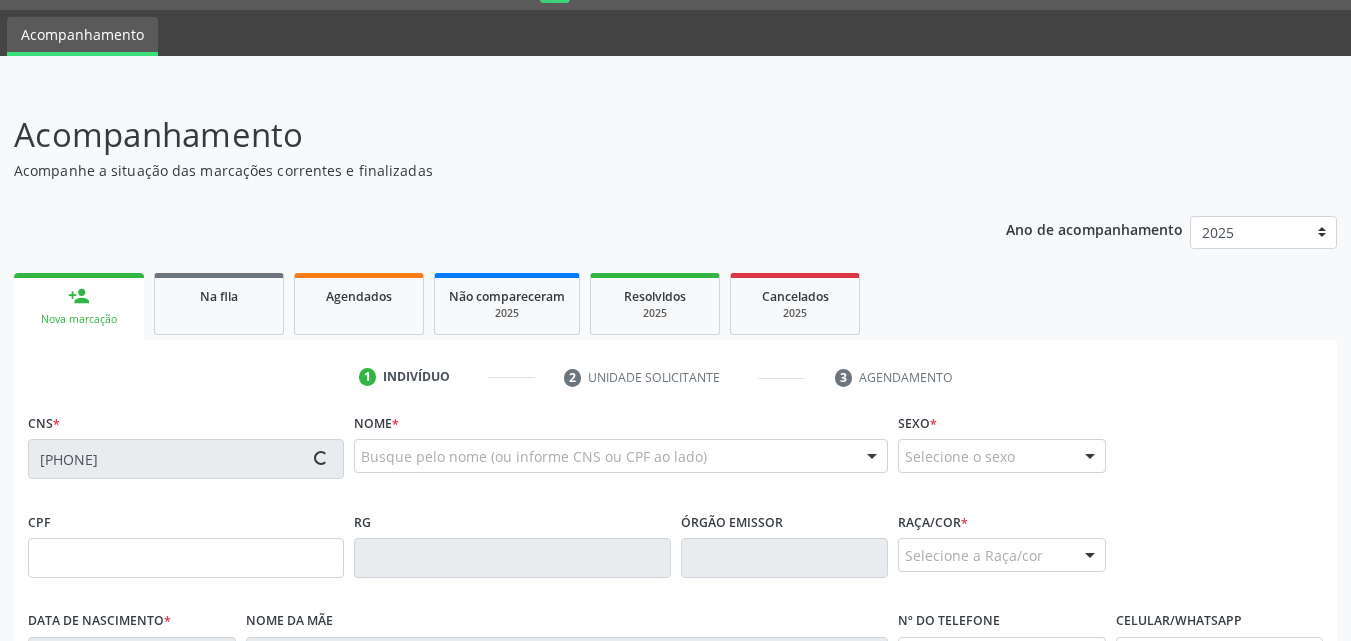 type on "[DATE]" 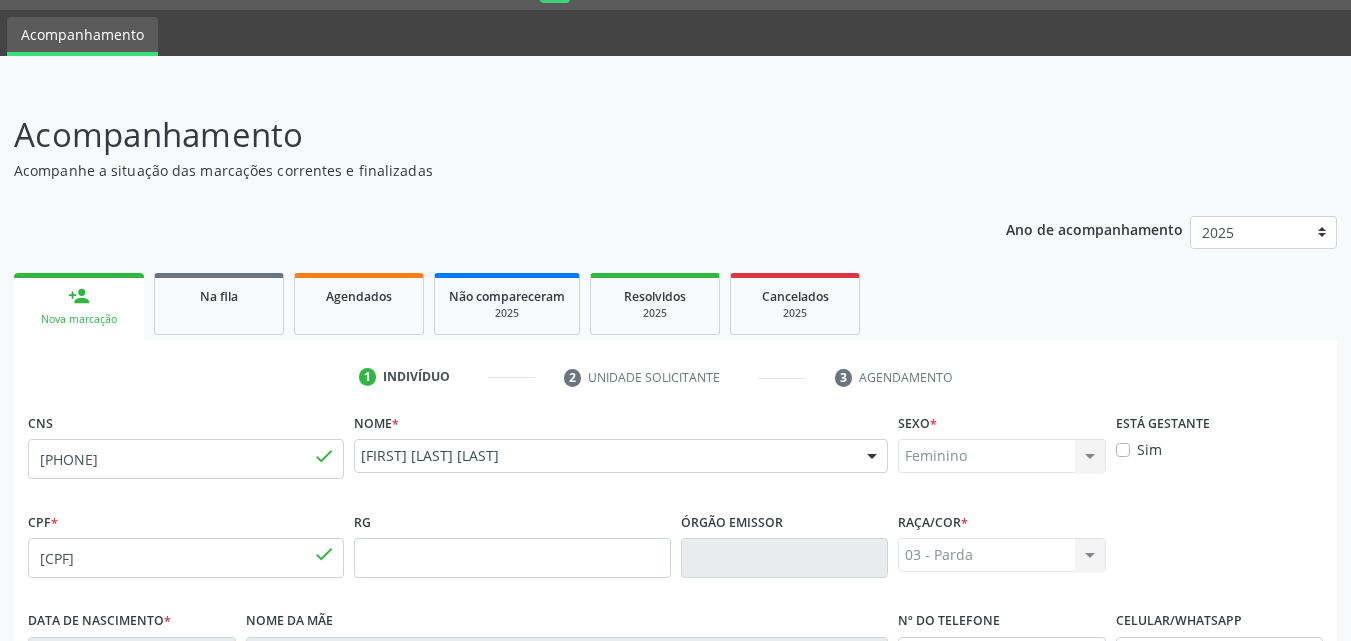 drag, startPoint x: 1283, startPoint y: 293, endPoint x: 1365, endPoint y: 277, distance: 83.546394 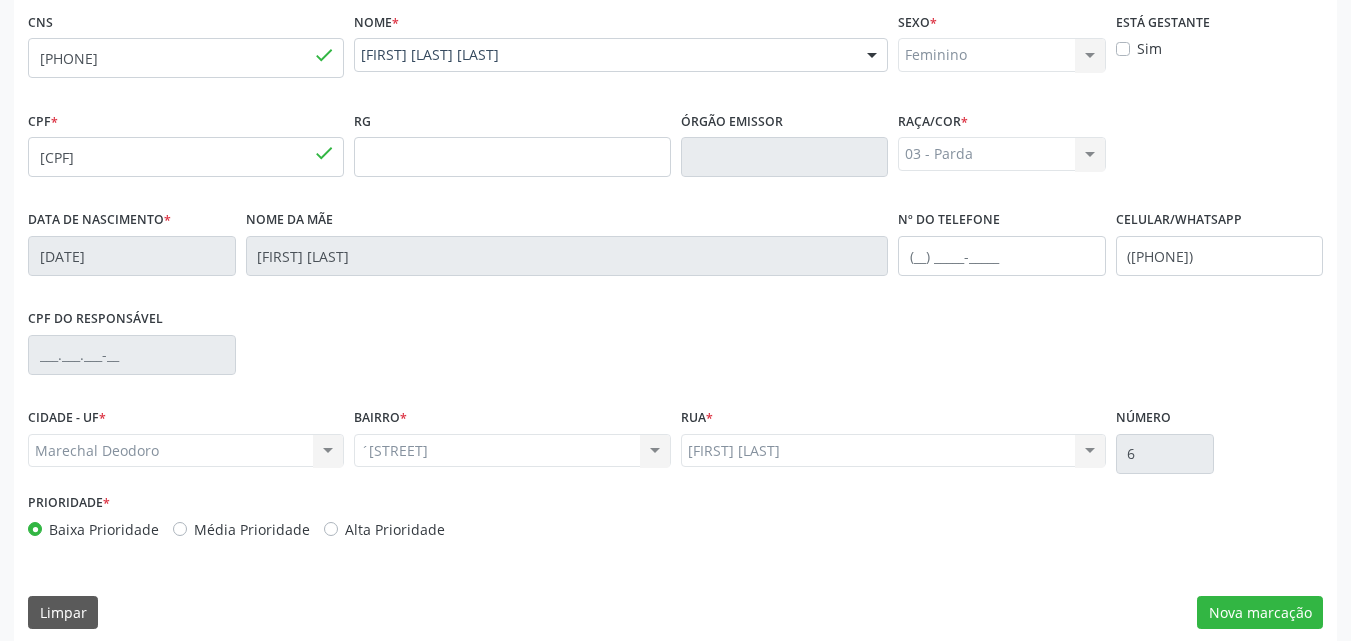 scroll, scrollTop: 466, scrollLeft: 0, axis: vertical 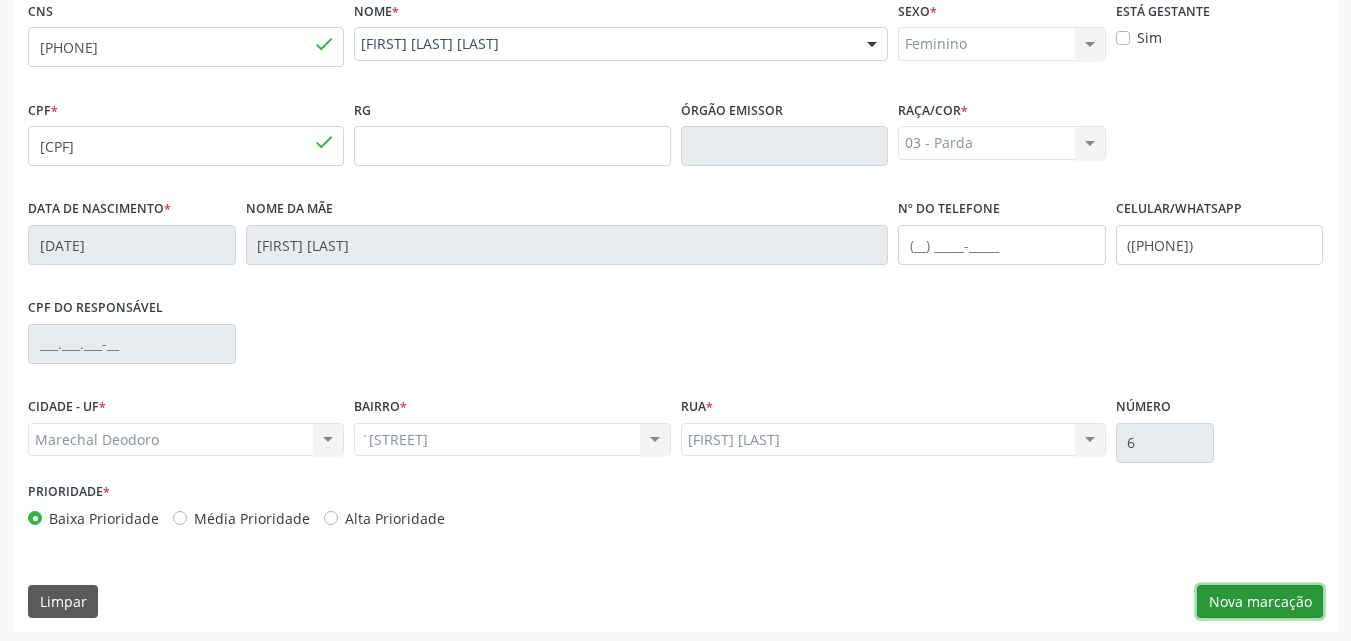 click on "Nova marcação" at bounding box center [1260, 602] 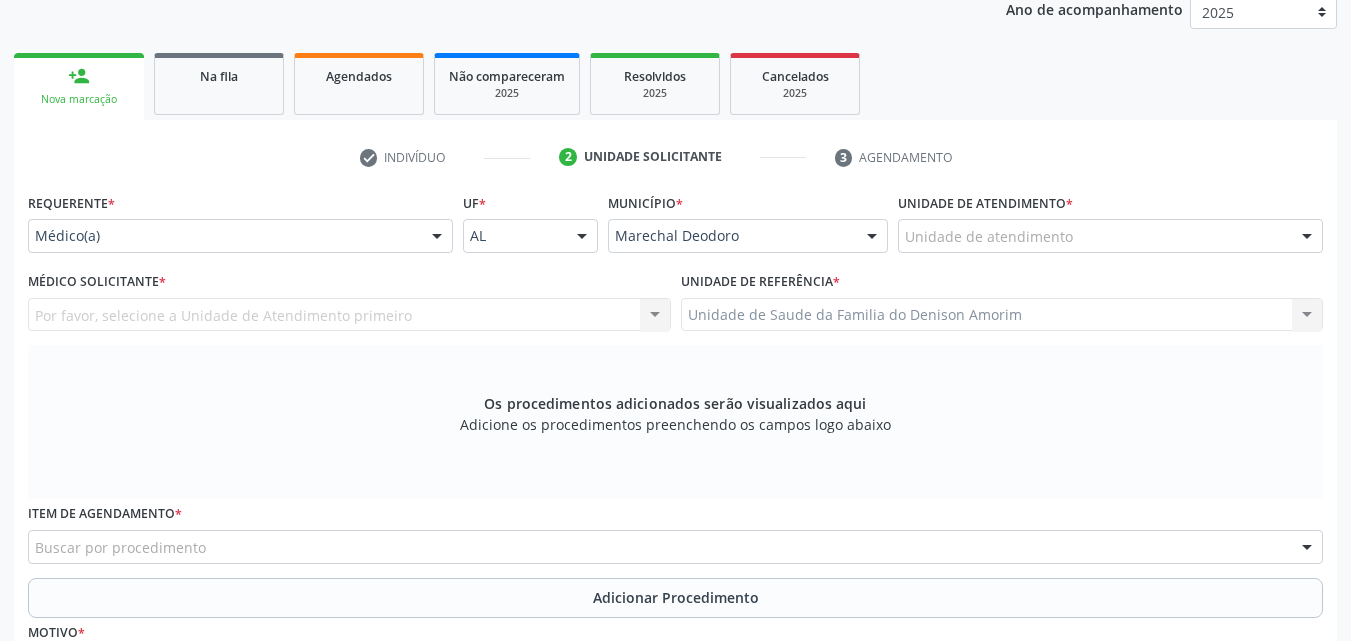 scroll, scrollTop: 278, scrollLeft: 0, axis: vertical 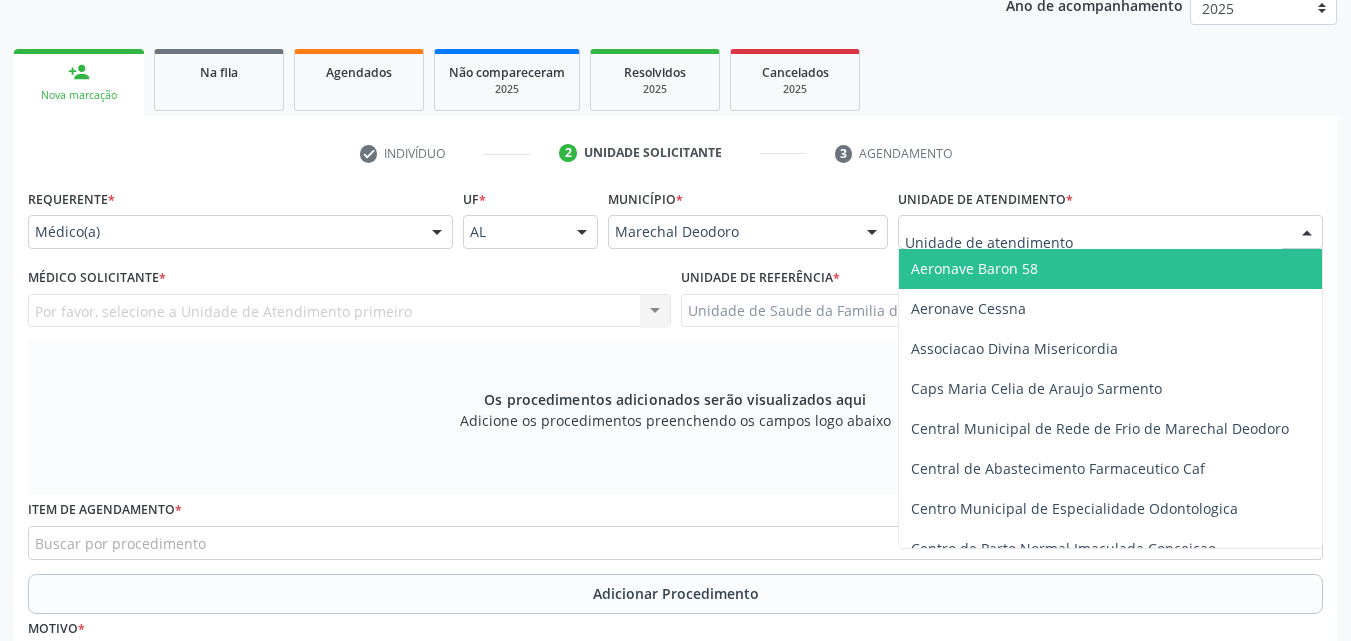 click at bounding box center (1110, 232) 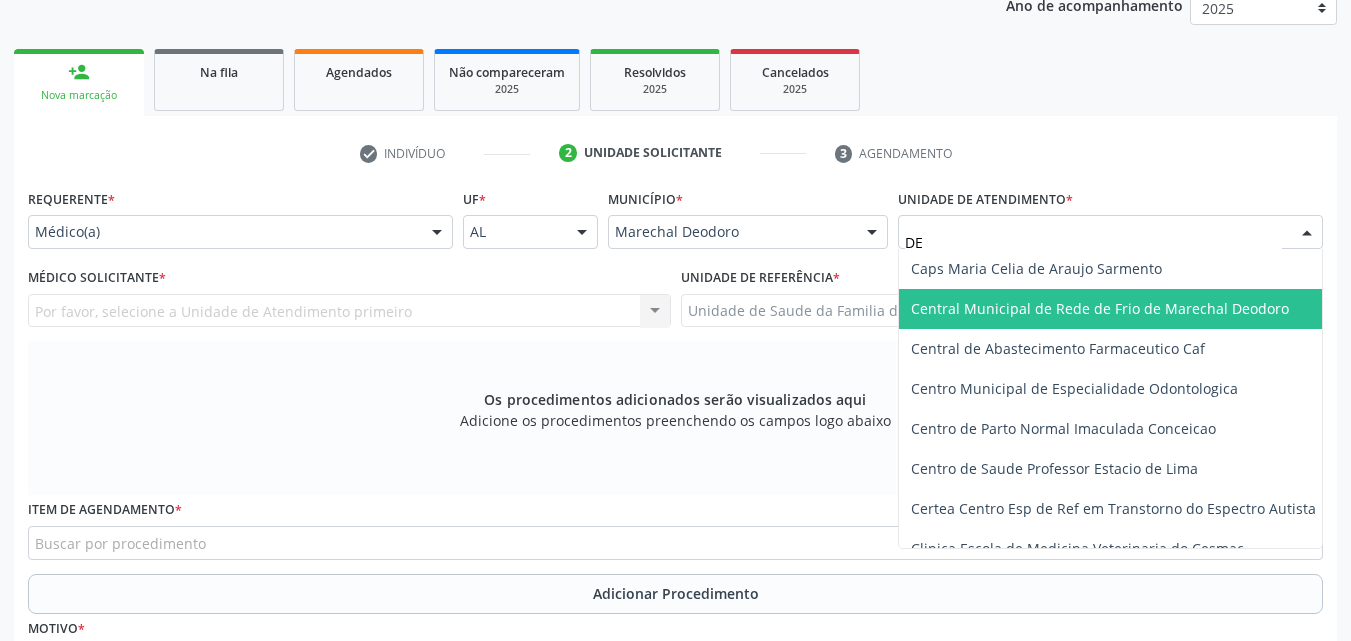 type on "DEN" 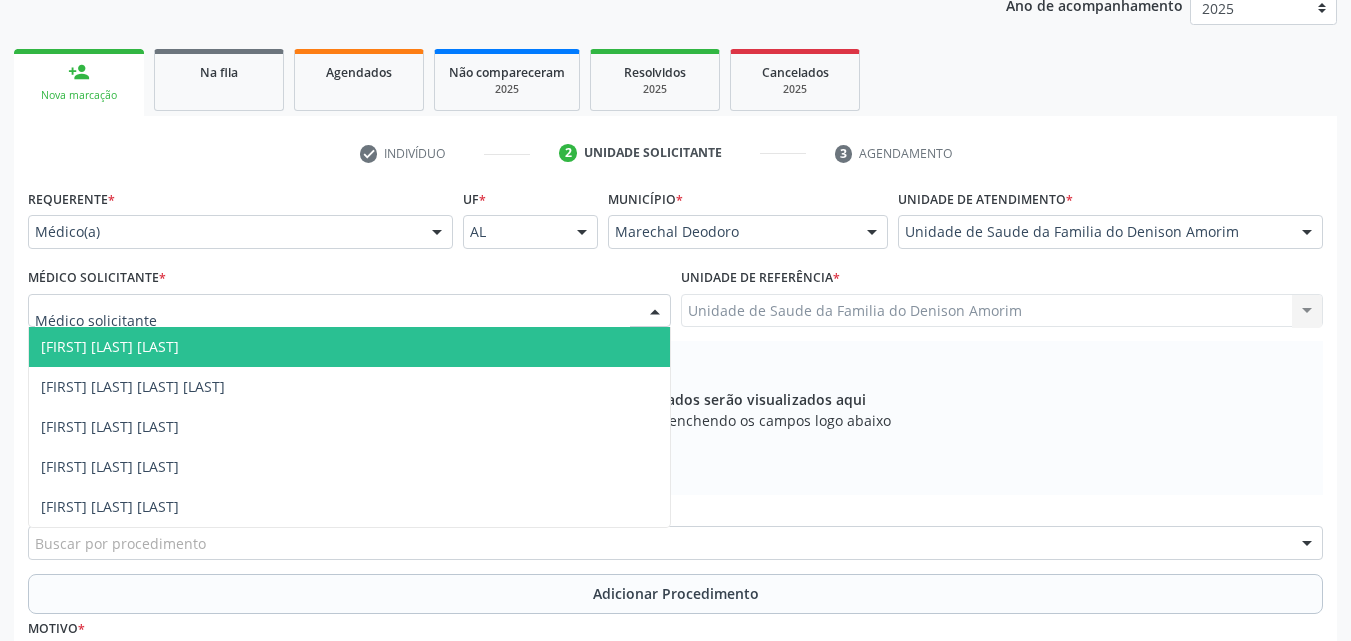 click at bounding box center (349, 311) 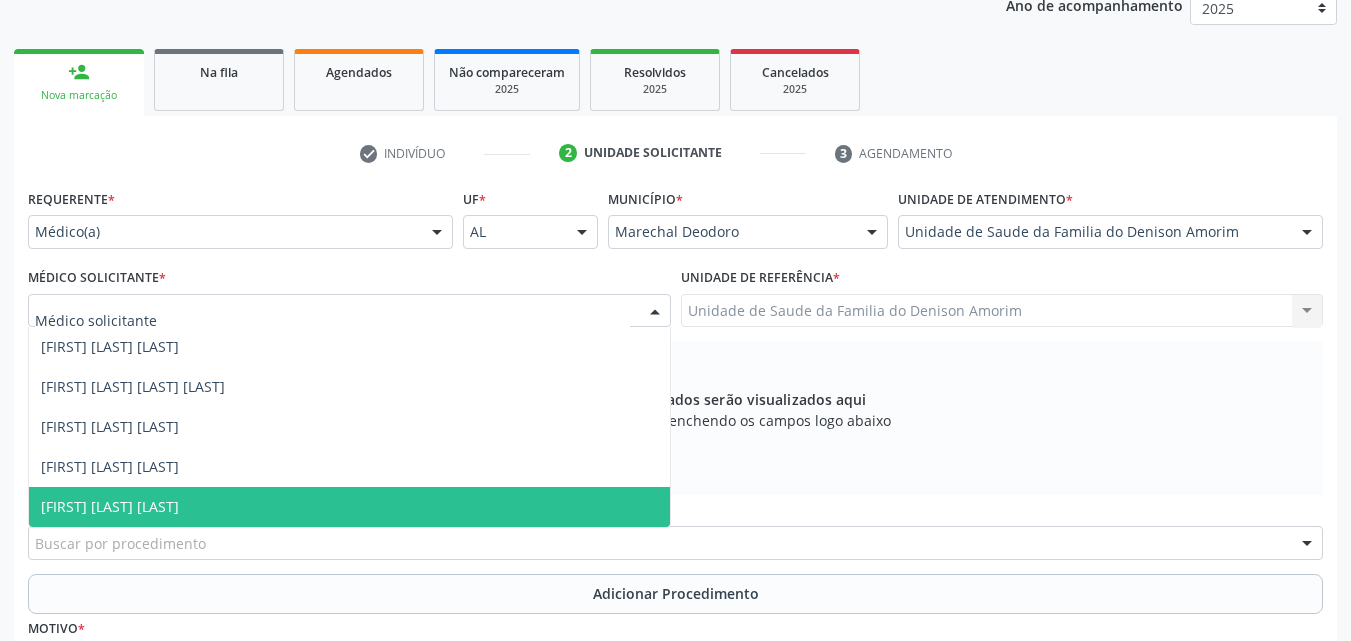 click on "[FIRST] [LAST] [LAST]" at bounding box center [349, 507] 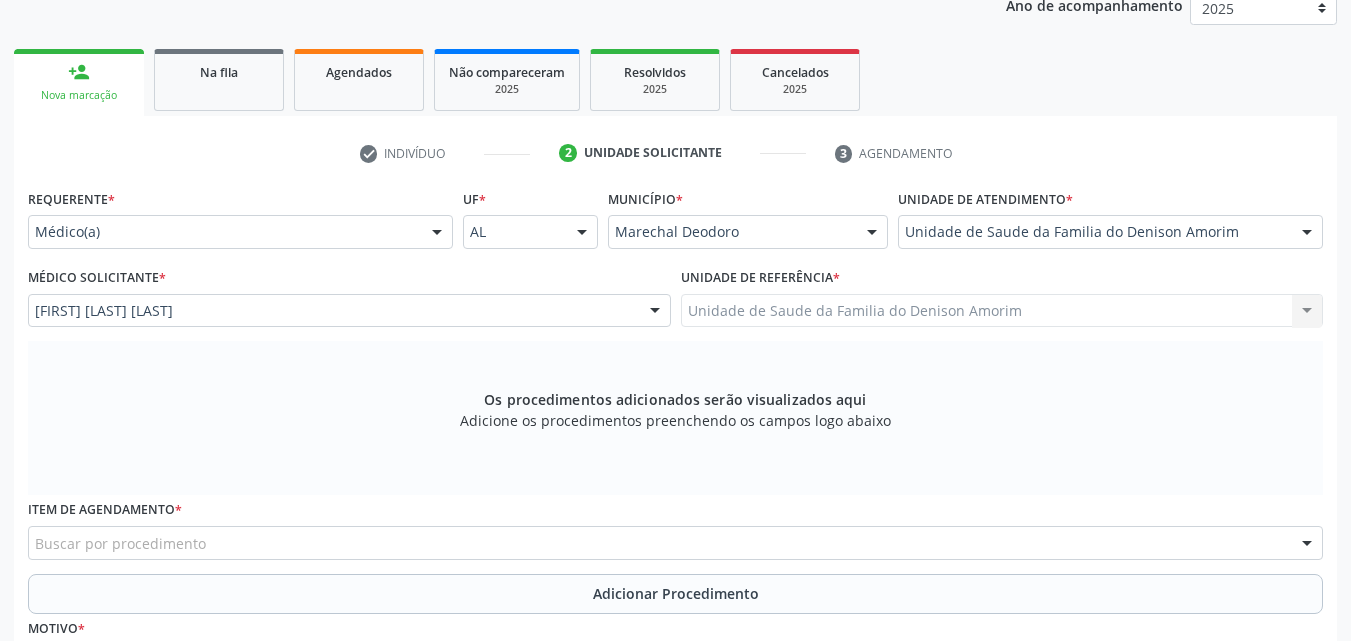 click on "Buscar por procedimento" at bounding box center (675, 543) 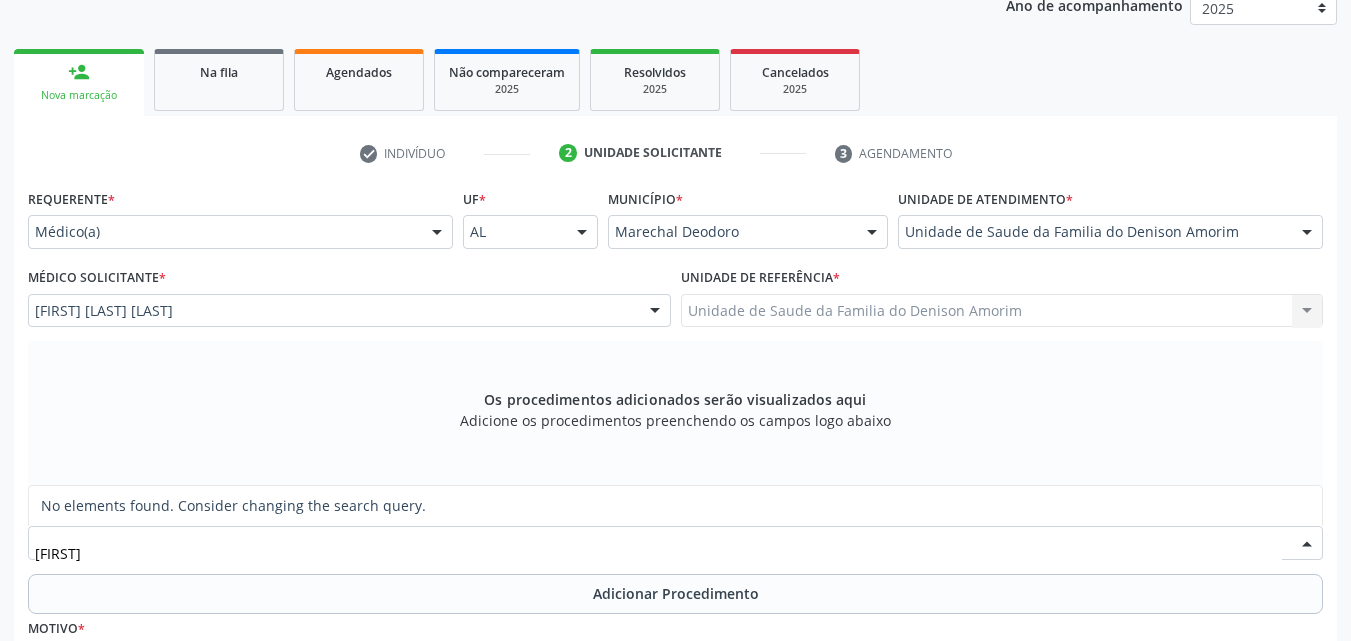 type on "DENSI" 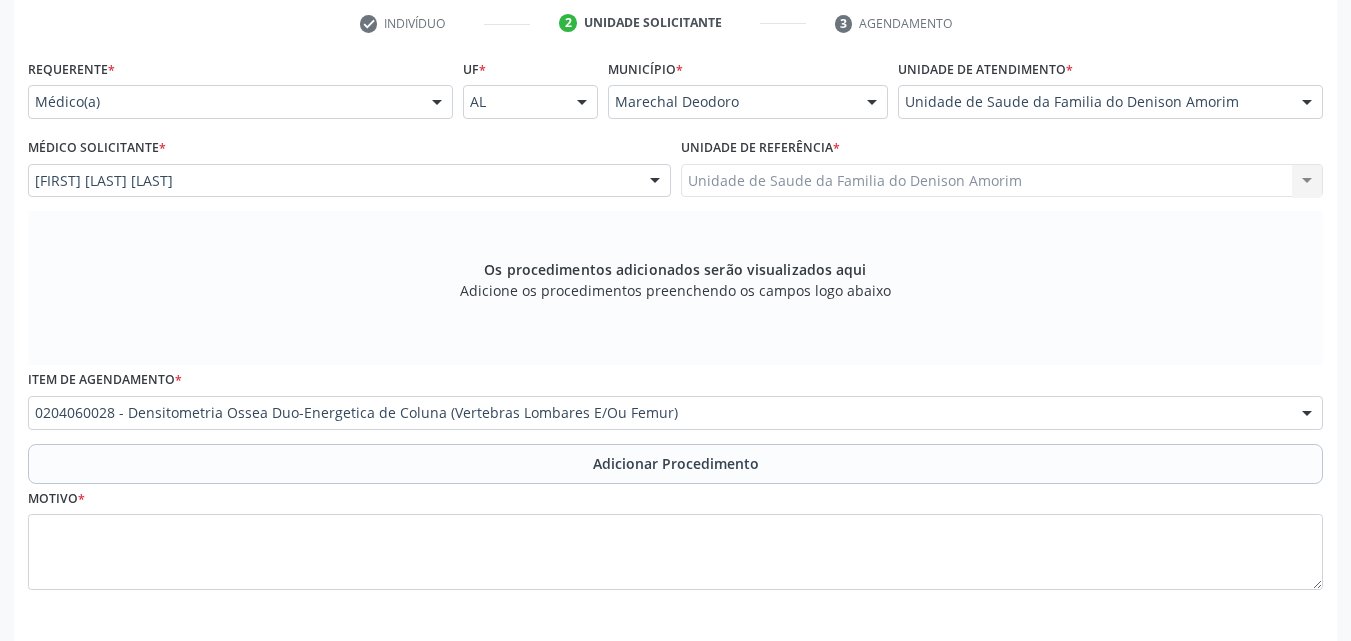 scroll, scrollTop: 455, scrollLeft: 0, axis: vertical 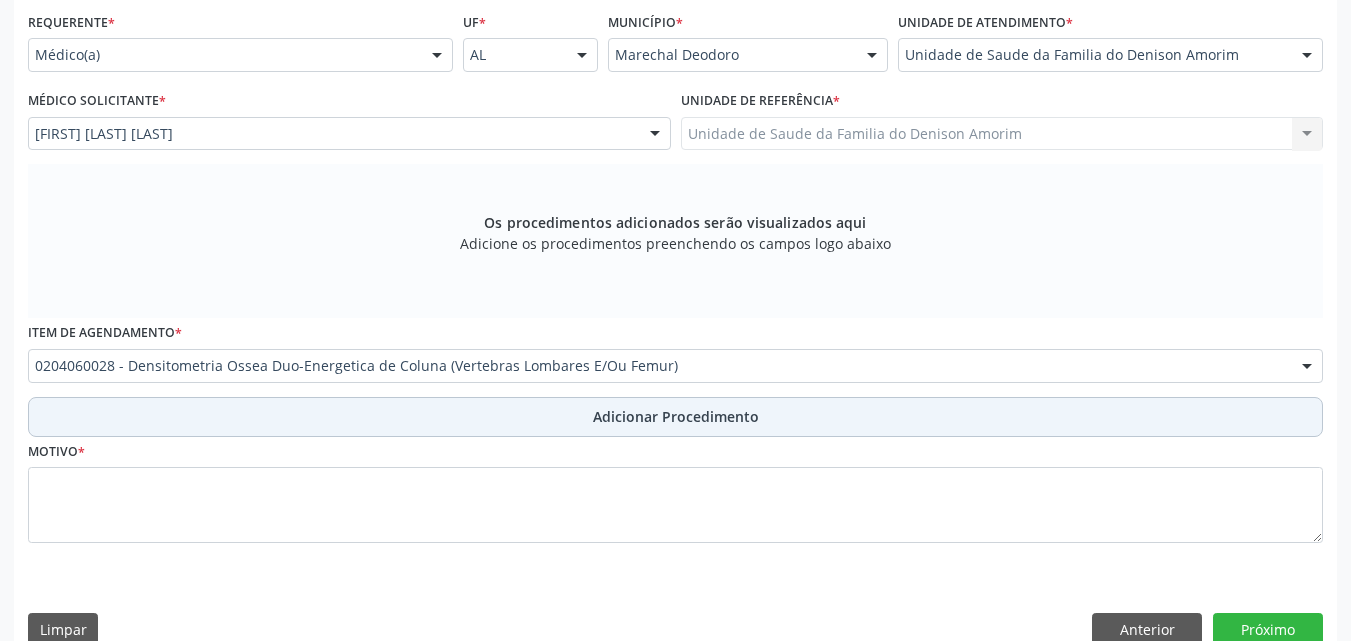 click on "Adicionar Procedimento" at bounding box center [675, 417] 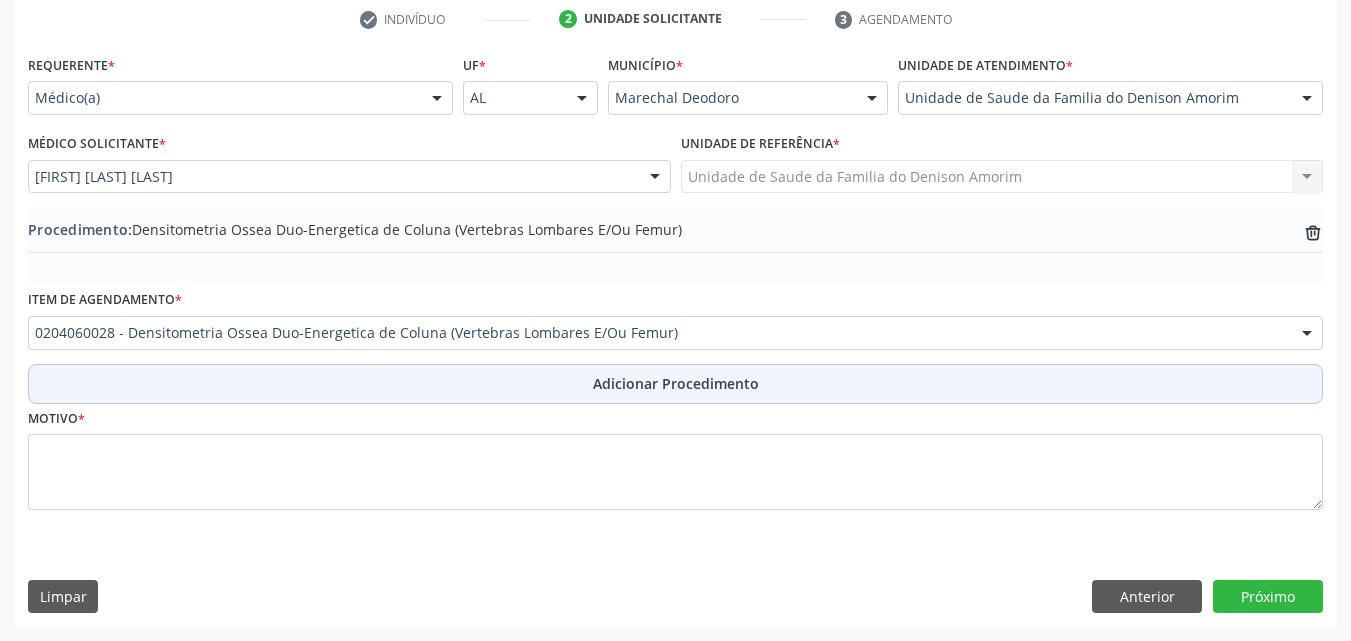 scroll, scrollTop: 412, scrollLeft: 0, axis: vertical 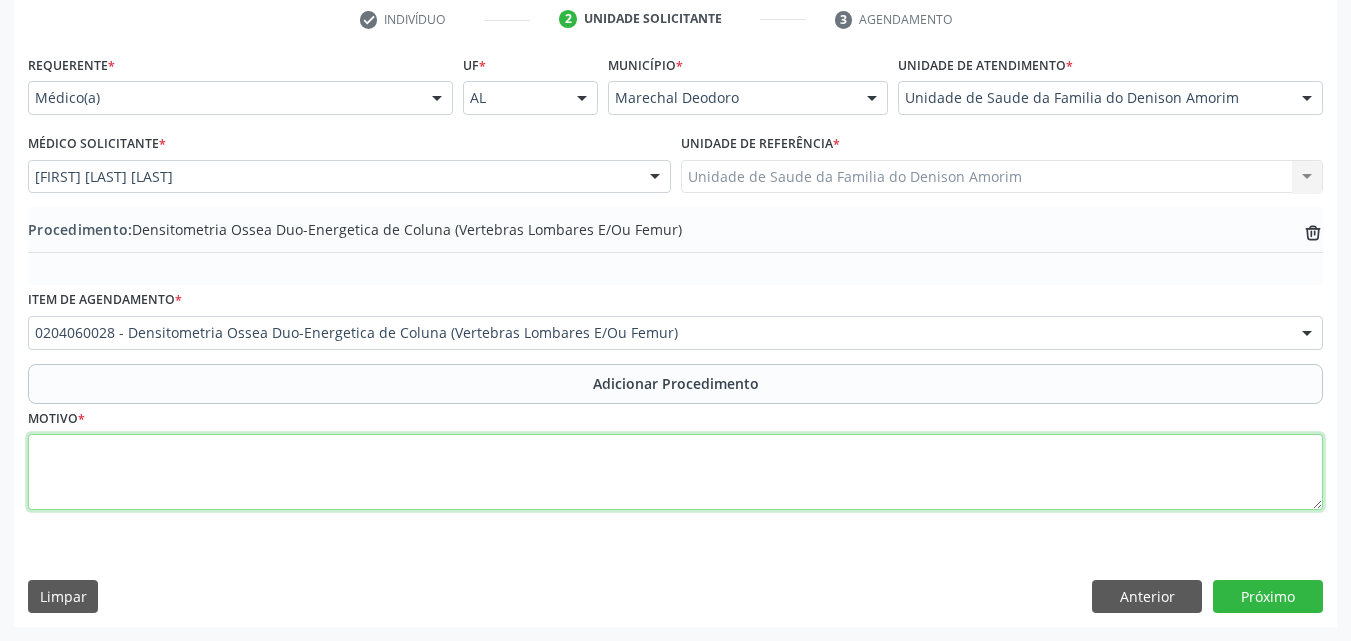 click at bounding box center [675, 472] 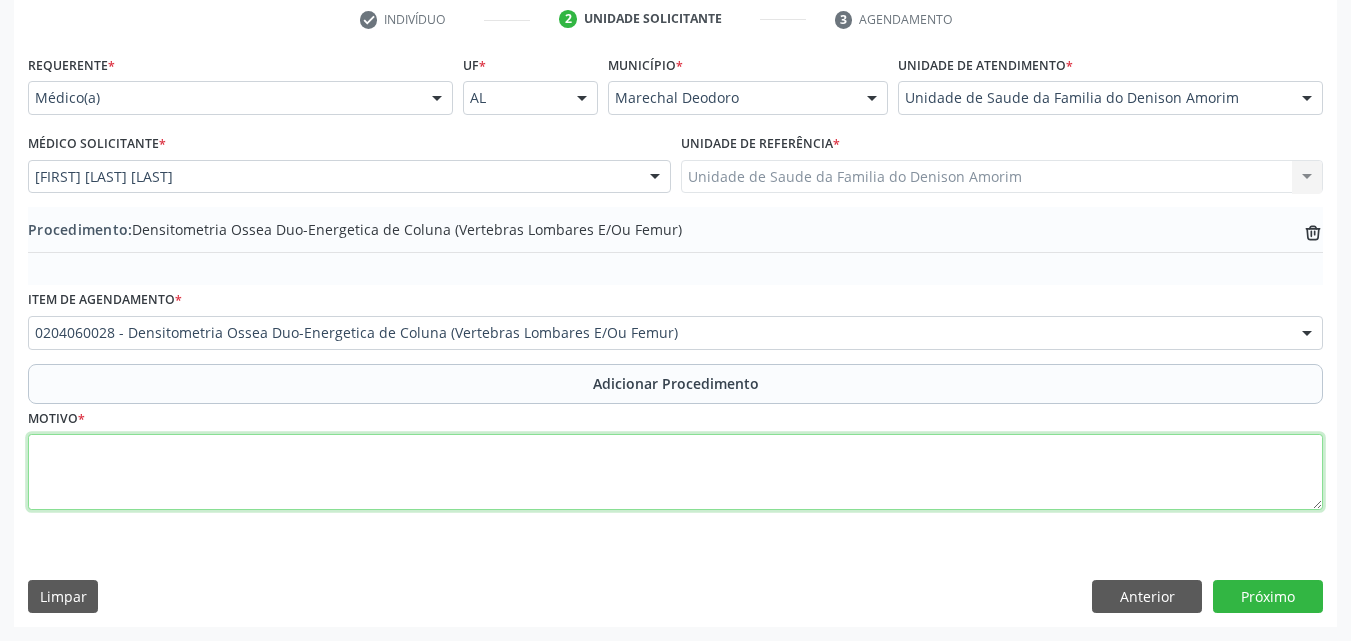 paste on "MÉDICO DA ESTRATÉGIA DE SAÚDE DA FAMILIA" 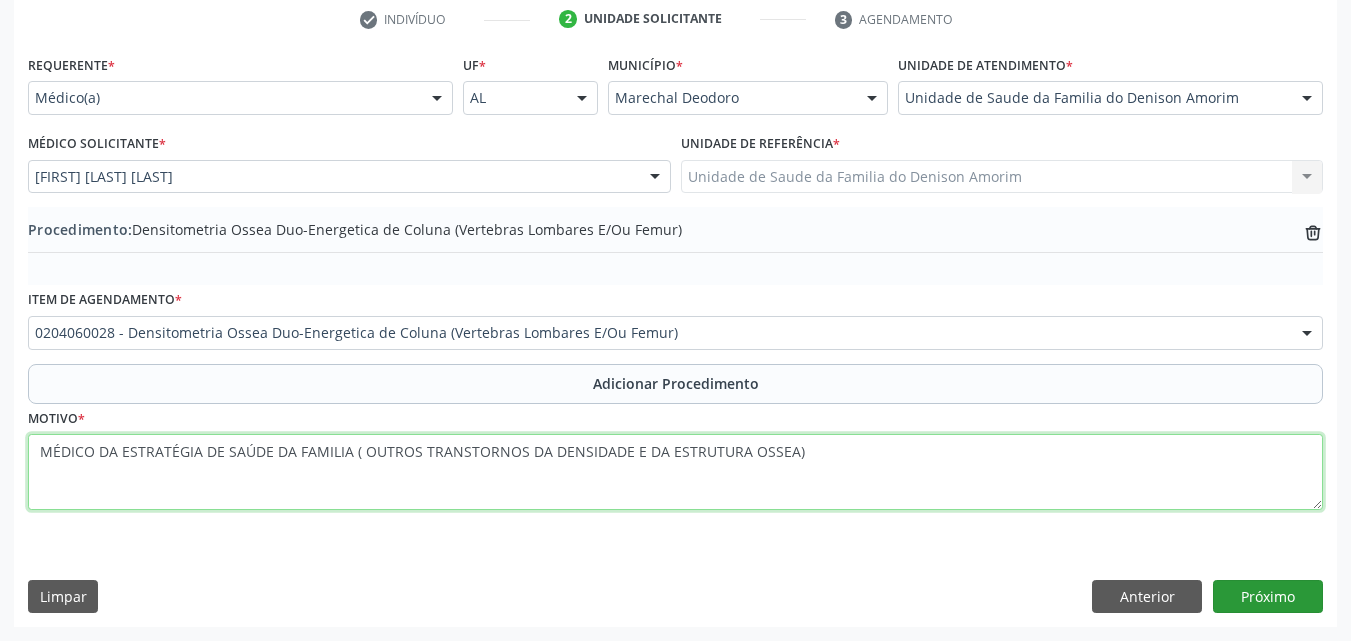 type on "MÉDICO DA ESTRATÉGIA DE SAÚDE DA FAMILIA ( OUTROS TRANSTORNOS DA DENSIDADE E DA ESTRUTURA OSSEA)" 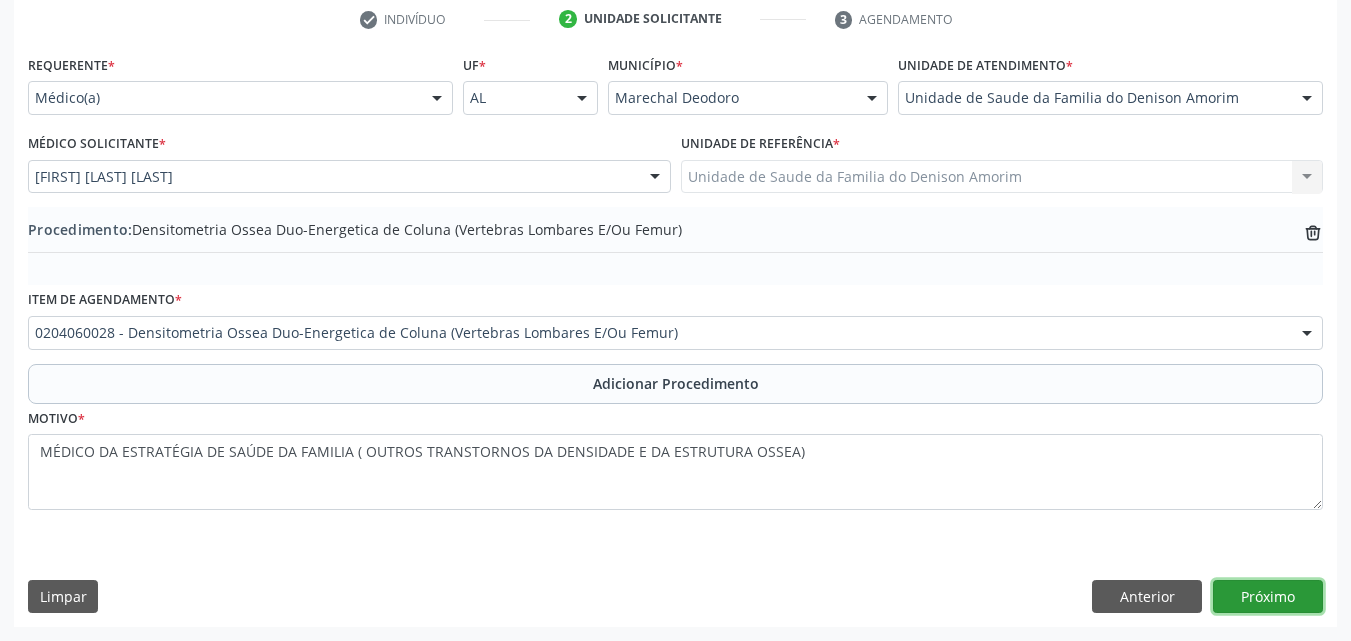click on "Próximo" at bounding box center [1268, 597] 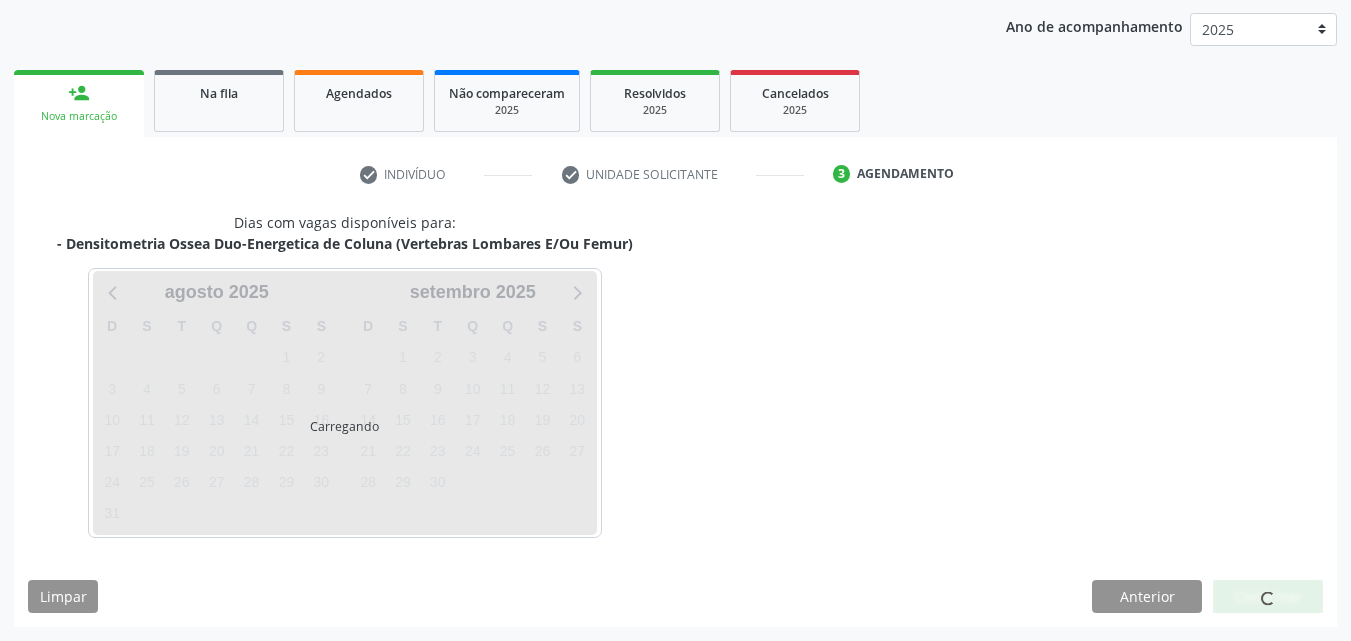 scroll, scrollTop: 316, scrollLeft: 0, axis: vertical 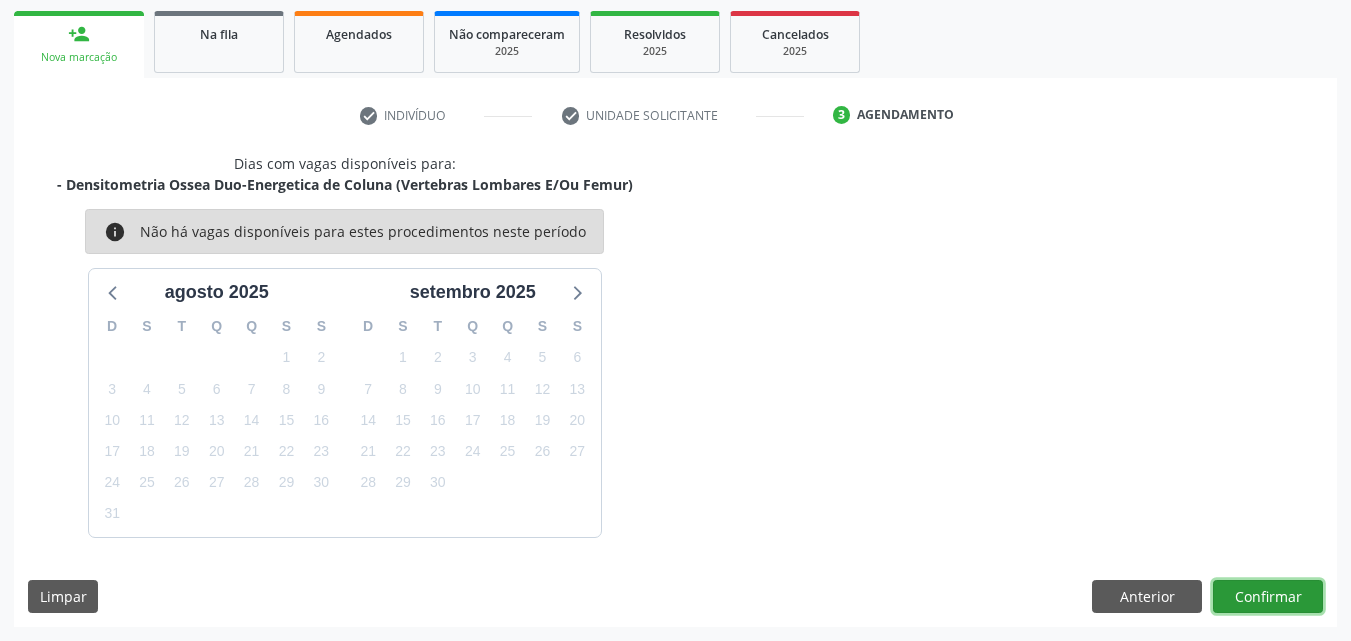 click on "Confirmar" at bounding box center (1268, 597) 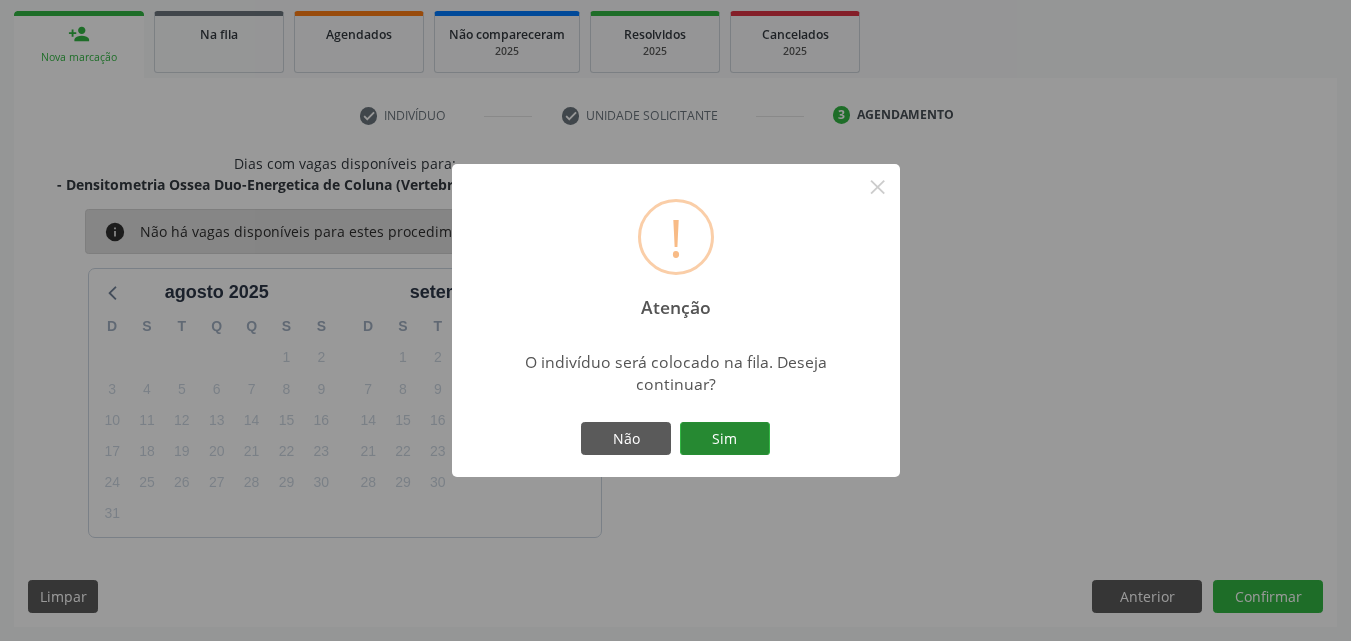 click on "Sim" at bounding box center [725, 439] 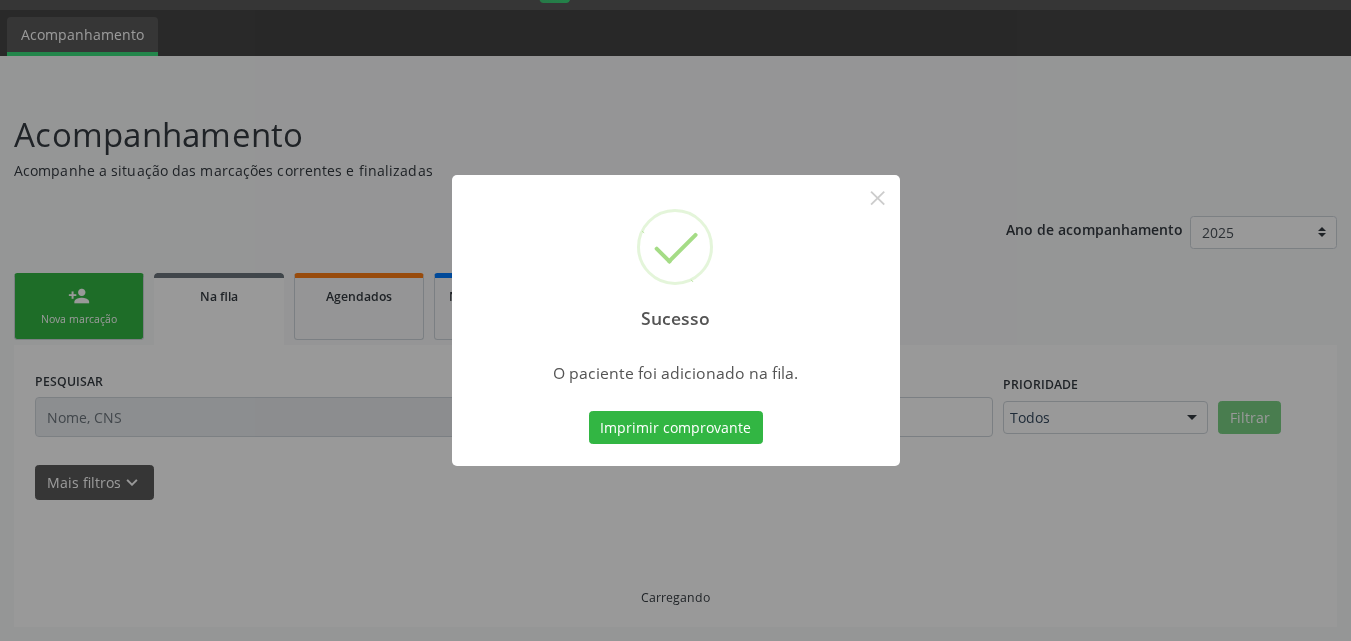 scroll, scrollTop: 54, scrollLeft: 0, axis: vertical 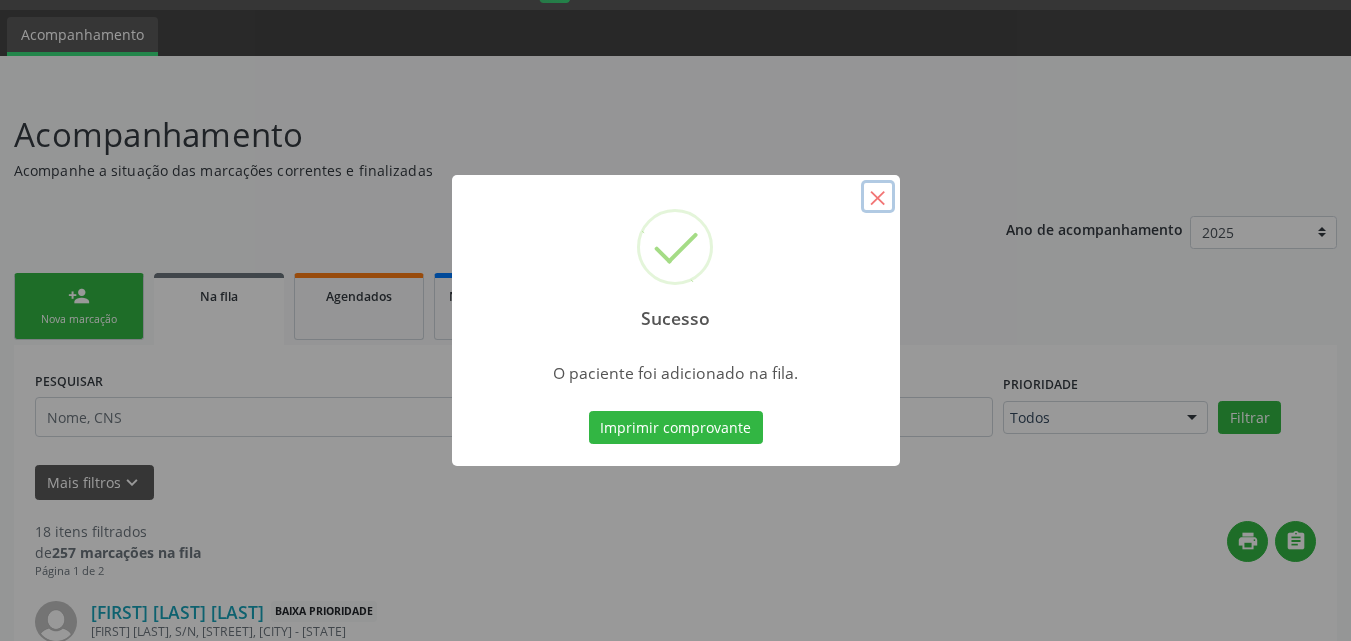 click on "×" at bounding box center [878, 197] 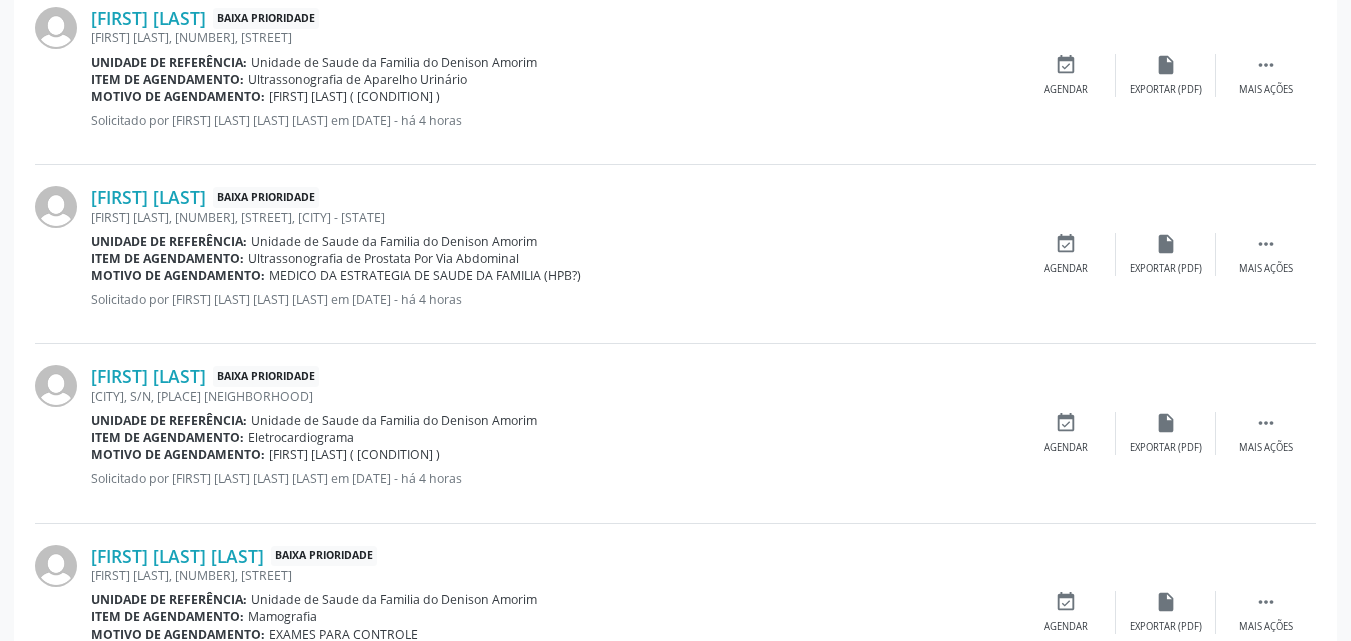 scroll, scrollTop: 2772, scrollLeft: 0, axis: vertical 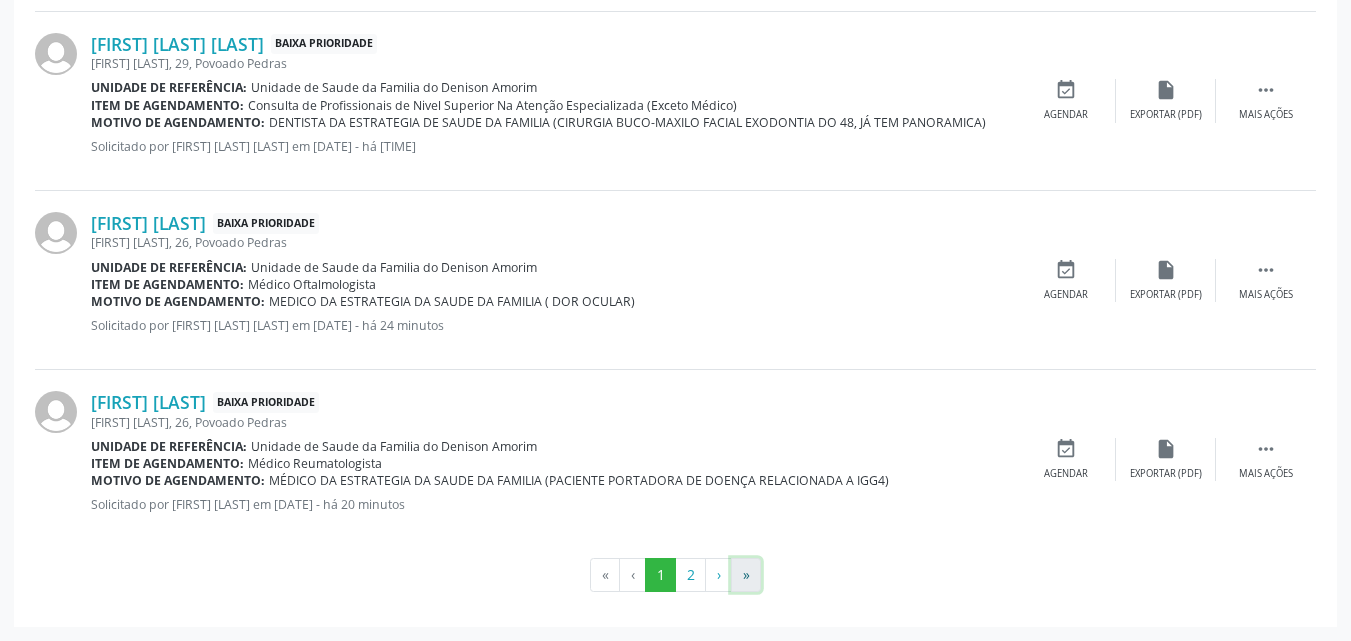 click on "»" at bounding box center (746, 575) 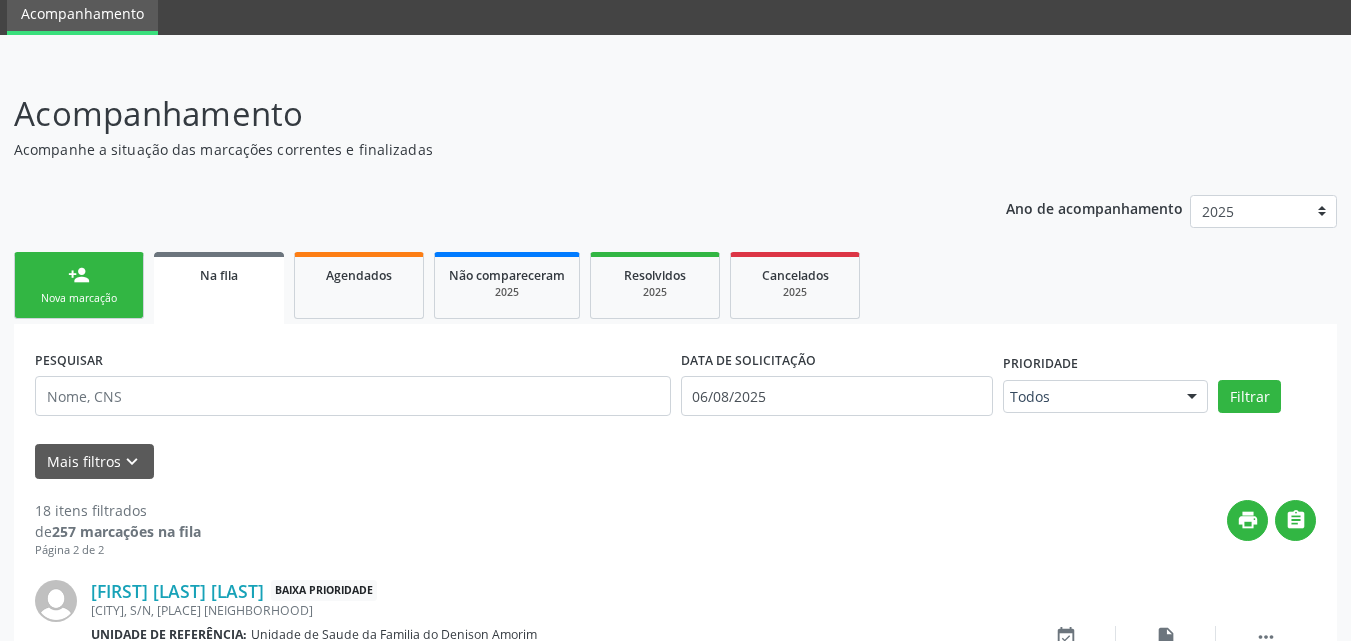 scroll, scrollTop: 622, scrollLeft: 0, axis: vertical 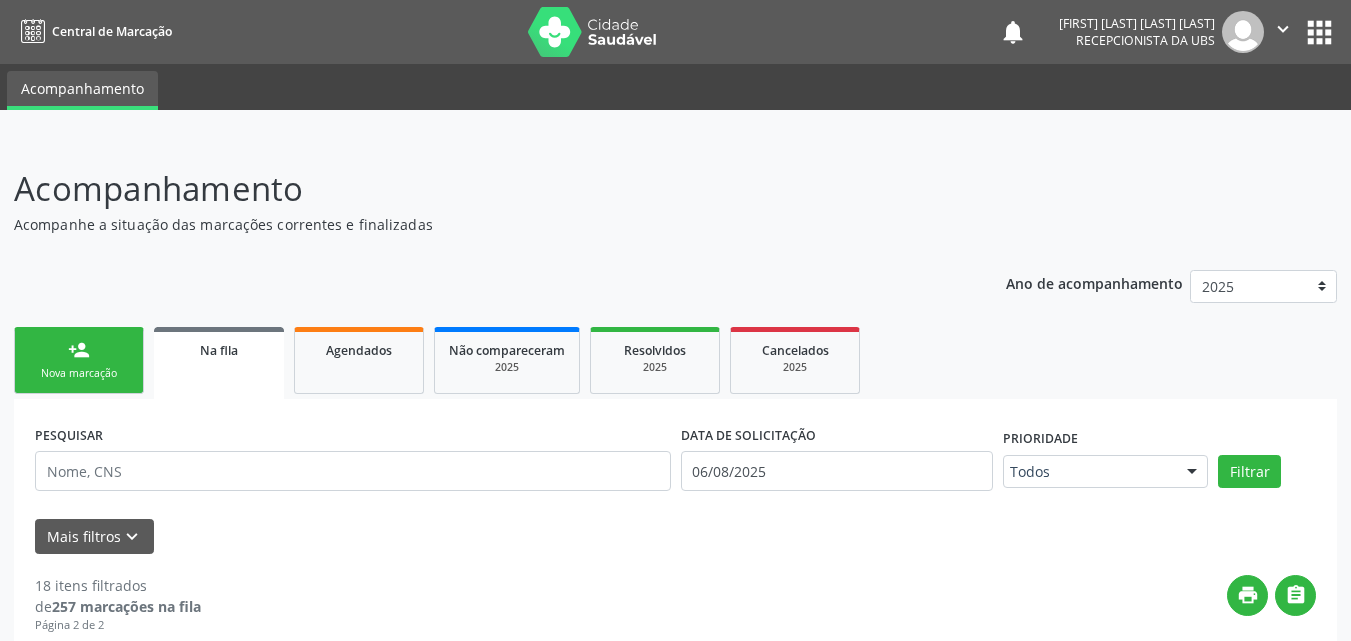 click on "Nova marcação" at bounding box center (79, 373) 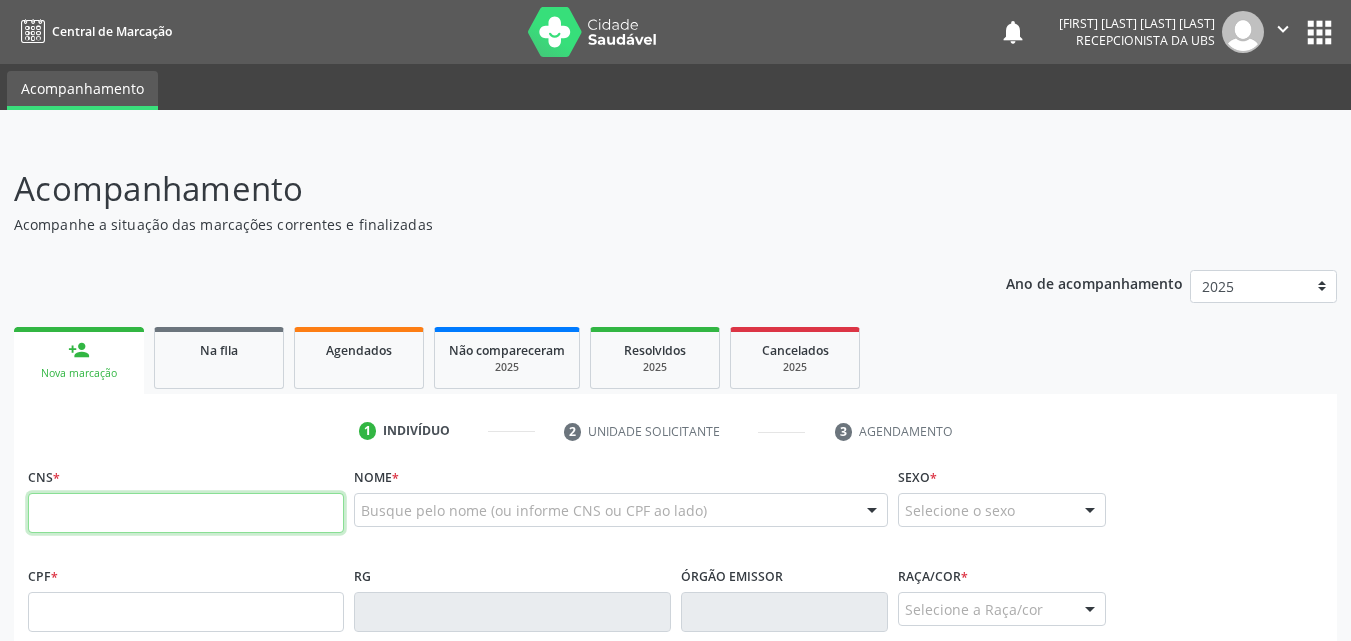 click at bounding box center (186, 513) 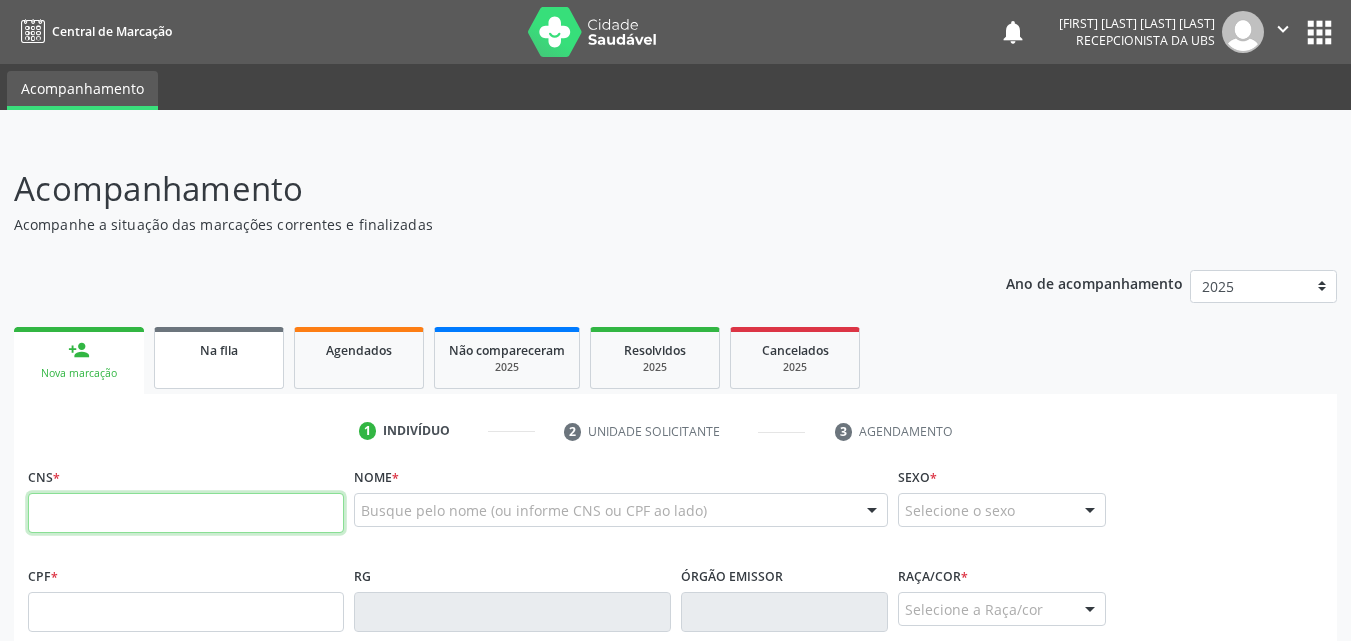 paste on "[NUMBER] [NUMBER] [NUMBER] [NUMBER]" 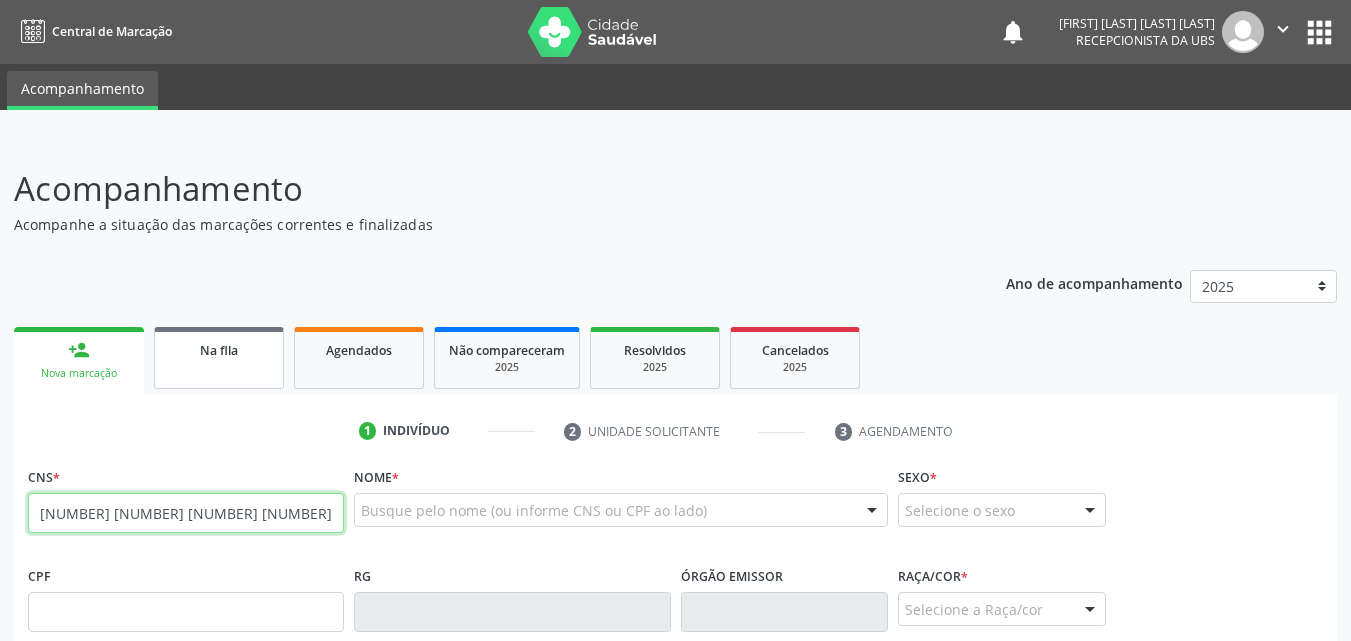 type on "[NUMBER] [NUMBER] [NUMBER] [NUMBER]" 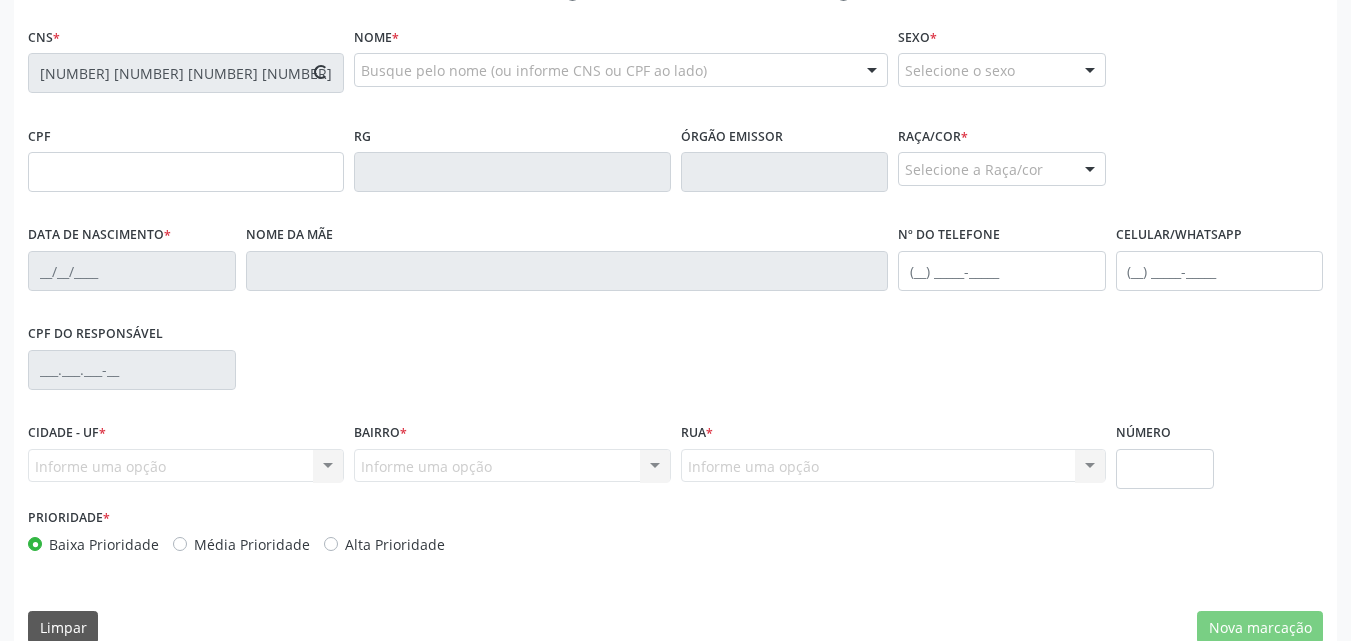 scroll, scrollTop: 454, scrollLeft: 0, axis: vertical 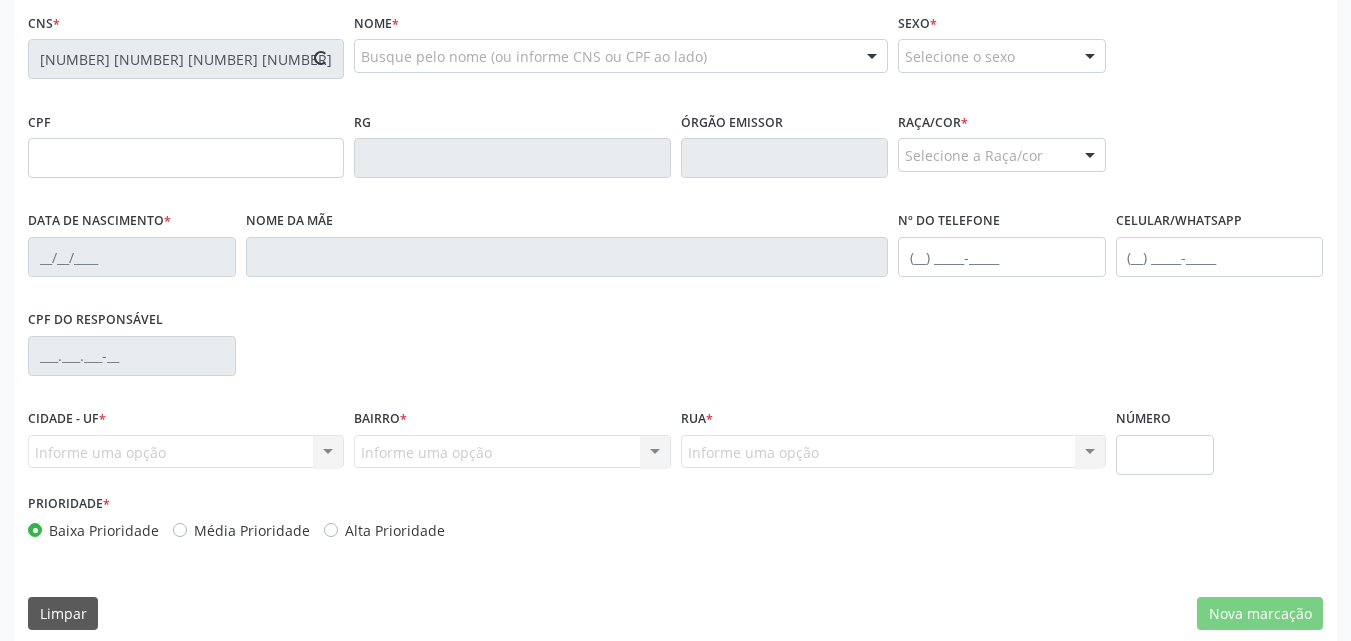 type on "[CPF]" 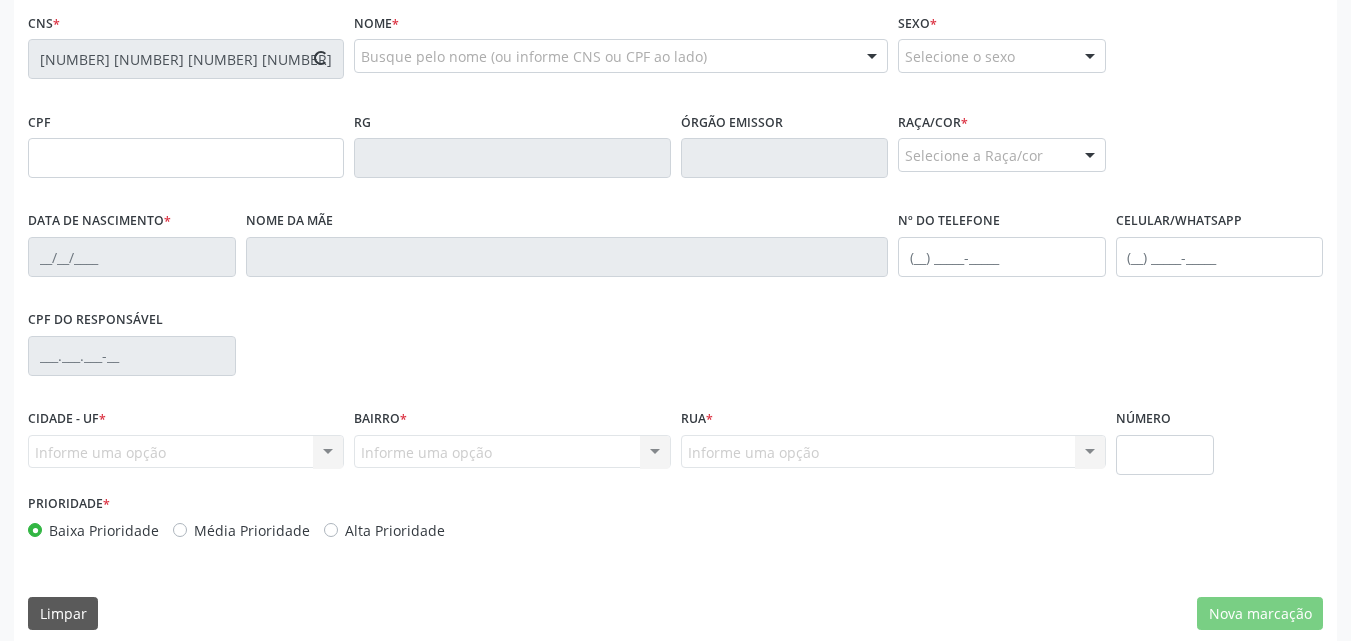 type on "[DATE]" 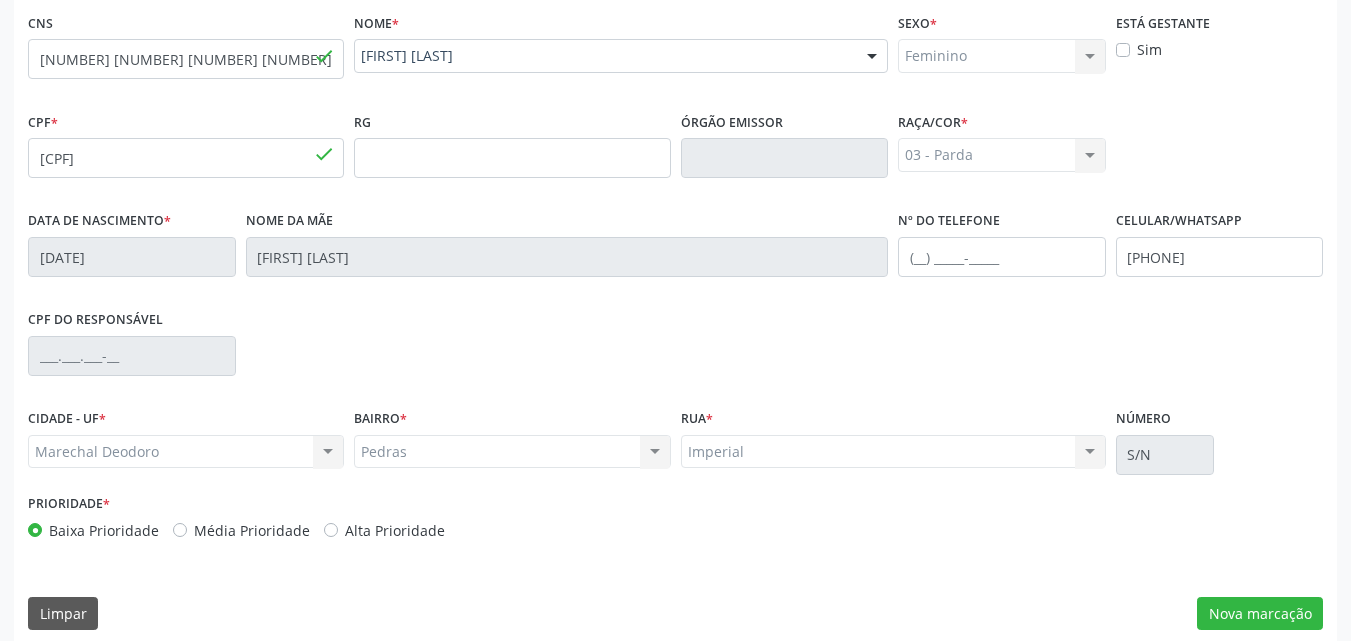 scroll, scrollTop: 471, scrollLeft: 0, axis: vertical 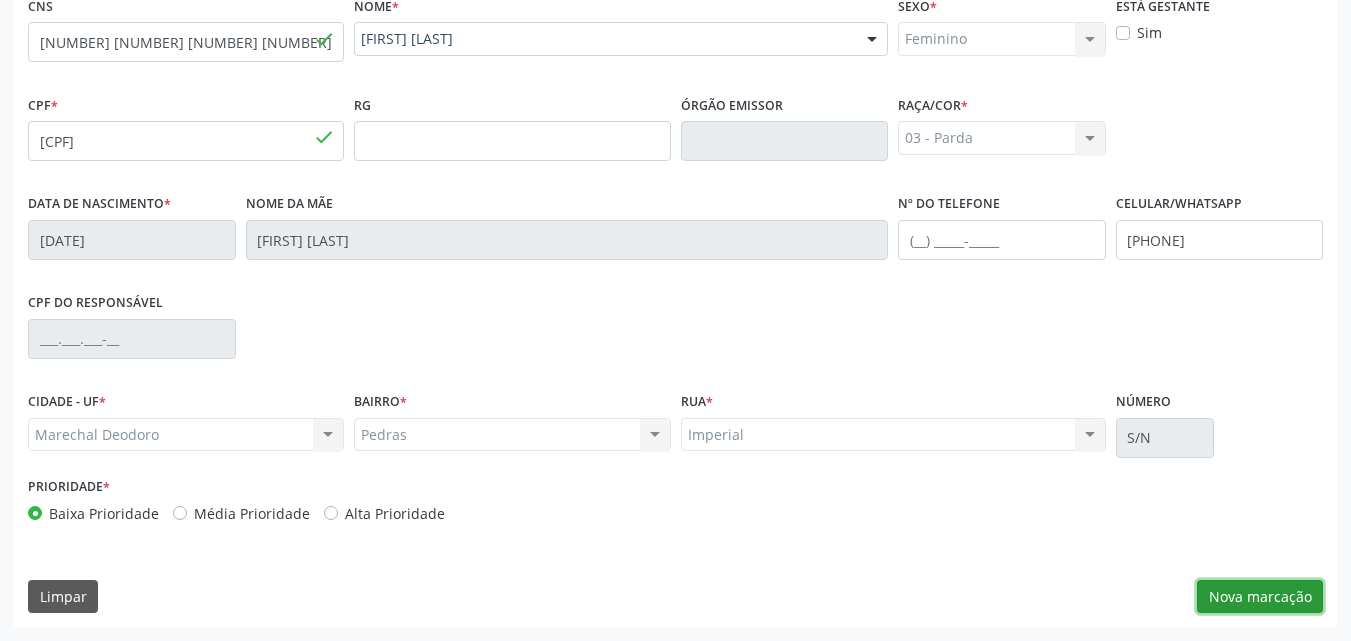 click on "Nova marcação" at bounding box center [1260, 597] 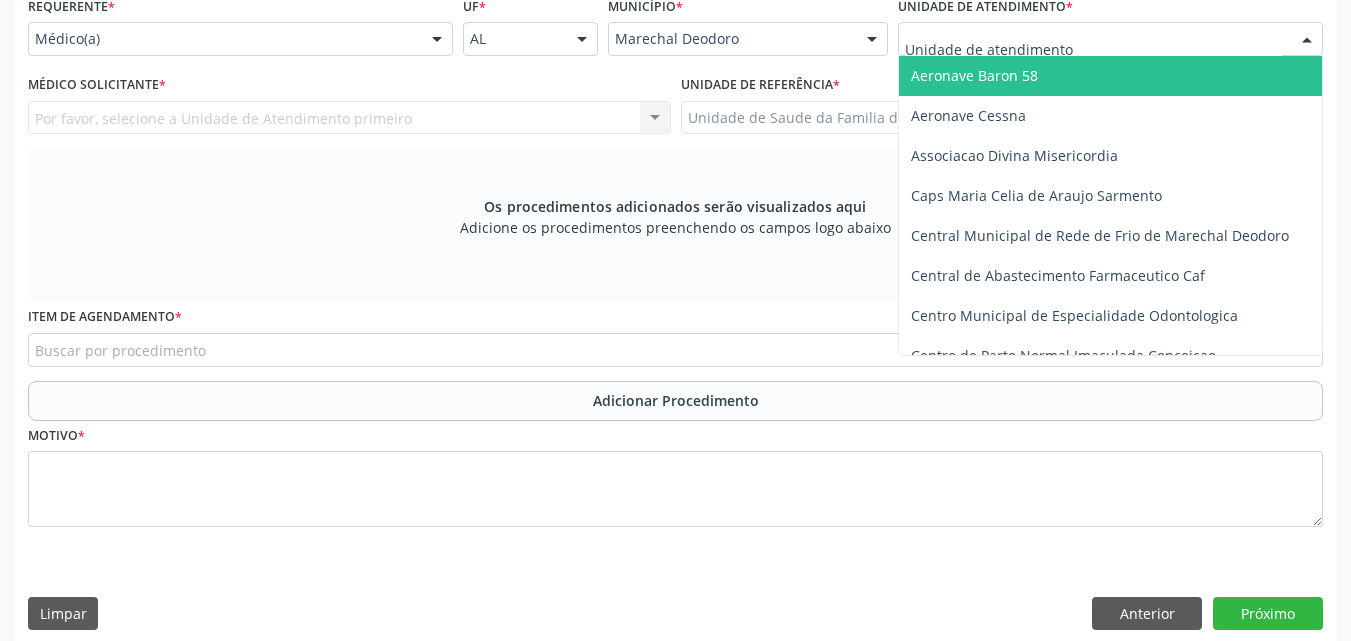 click at bounding box center [1110, 39] 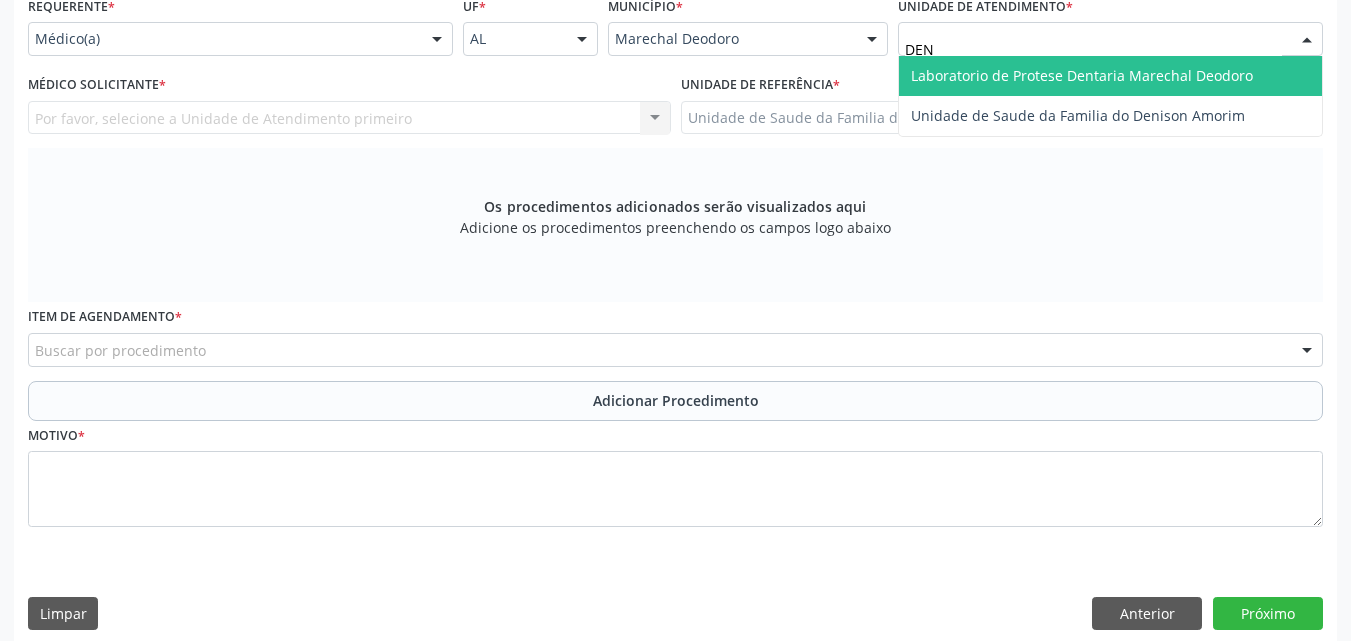 type on "[FIRST]" 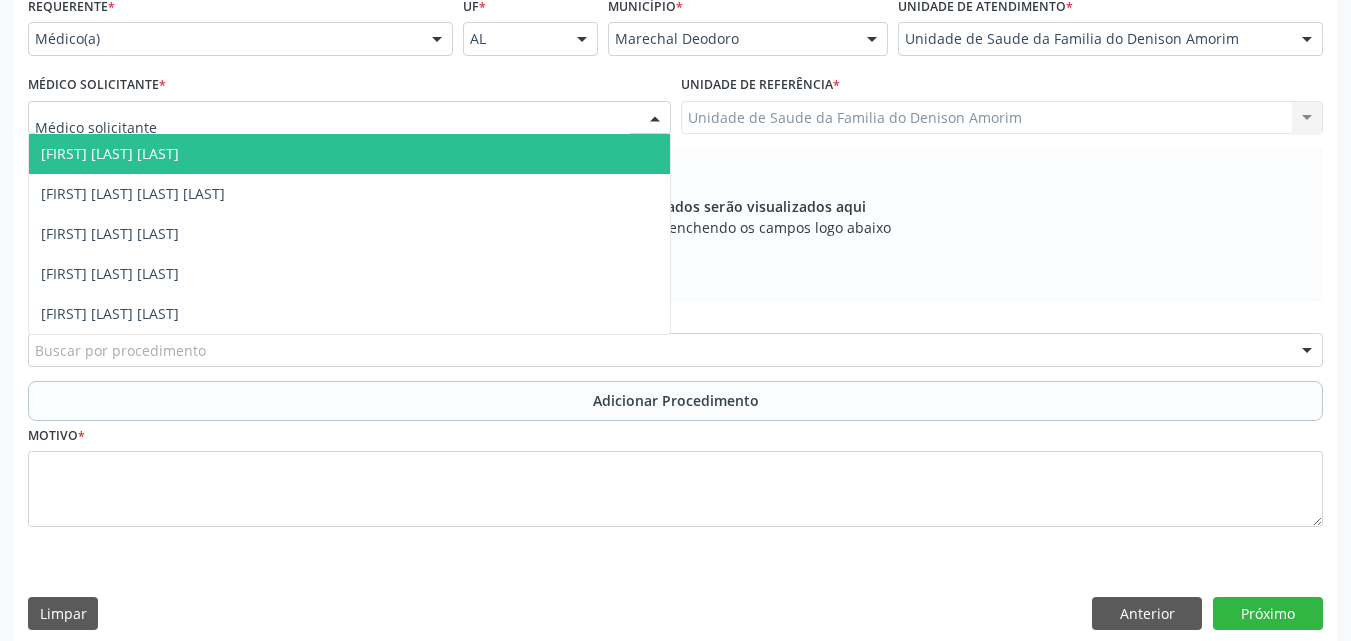 click at bounding box center [349, 118] 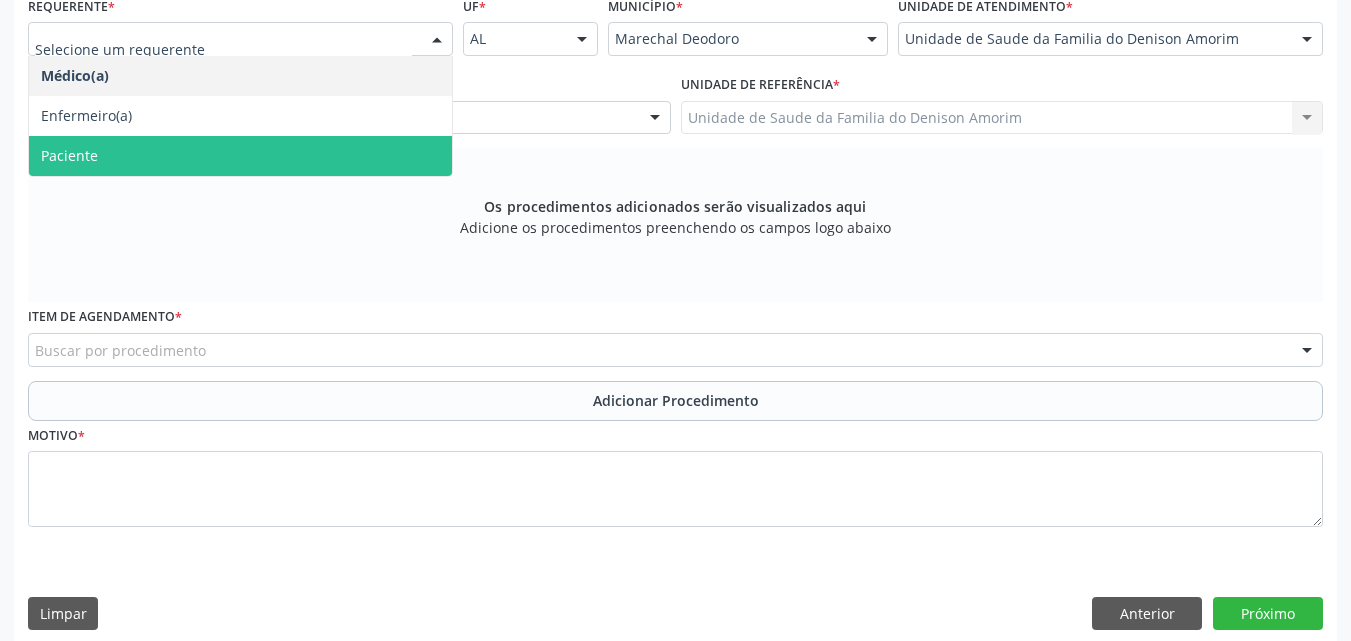 click on "Paciente" at bounding box center (240, 156) 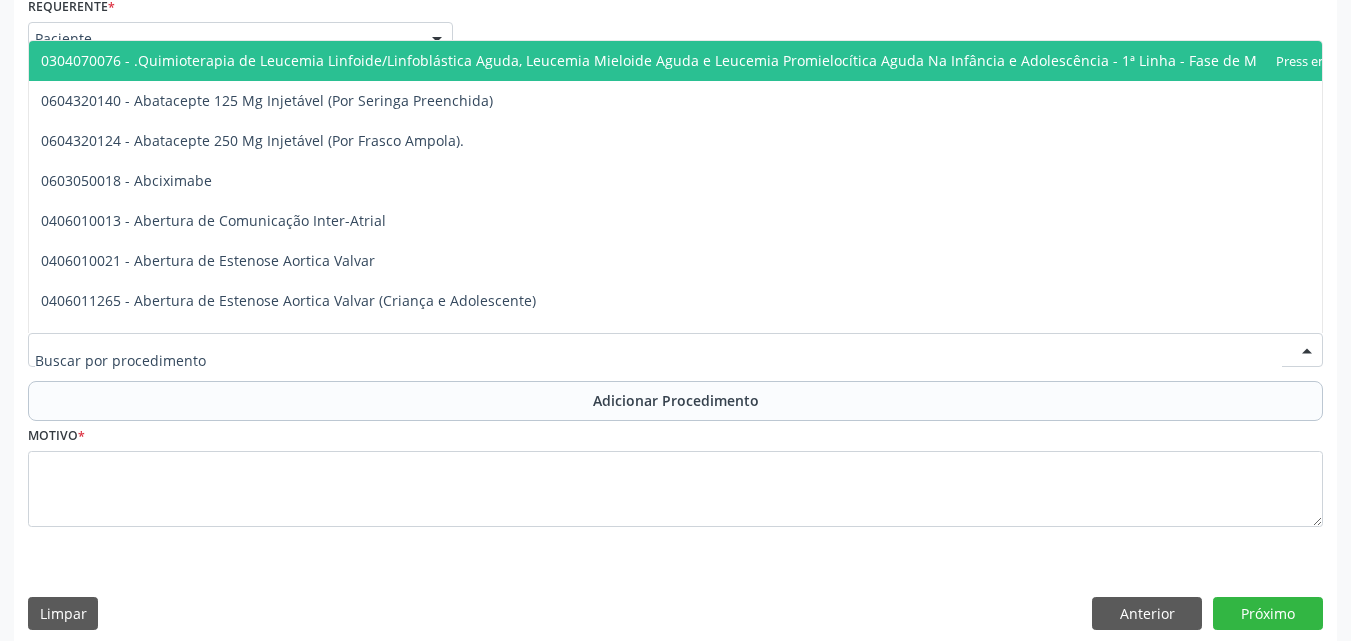 click at bounding box center [675, 350] 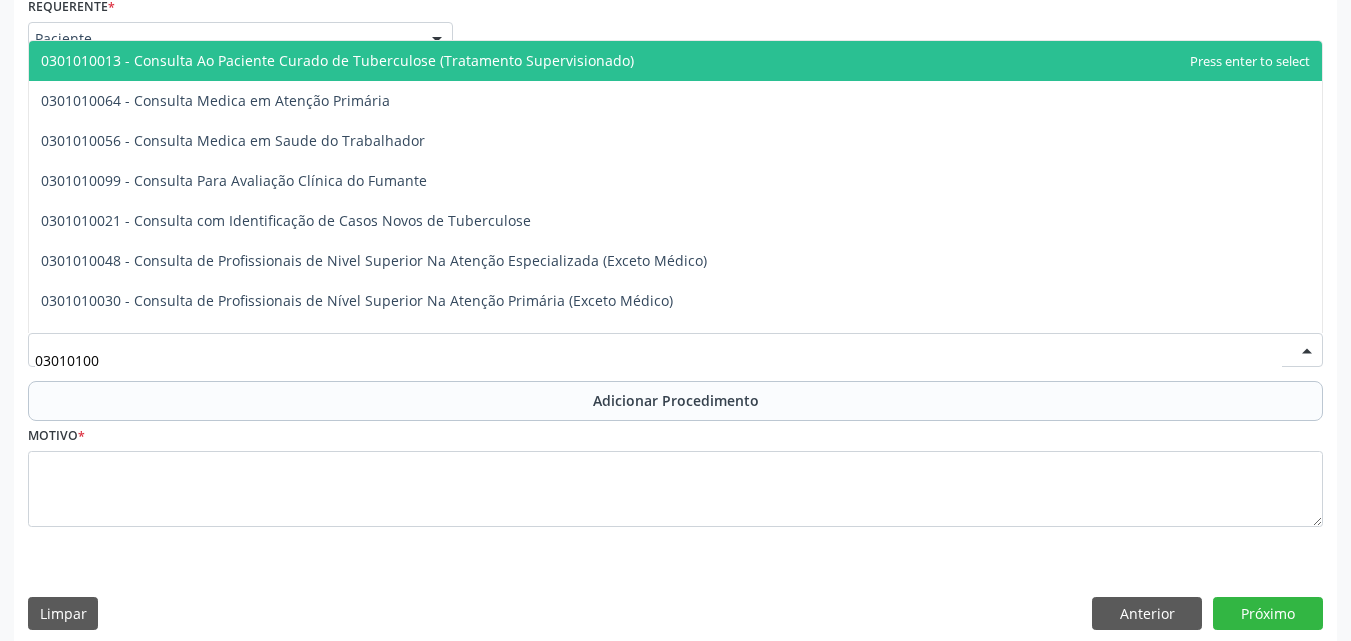 type on "030101004" 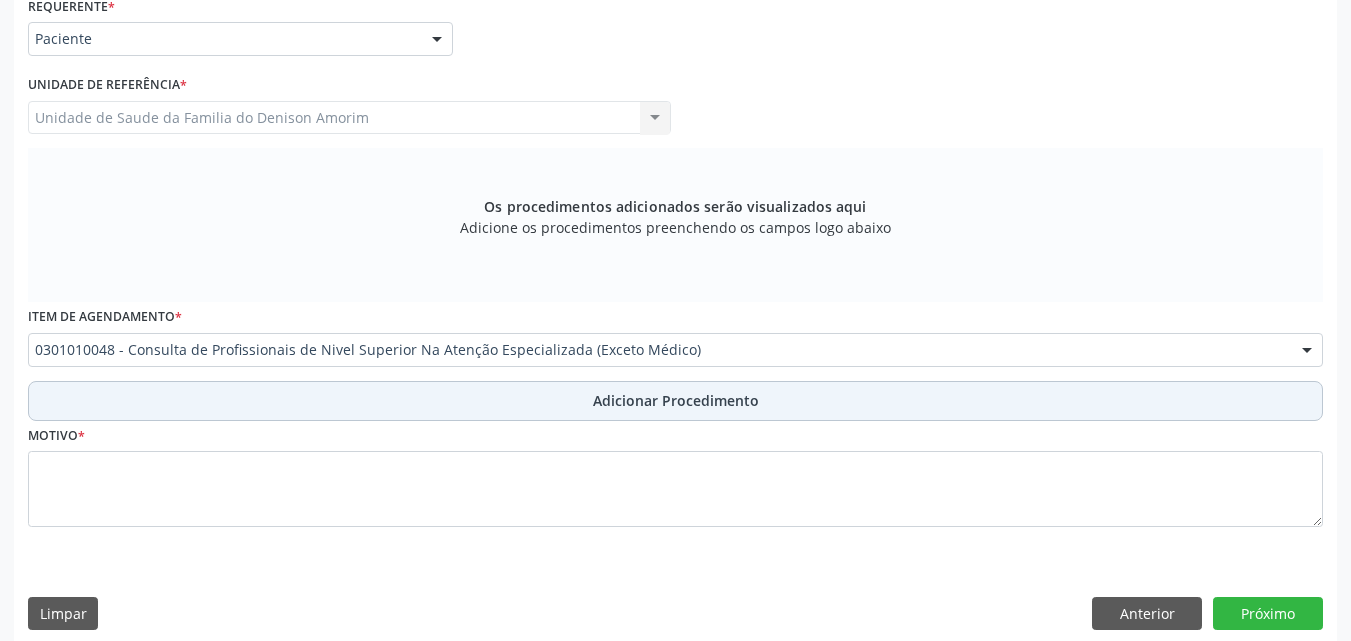 click on "Adicionar Procedimento" at bounding box center [675, 401] 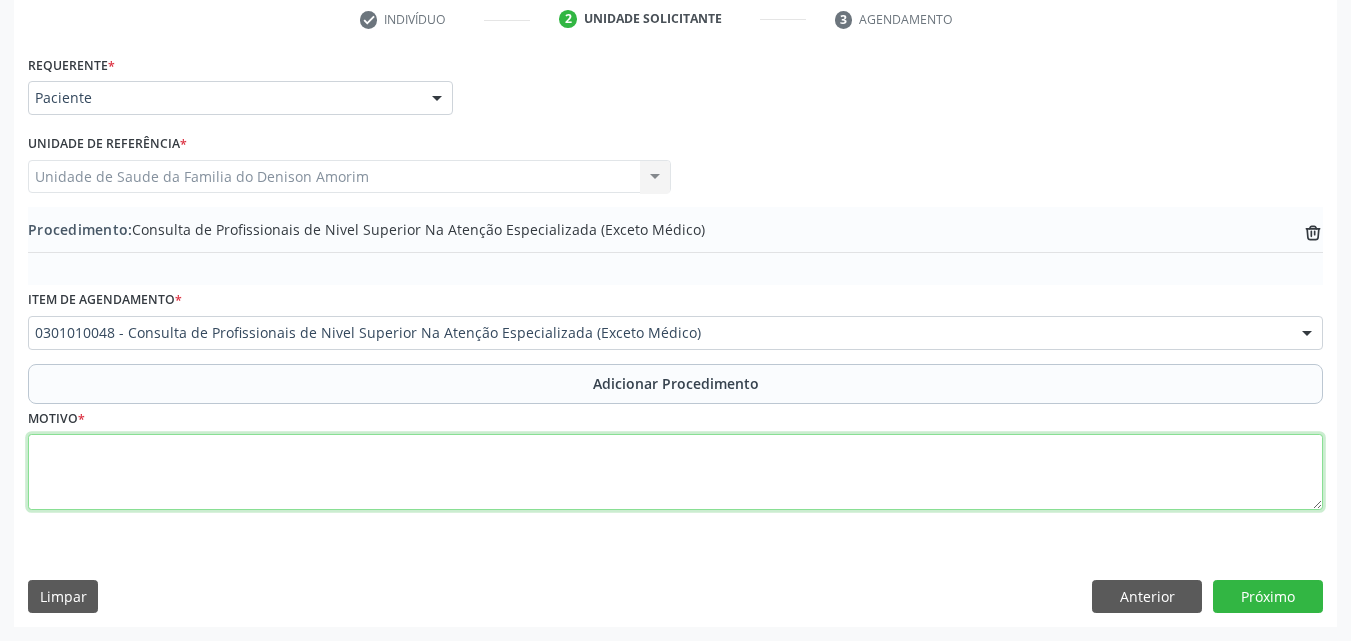 click at bounding box center (675, 472) 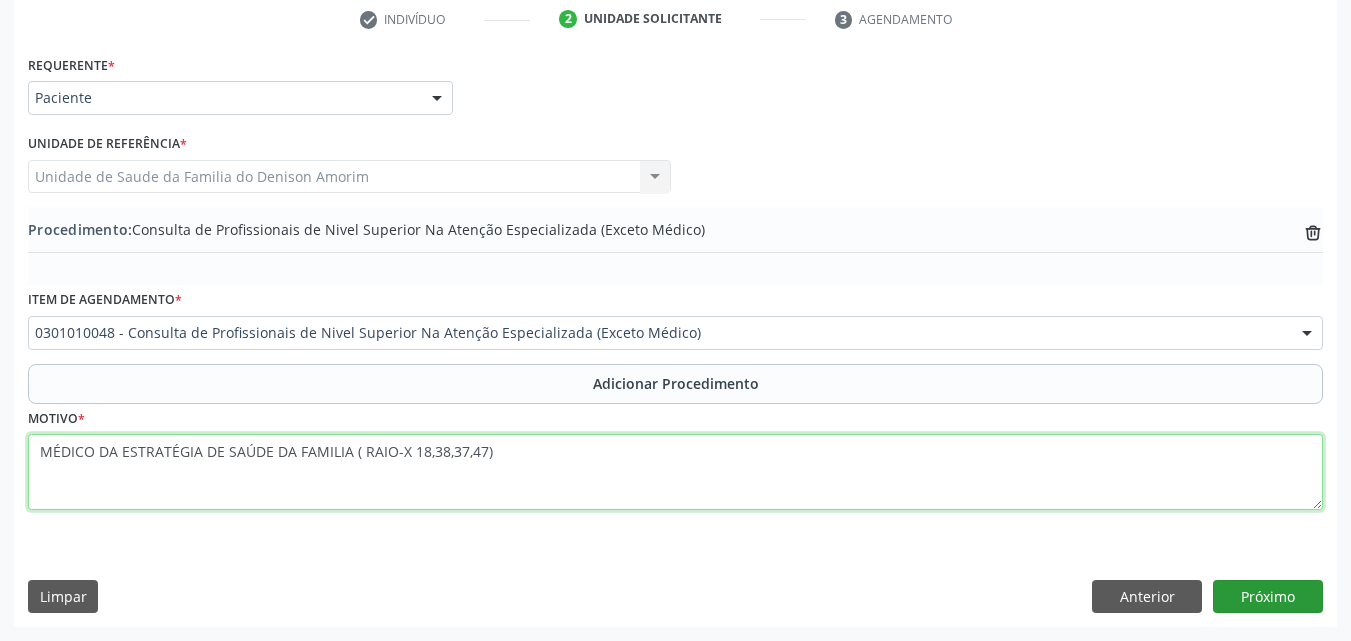 type on "MÉDICO DA ESTRATÉGIA DE SAÚDE DA FAMILIA ( RAIO-X 18,38,37,47)" 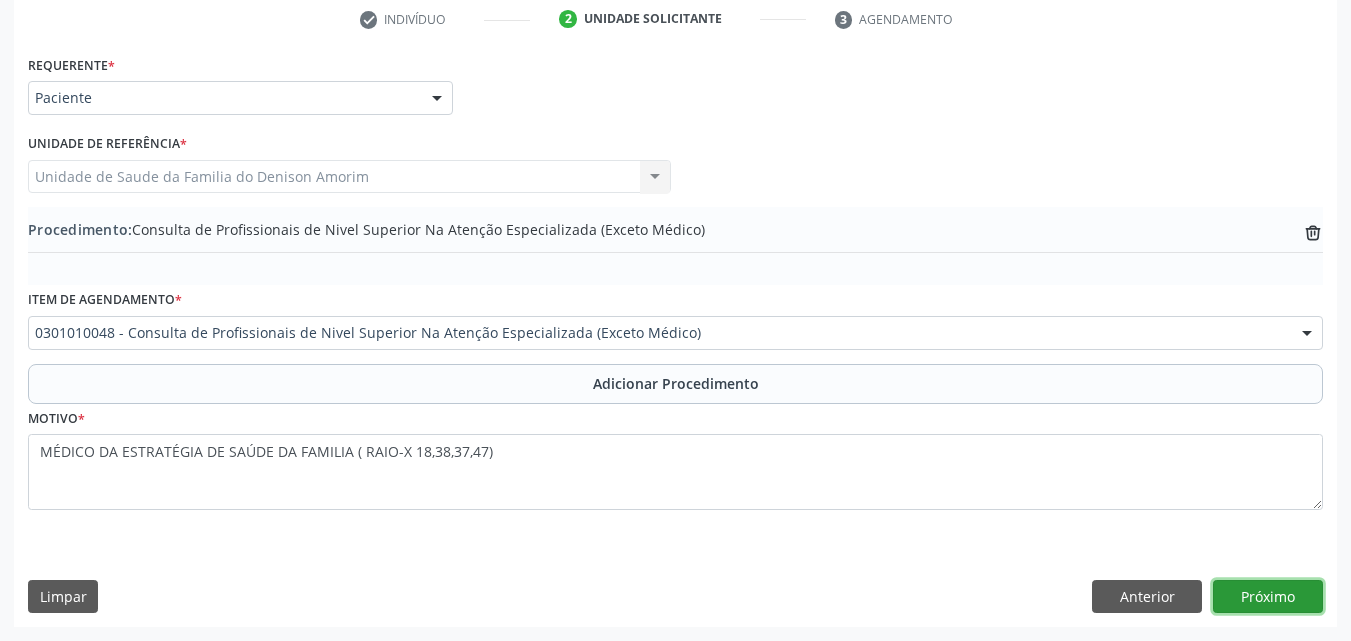 click on "Próximo" at bounding box center [1268, 597] 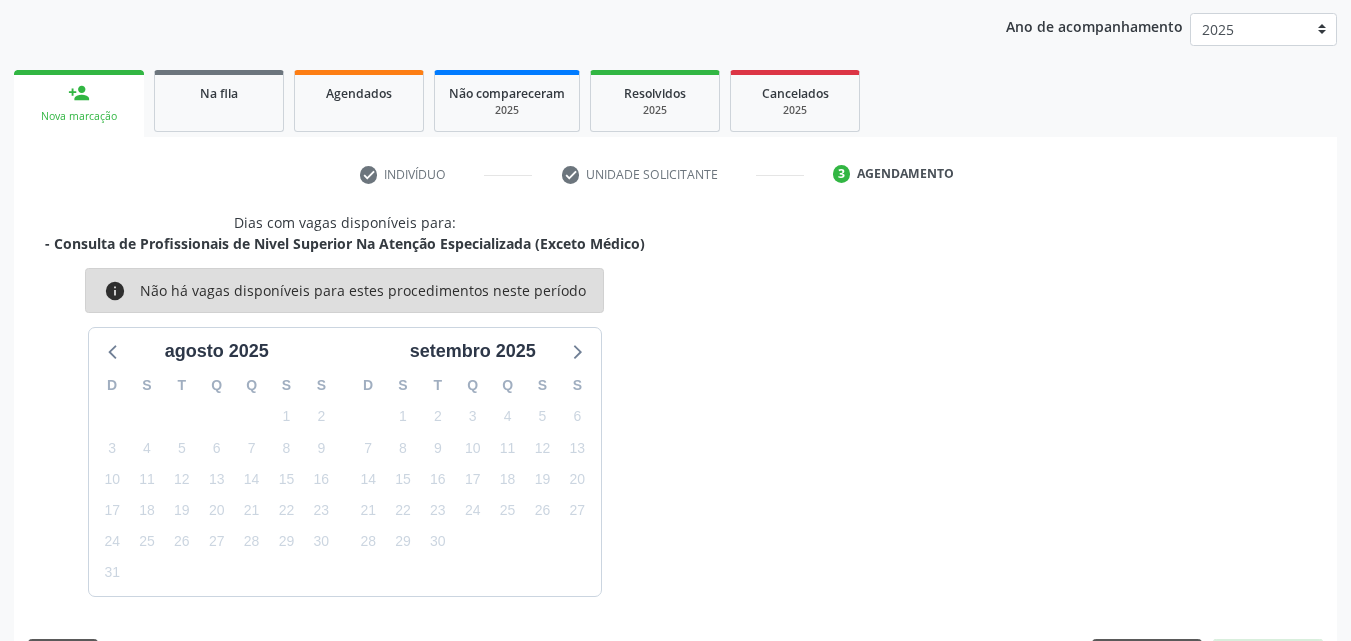 scroll, scrollTop: 316, scrollLeft: 0, axis: vertical 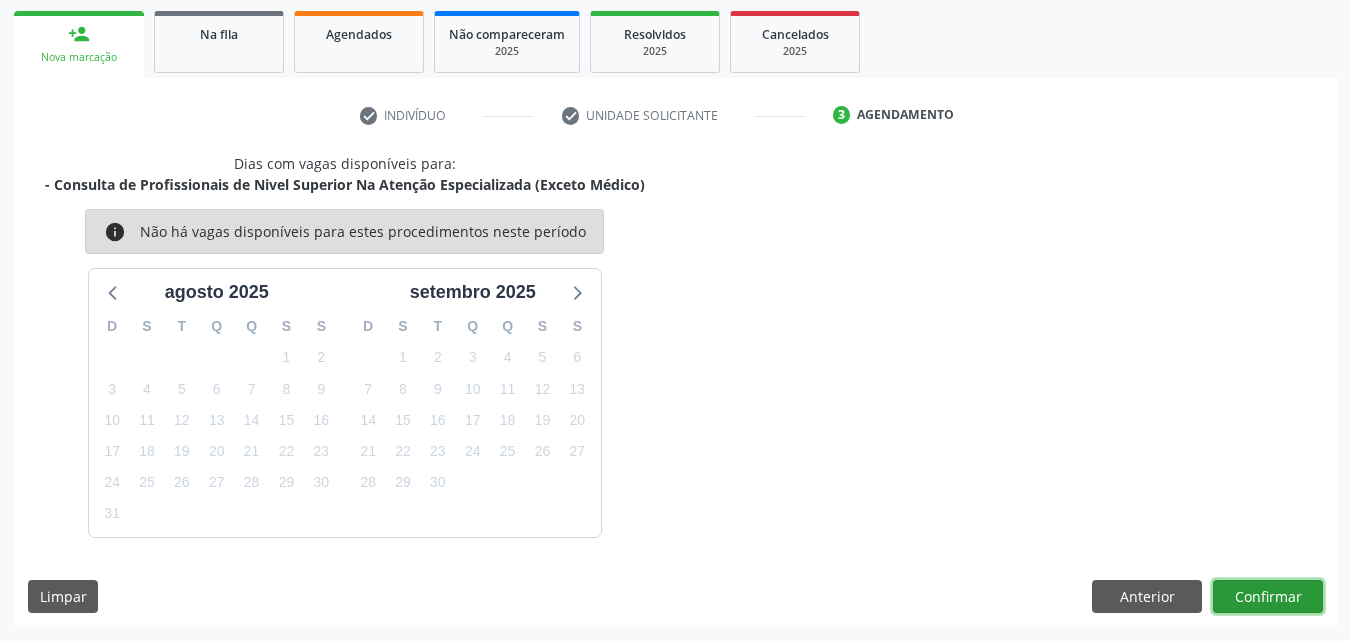 click on "Confirmar" at bounding box center (1268, 597) 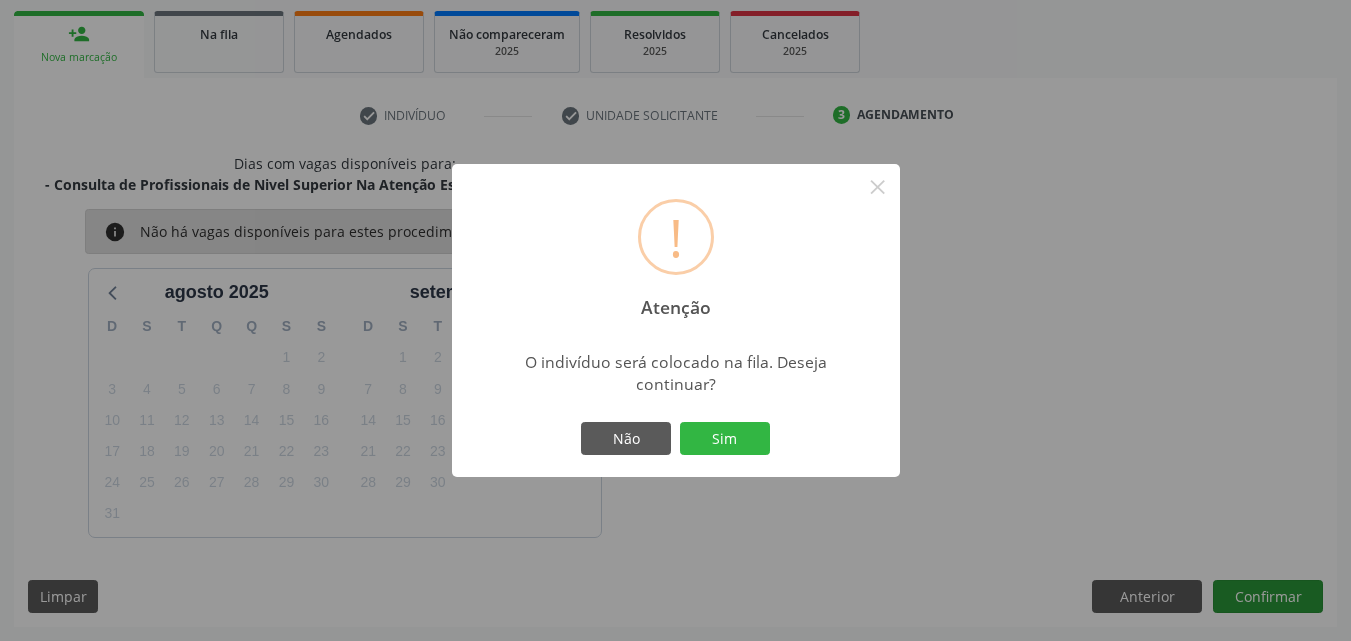 type 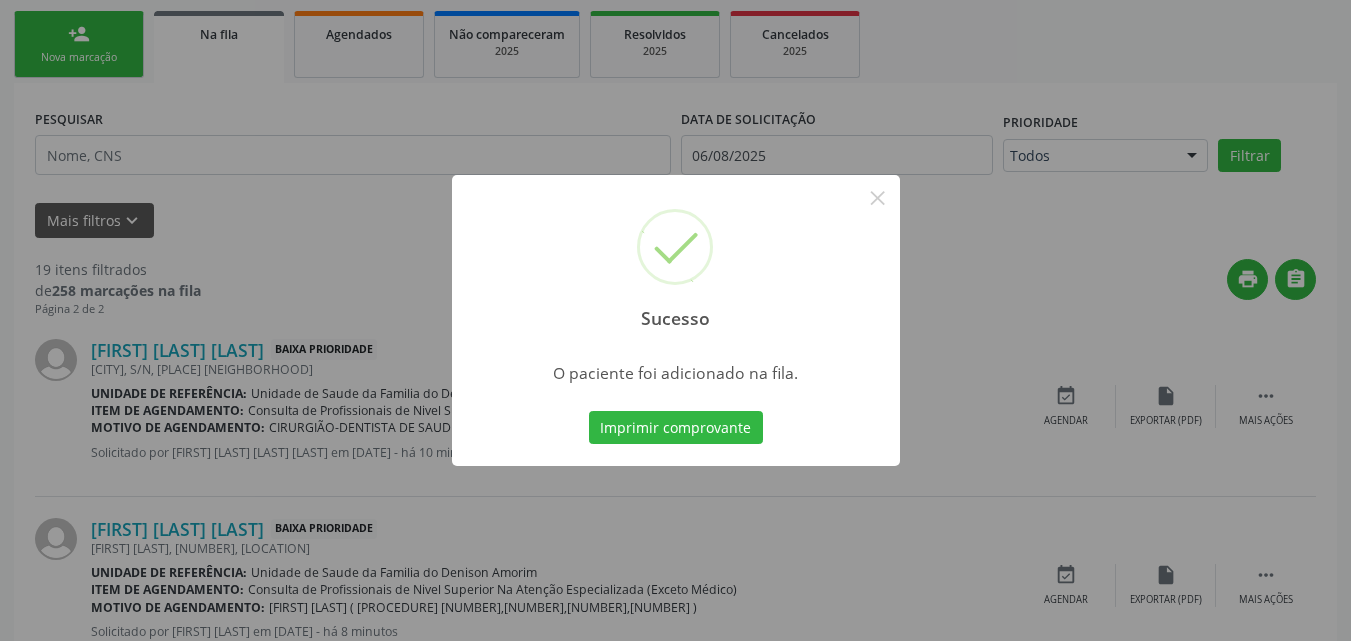 scroll, scrollTop: 54, scrollLeft: 0, axis: vertical 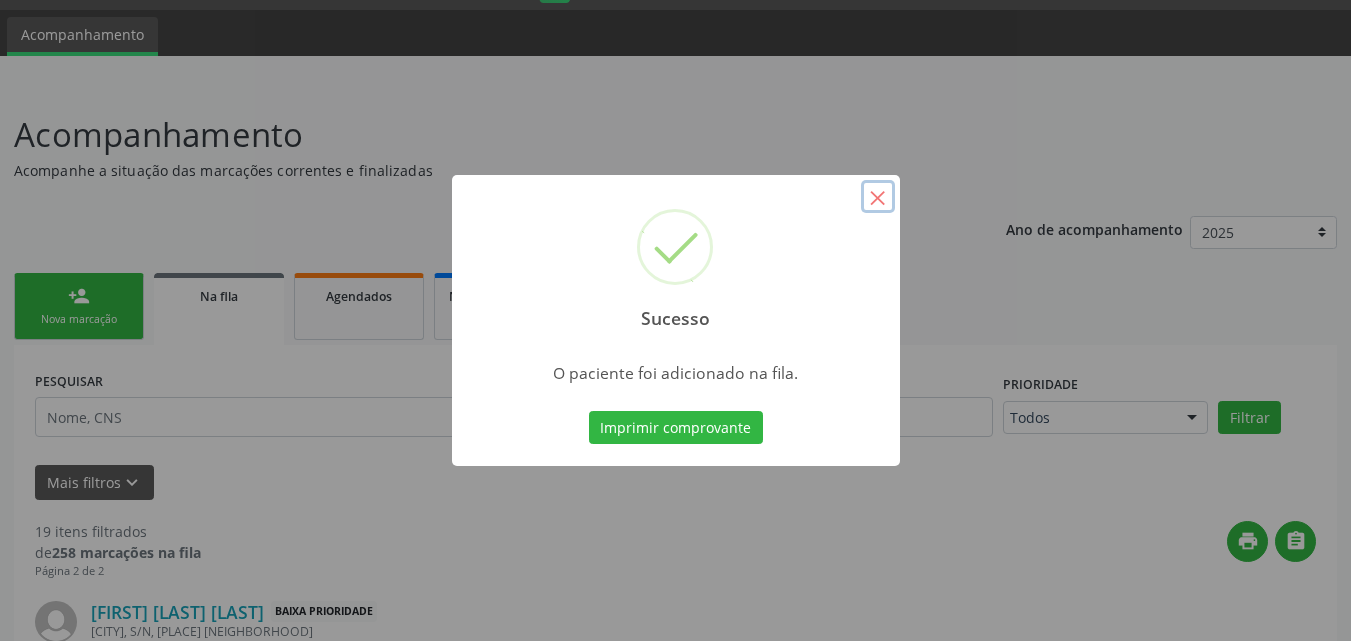 click on "×" at bounding box center (878, 197) 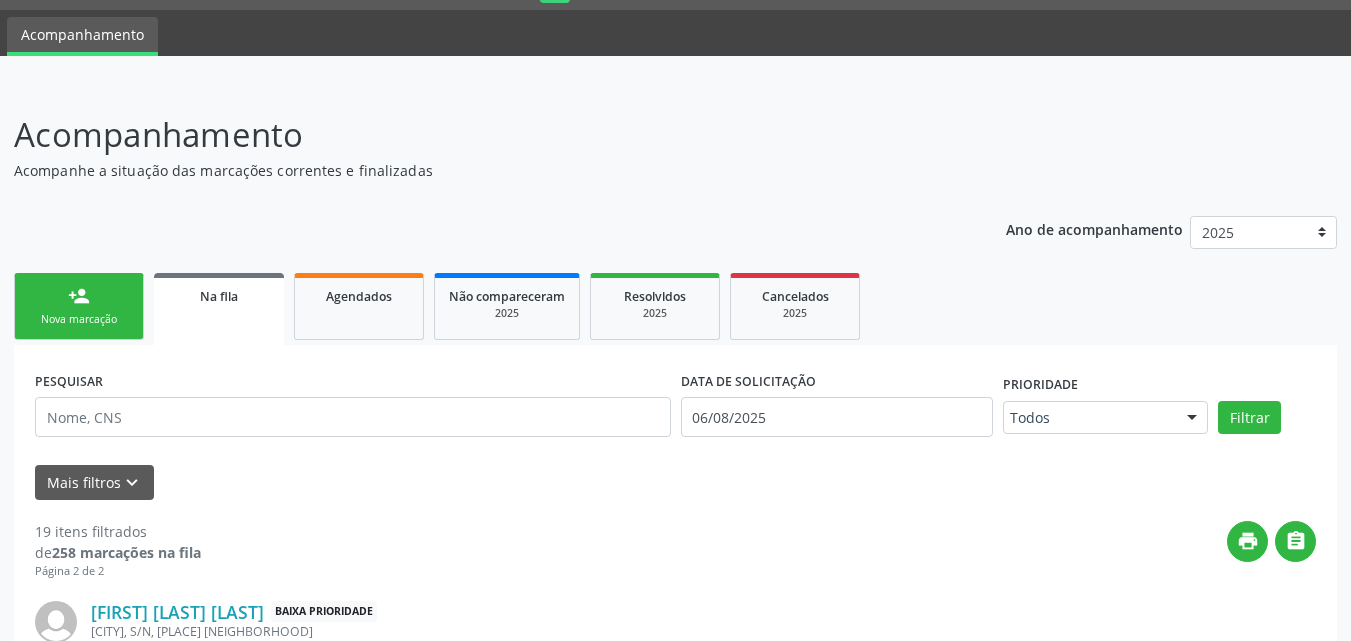 click on "Nova marcação" at bounding box center [79, 319] 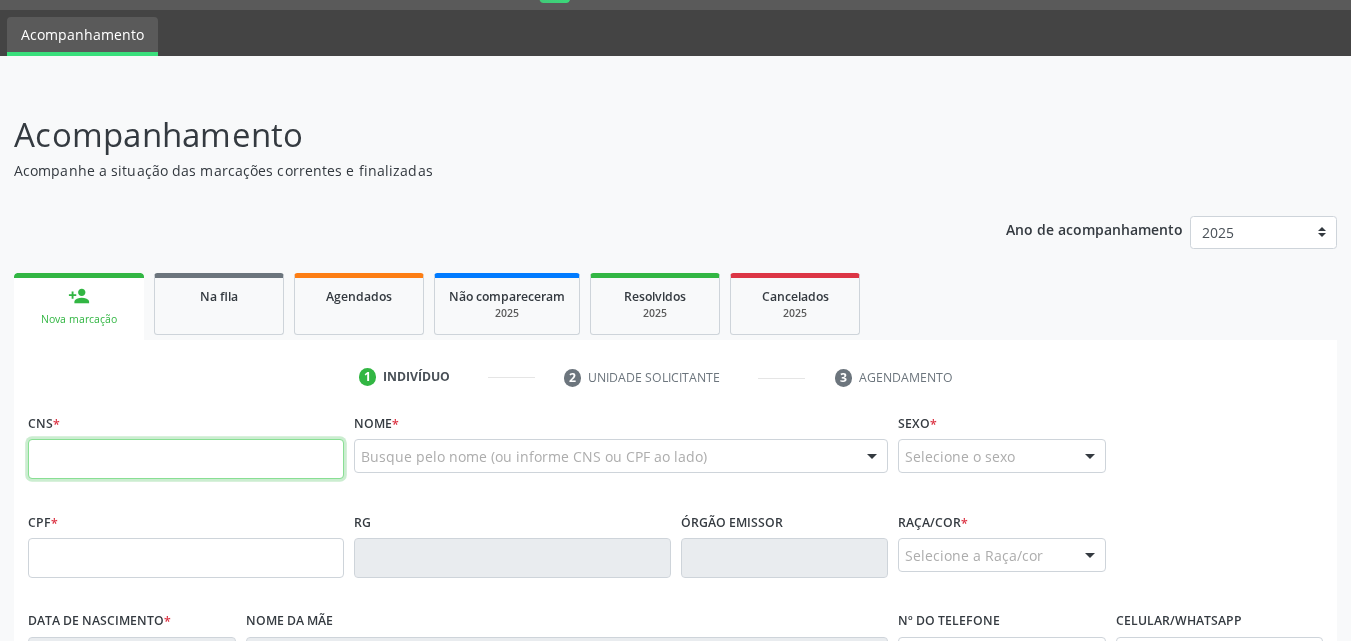 click at bounding box center [186, 459] 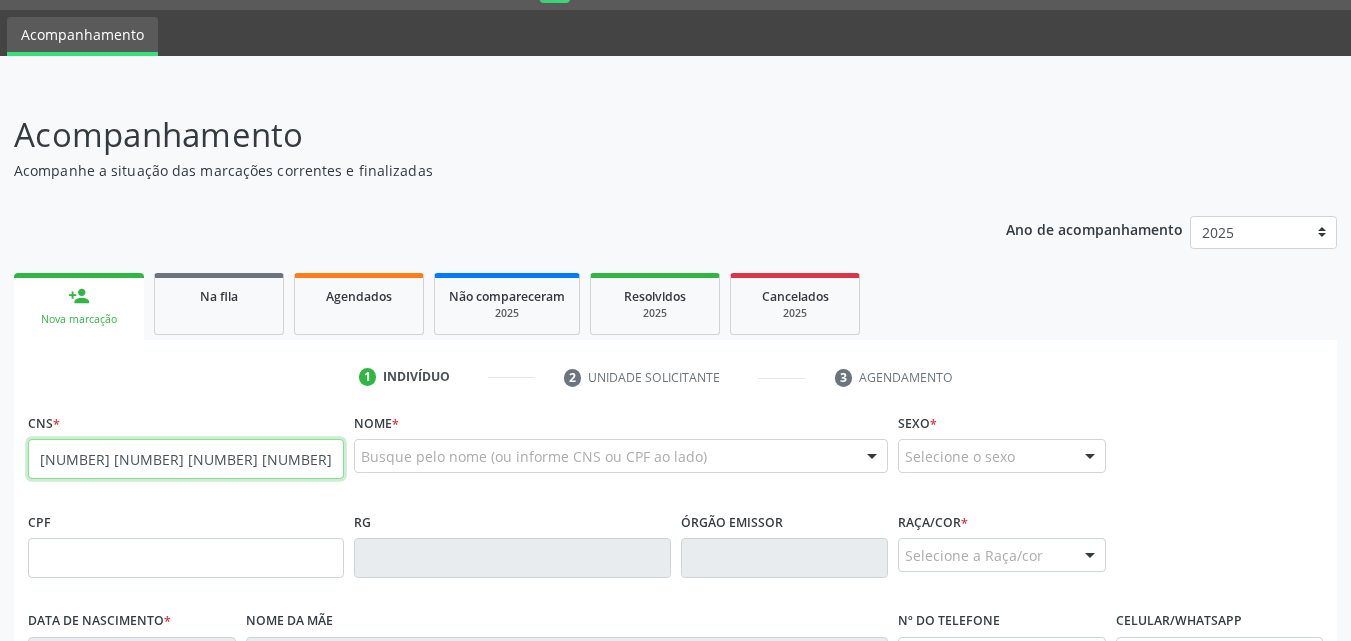 type on "[NUMBER] [NUMBER] [NUMBER] [NUMBER]" 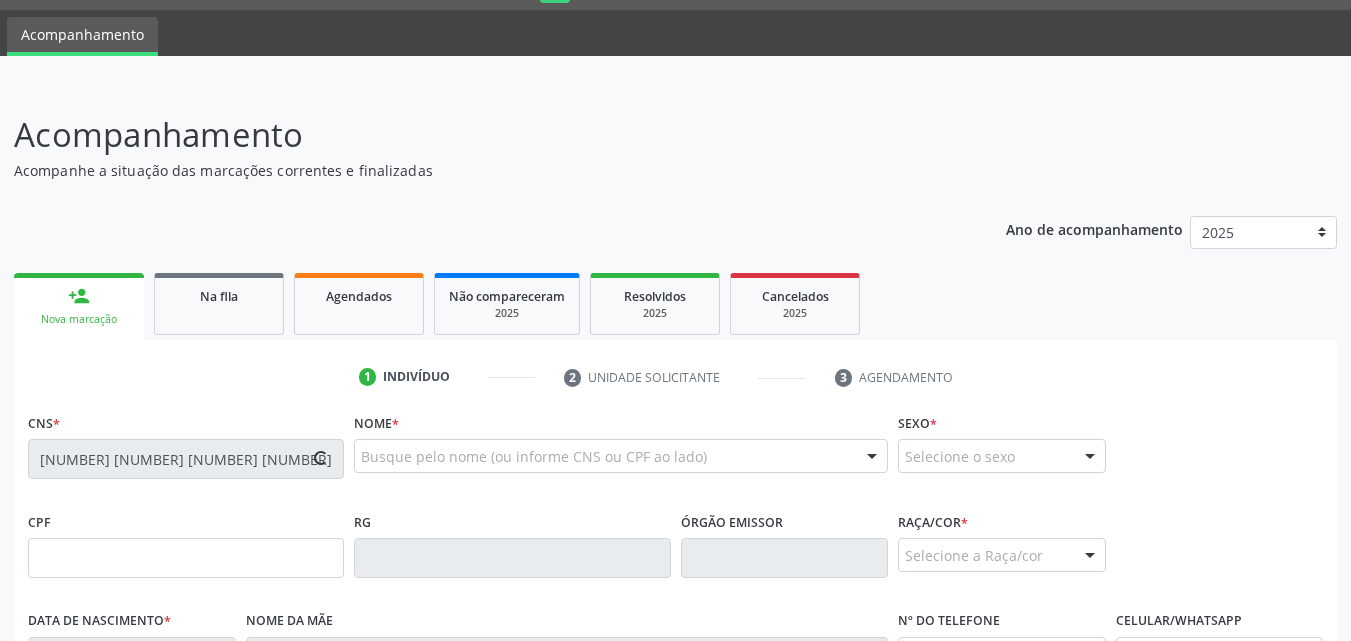 type on "[CPF]" 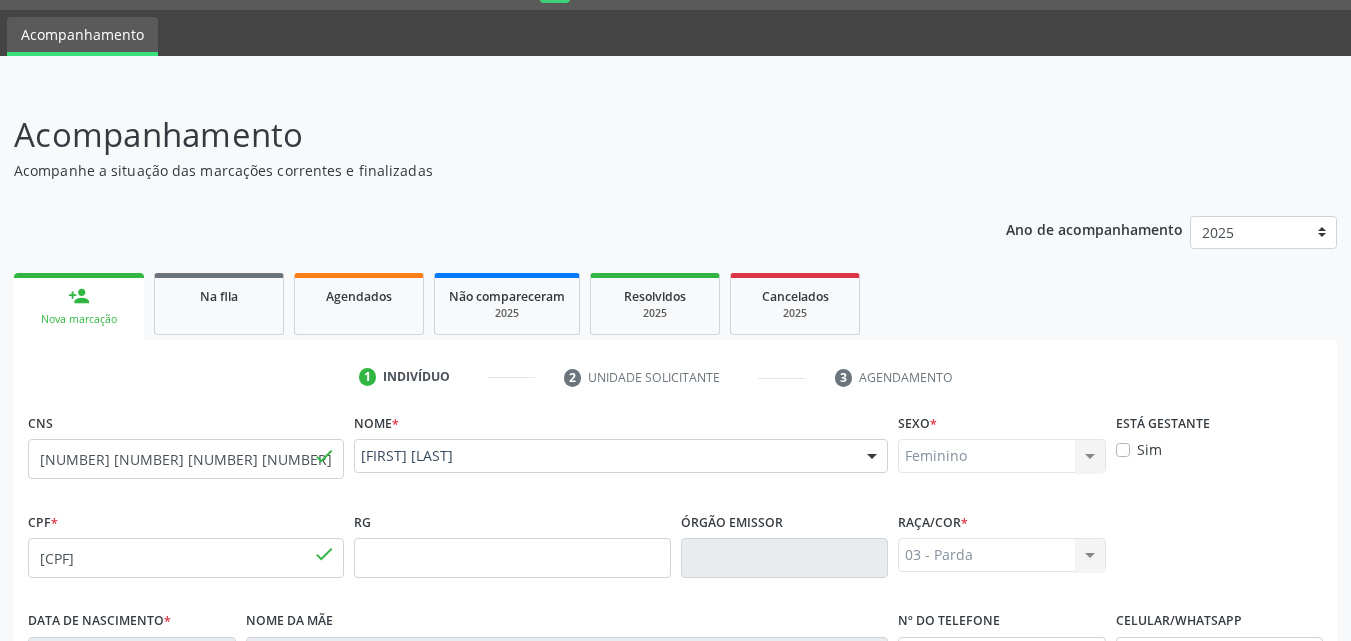 scroll, scrollTop: 471, scrollLeft: 0, axis: vertical 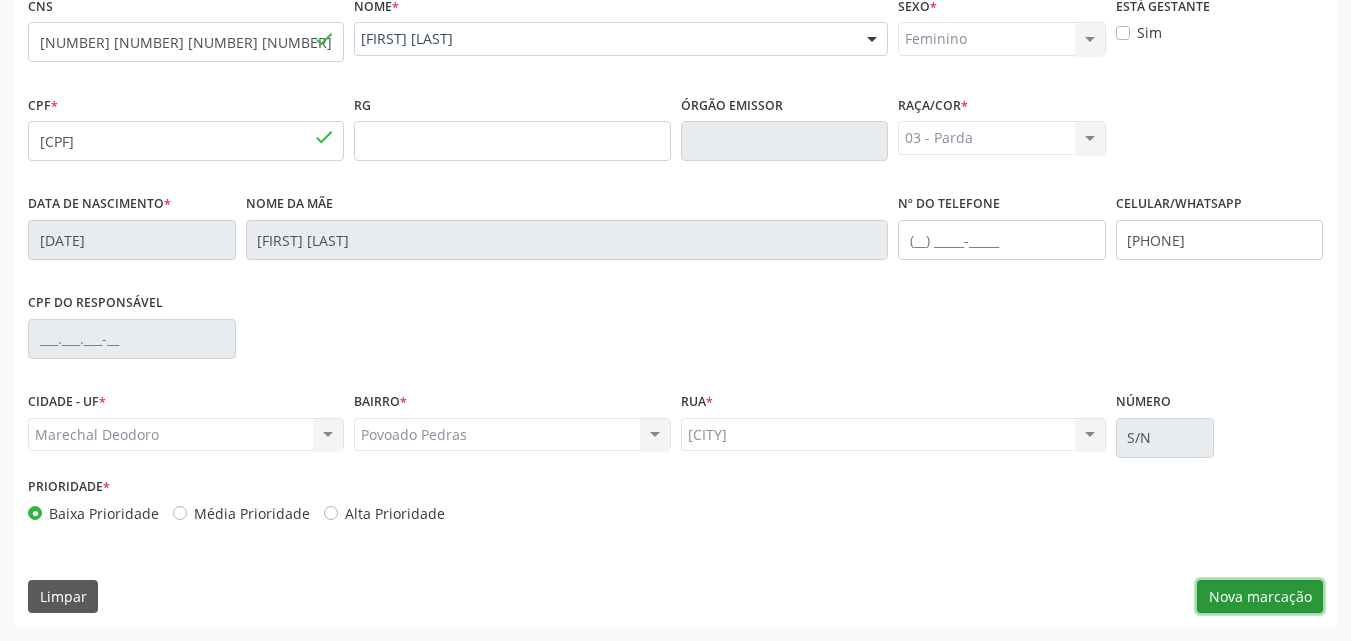 click on "Nova marcação" at bounding box center [1260, 597] 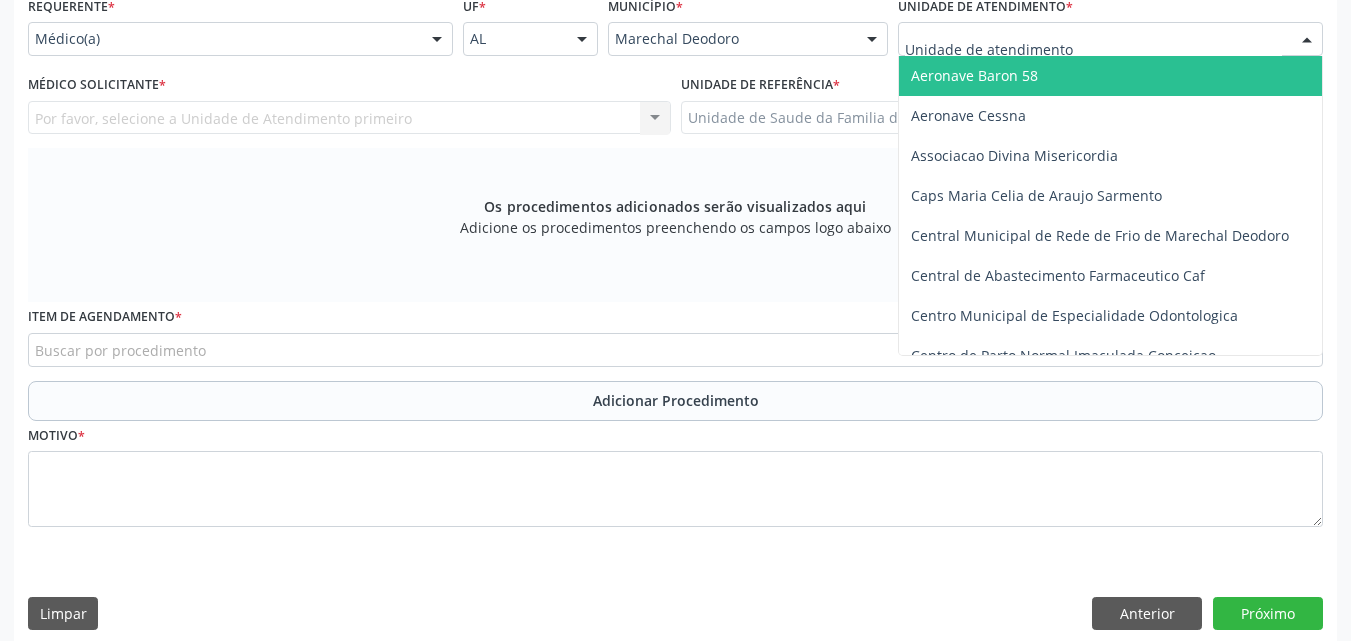 click at bounding box center [1110, 39] 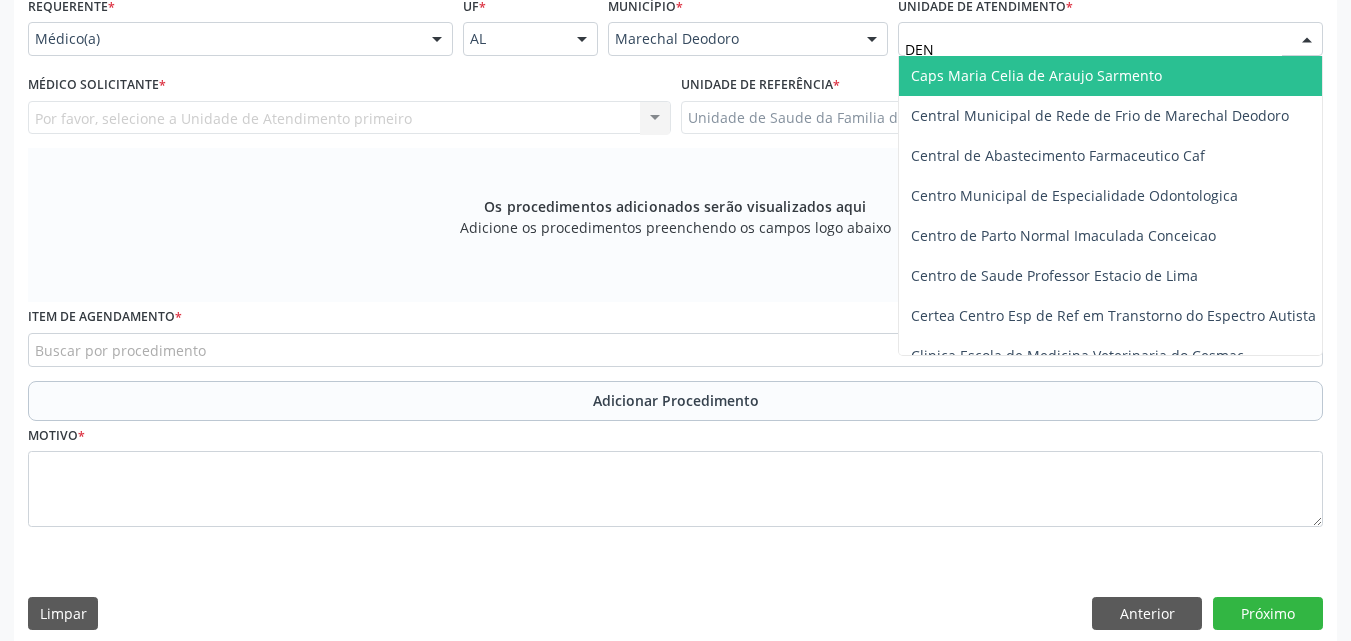 type on "[FIRST]" 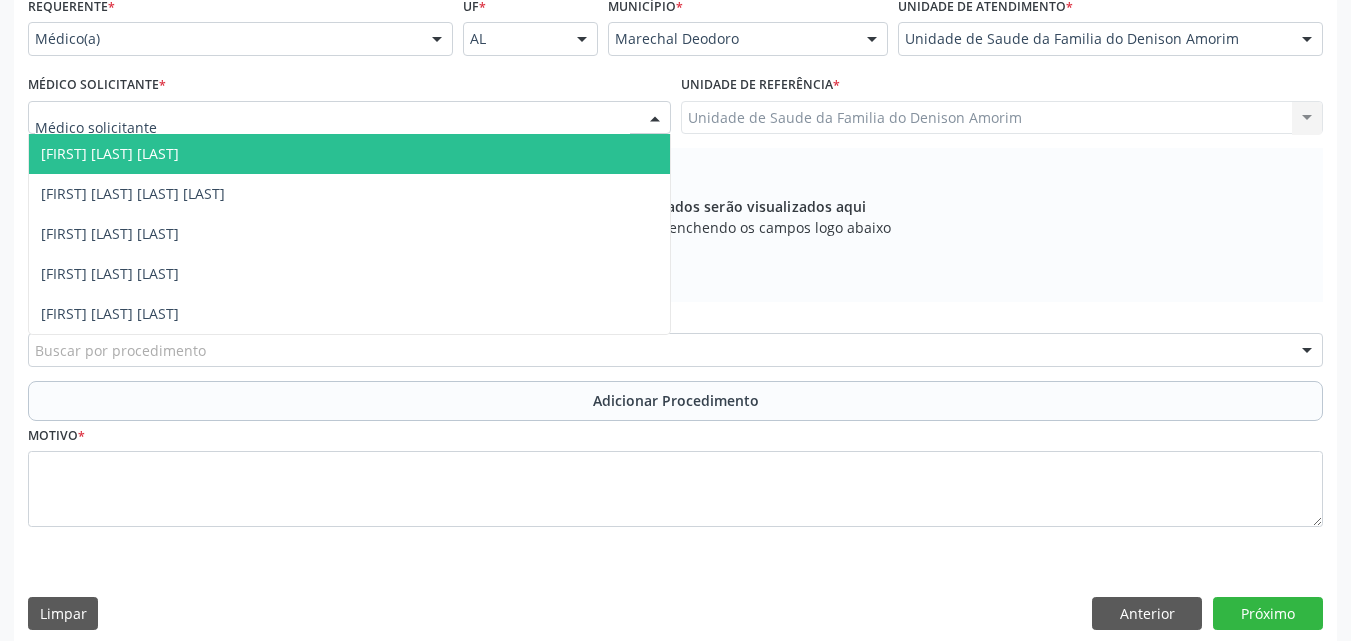 click at bounding box center (349, 118) 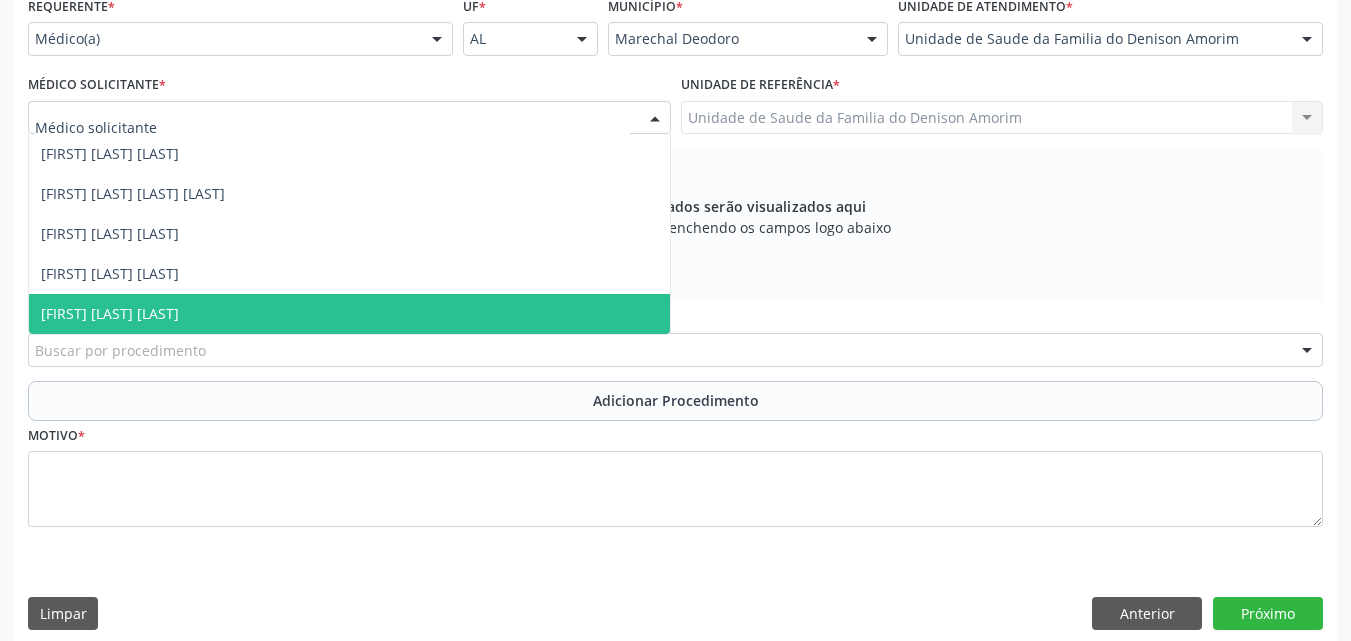 click on "[FIRST] [LAST] [LAST]" at bounding box center (349, 314) 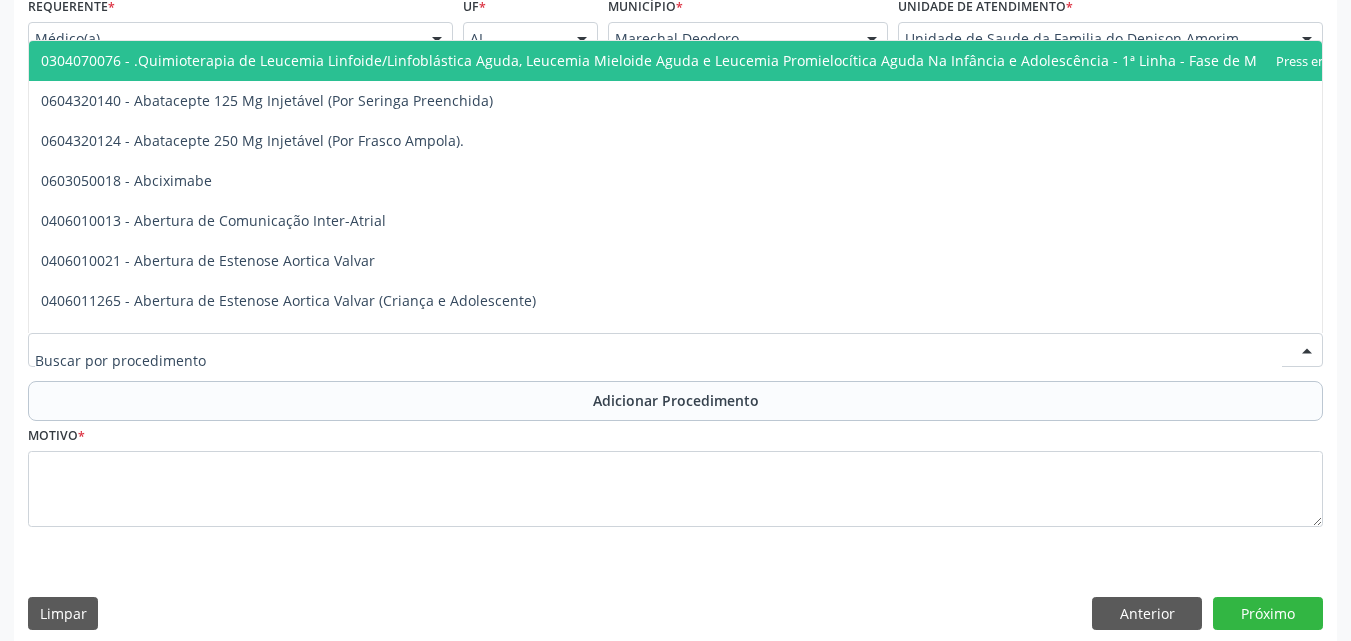 click at bounding box center [675, 350] 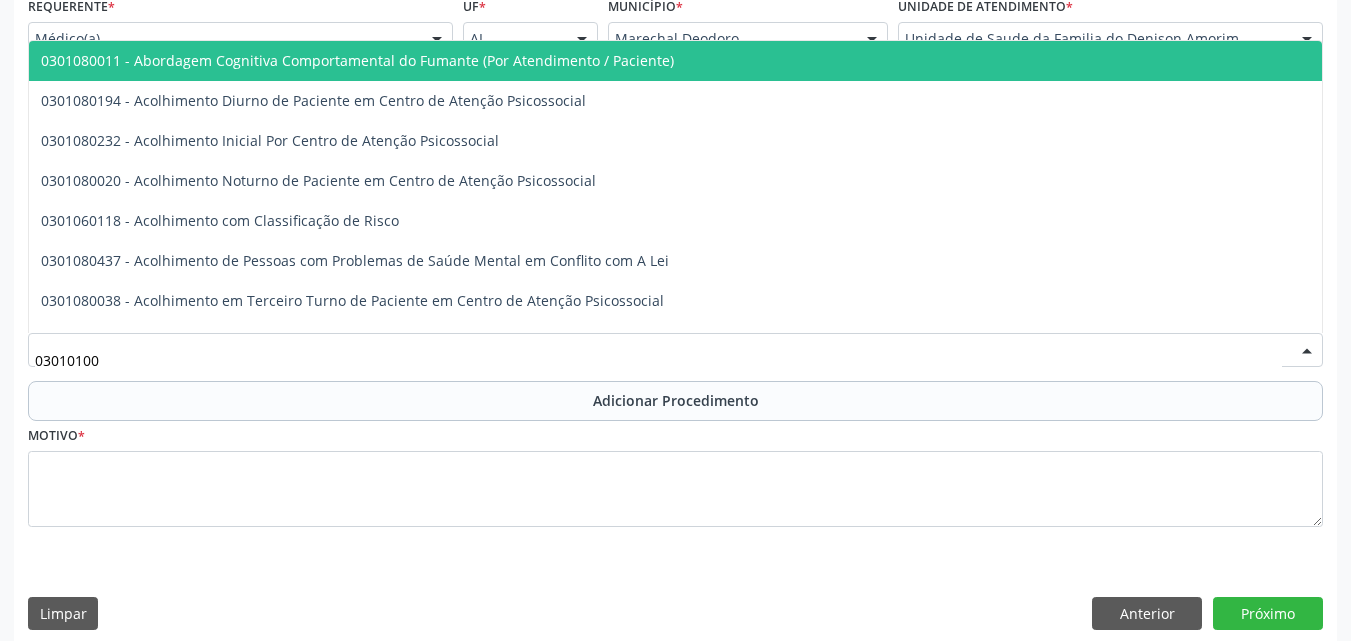 type on "030101004" 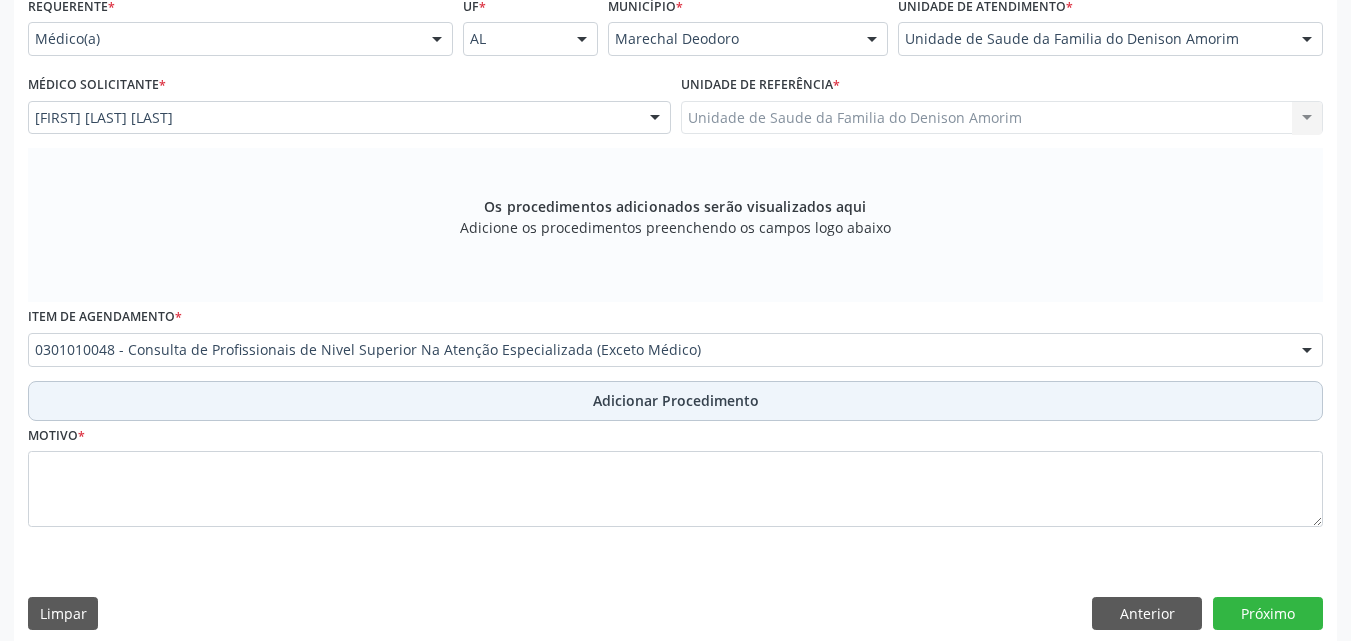 click on "Adicionar Procedimento" at bounding box center [675, 401] 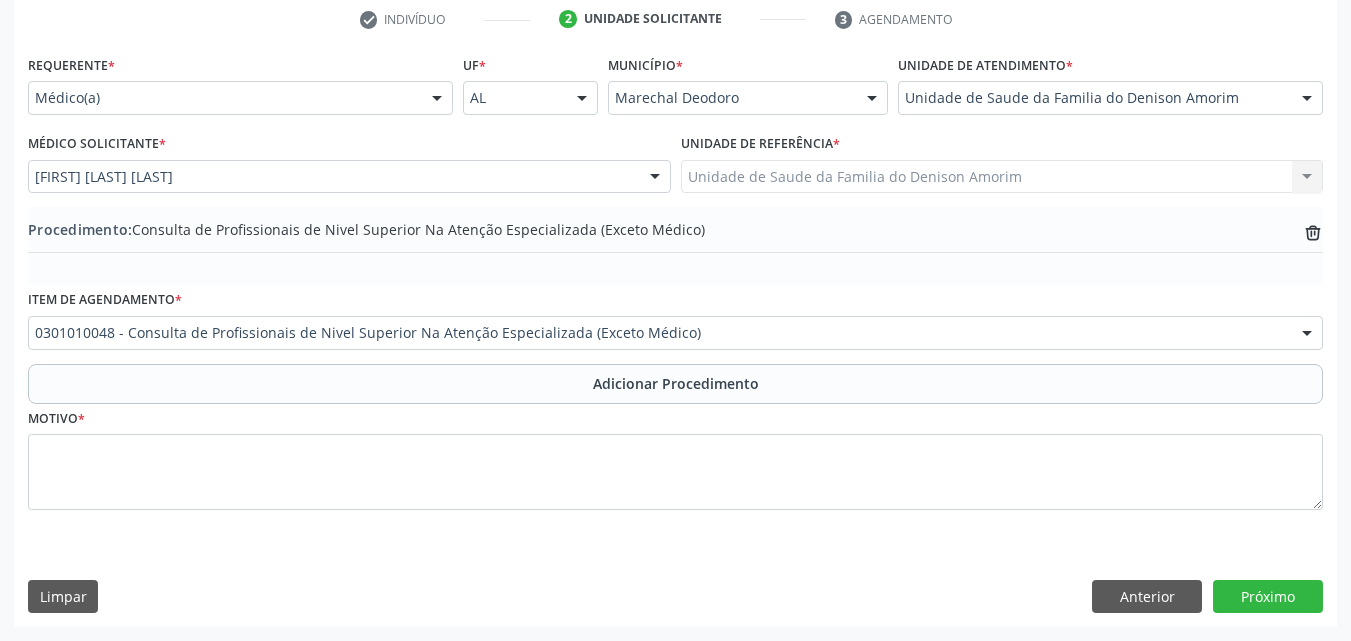 click on "Motivo
*" at bounding box center (675, 457) 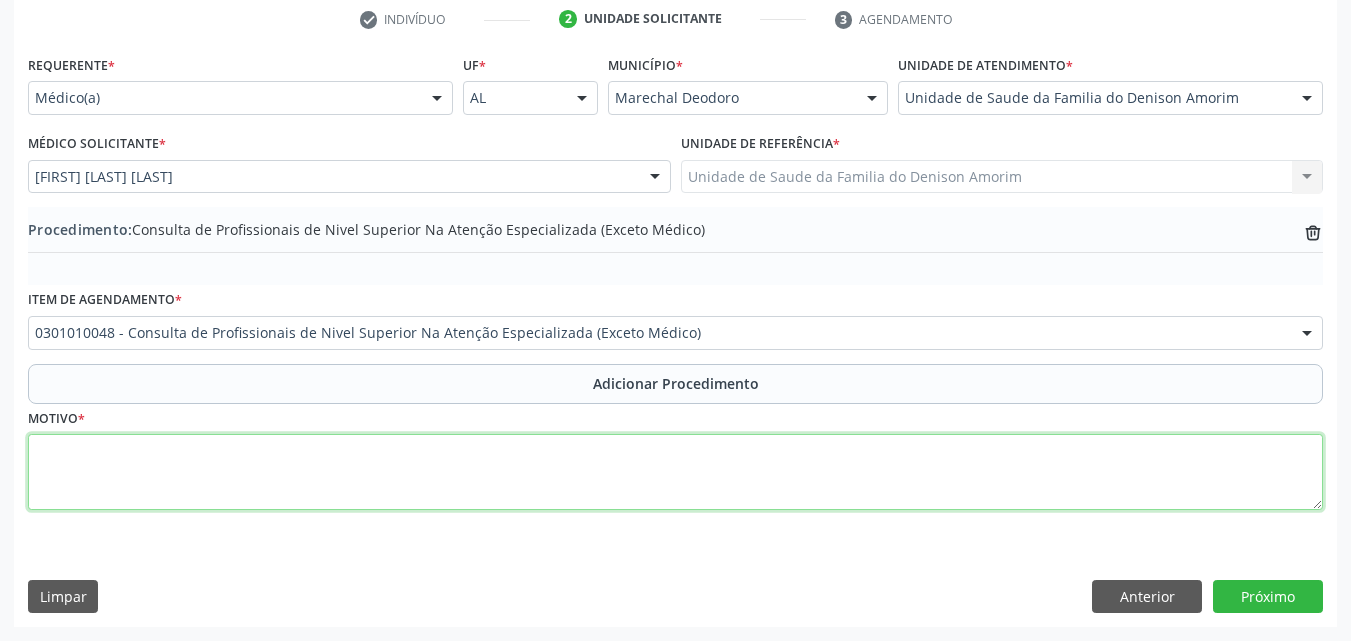 click at bounding box center (675, 472) 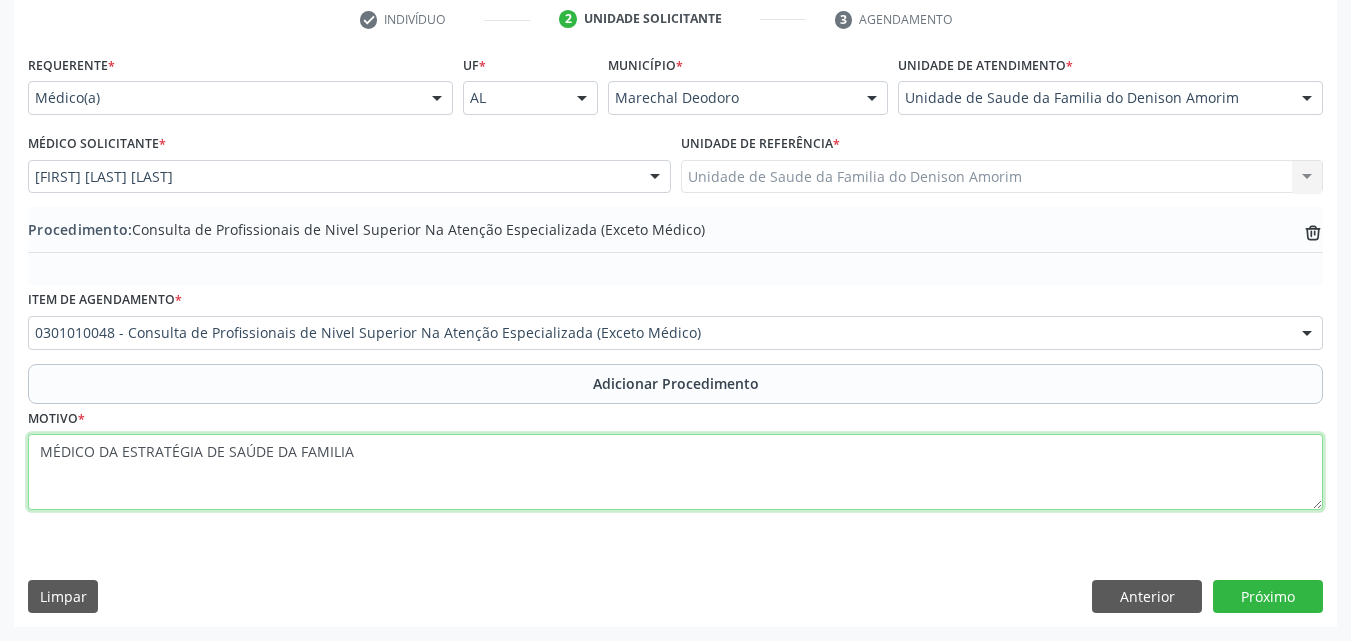 drag, startPoint x: 97, startPoint y: 455, endPoint x: 19, endPoint y: 450, distance: 78.160095 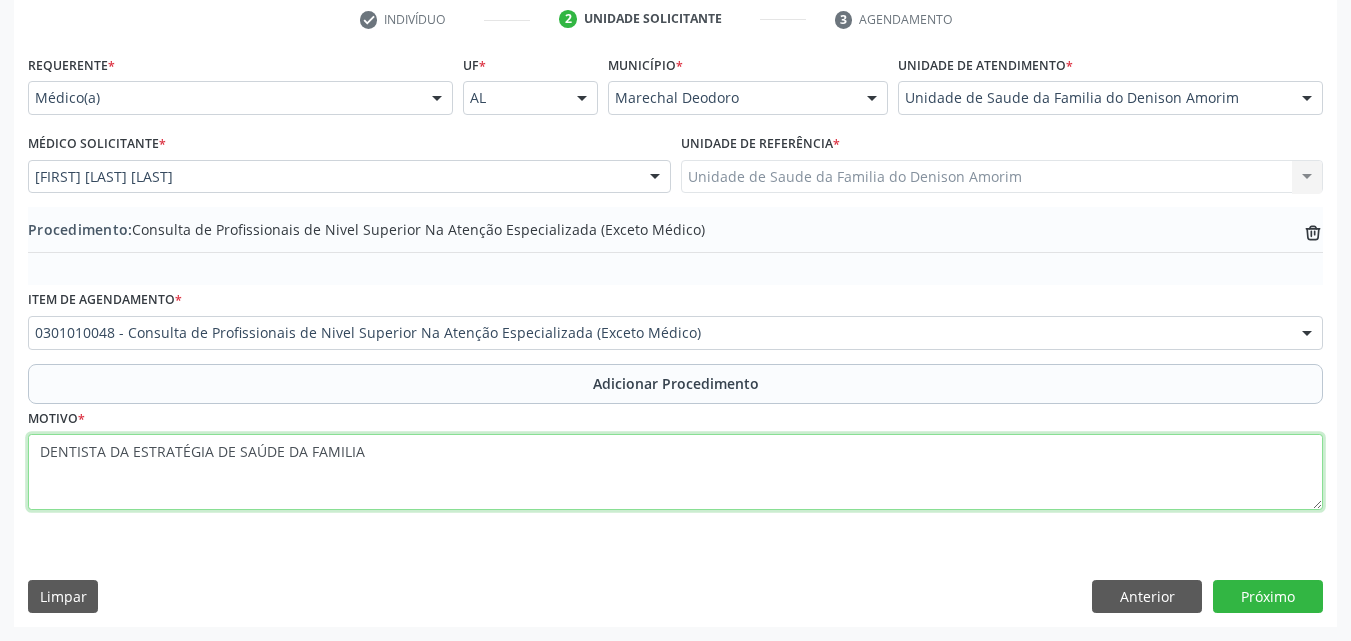 click on "DENTISTA DA ESTRATÉGIA DE SAÚDE DA FAMILIA" at bounding box center (675, 472) 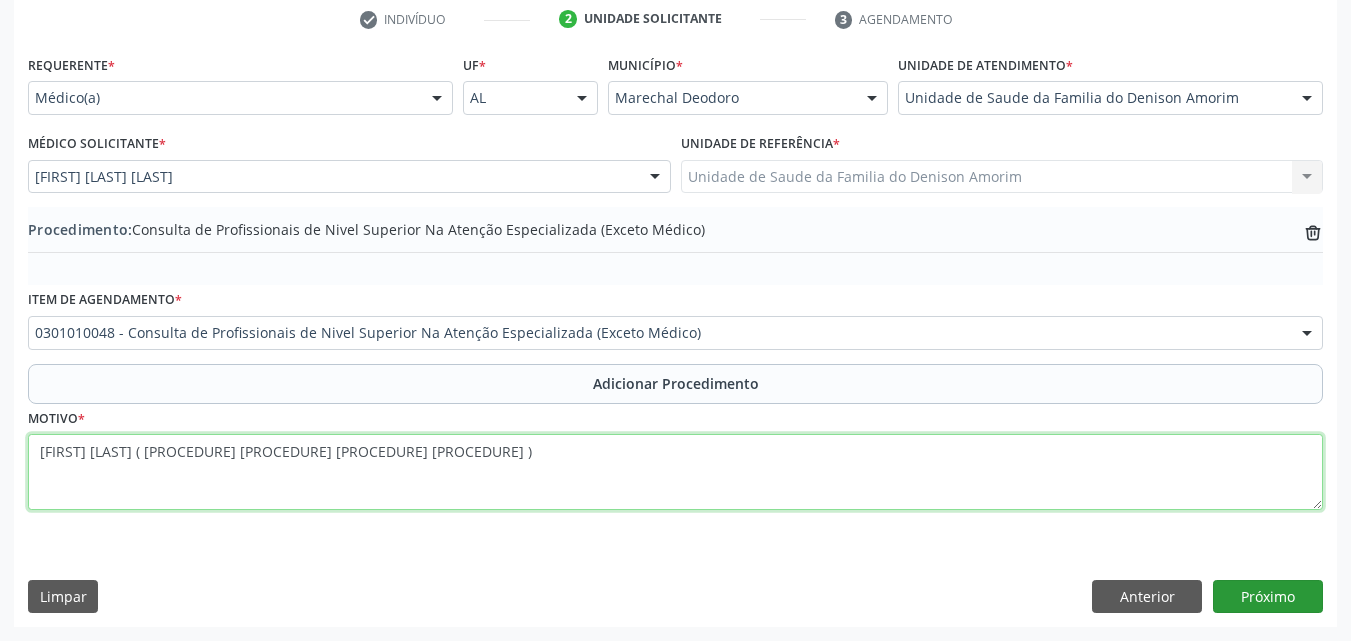 type on "[FIRST] [LAST] ( [PROCEDURE] [PROCEDURE] [PROCEDURE] [PROCEDURE] )" 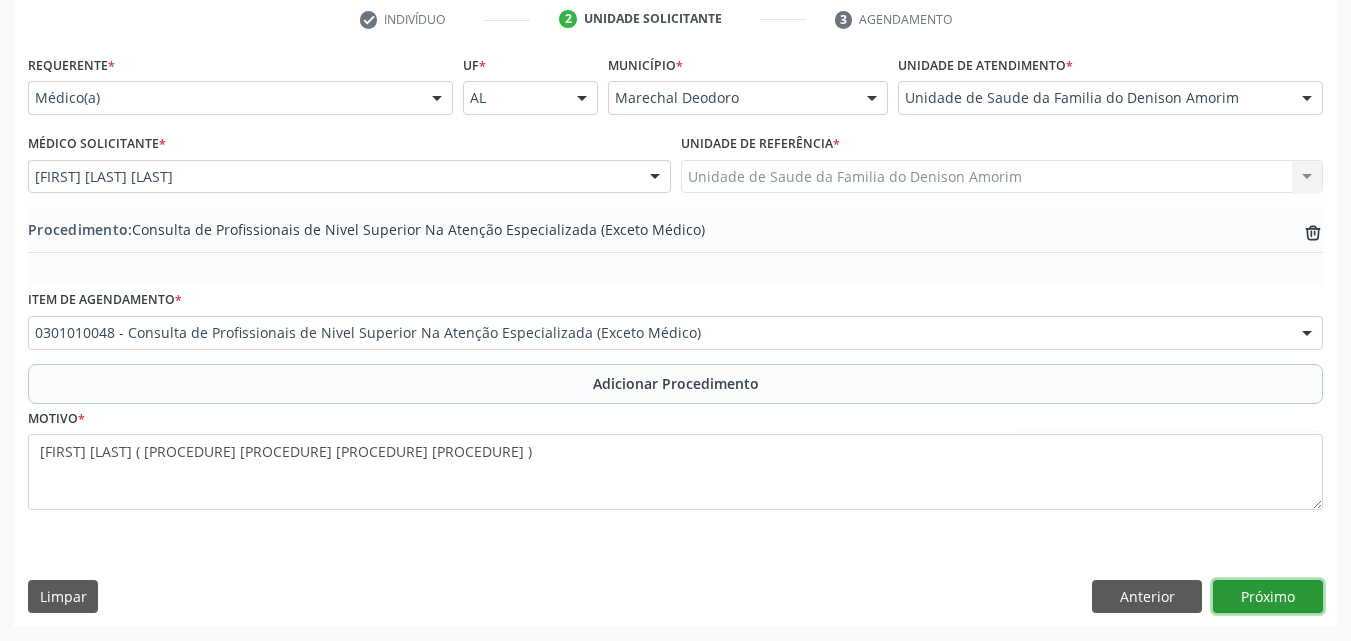 click on "Próximo" at bounding box center (1268, 597) 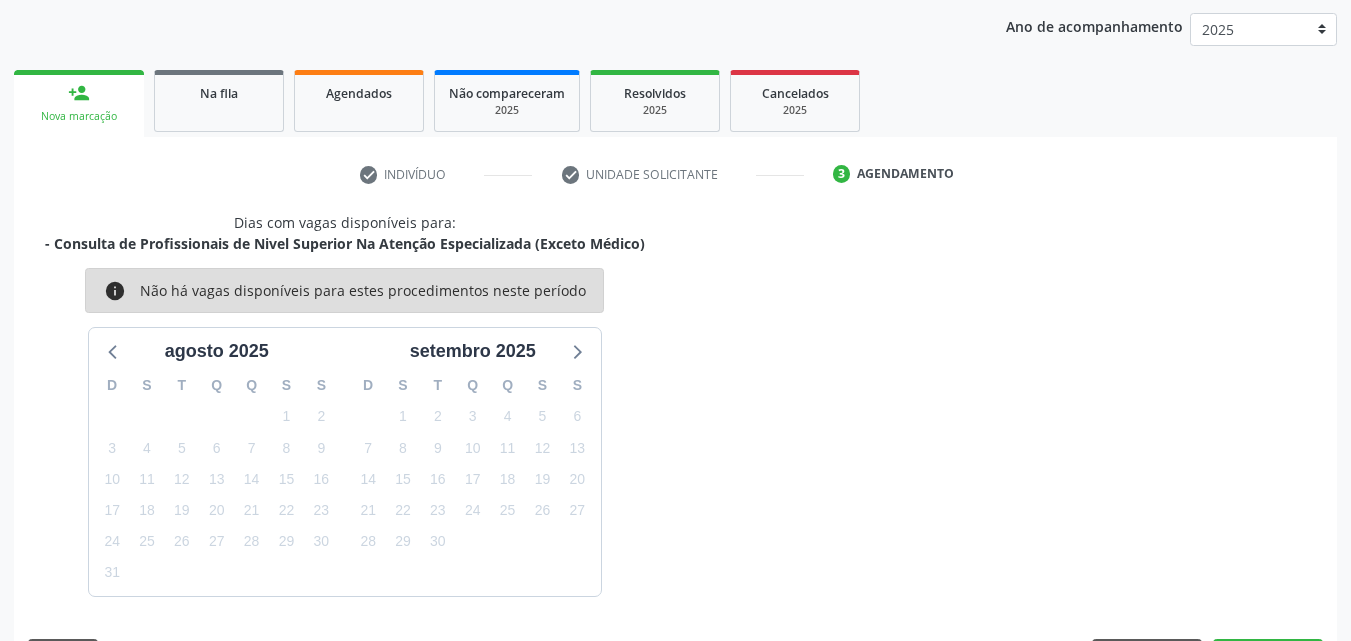 scroll, scrollTop: 316, scrollLeft: 0, axis: vertical 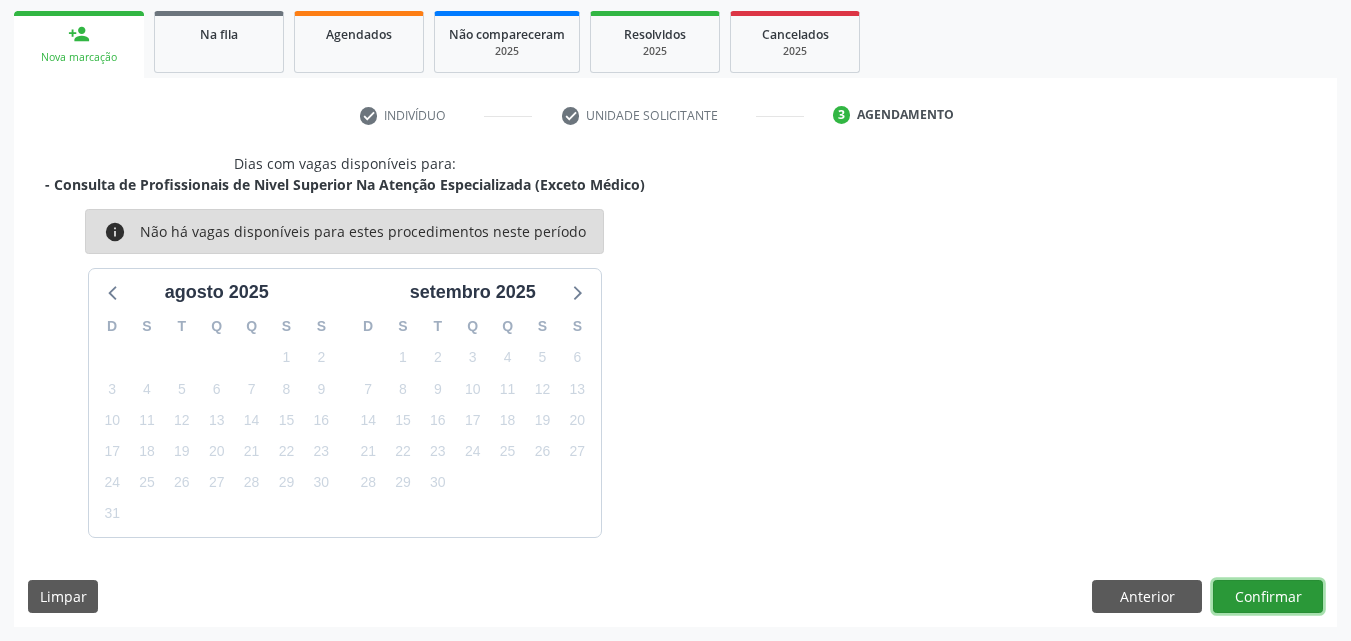 click on "Confirmar" at bounding box center [1268, 597] 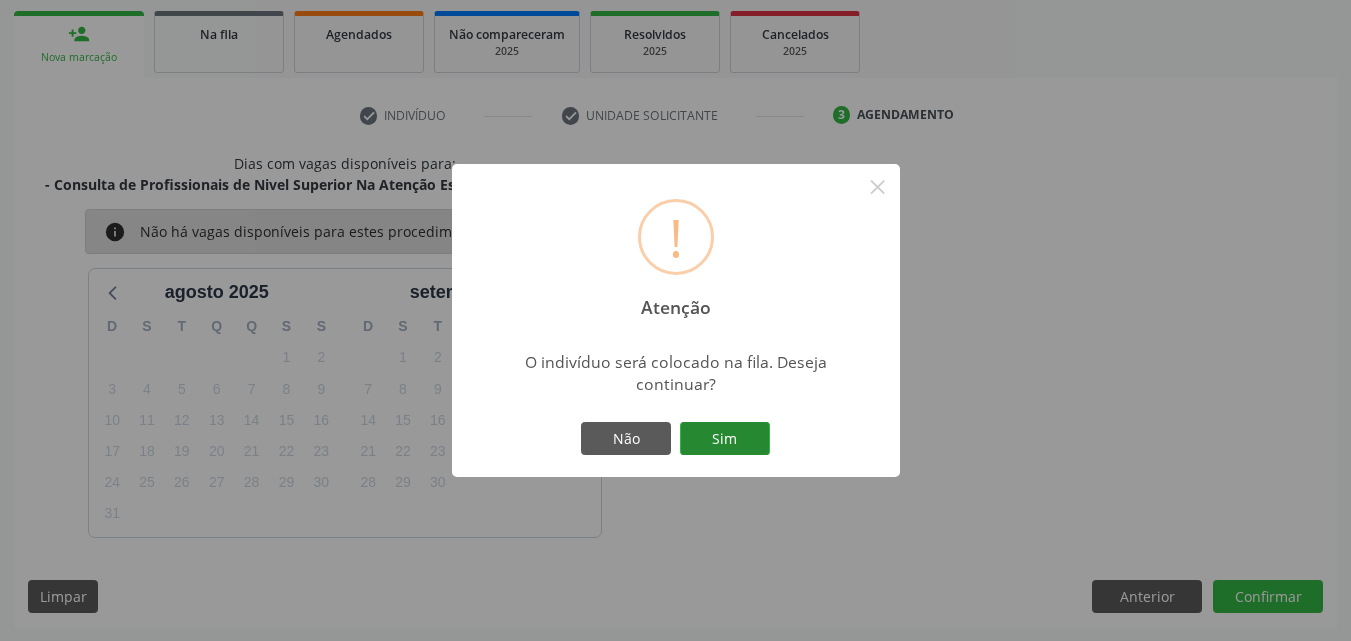 click on "Sim" at bounding box center [725, 439] 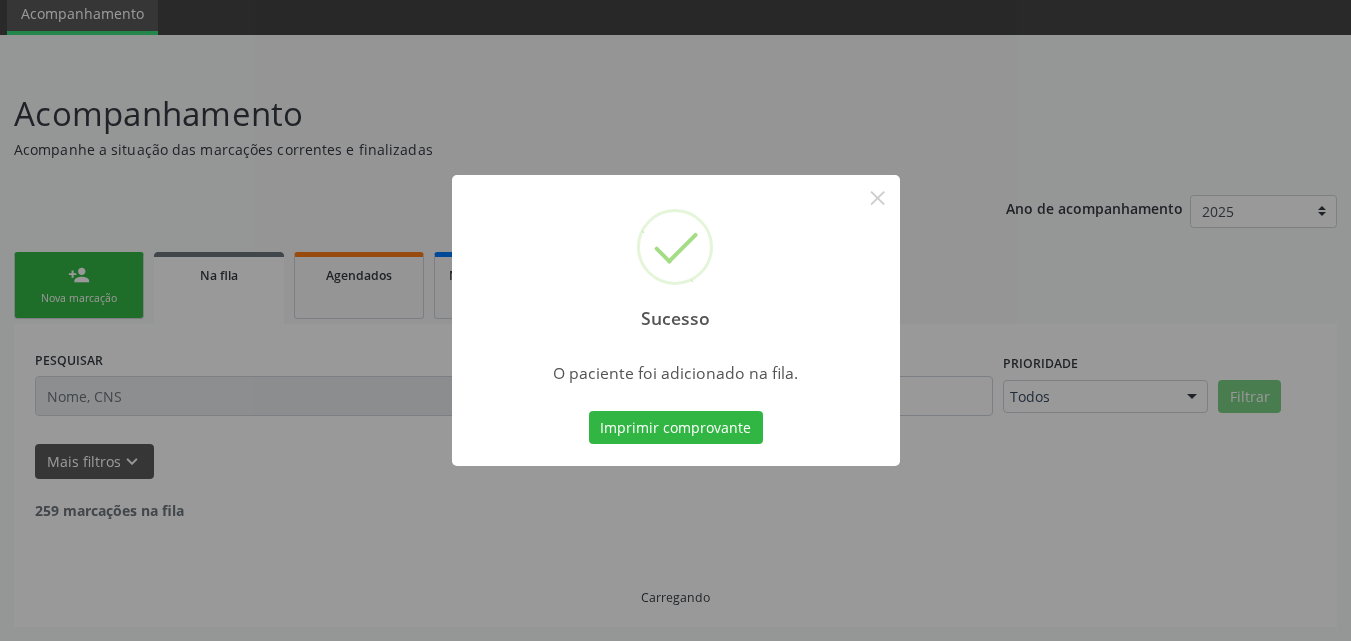 scroll, scrollTop: 54, scrollLeft: 0, axis: vertical 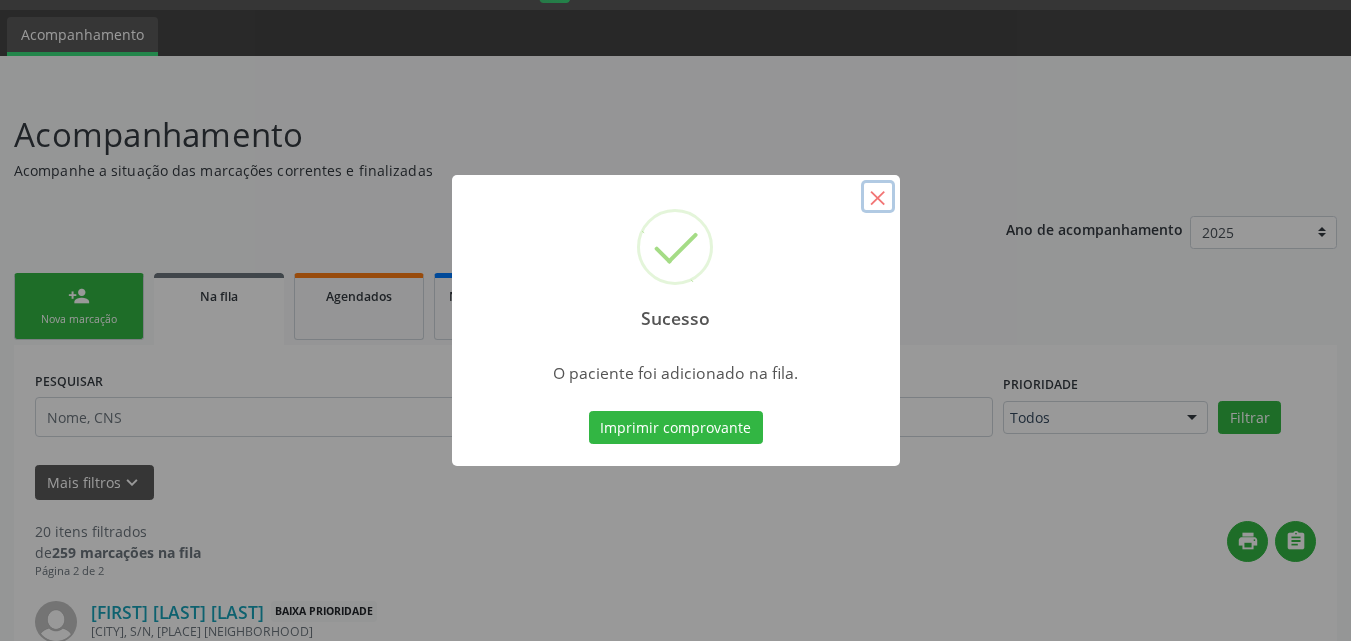 click on "×" at bounding box center (878, 197) 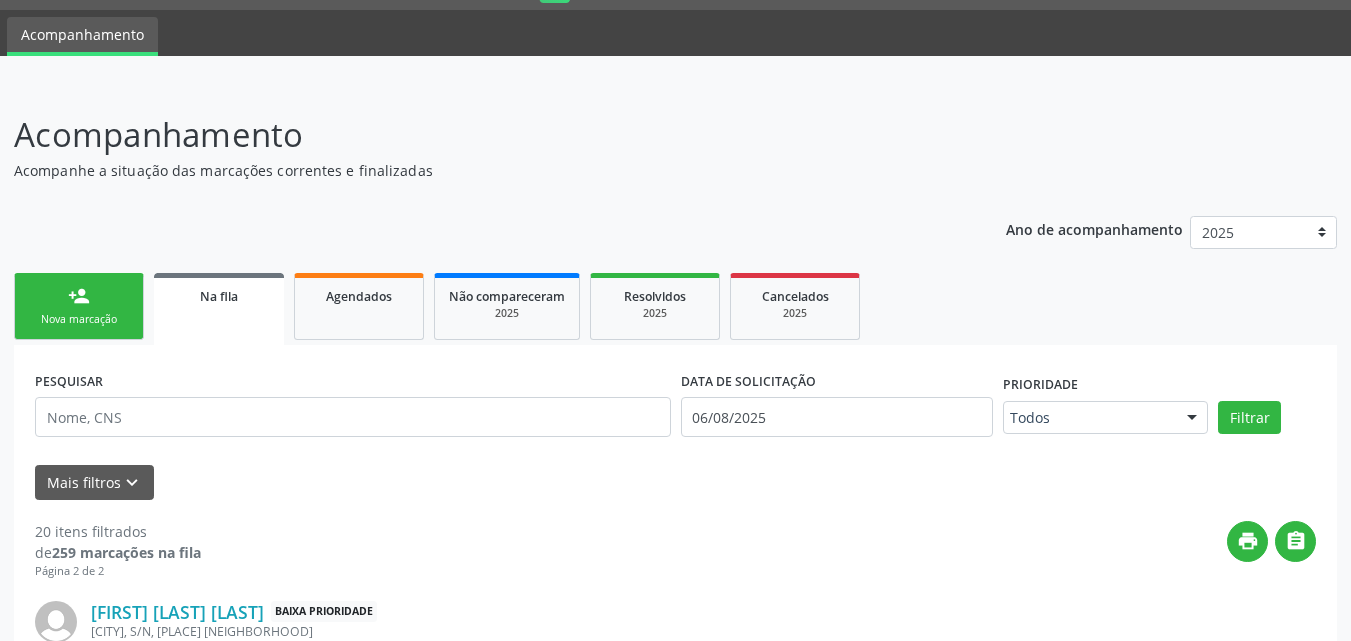 click on "person_add
Nova marcação" at bounding box center [79, 306] 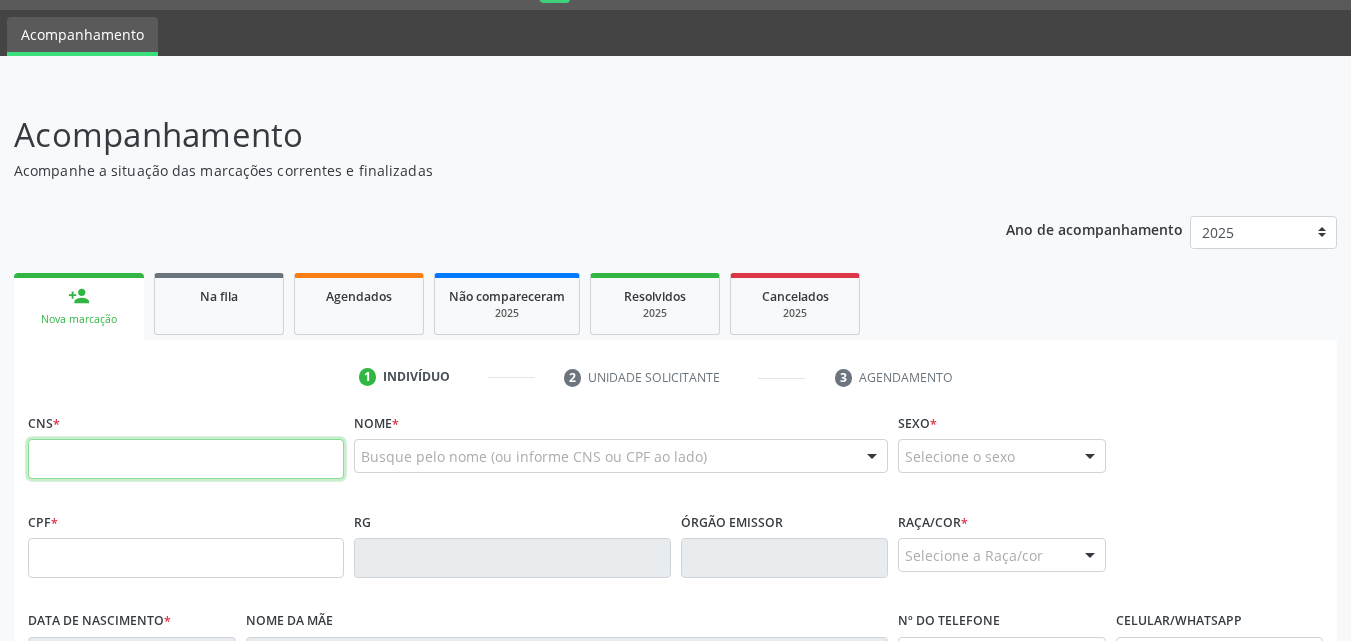 click at bounding box center [186, 459] 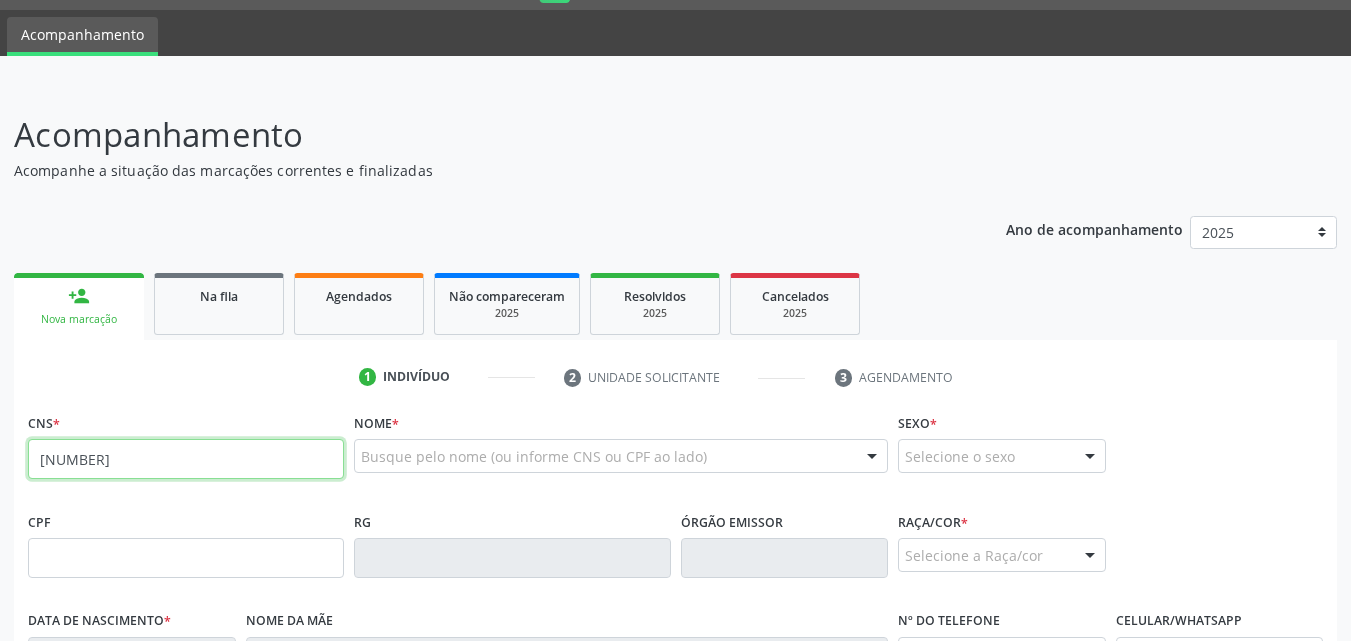 type on "[NUMBER]" 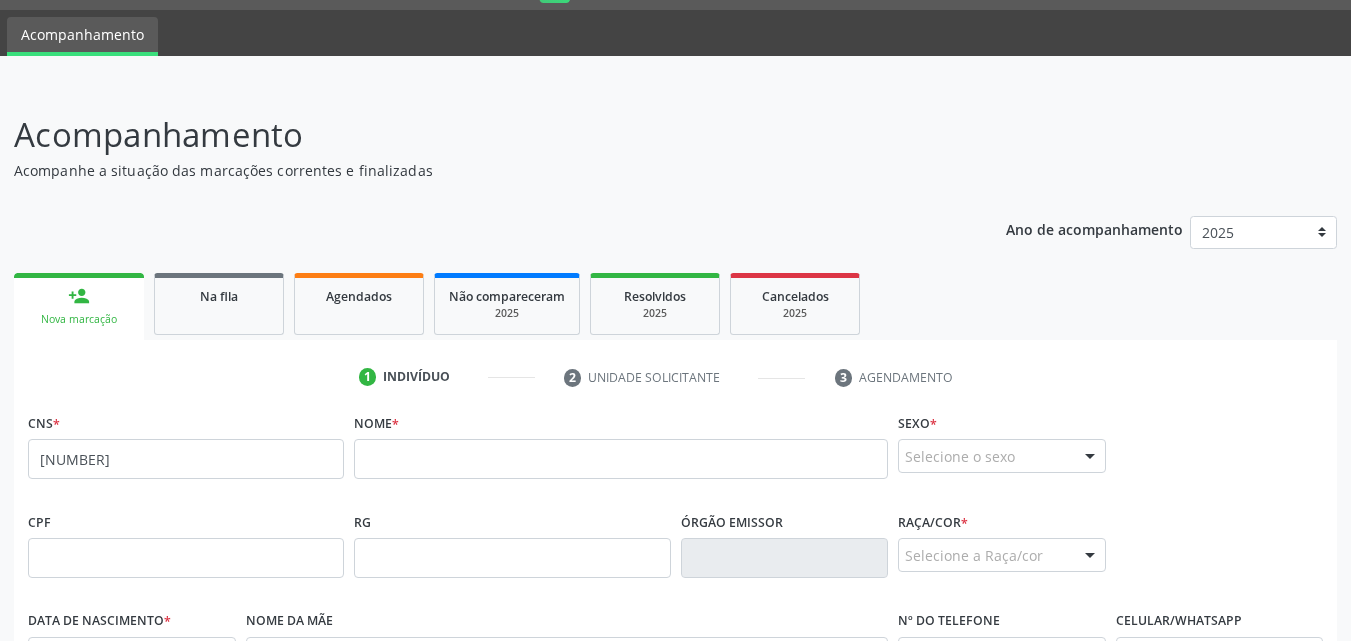 drag, startPoint x: 830, startPoint y: 431, endPoint x: 832, endPoint y: 448, distance: 17.117243 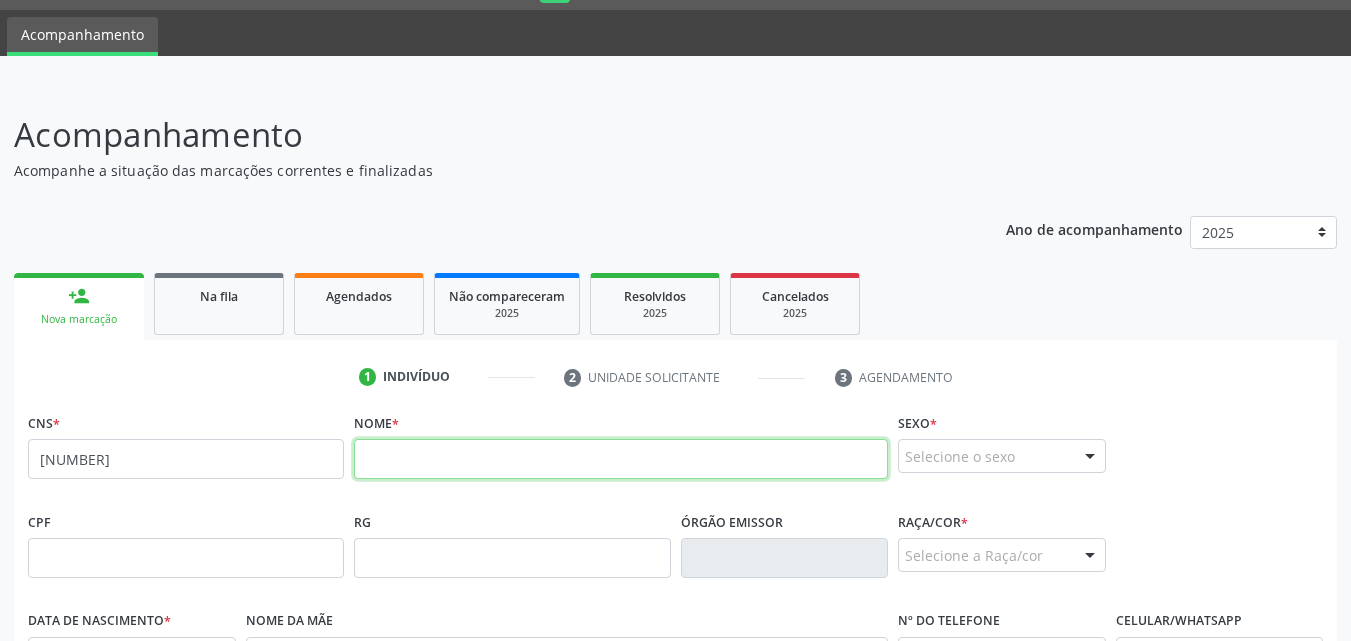 click at bounding box center [621, 459] 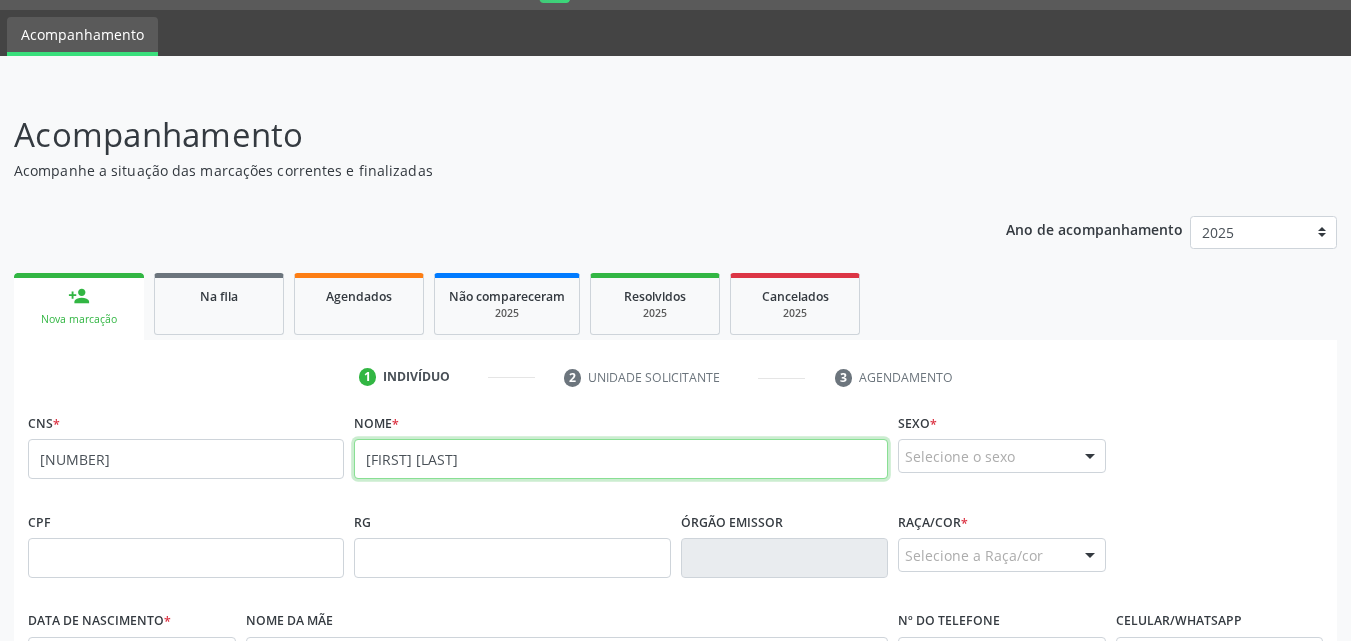type on "[FIRST] [LAST]" 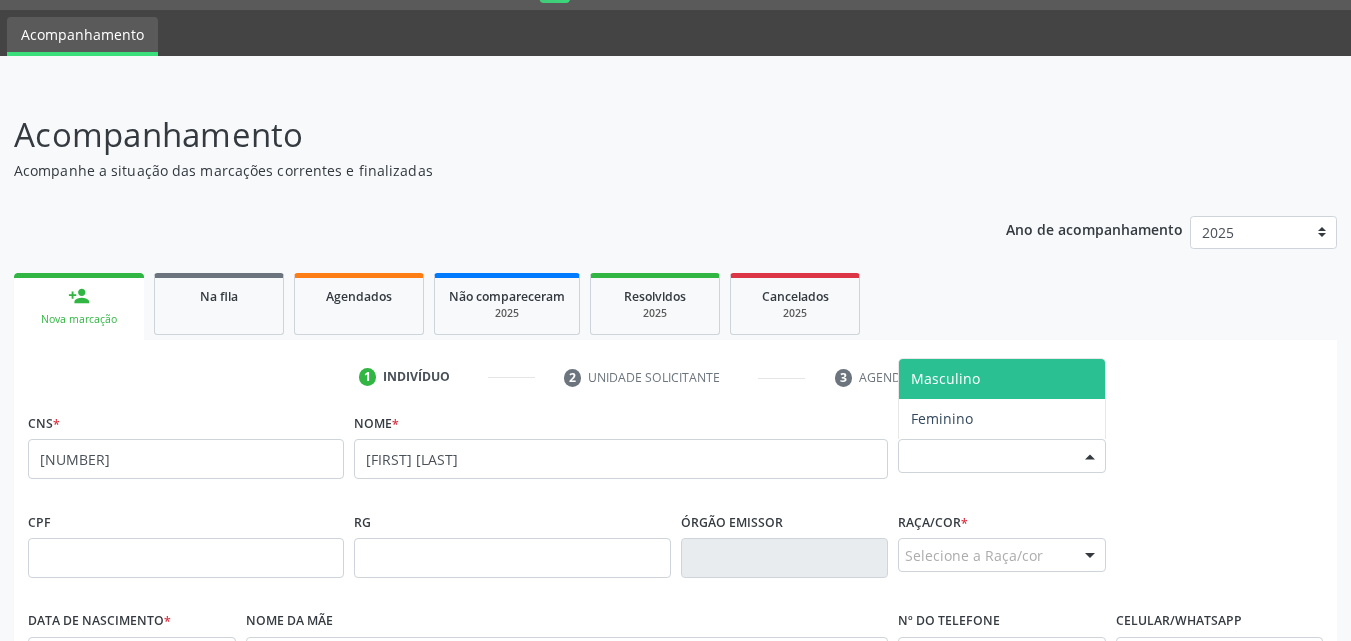 click on "Selecione o sexo" at bounding box center [1002, 456] 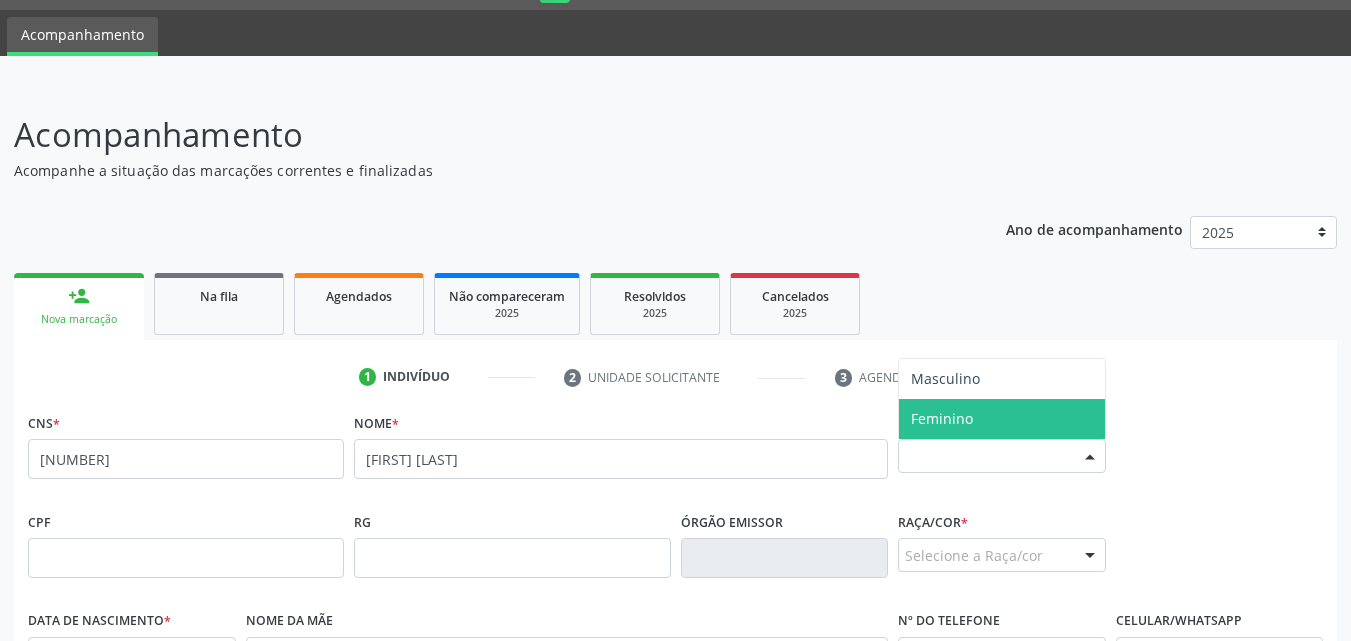 click on "Feminino" at bounding box center (1002, 419) 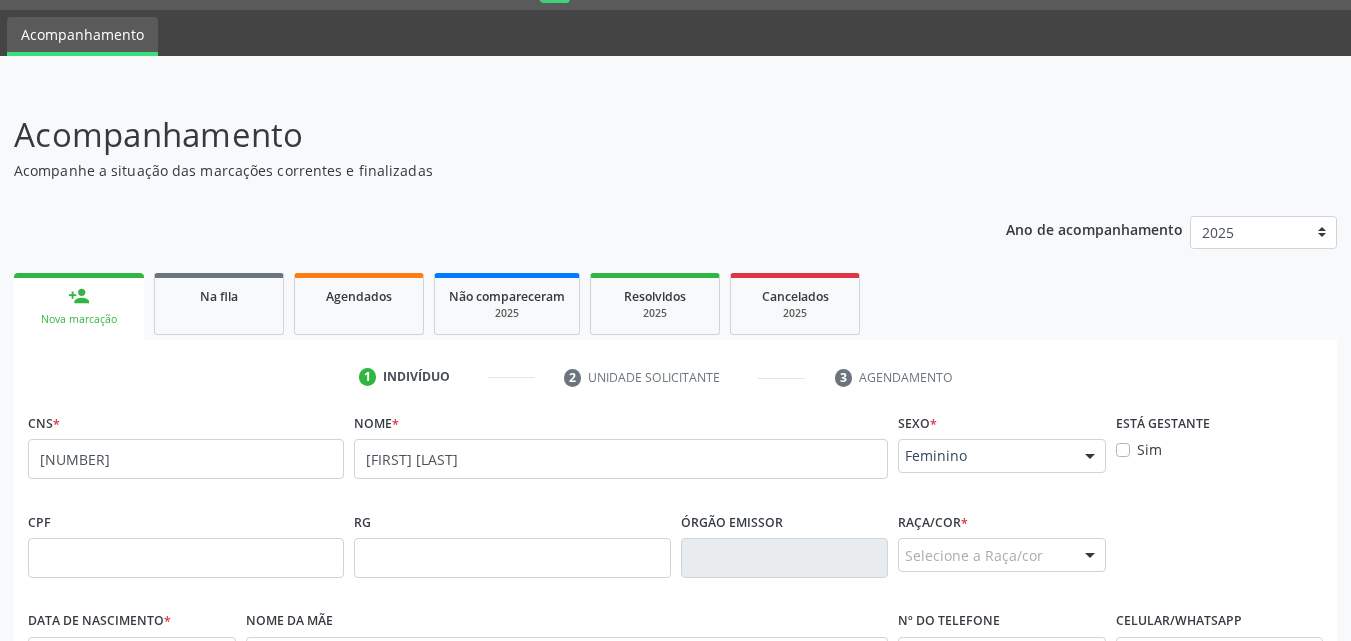 drag, startPoint x: 980, startPoint y: 425, endPoint x: 485, endPoint y: 513, distance: 502.76138 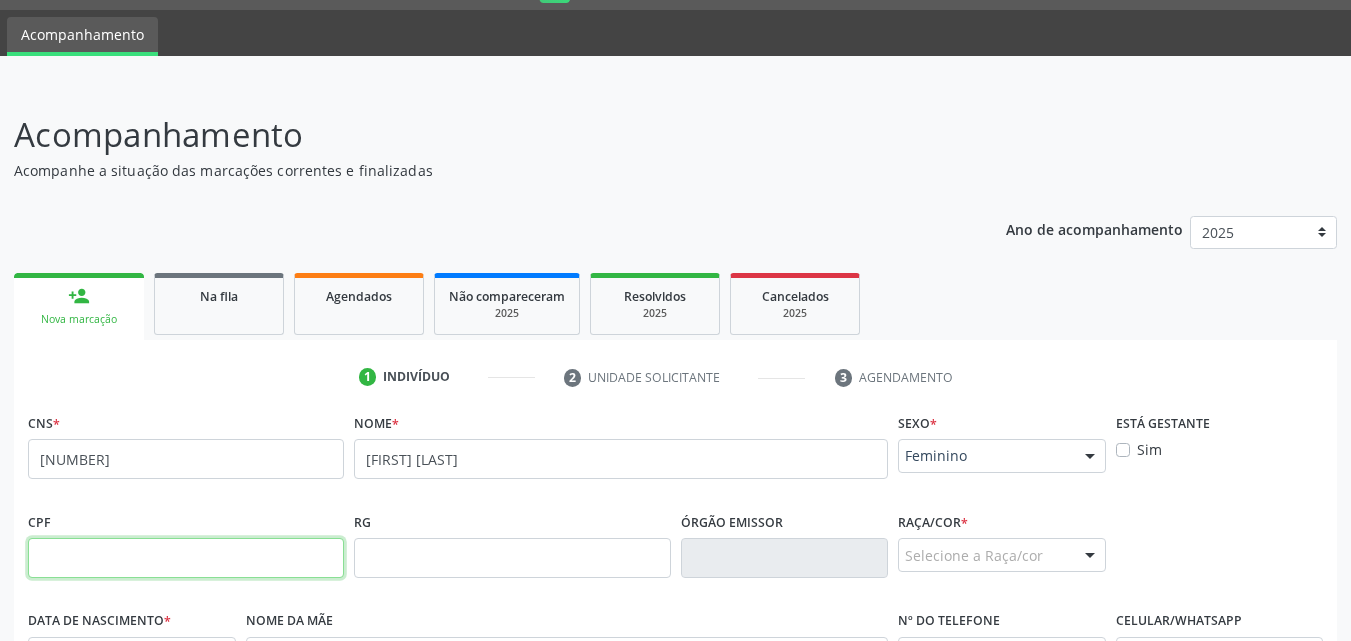 click at bounding box center [186, 558] 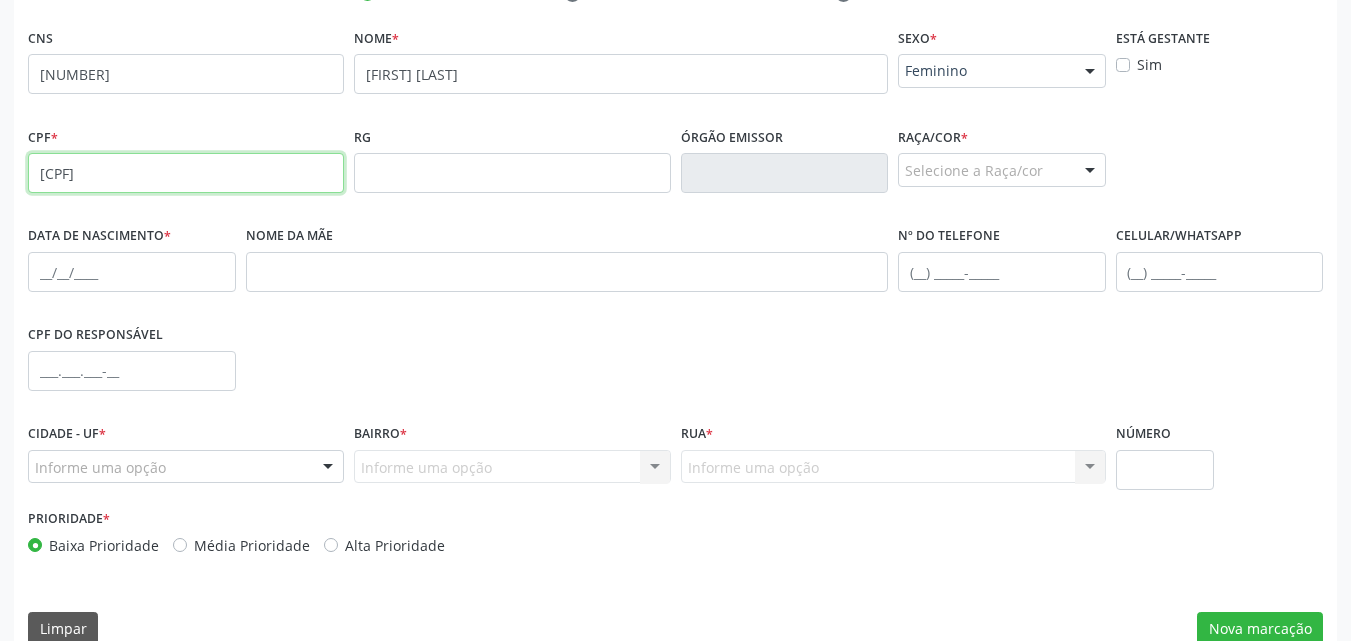 scroll, scrollTop: 450, scrollLeft: 0, axis: vertical 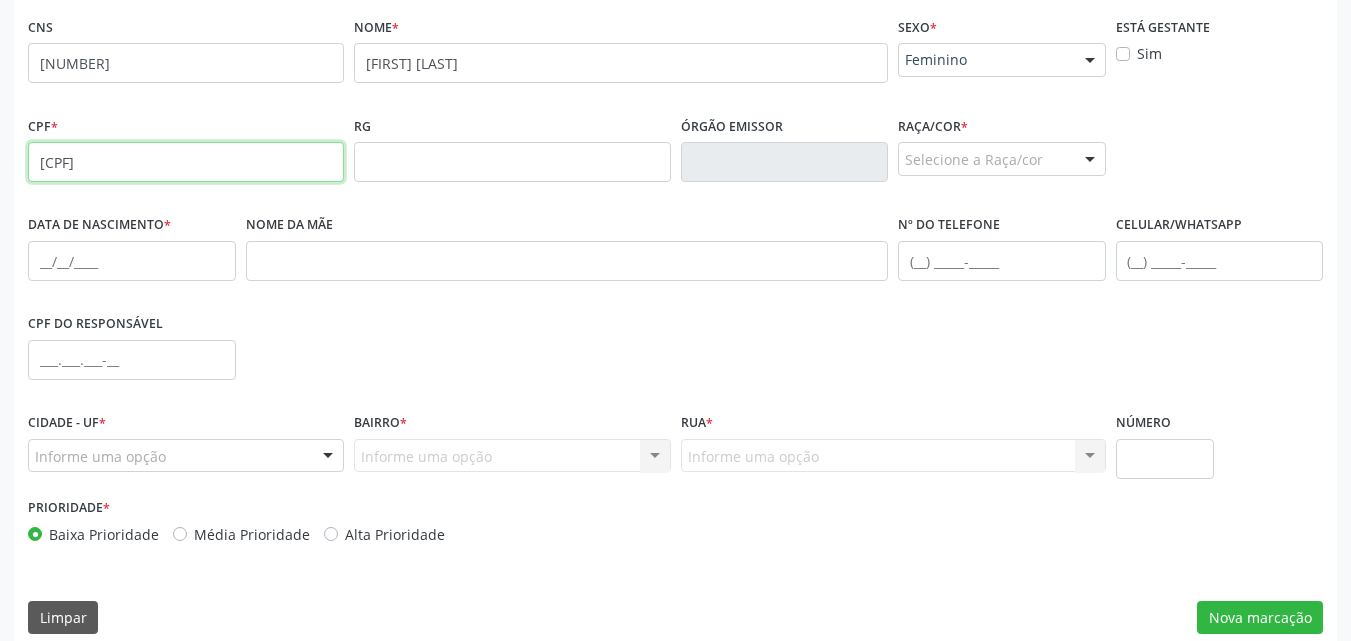 type on "[CPF]" 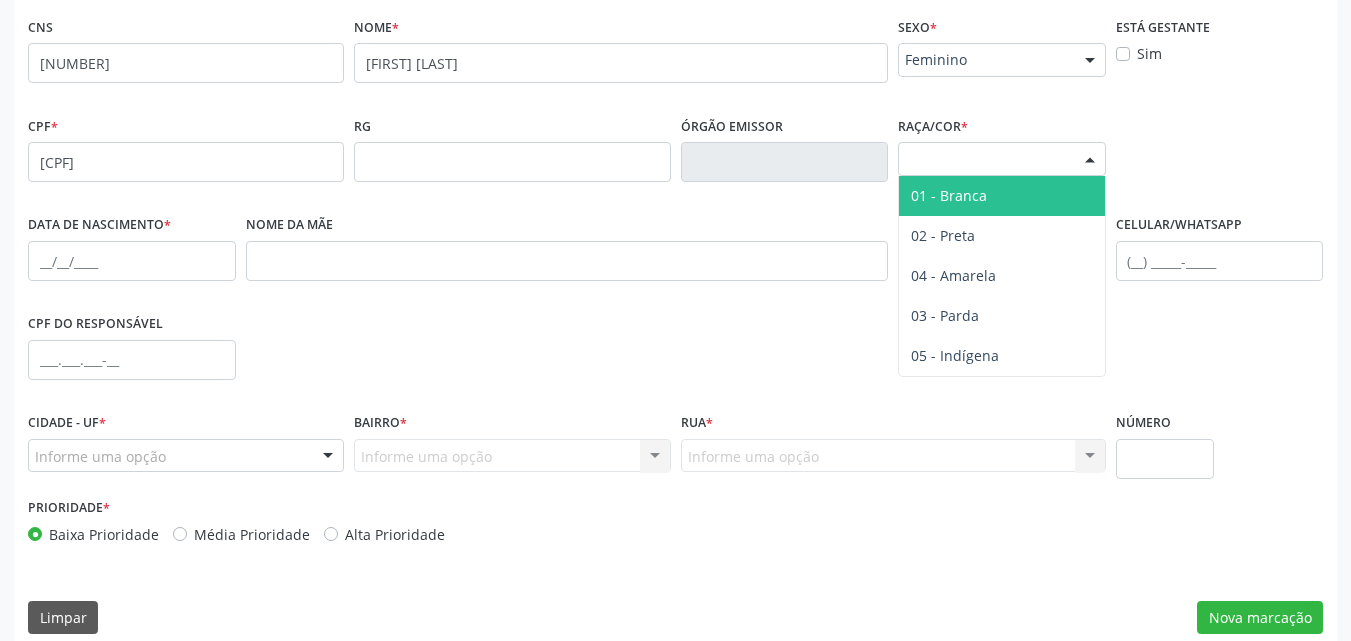 click on "Selecione a Raça/cor" at bounding box center (1002, 159) 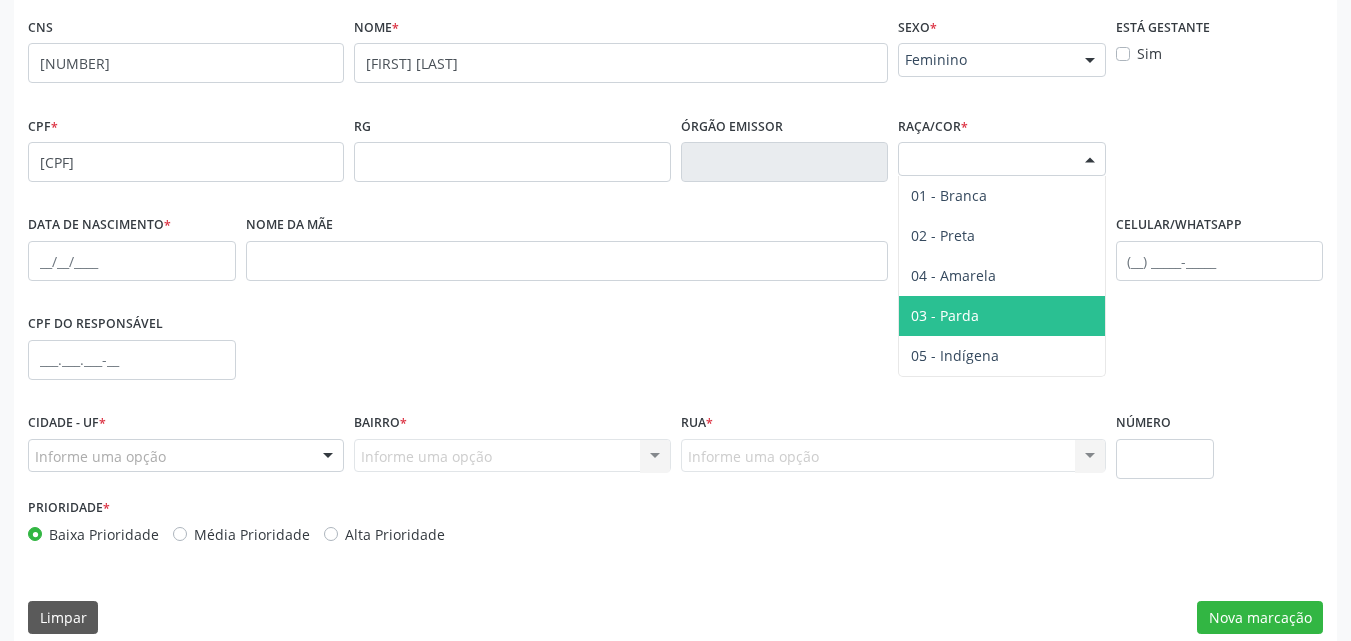 click on "03 - Parda" at bounding box center [1002, 316] 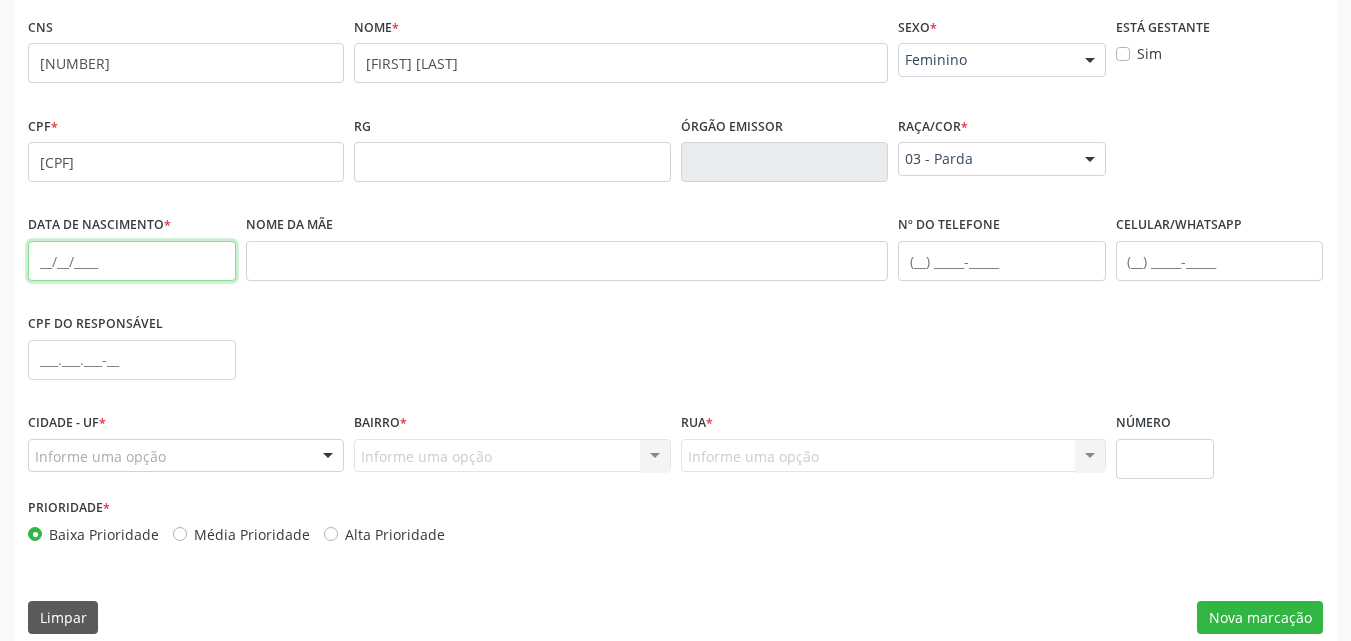 click at bounding box center [132, 261] 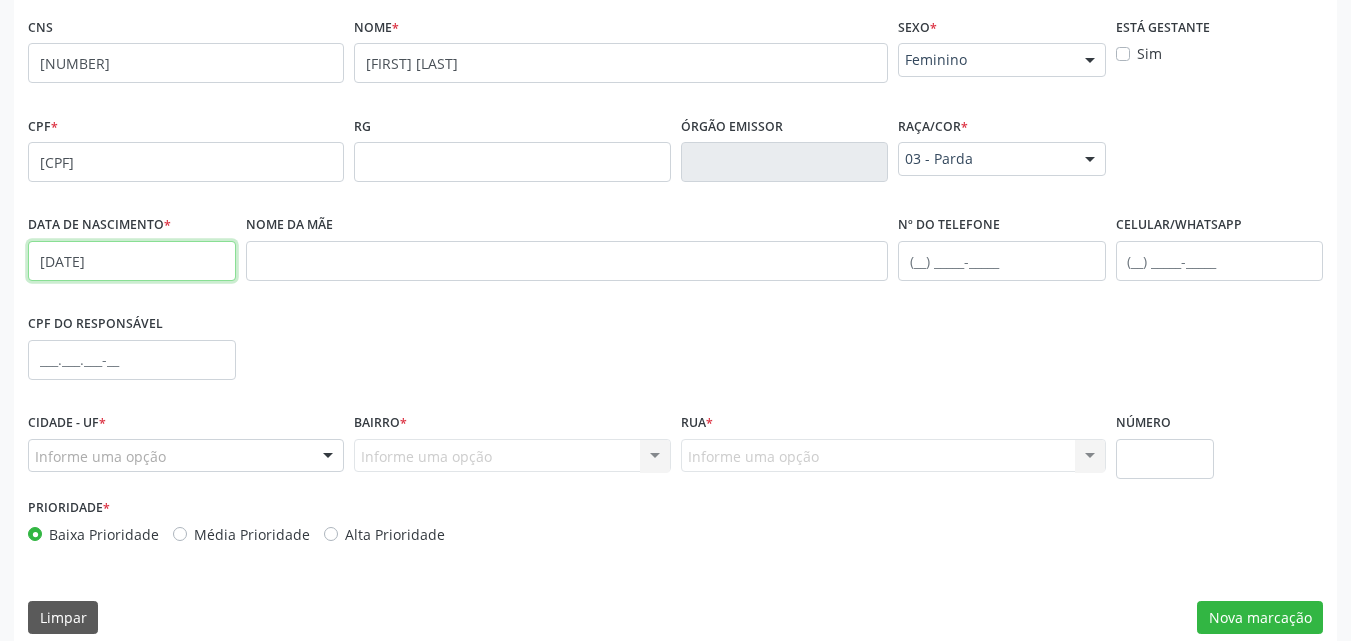 type on "[DATE]" 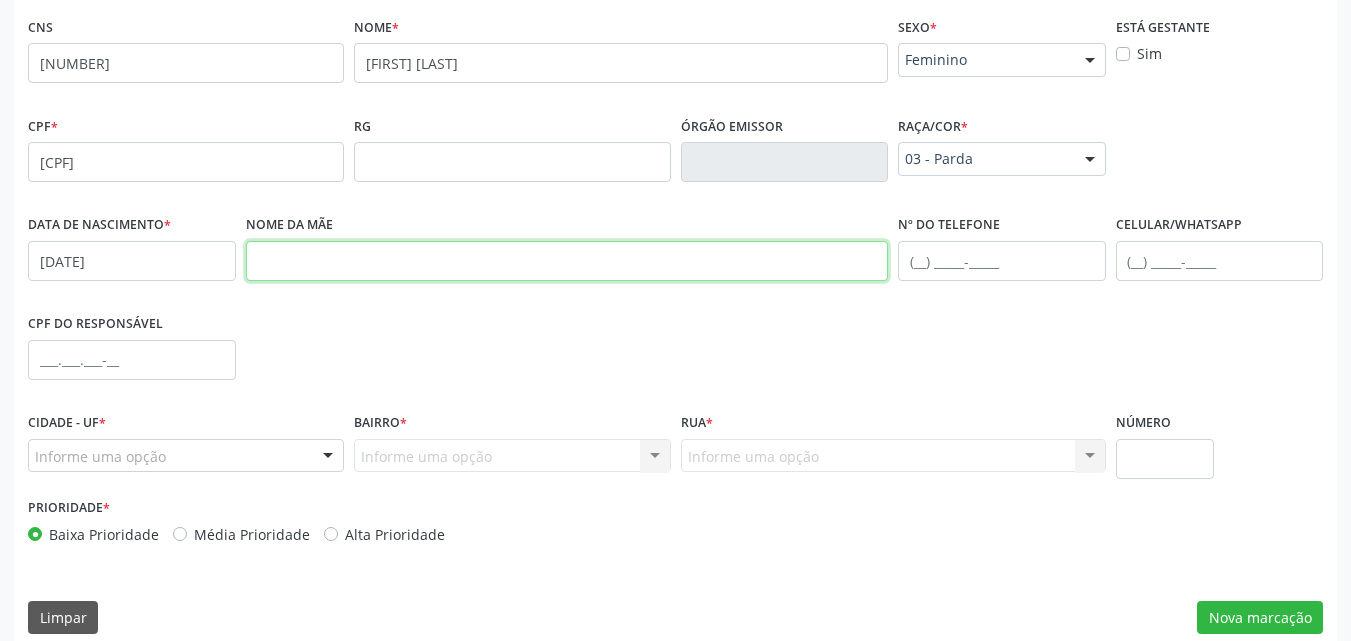 click at bounding box center (567, 261) 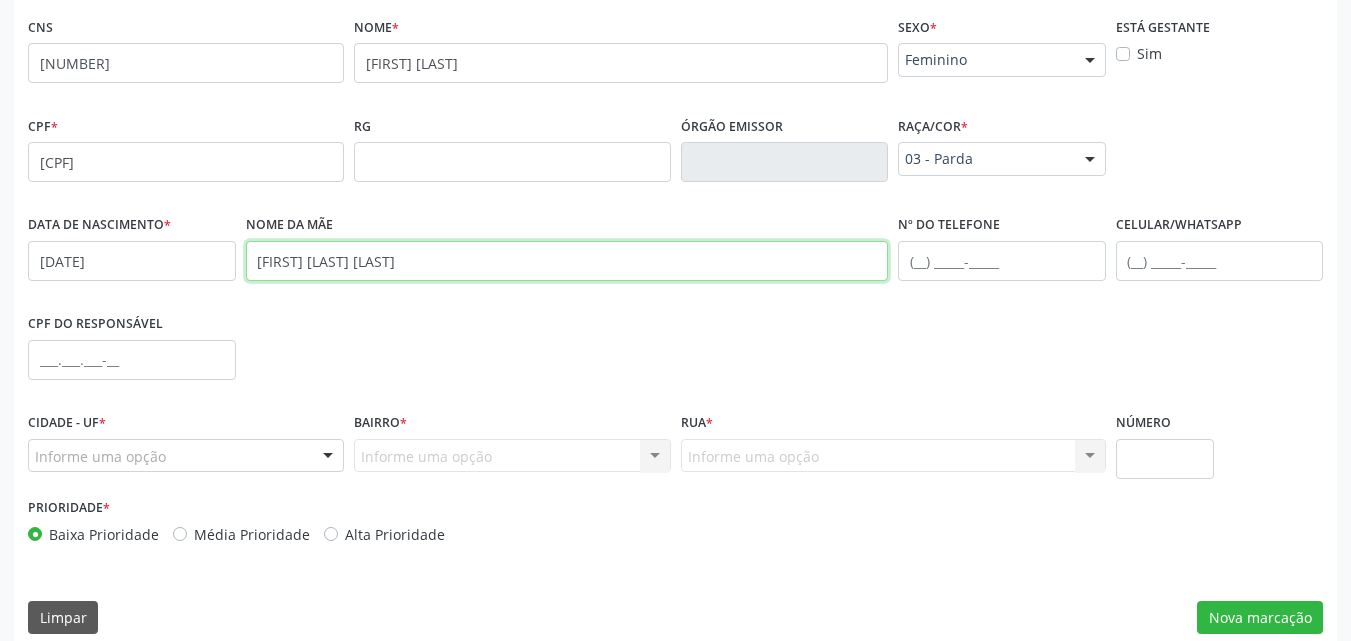 type on "[FIRST] [LAST] [LAST]" 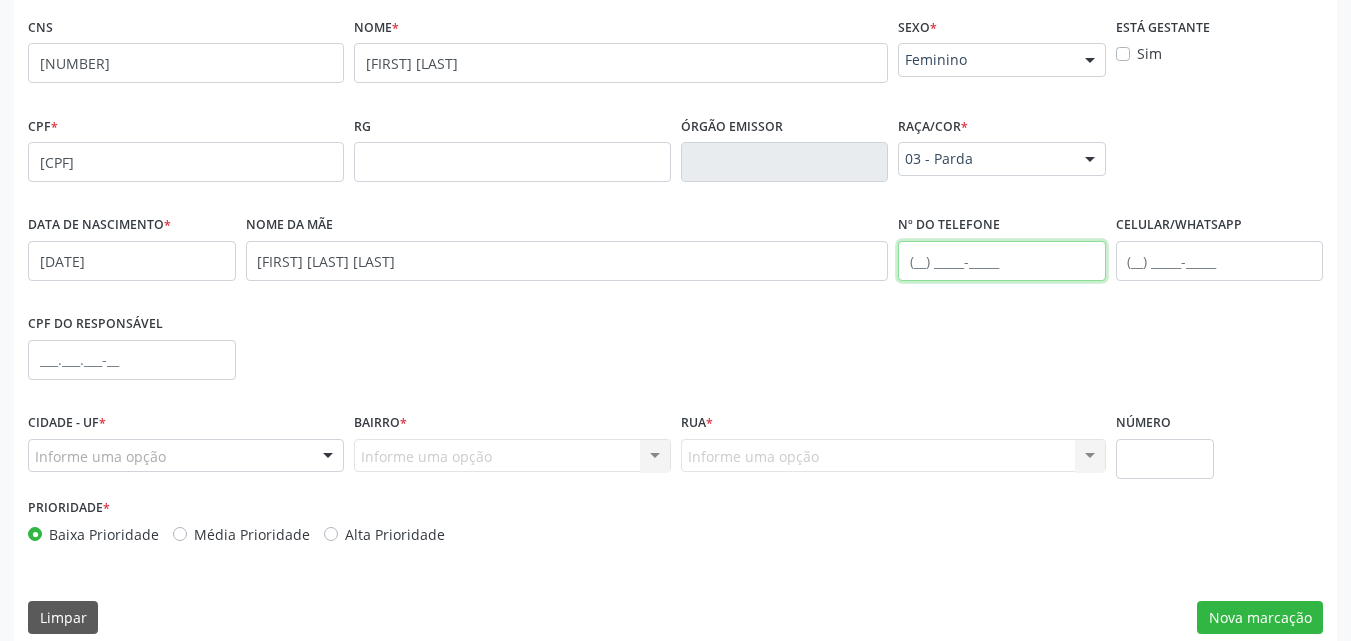 click at bounding box center (1002, 261) 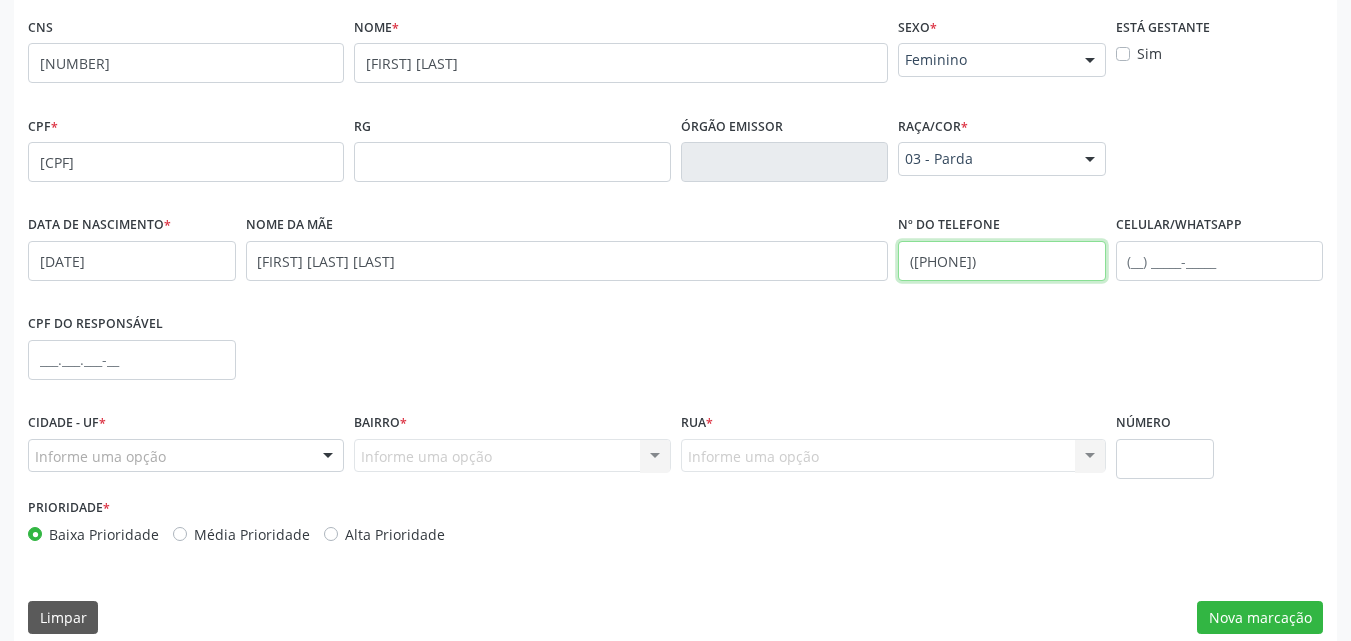 type on "([PHONE])" 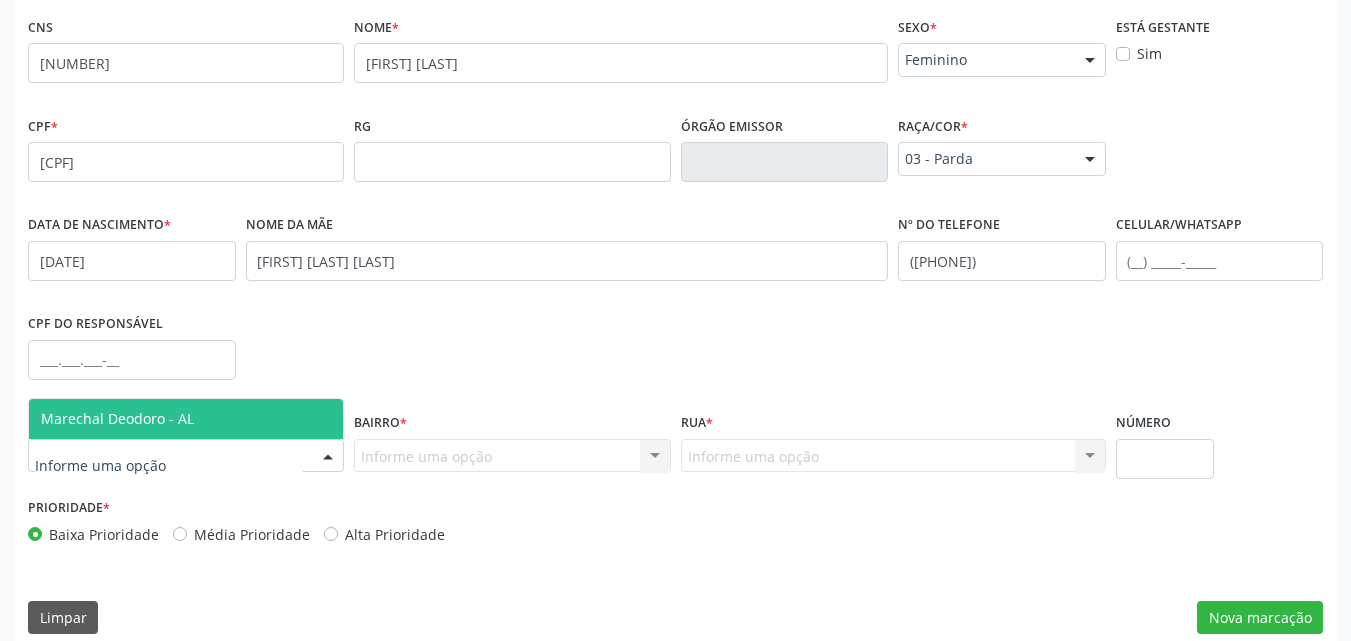click at bounding box center (186, 456) 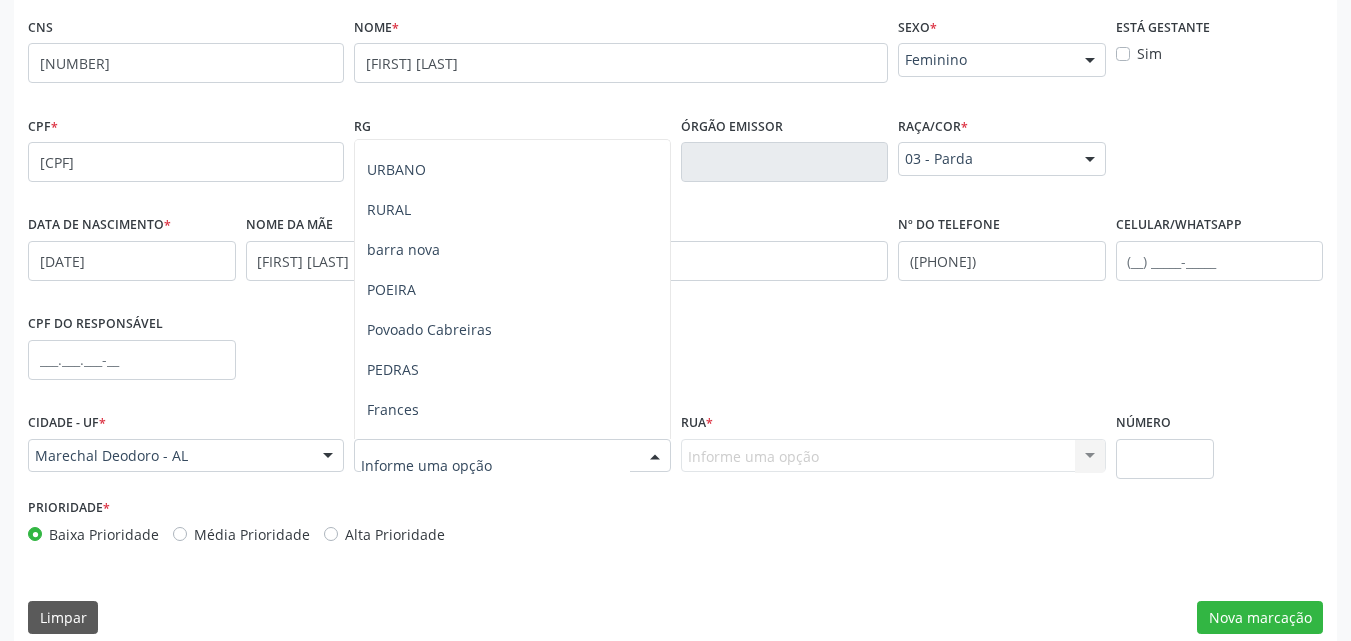 scroll, scrollTop: 181, scrollLeft: 0, axis: vertical 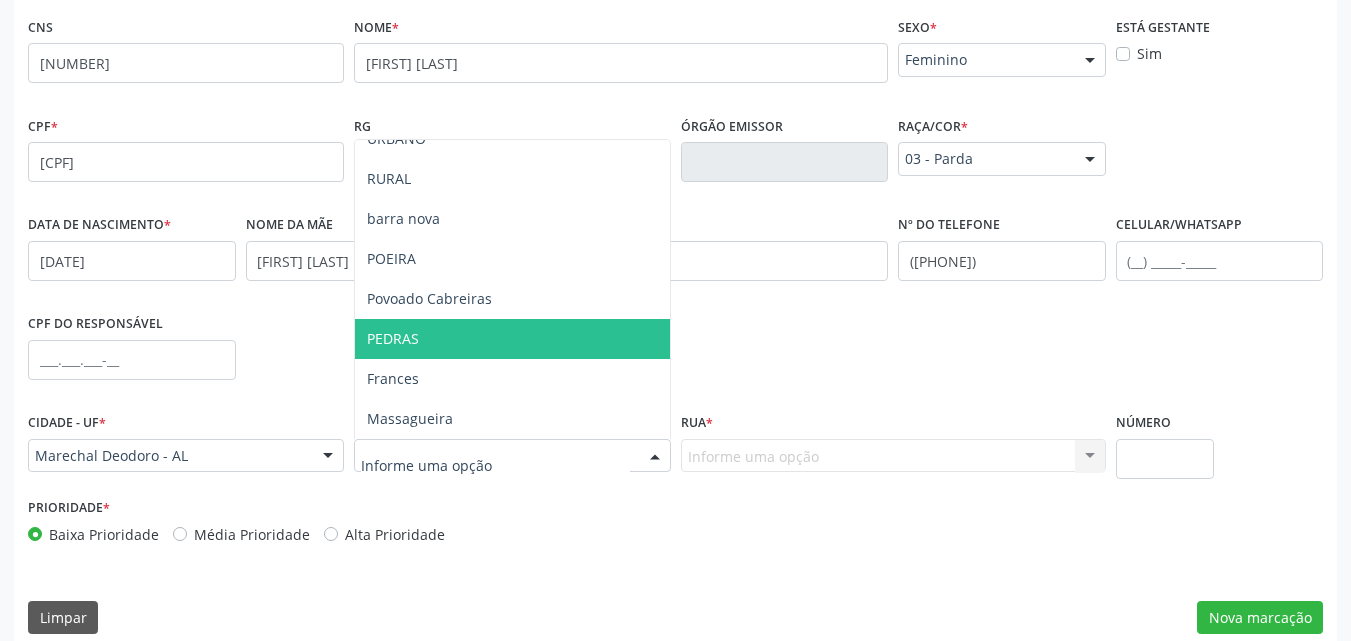 click on "PEDRAS" at bounding box center [512, 339] 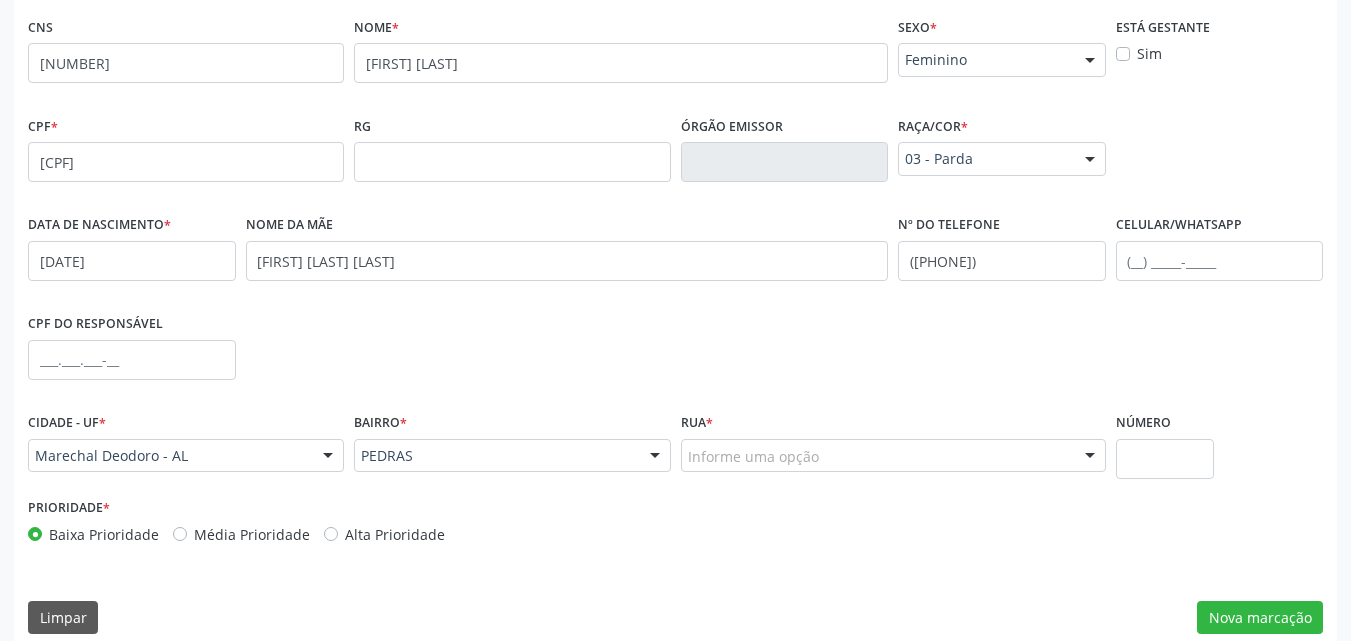 click on "Informe uma opção" at bounding box center [893, 456] 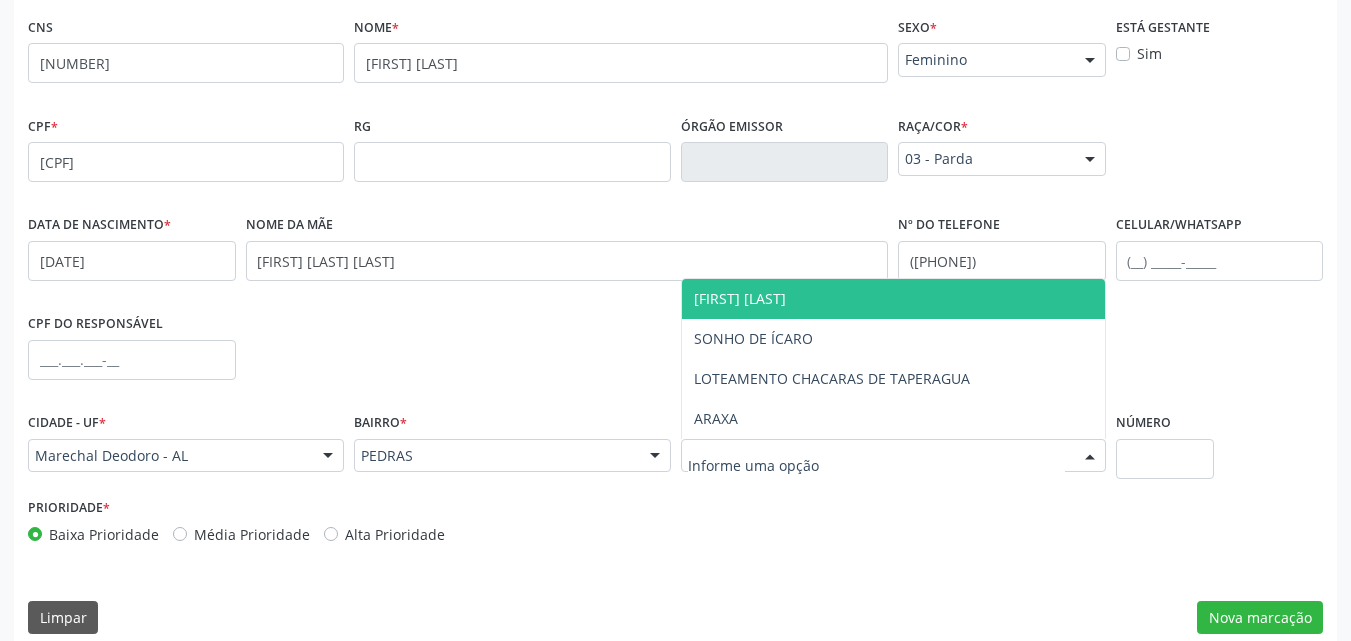 click on "[FIRST] [LAST]" at bounding box center (740, 298) 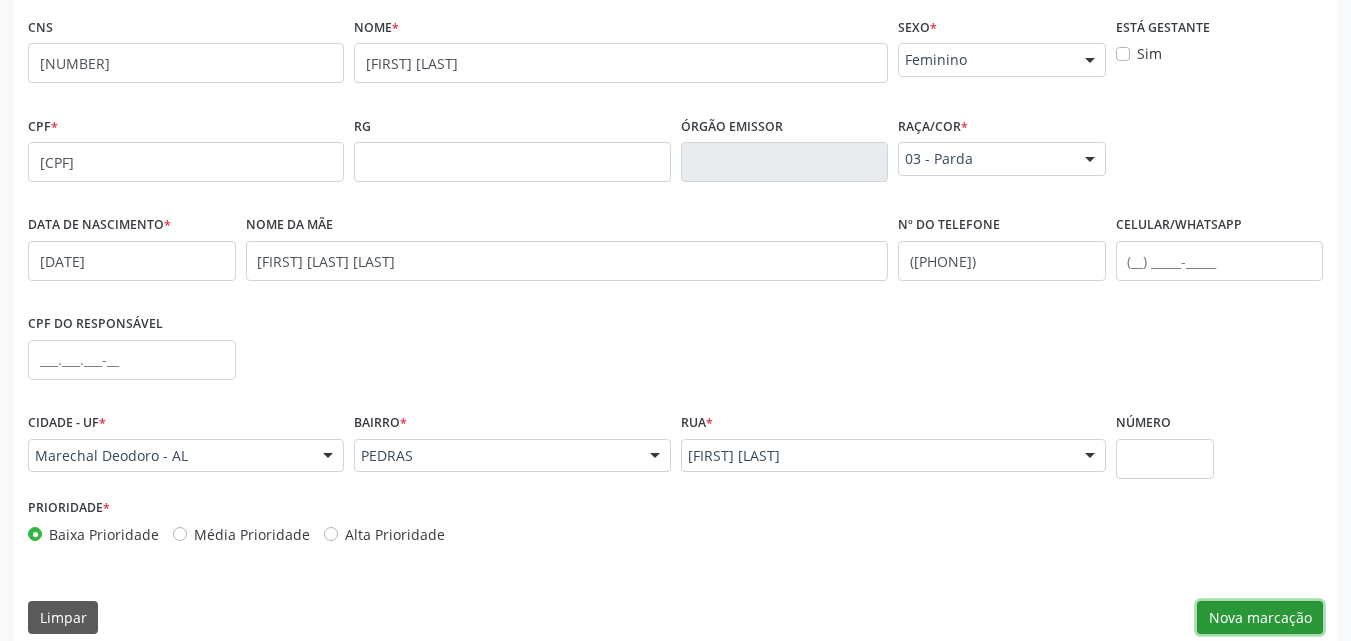 click on "Nova marcação" at bounding box center (1260, 618) 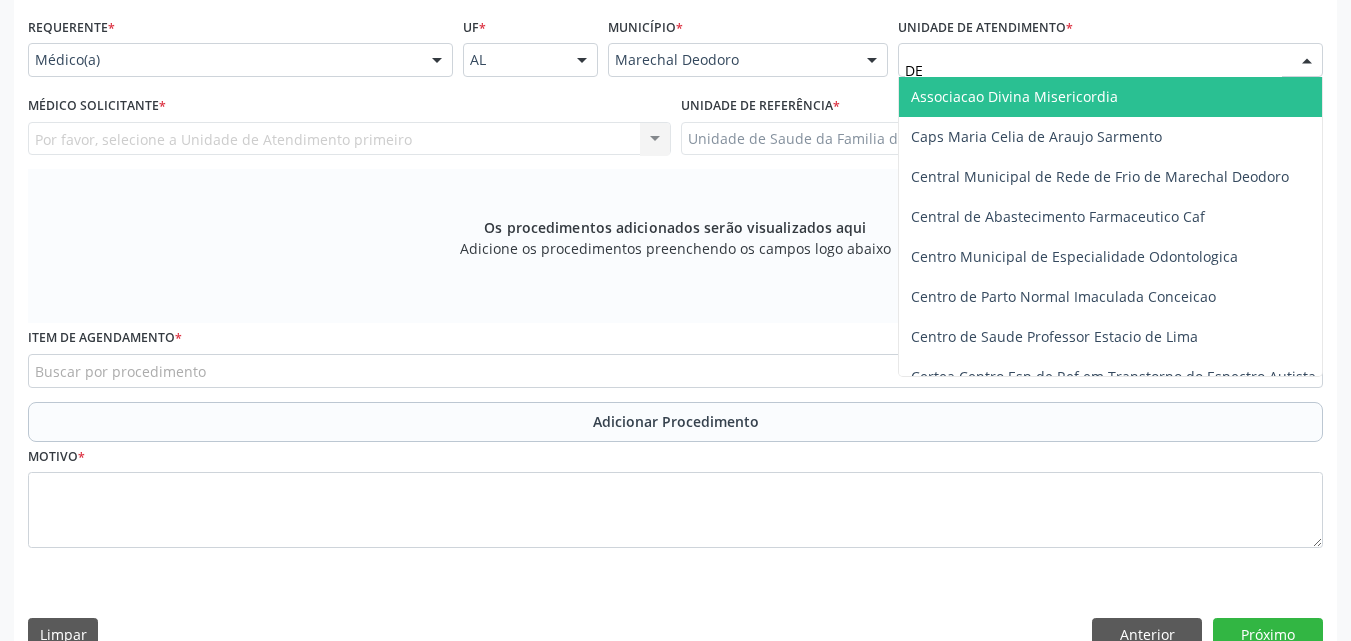 type on "DEN" 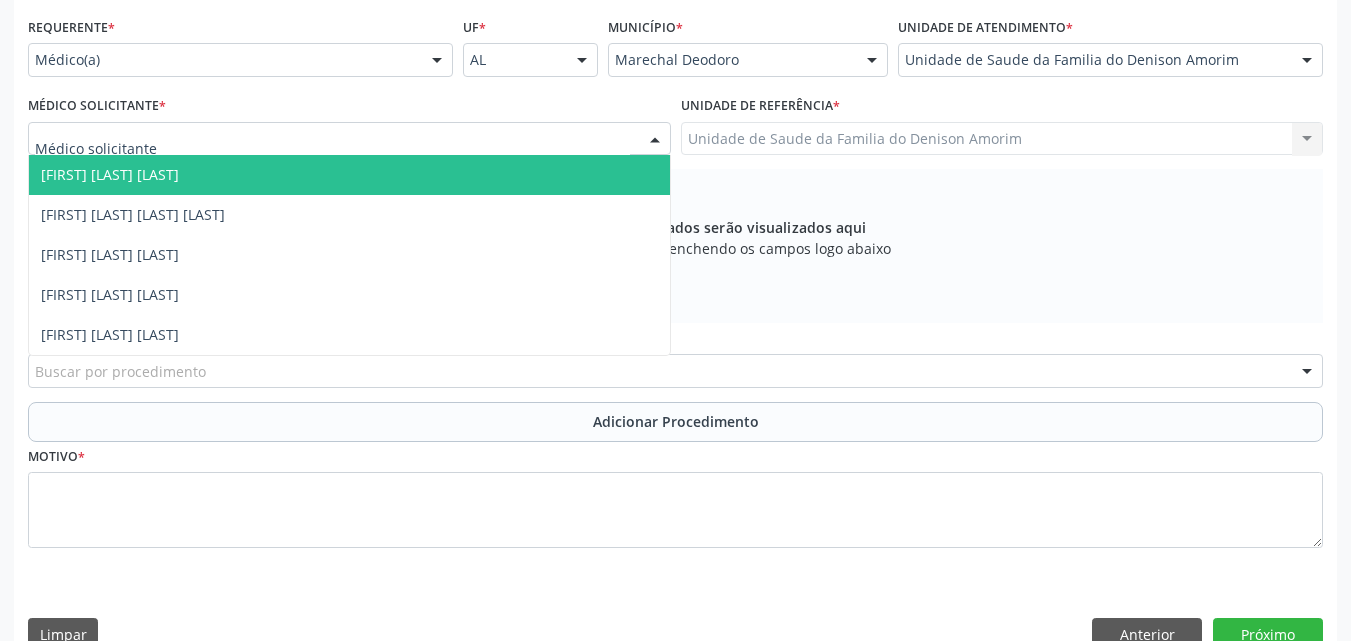 click at bounding box center [349, 139] 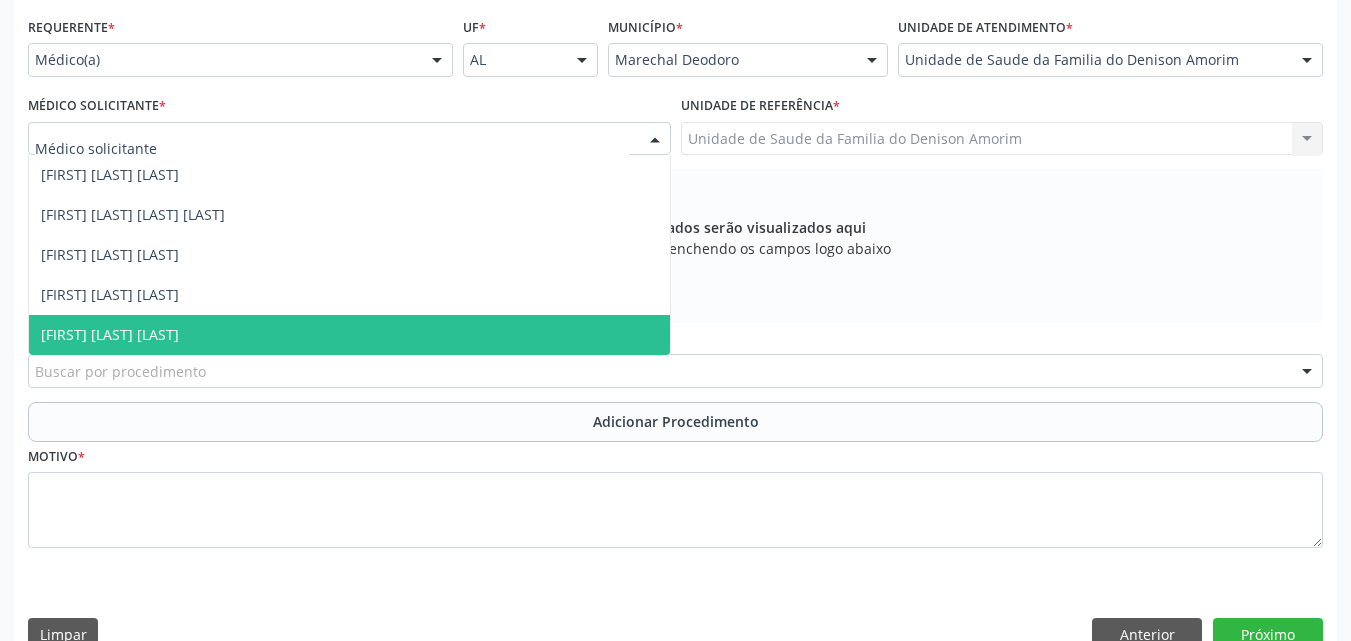 click on "[FIRST] [LAST] [LAST]" at bounding box center [349, 335] 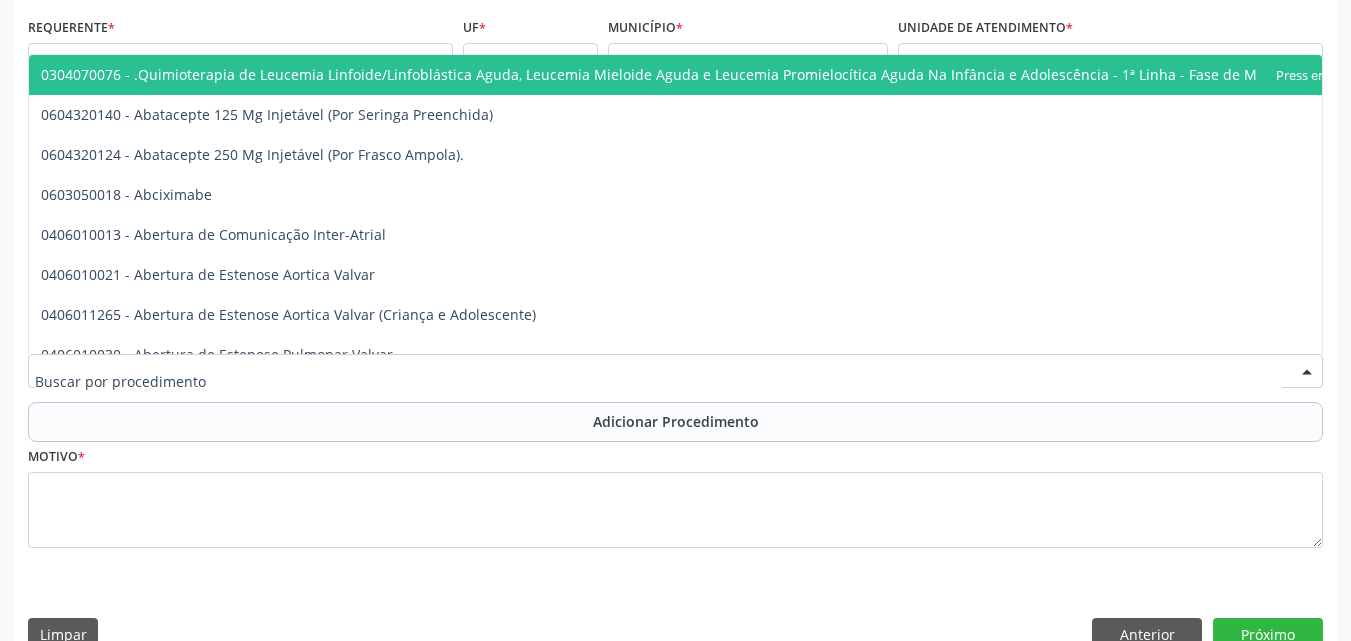 click at bounding box center (675, 371) 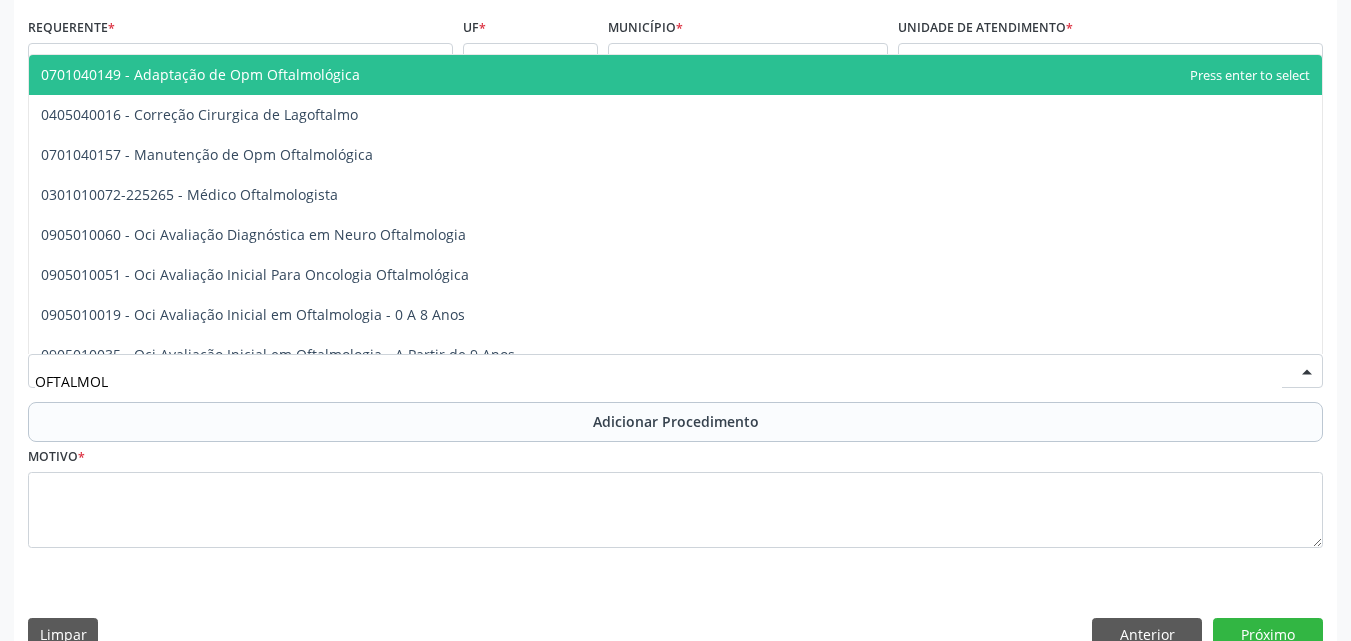 type on "OFTALMOLO" 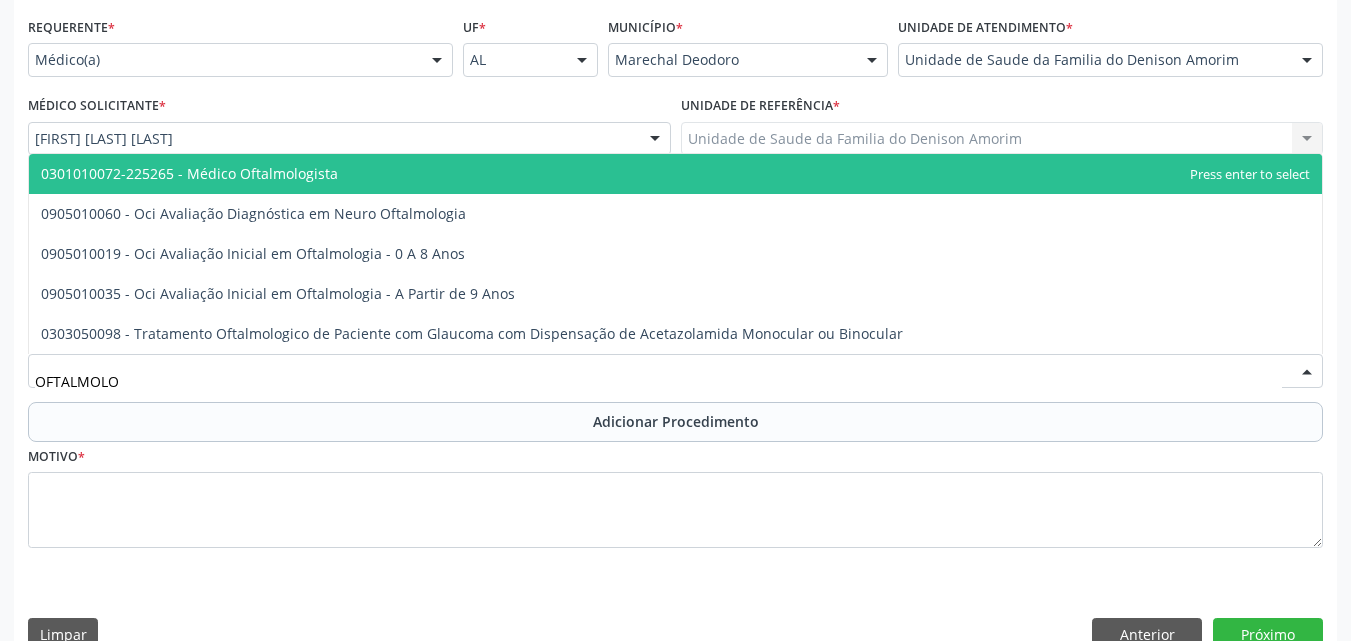 click on "0301010072-225265 - Médico Oftalmologista" at bounding box center (189, 173) 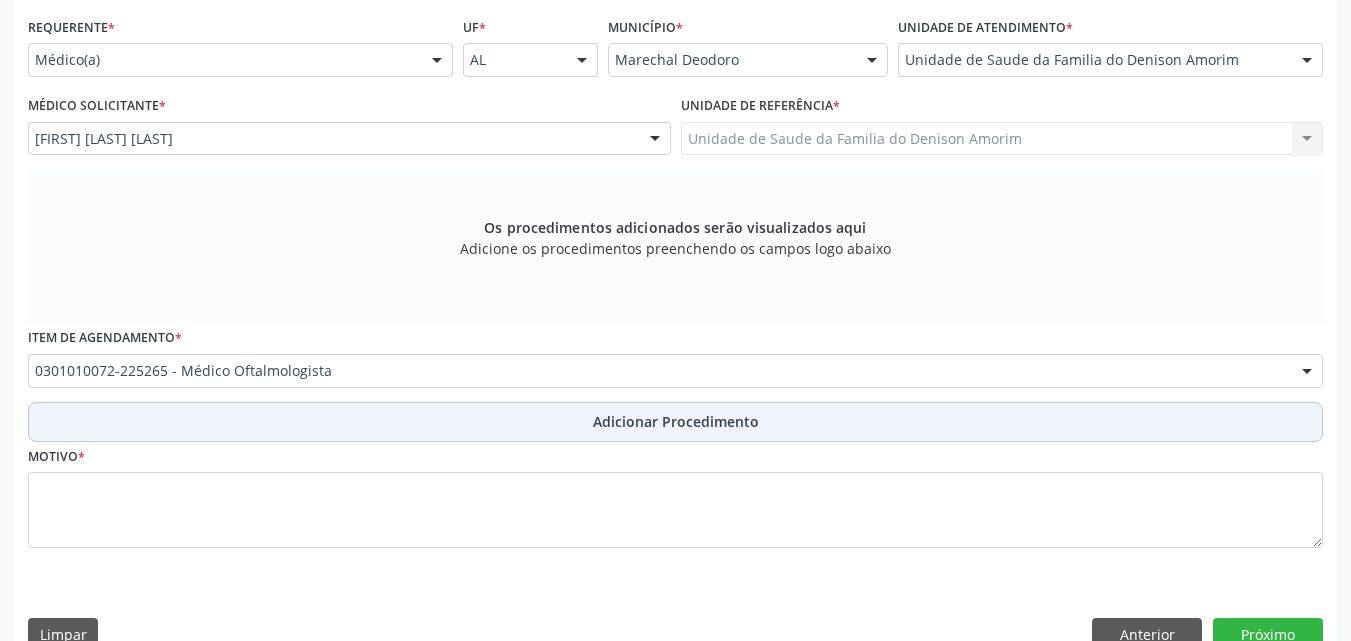 click on "Adicionar Procedimento" at bounding box center (675, 422) 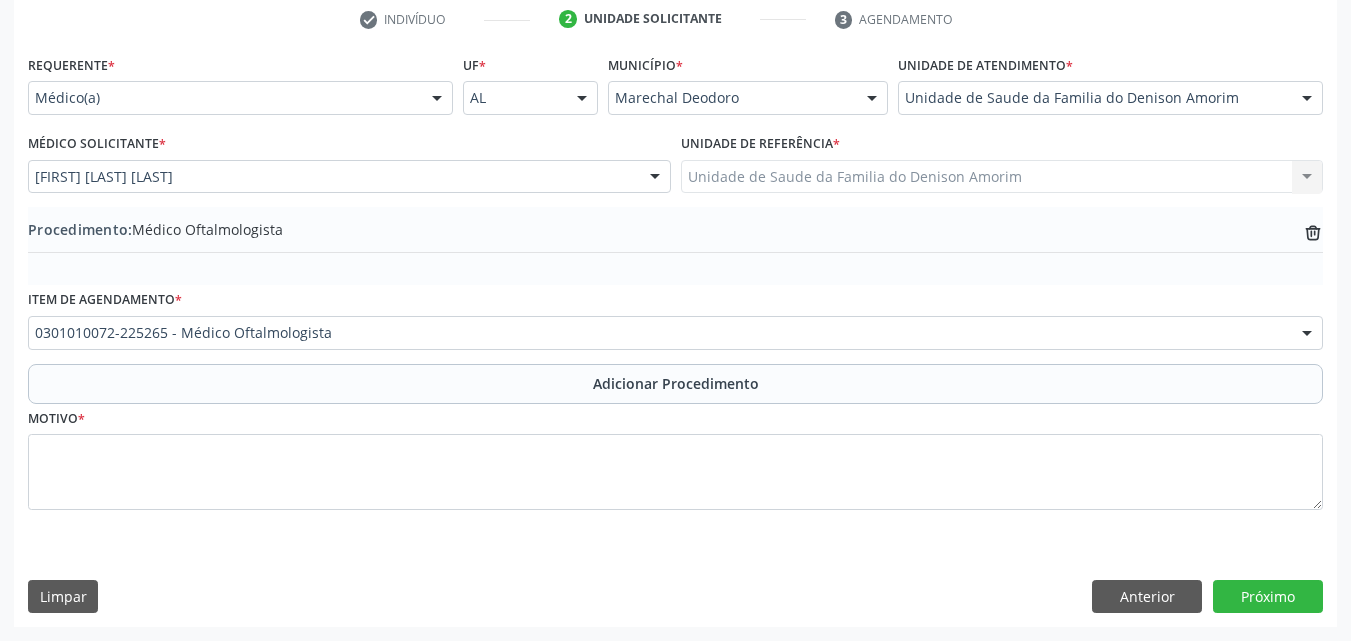 scroll, scrollTop: 412, scrollLeft: 0, axis: vertical 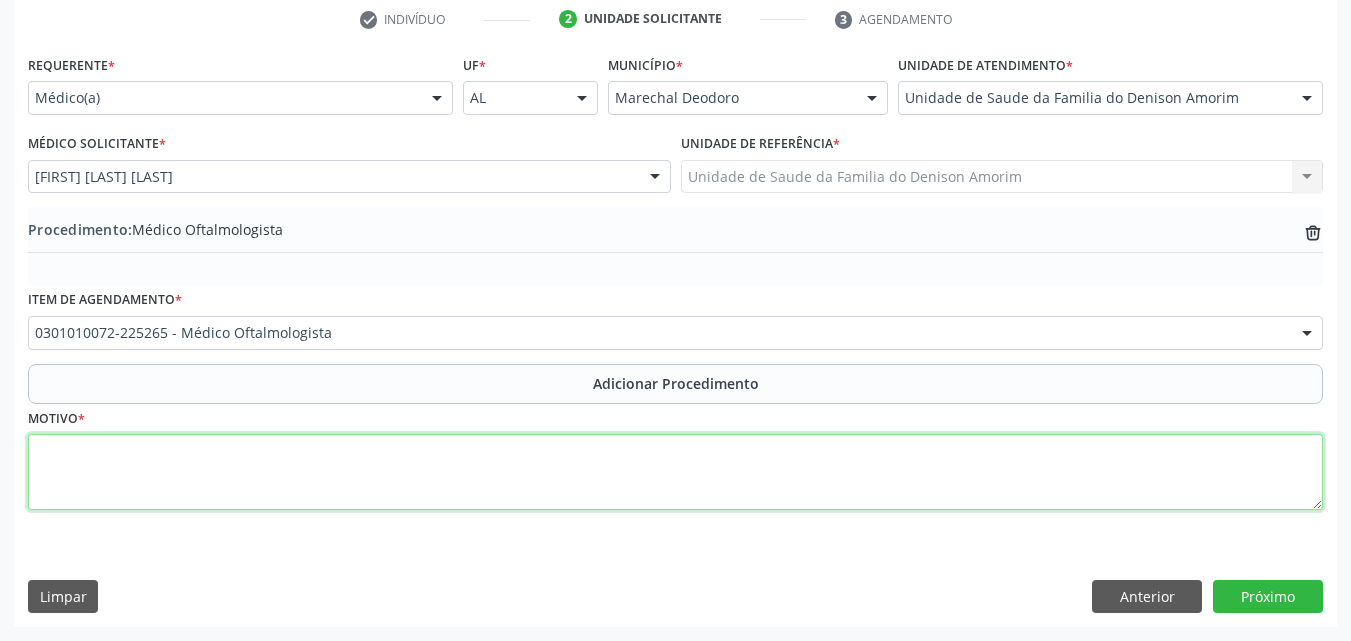click at bounding box center (675, 472) 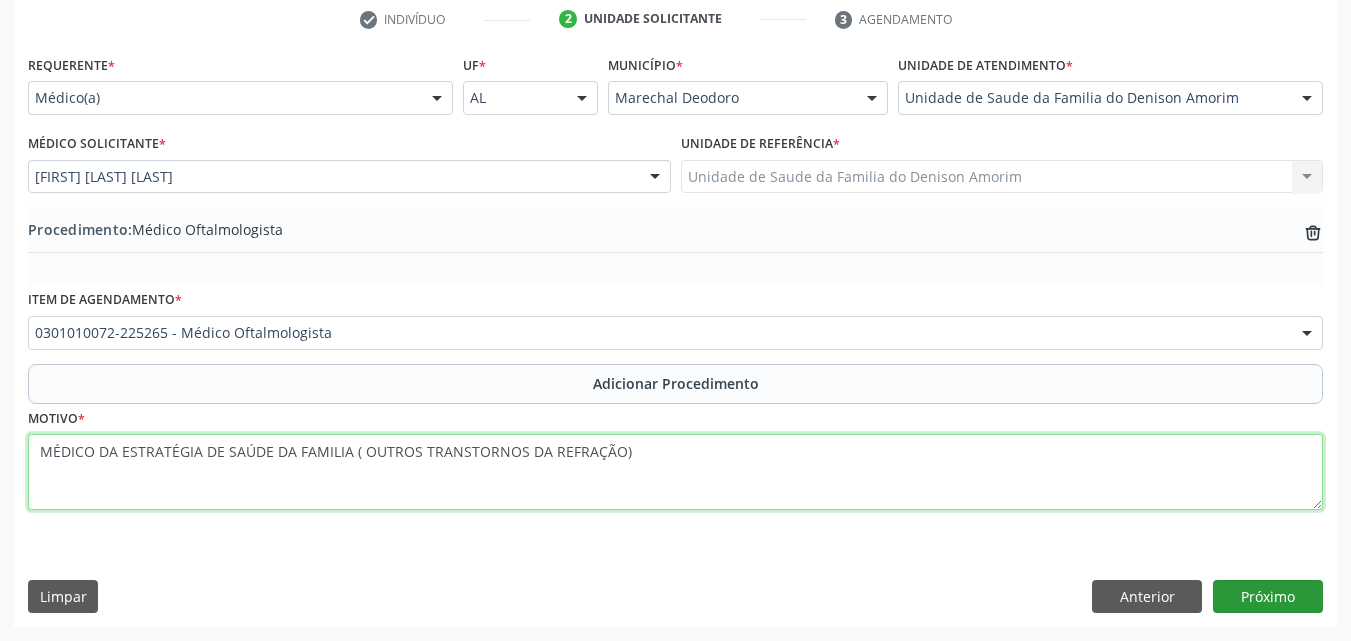 type on "MÉDICO DA ESTRATÉGIA DE SAÚDE DA FAMILIA ( OUTROS TRANSTORNOS DA REFRAÇÃO)" 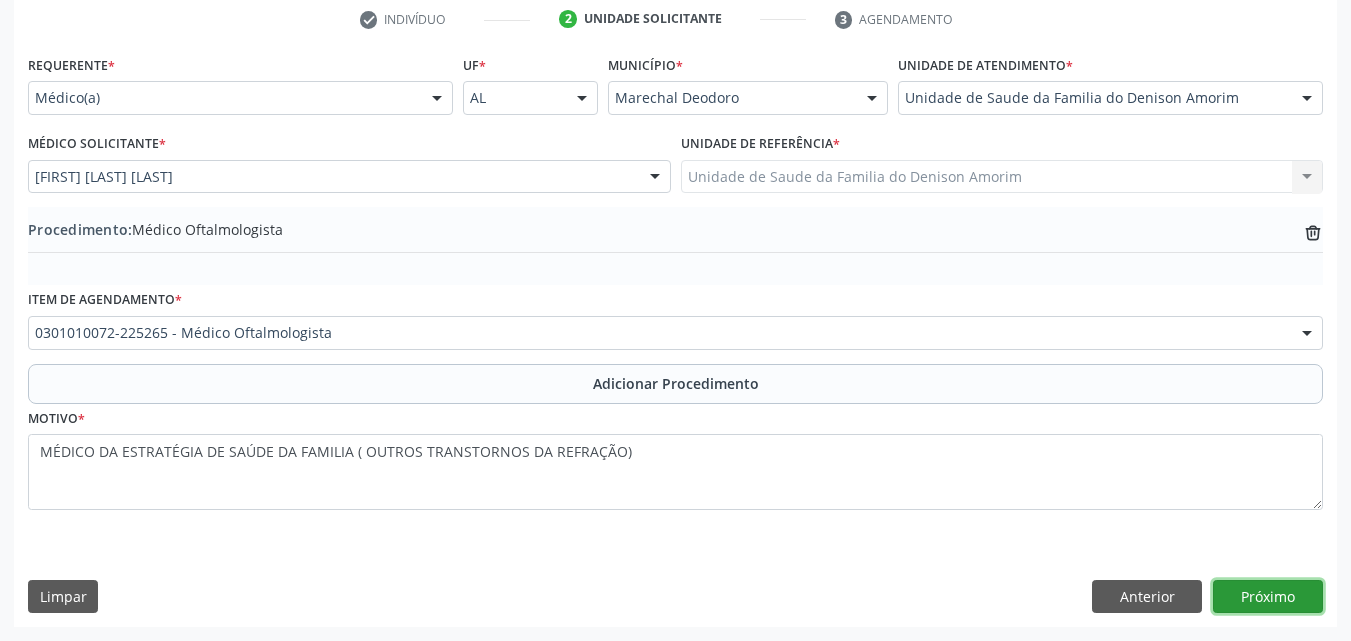 click on "Próximo" at bounding box center (1268, 597) 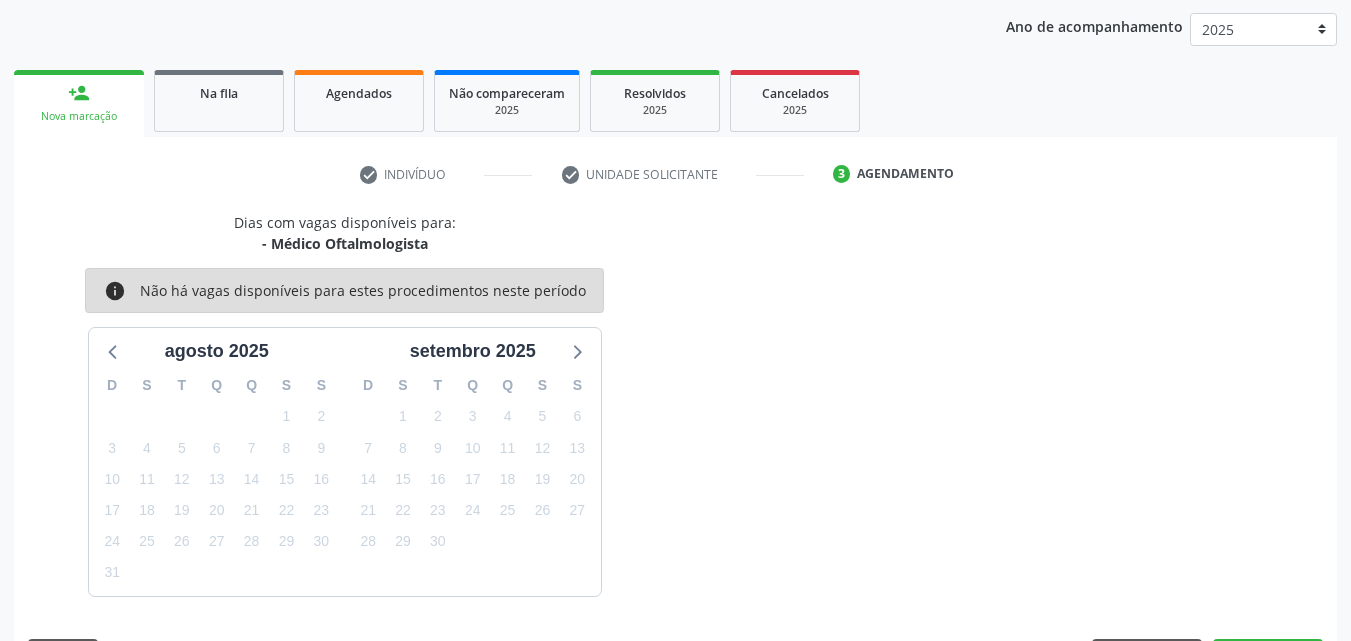 scroll, scrollTop: 316, scrollLeft: 0, axis: vertical 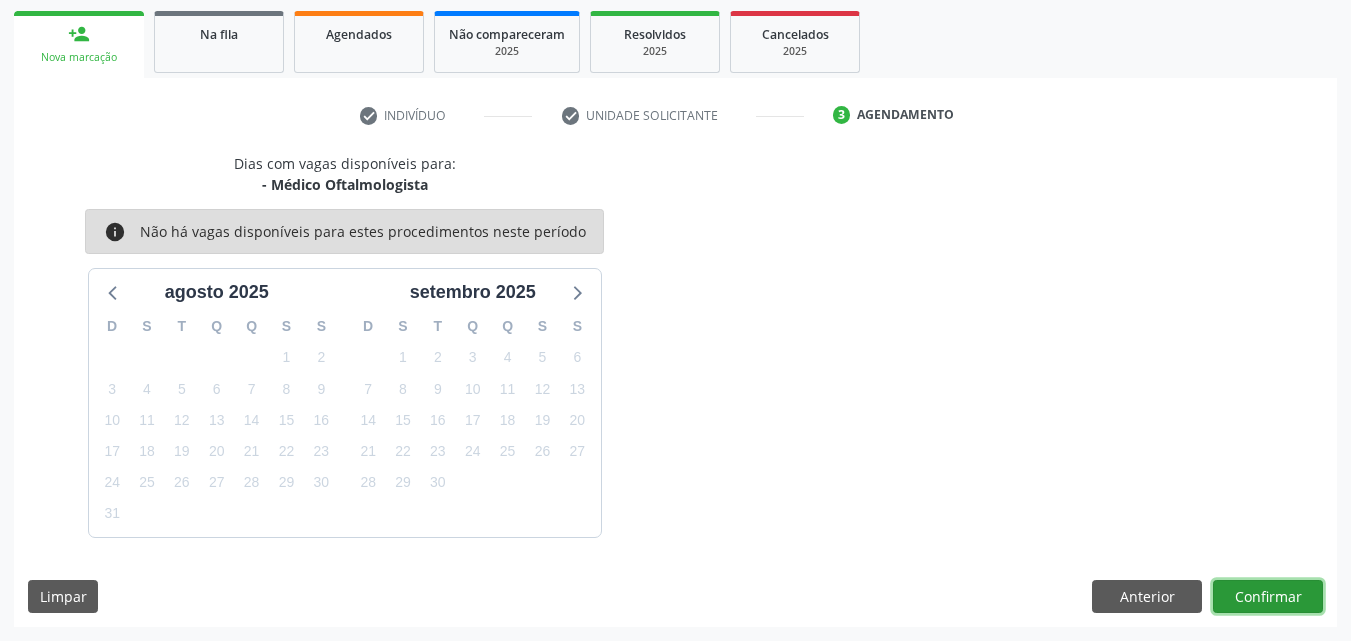 click on "Confirmar" at bounding box center [1268, 597] 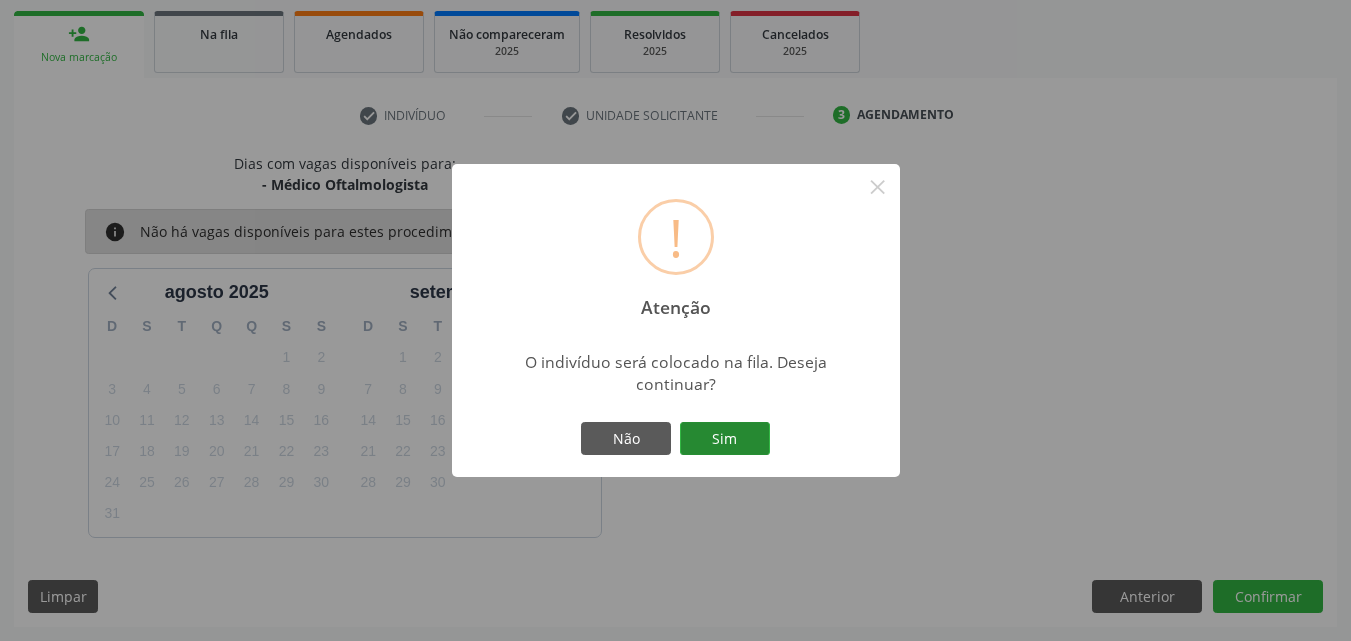 click on "Sim" at bounding box center [725, 439] 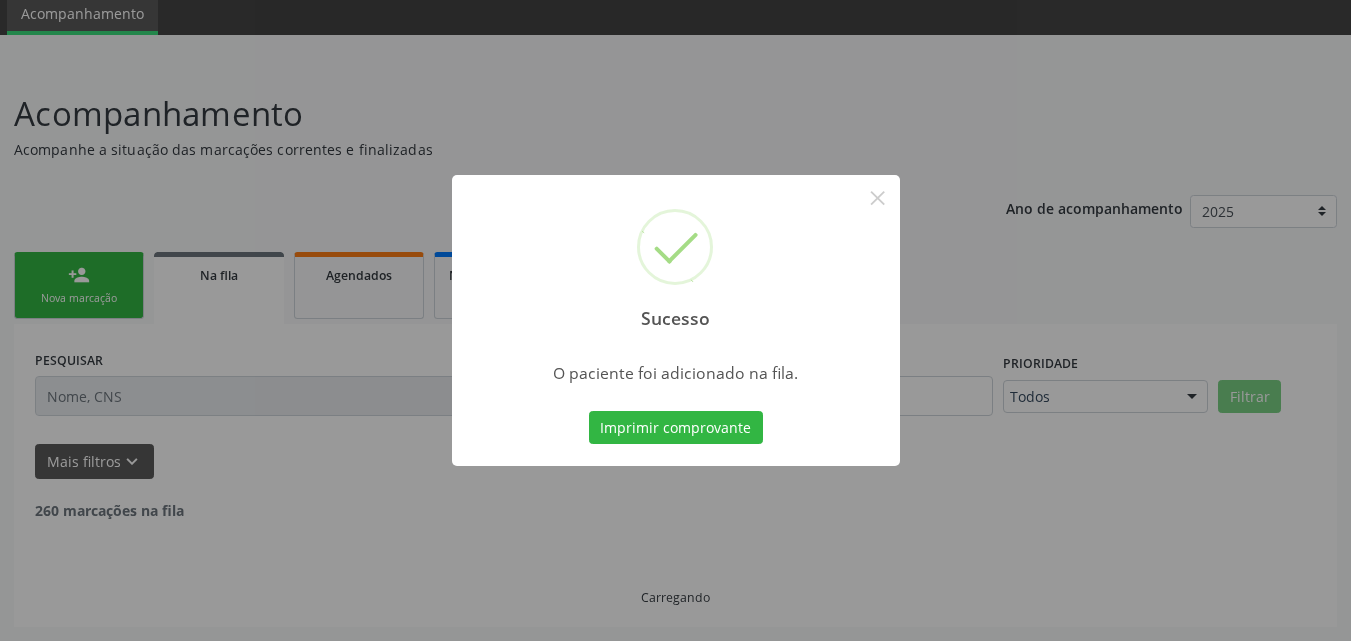 scroll, scrollTop: 54, scrollLeft: 0, axis: vertical 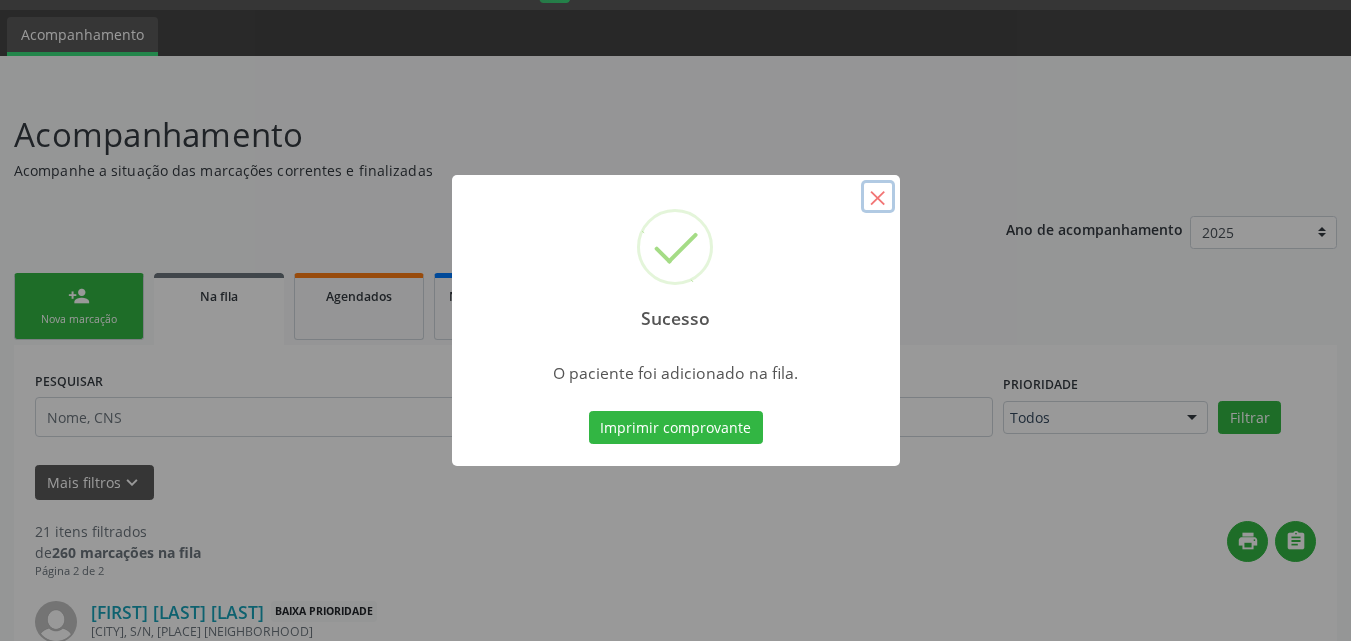 click on "×" at bounding box center (878, 197) 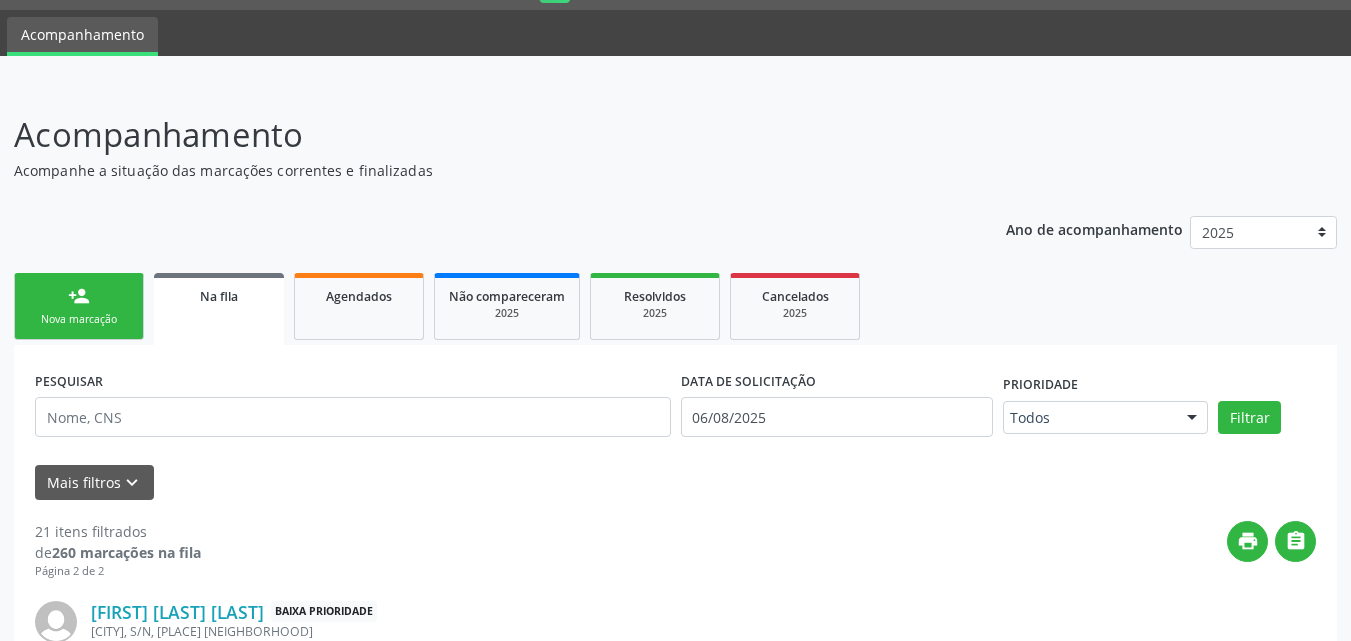 click on "Nova marcação" at bounding box center [79, 319] 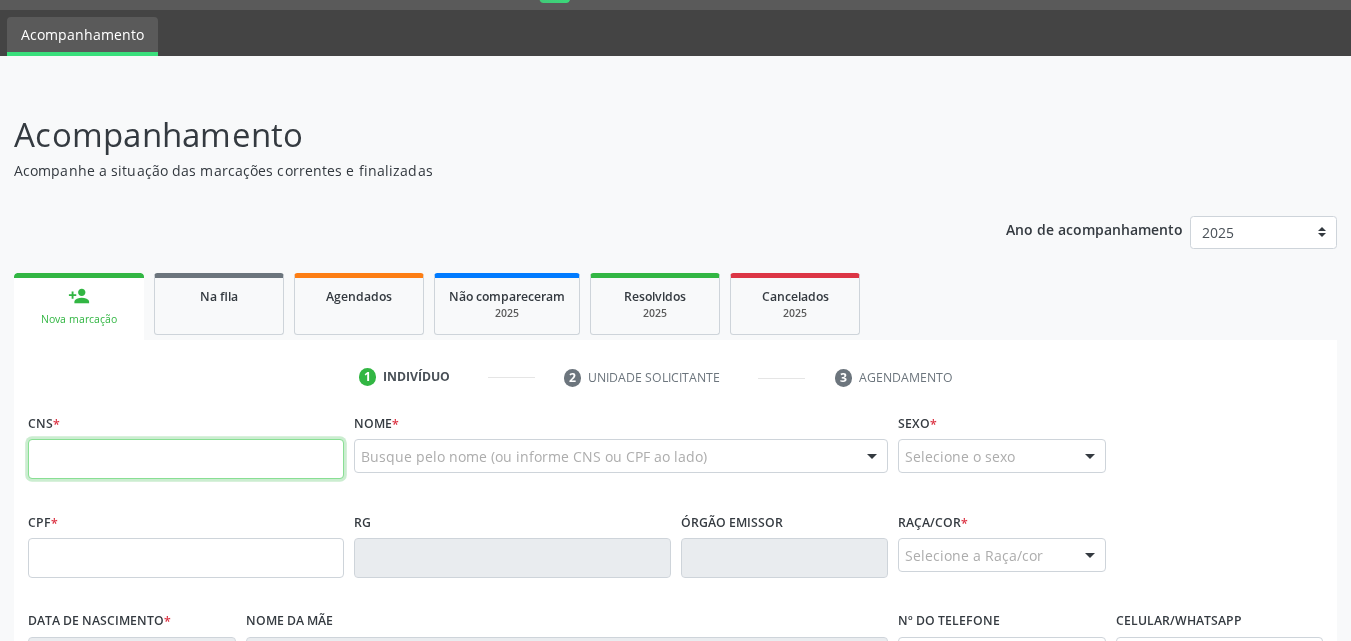 click at bounding box center [186, 459] 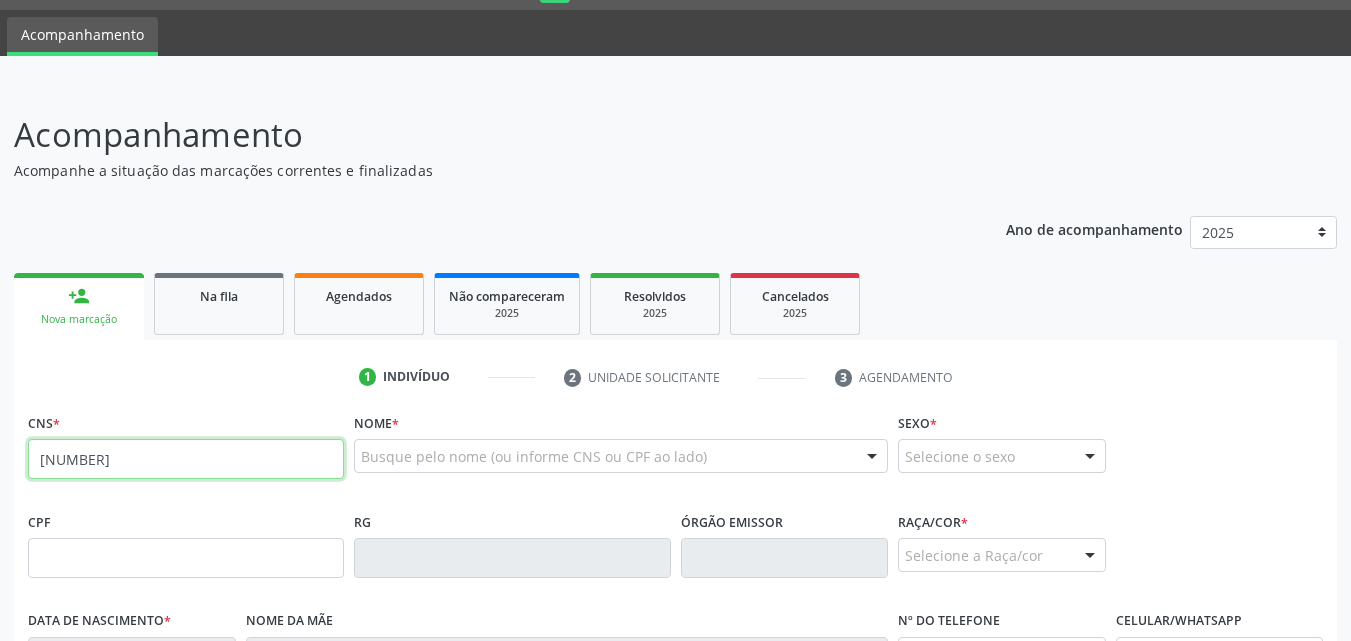 type on "[NUMBER]" 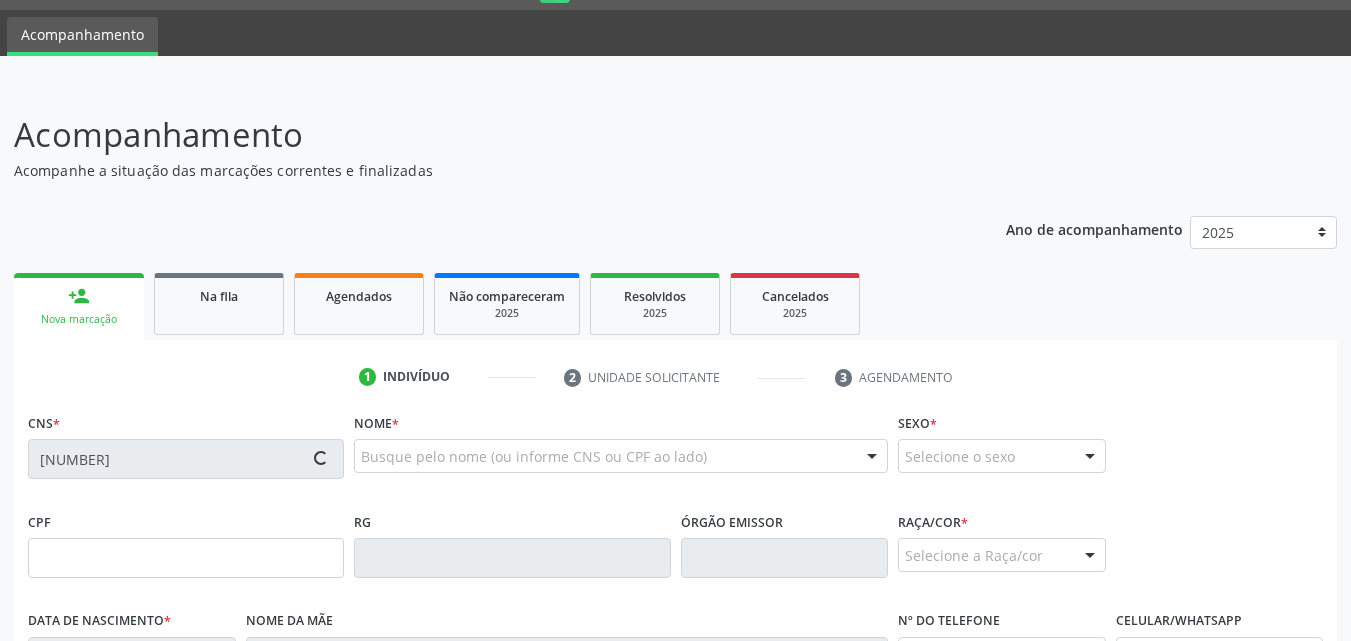 drag, startPoint x: 1333, startPoint y: 175, endPoint x: 1364, endPoint y: 174, distance: 31.016125 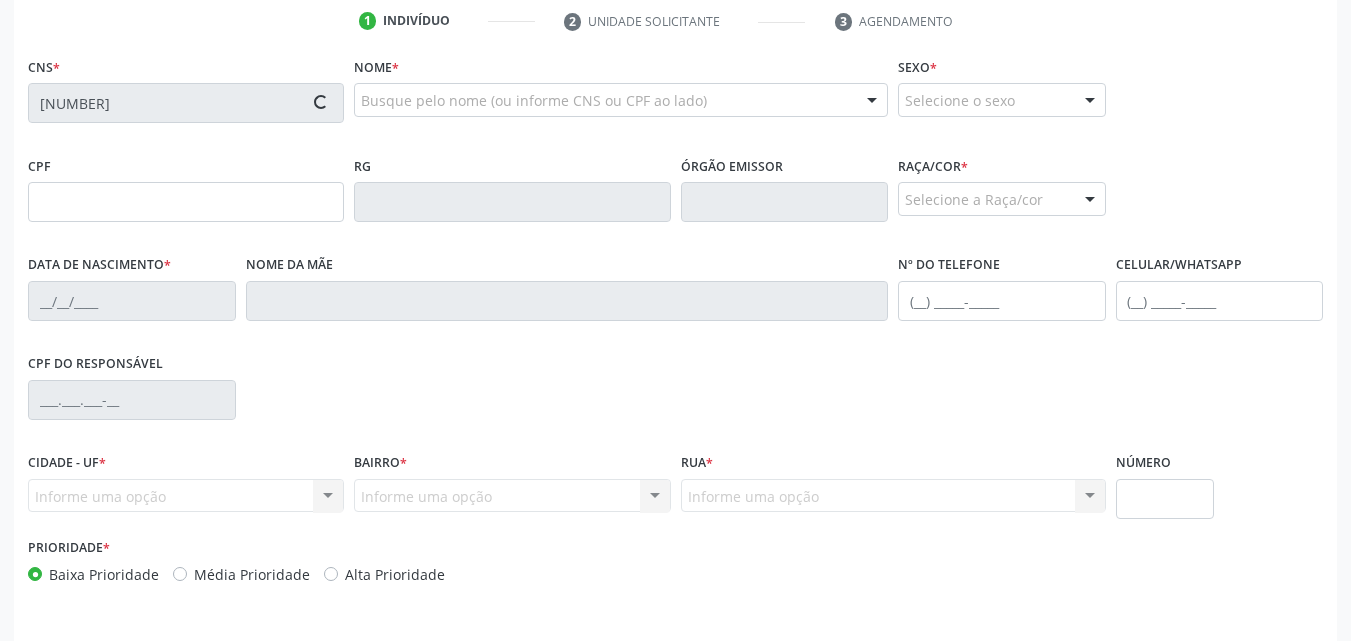 scroll, scrollTop: 410, scrollLeft: 0, axis: vertical 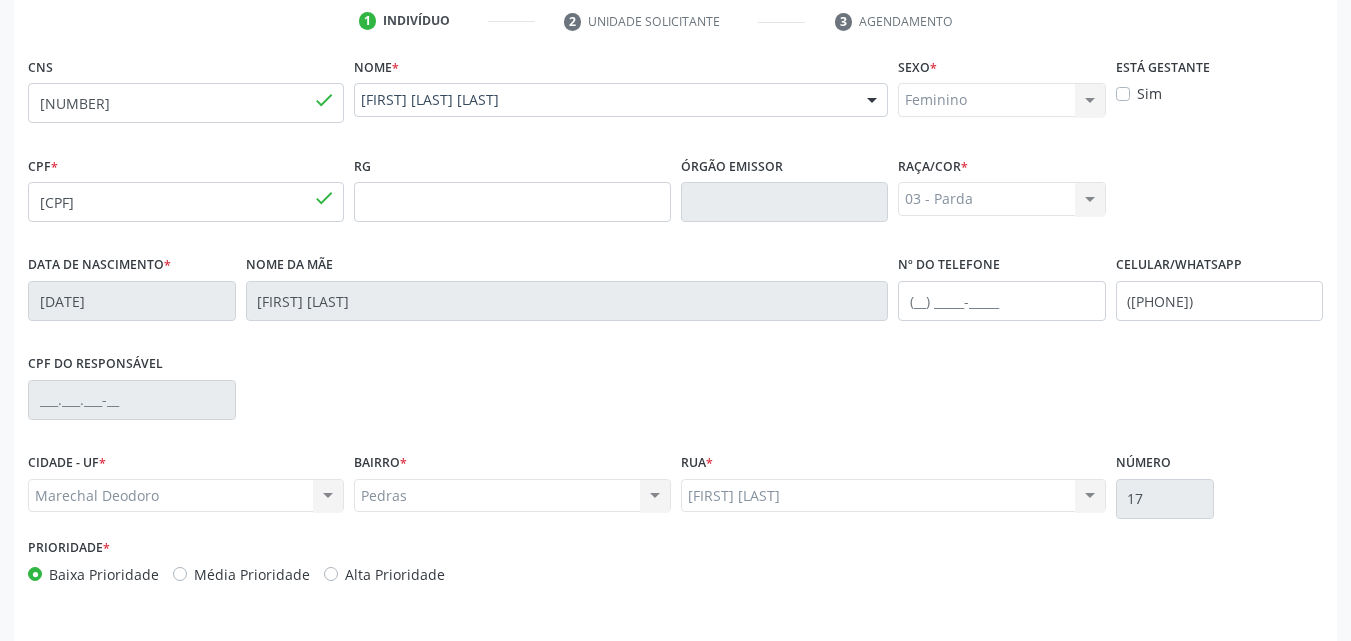 click on "Raça/cor
*
03 - Parda         01 - Branca   02 - Preta   04 - Amarela   03 - Parda   05 - Indígena
Nenhum resultado encontrado para: "   "
Não há nenhuma opção para ser exibida." at bounding box center (1002, 190) 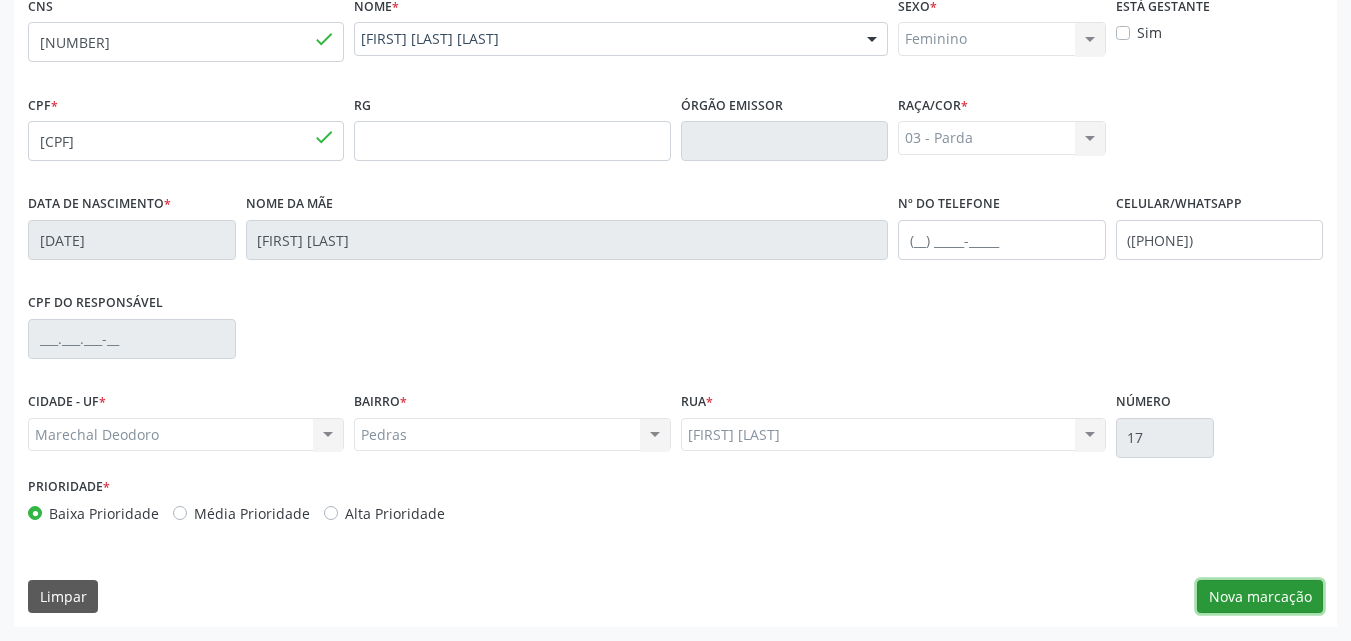 click on "Nova marcação" at bounding box center [1260, 597] 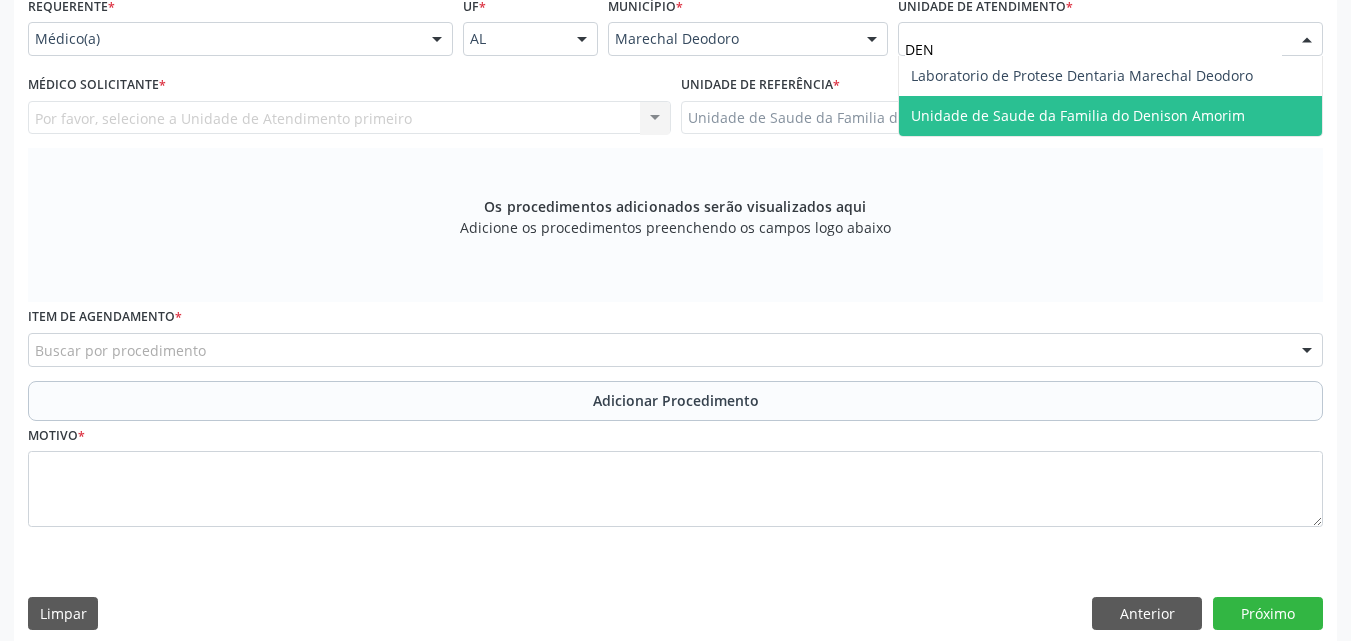 type on "[FIRST]" 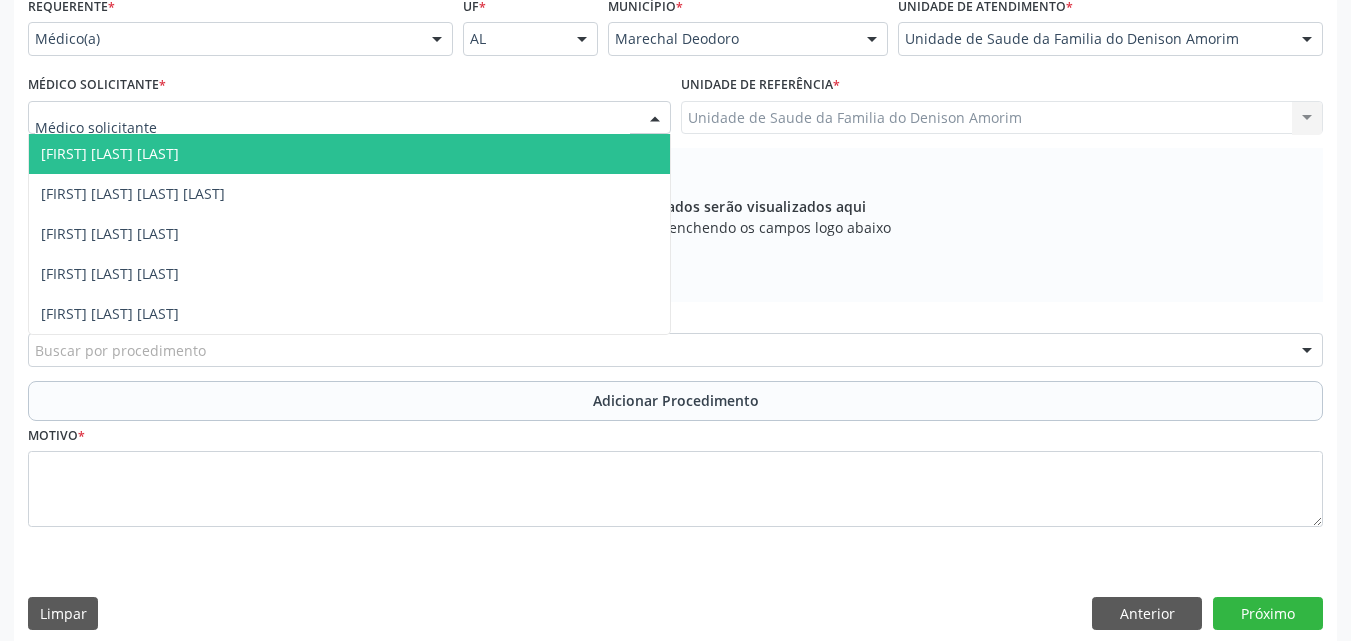 click at bounding box center (349, 118) 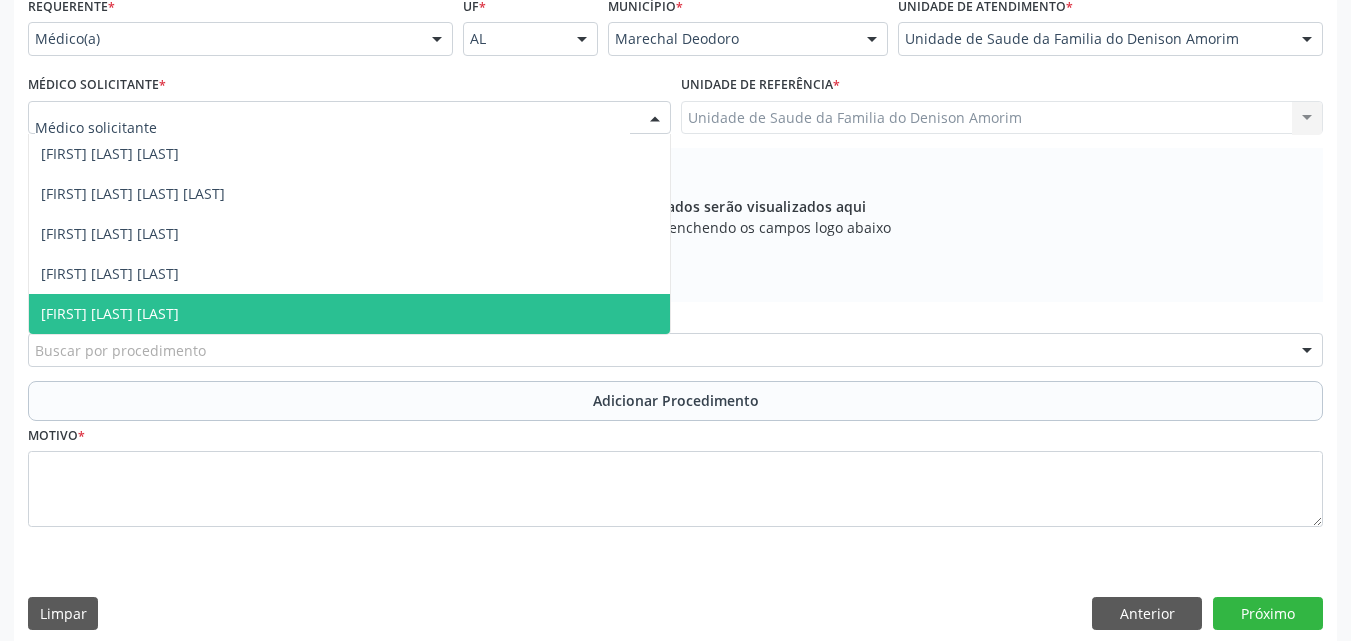 click on "[FIRST] [LAST] [LAST]" at bounding box center [349, 314] 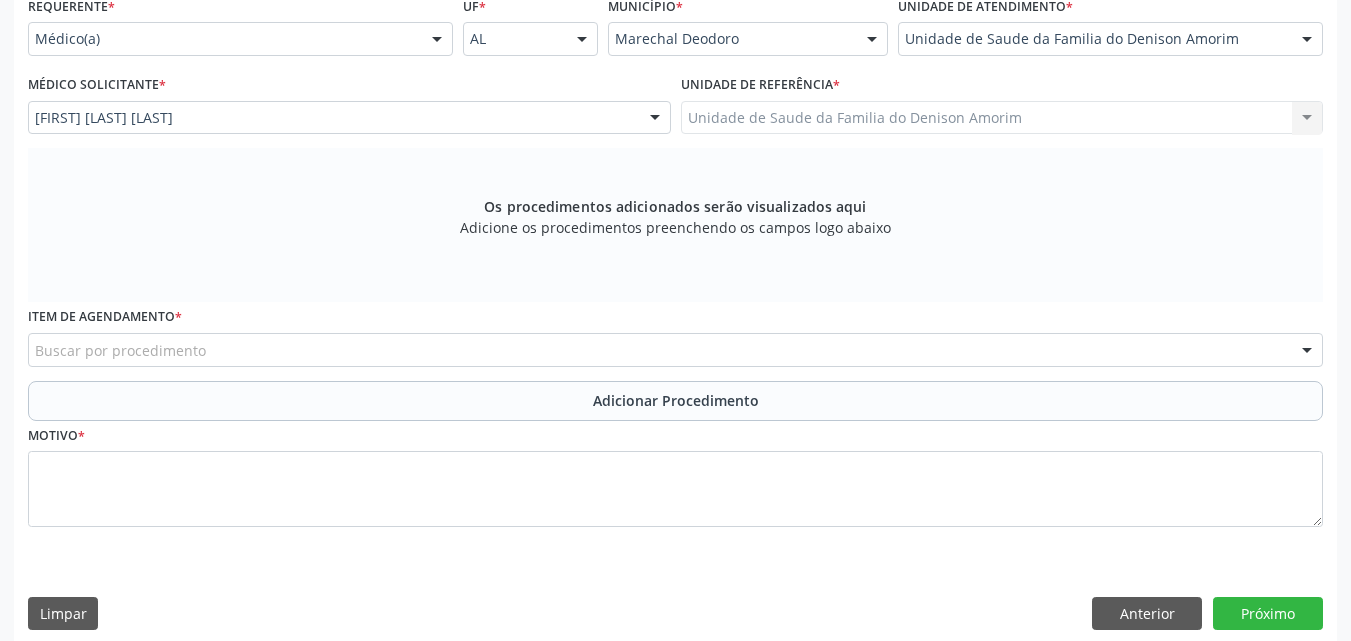 click on "Buscar por procedimento" at bounding box center (675, 350) 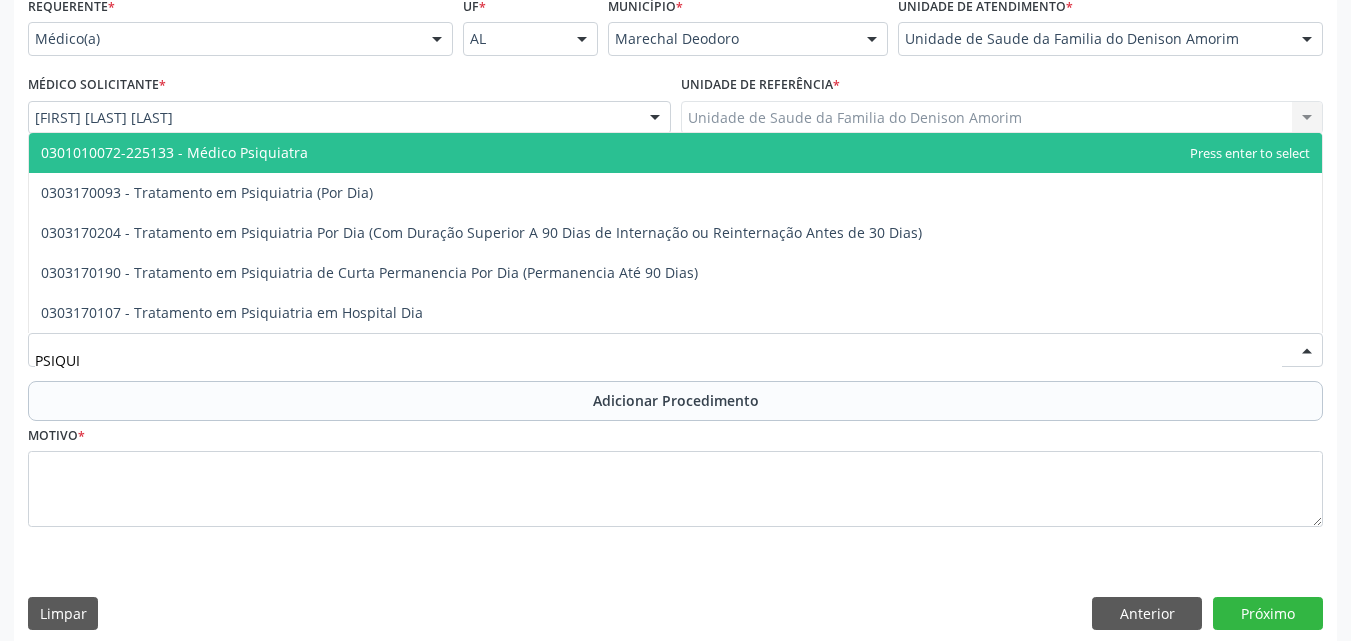 type on "PSIQUIA" 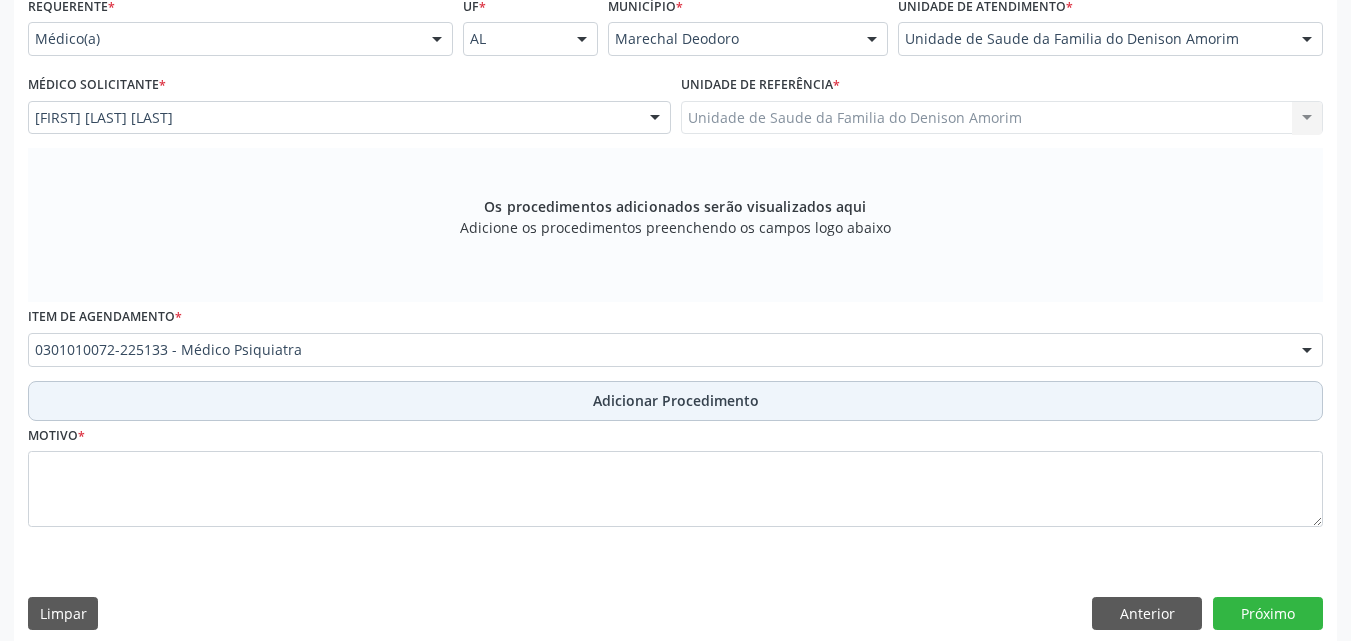 click on "Adicionar Procedimento" at bounding box center [675, 401] 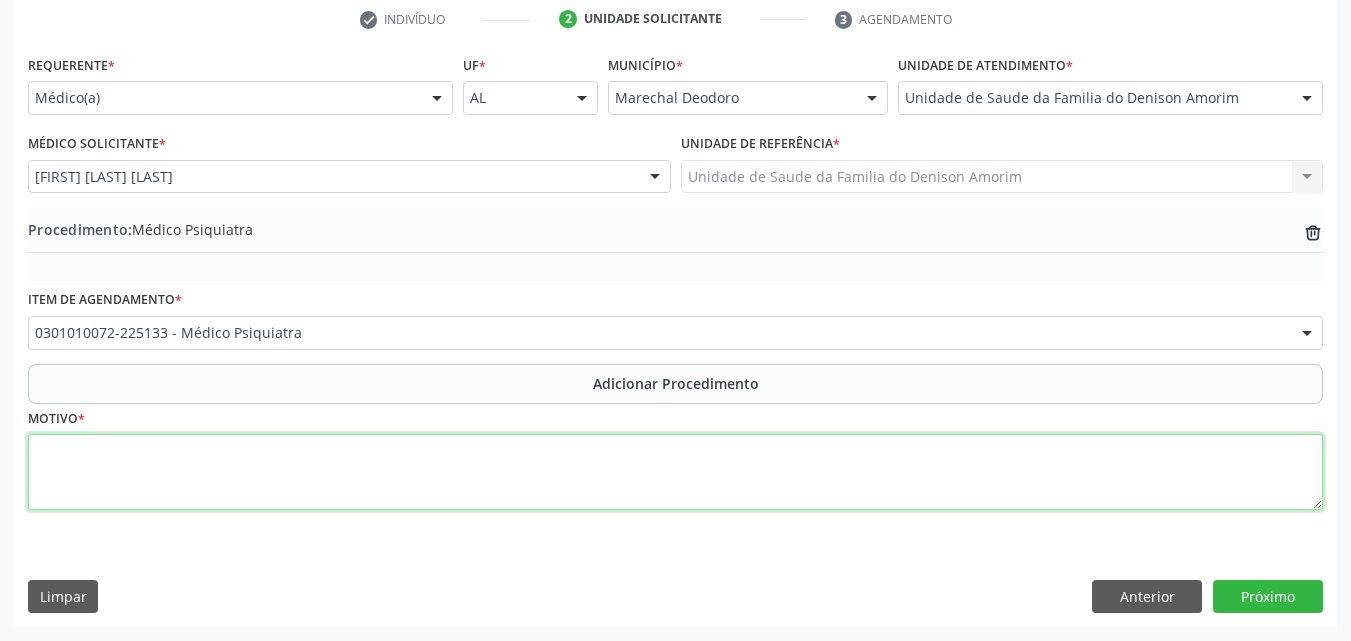 click at bounding box center [675, 472] 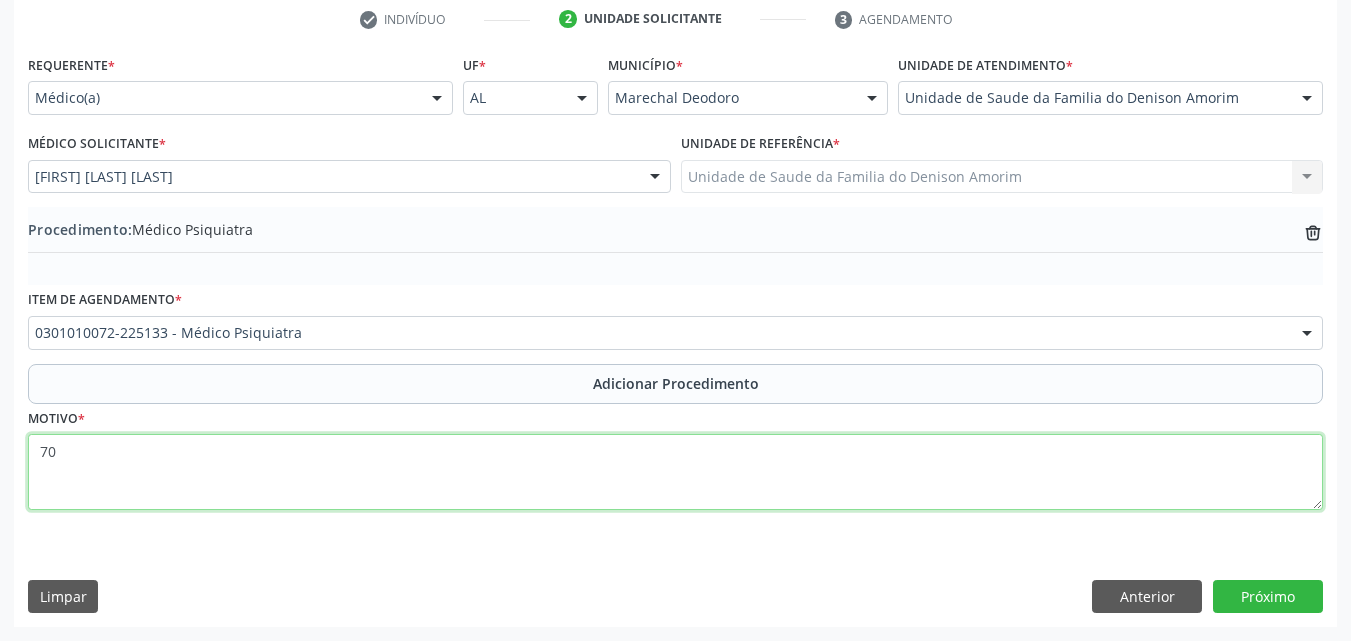 type on "7" 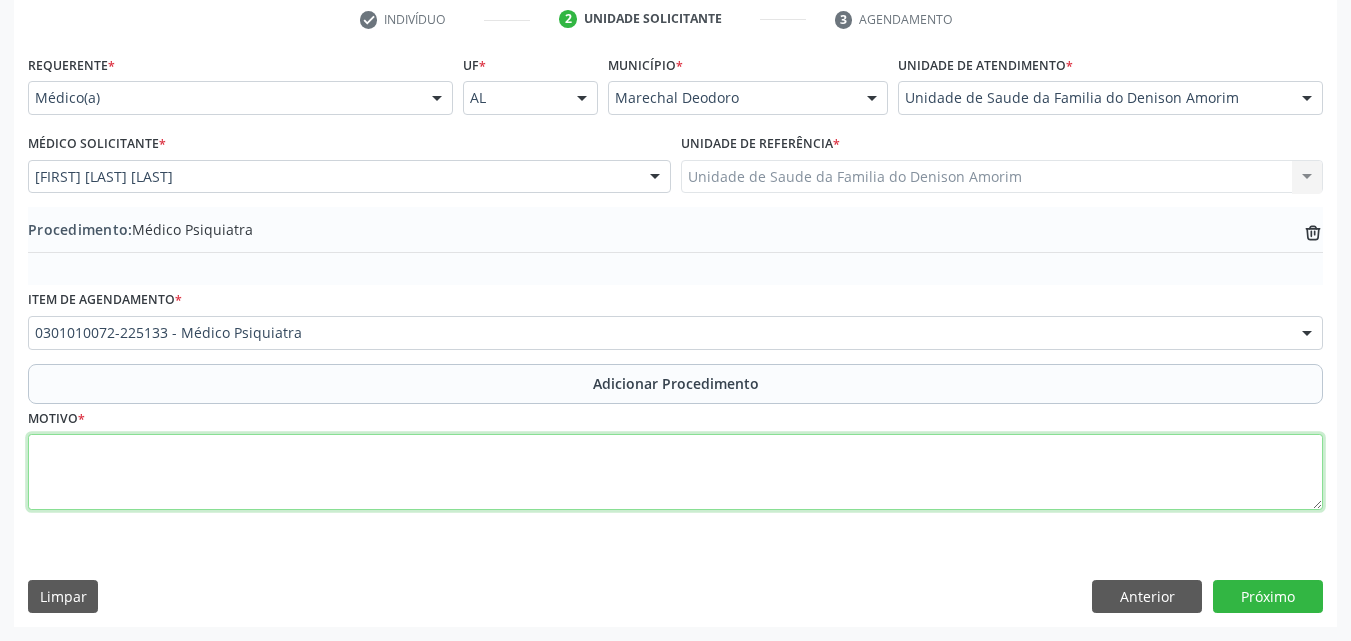 paste on "MÉDICO DA ESTRATÉGIA DE SAÚDE DA FAMILIA" 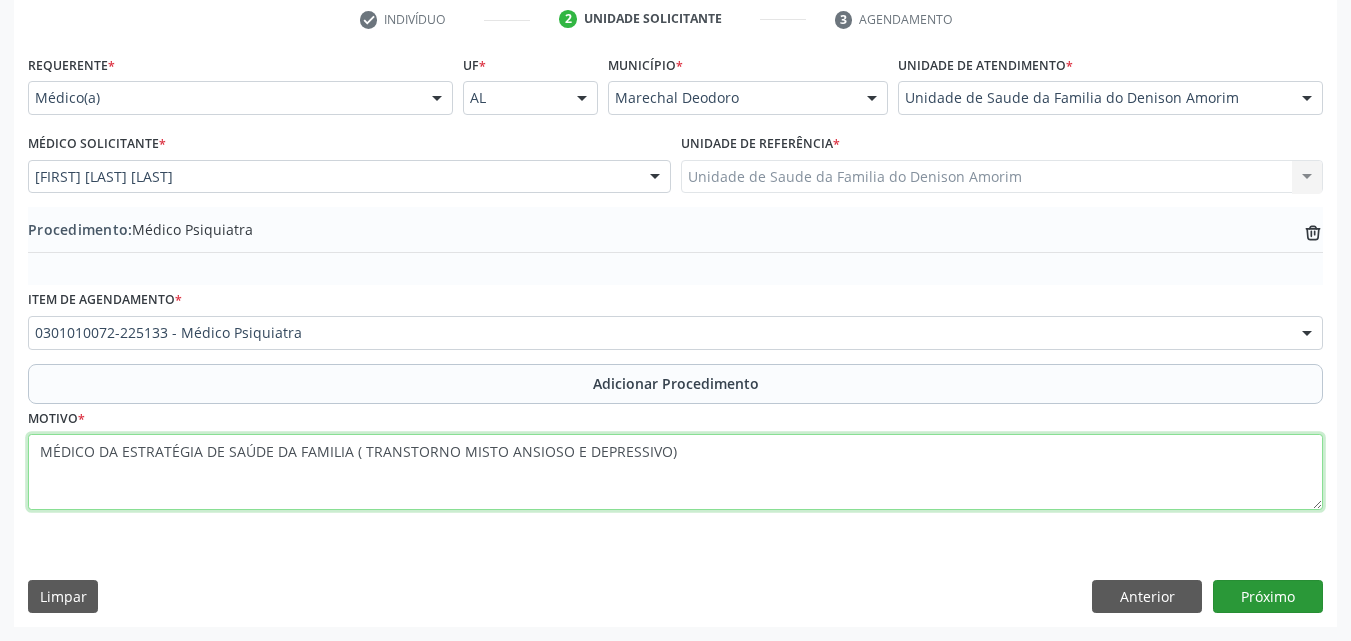 type on "MÉDICO DA ESTRATÉGIA DE SAÚDE DA FAMILIA ( TRANSTORNO MISTO ANSIOSO E DEPRESSIVO)" 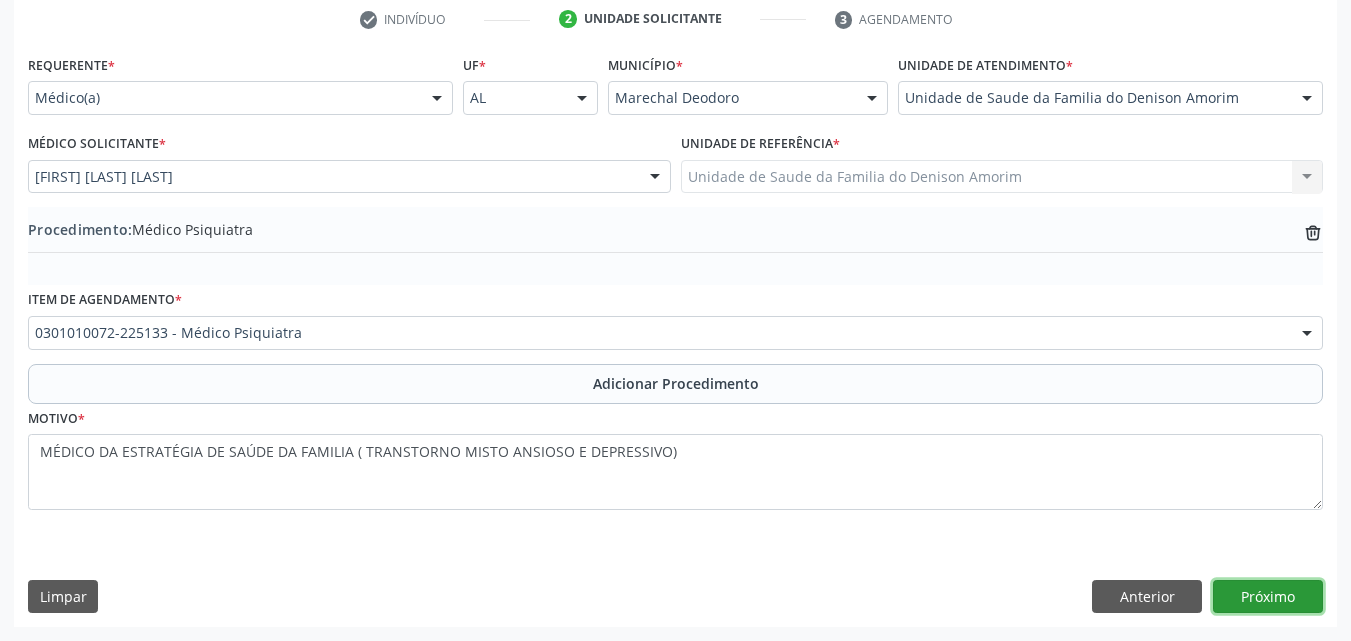 click on "Próximo" at bounding box center (1268, 597) 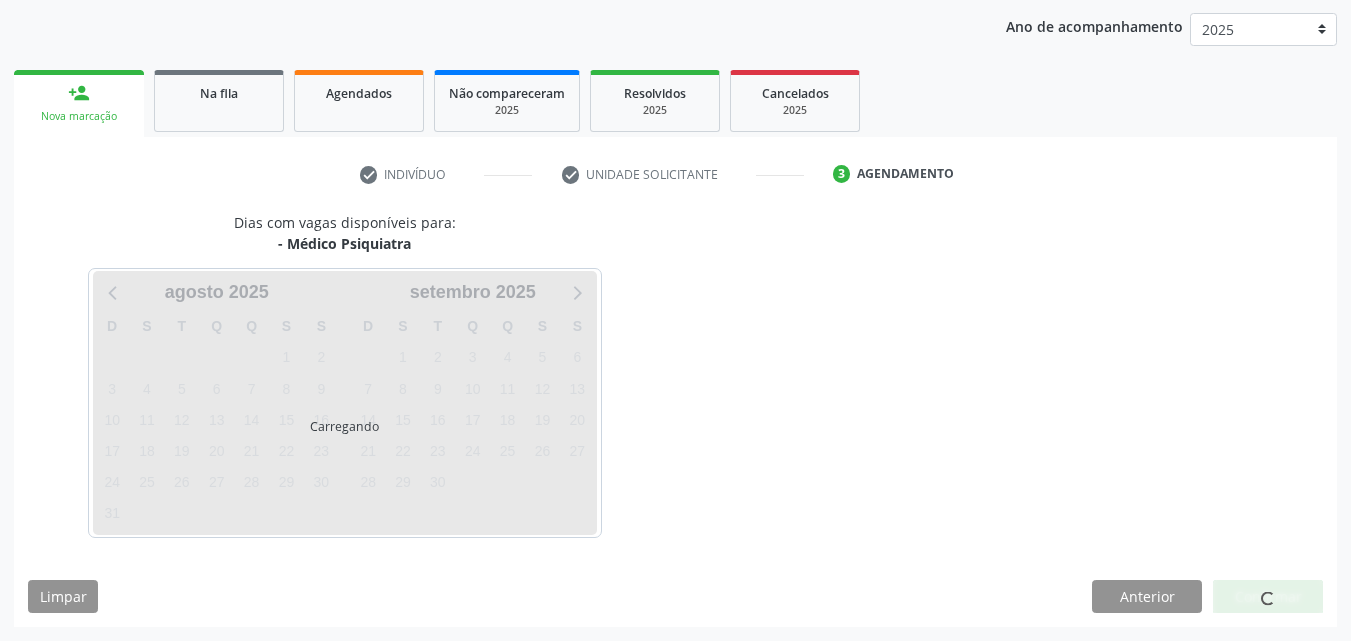 scroll, scrollTop: 316, scrollLeft: 0, axis: vertical 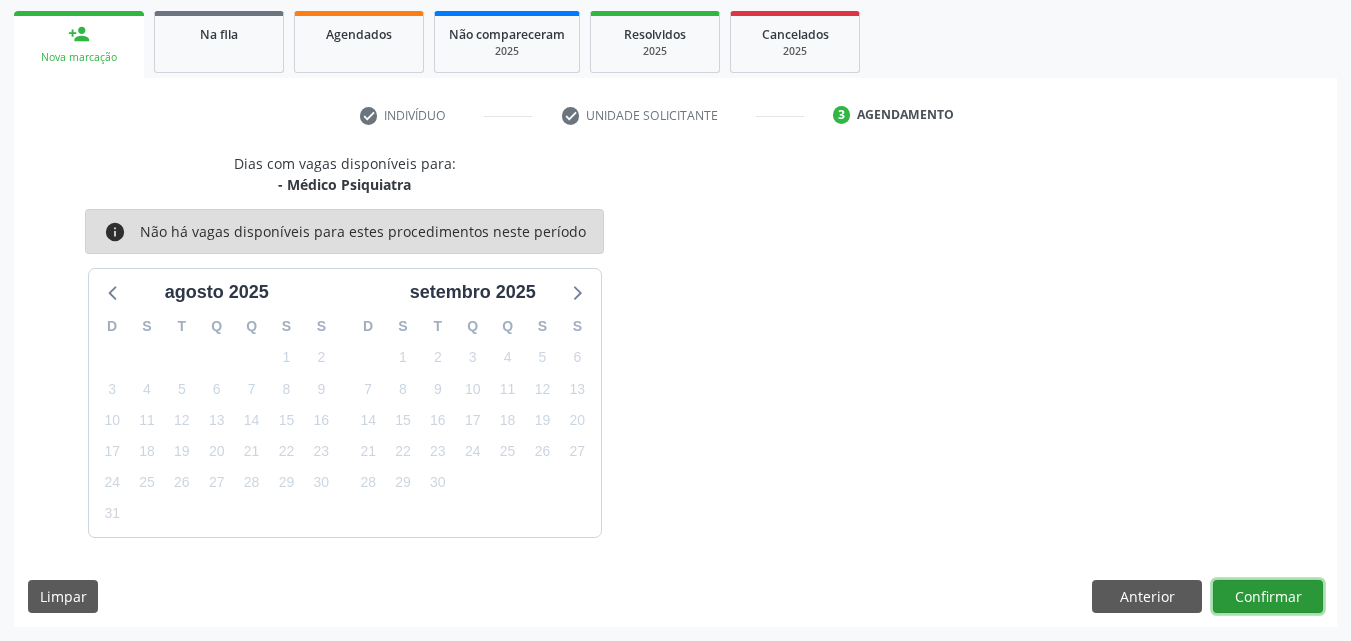 click on "Confirmar" at bounding box center [1268, 597] 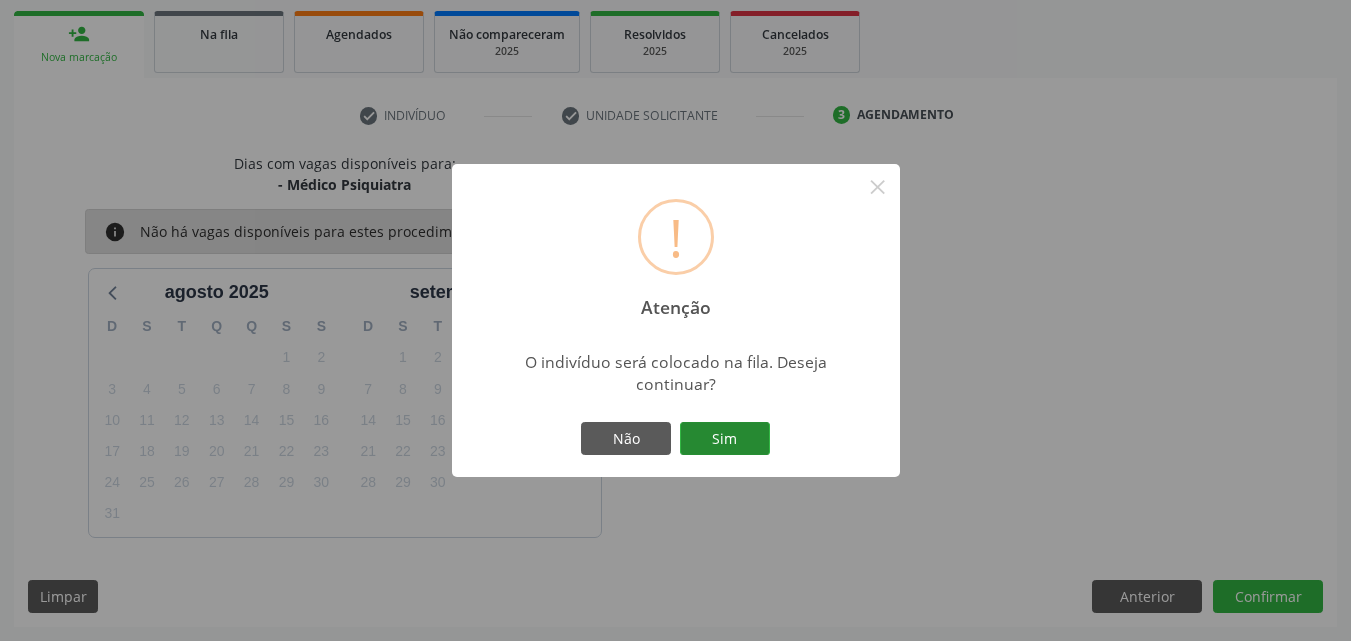 click on "Sim" at bounding box center (725, 439) 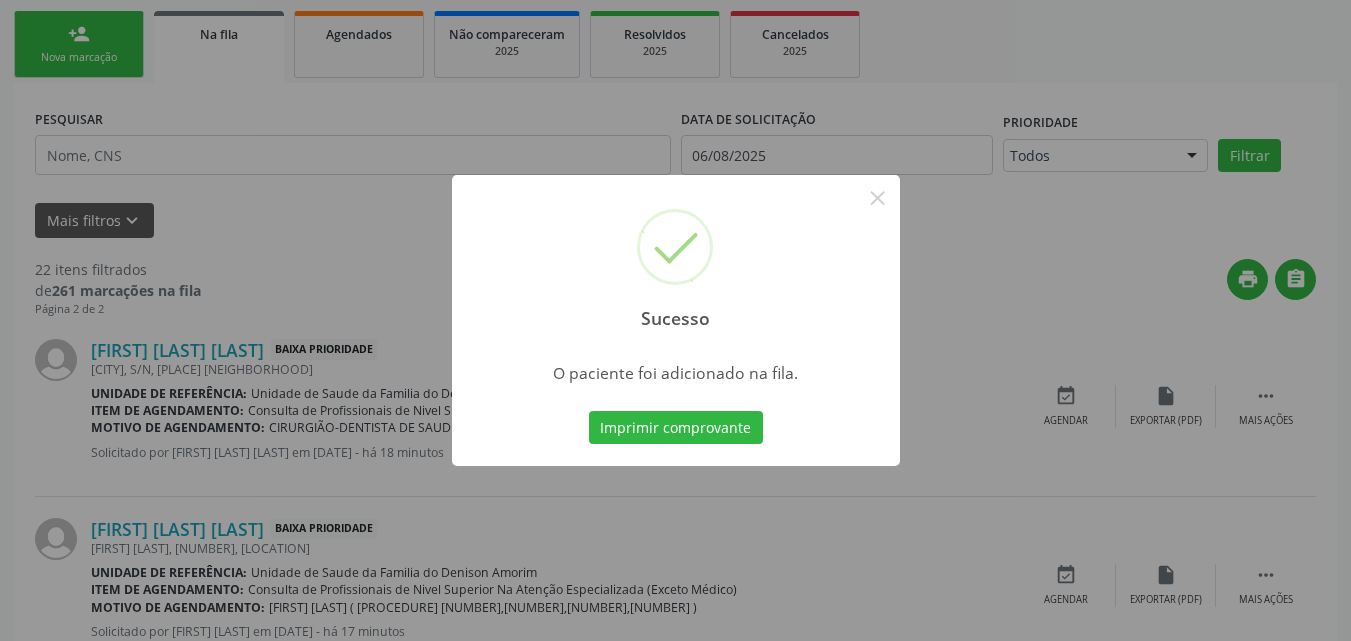 scroll, scrollTop: 54, scrollLeft: 0, axis: vertical 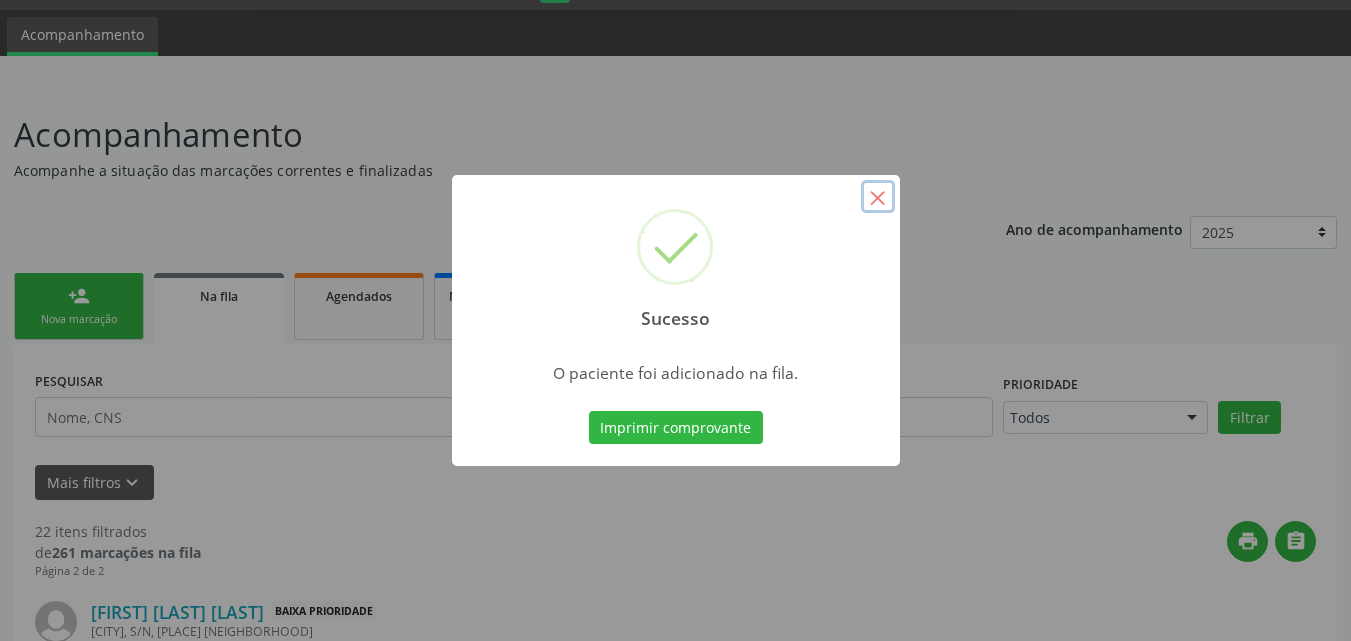 click on "×" at bounding box center (878, 197) 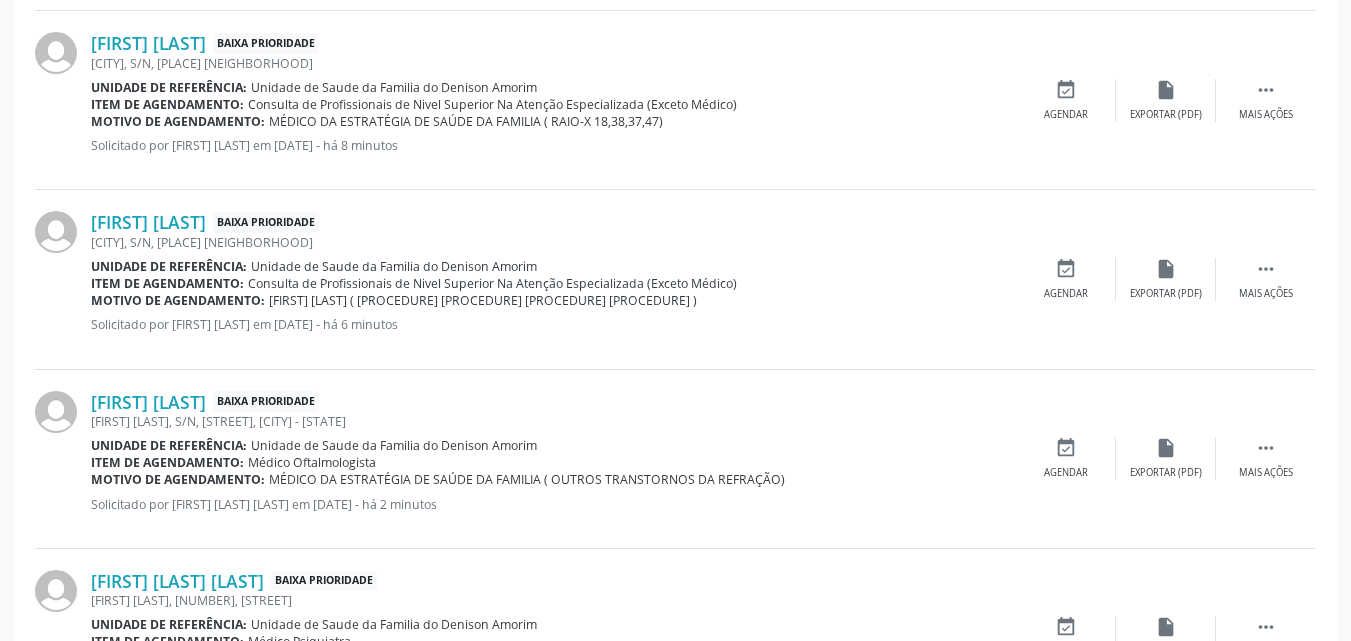 scroll, scrollTop: 1338, scrollLeft: 0, axis: vertical 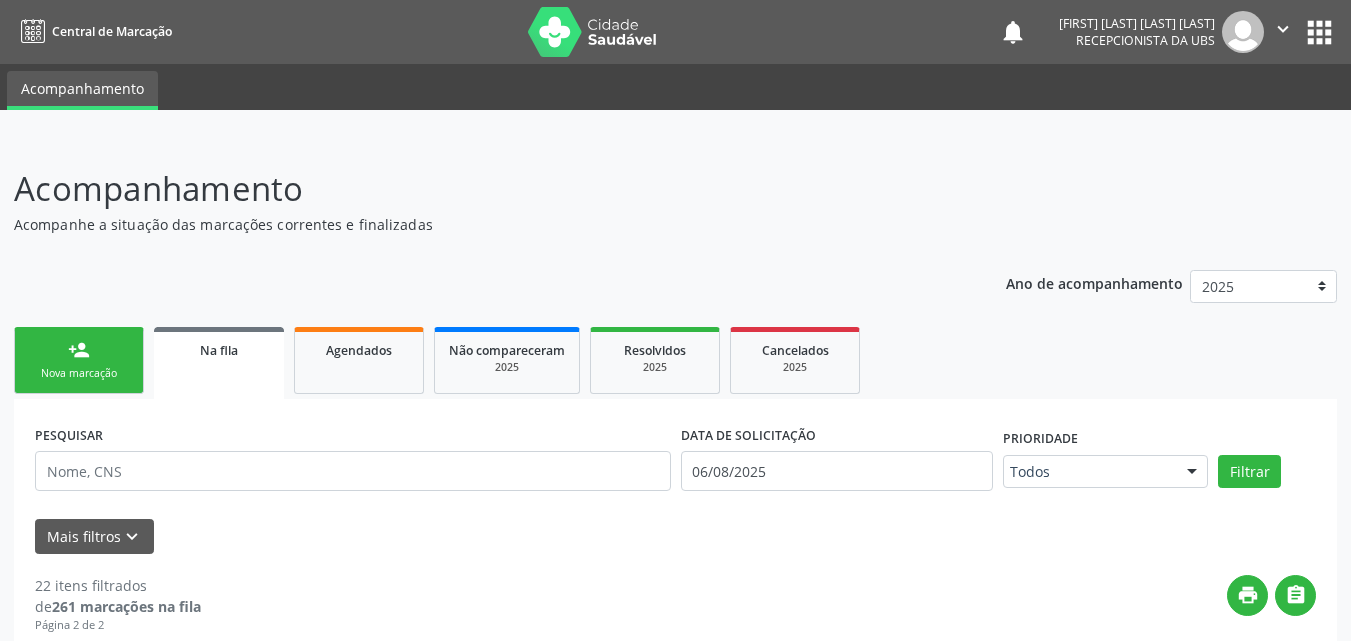 click on "person_add
Nova marcação" at bounding box center [79, 360] 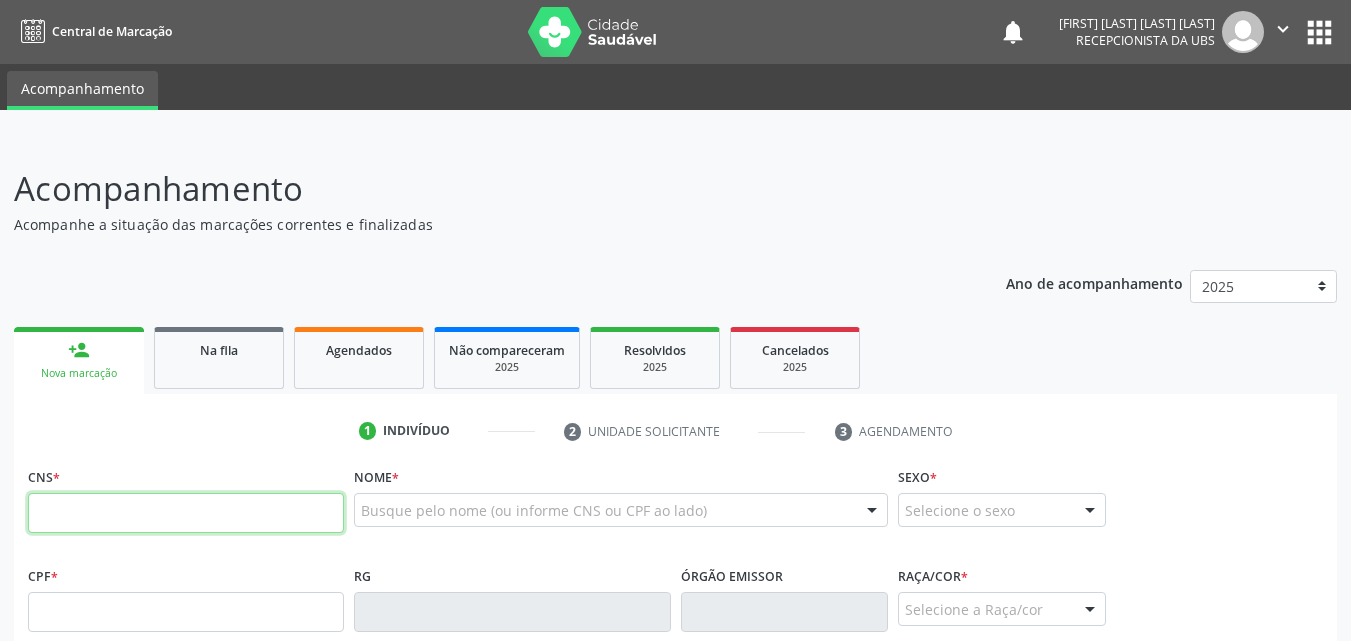 click at bounding box center (186, 513) 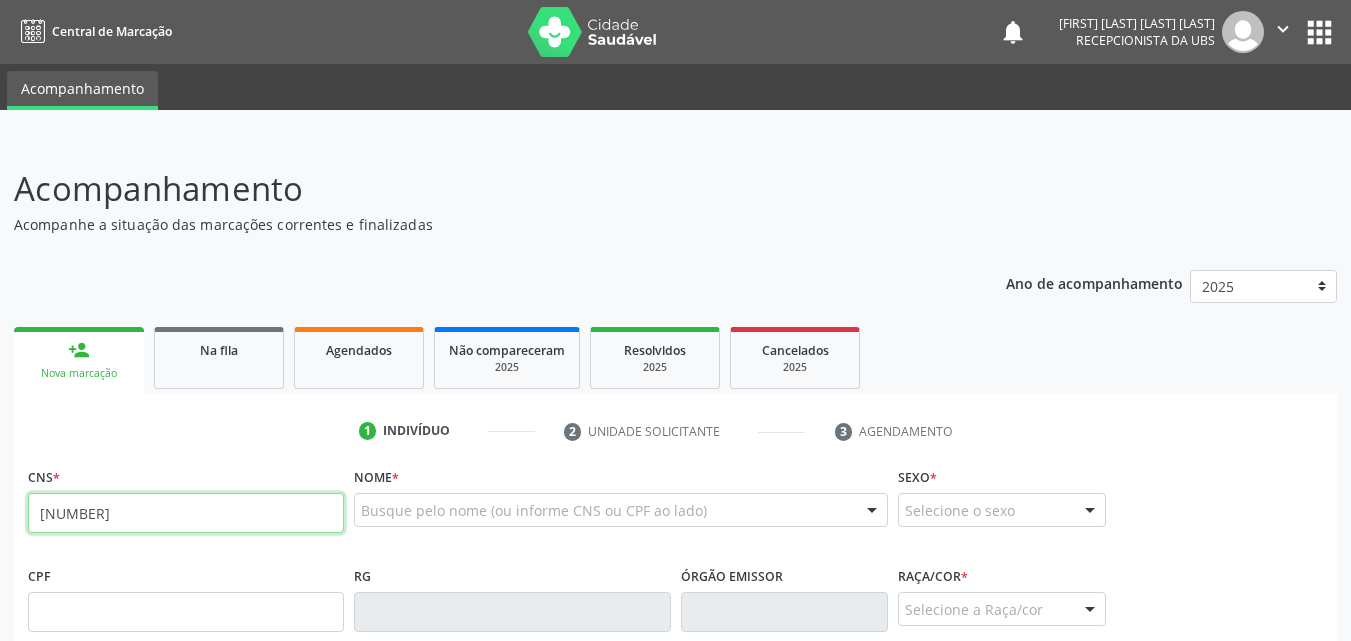 type on "[NUMBER]" 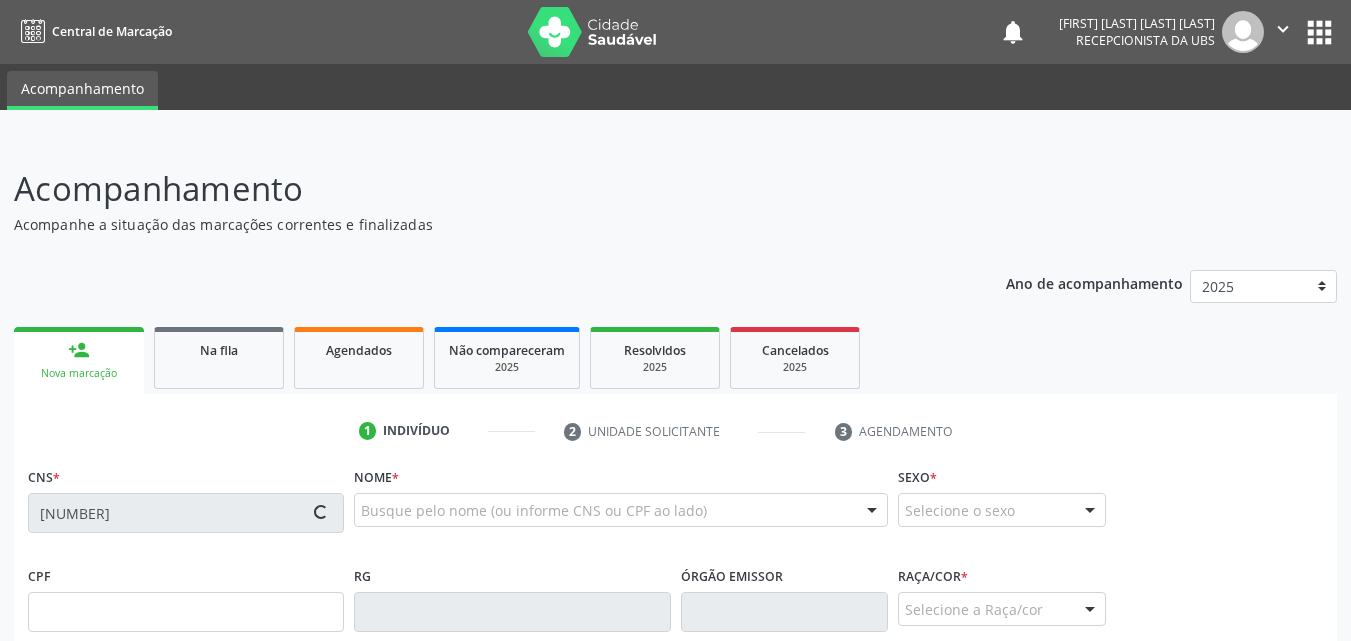 drag, startPoint x: 1341, startPoint y: 196, endPoint x: 1365, endPoint y: 183, distance: 27.294687 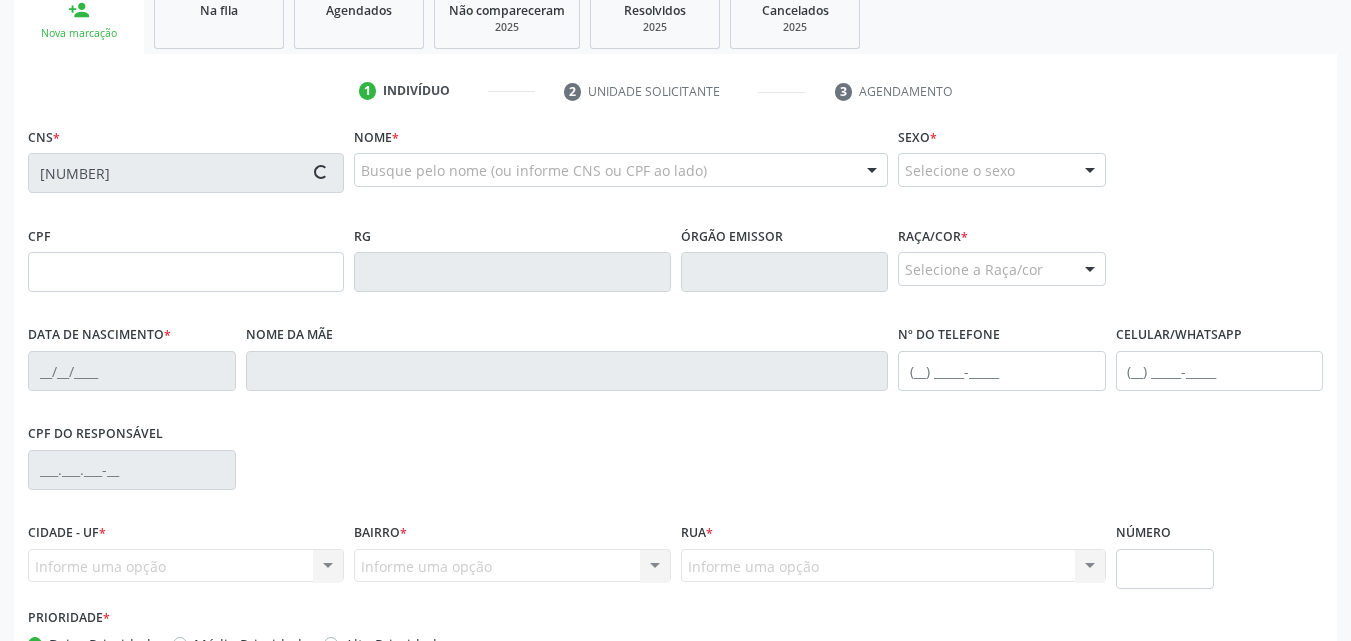 type on "[CPF]" 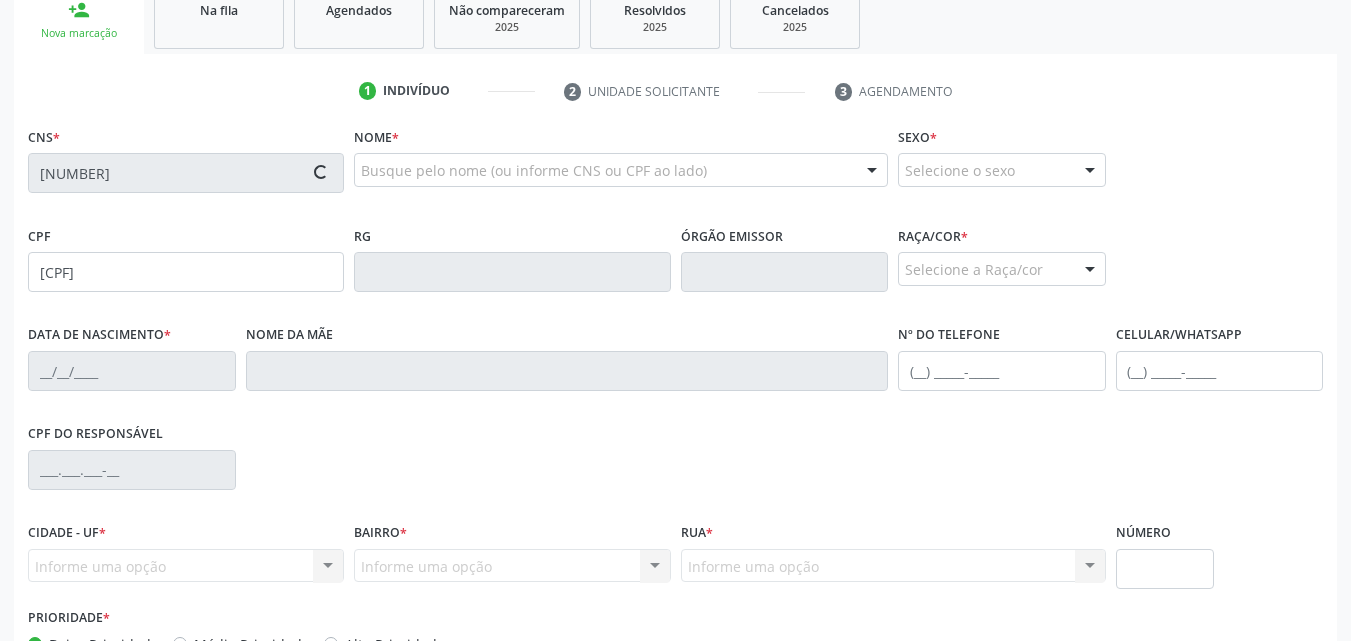 type on "[DATE]" 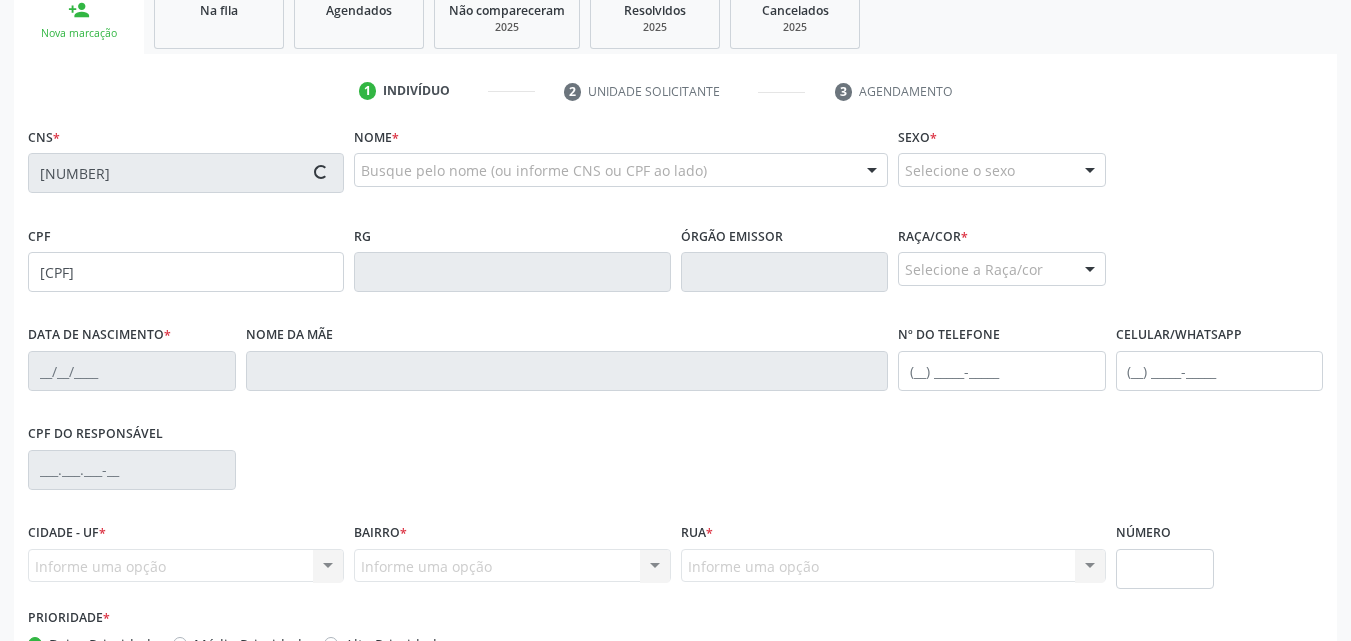 type on "[FIRST] [LAST]" 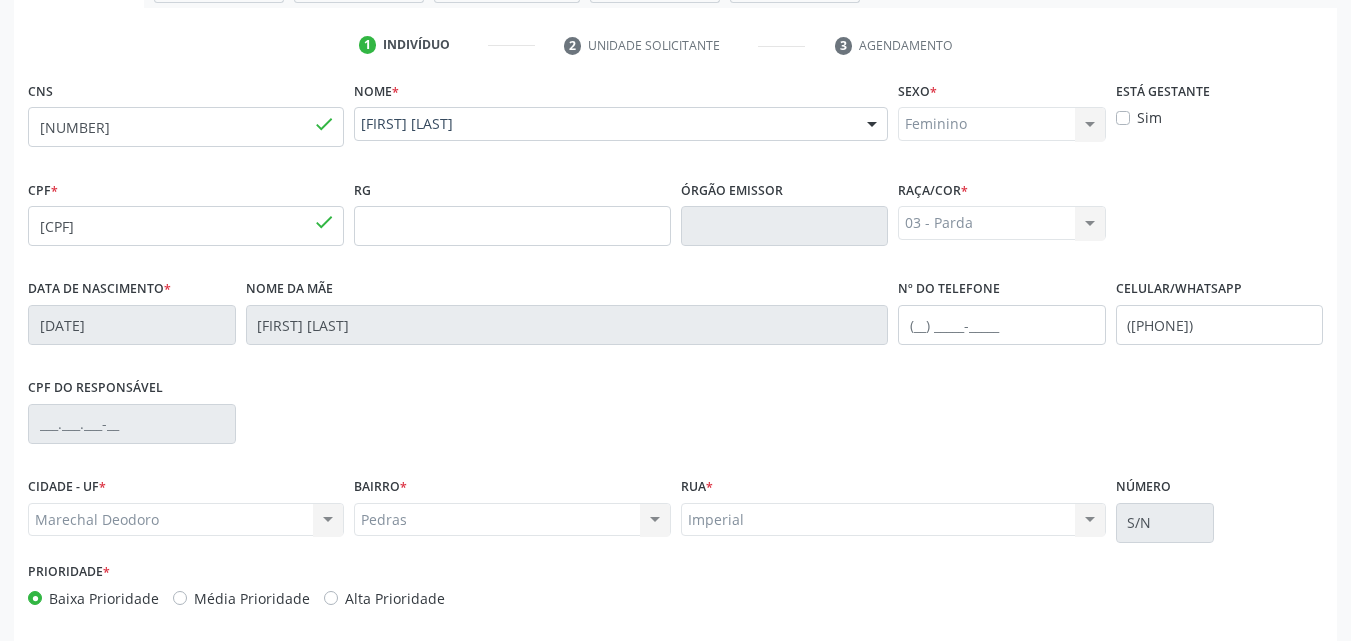 scroll, scrollTop: 471, scrollLeft: 0, axis: vertical 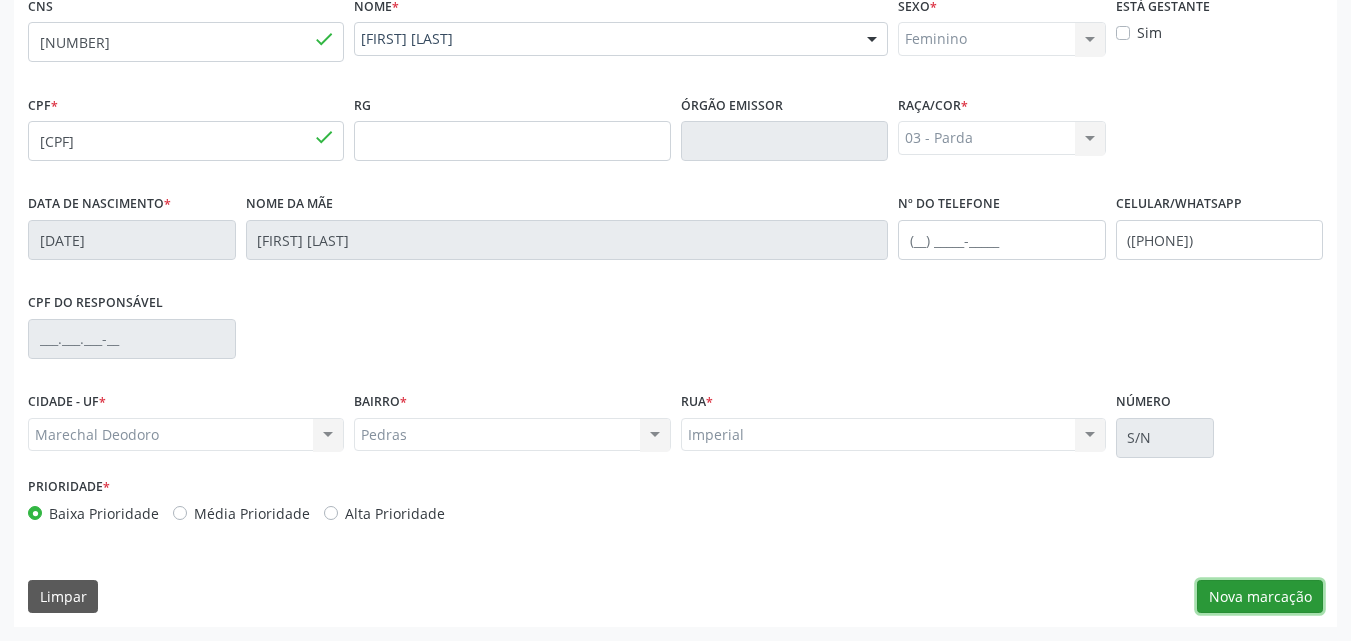 click on "Nova marcação" at bounding box center (1260, 597) 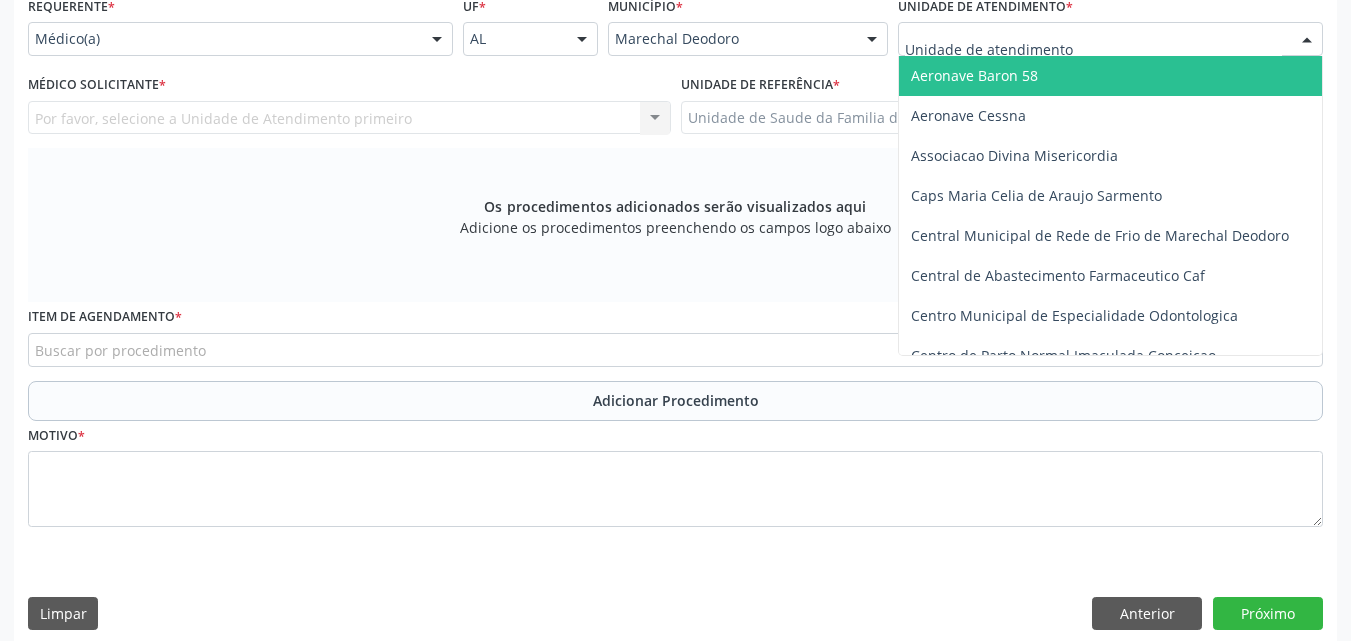 click at bounding box center (1110, 39) 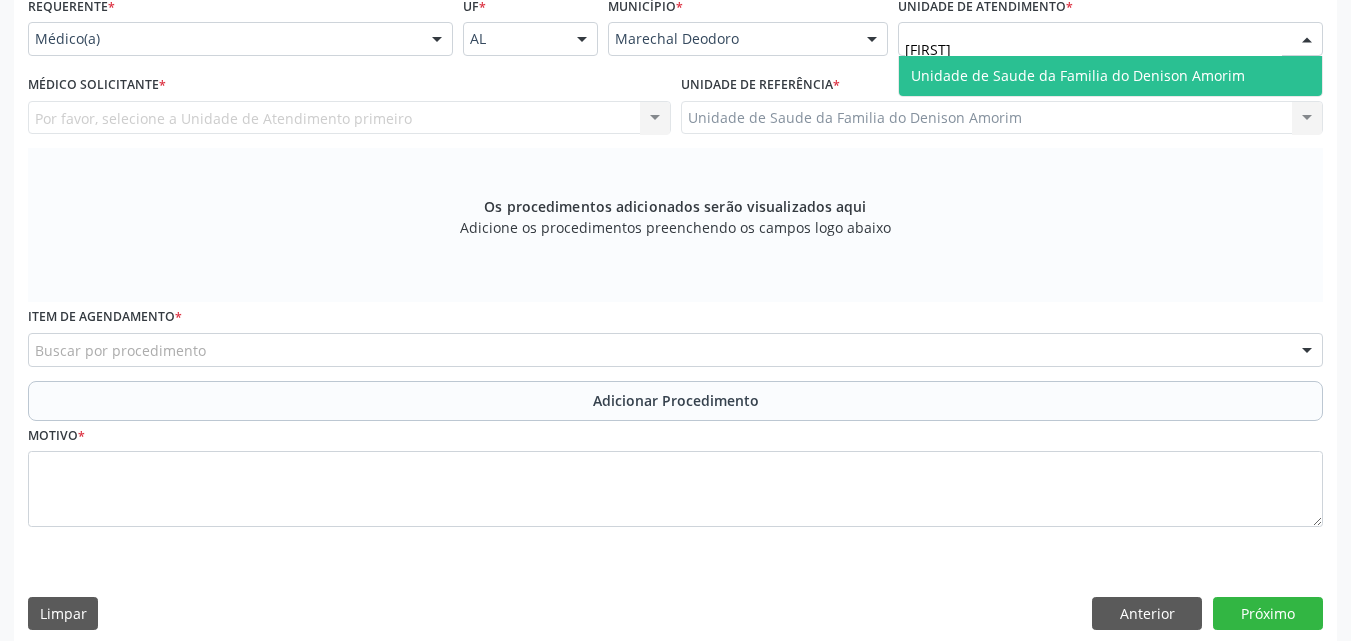 type on "[FIRST]" 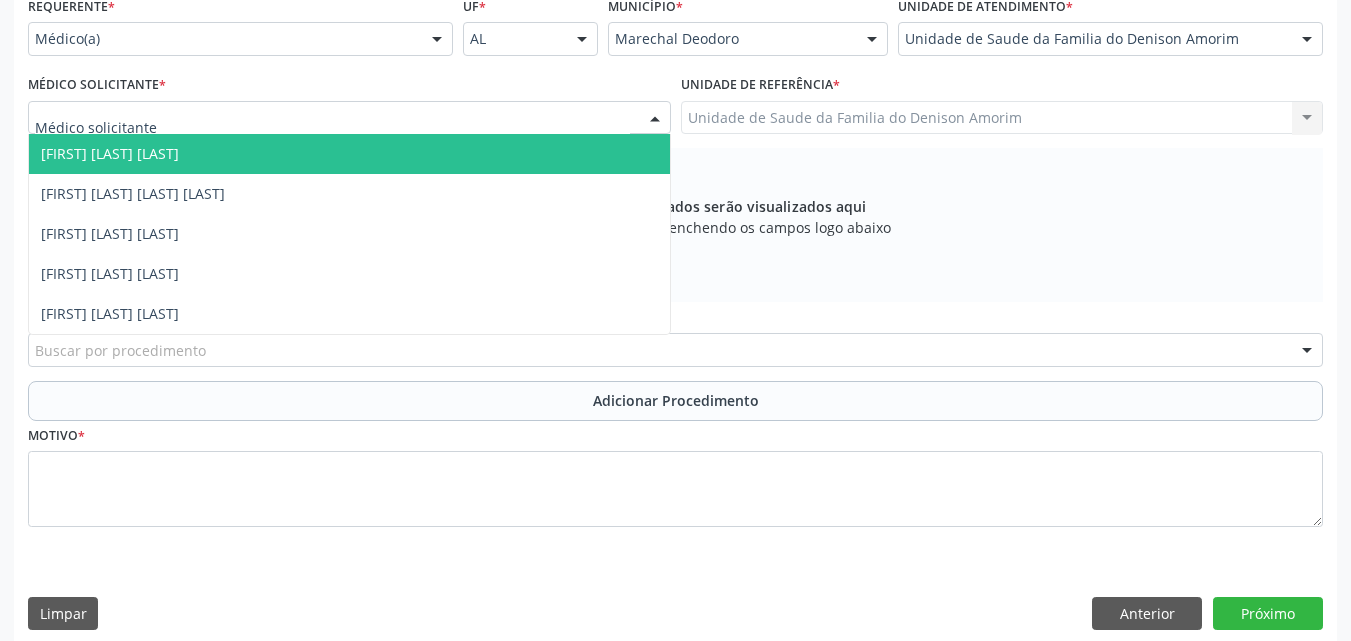 click at bounding box center [349, 118] 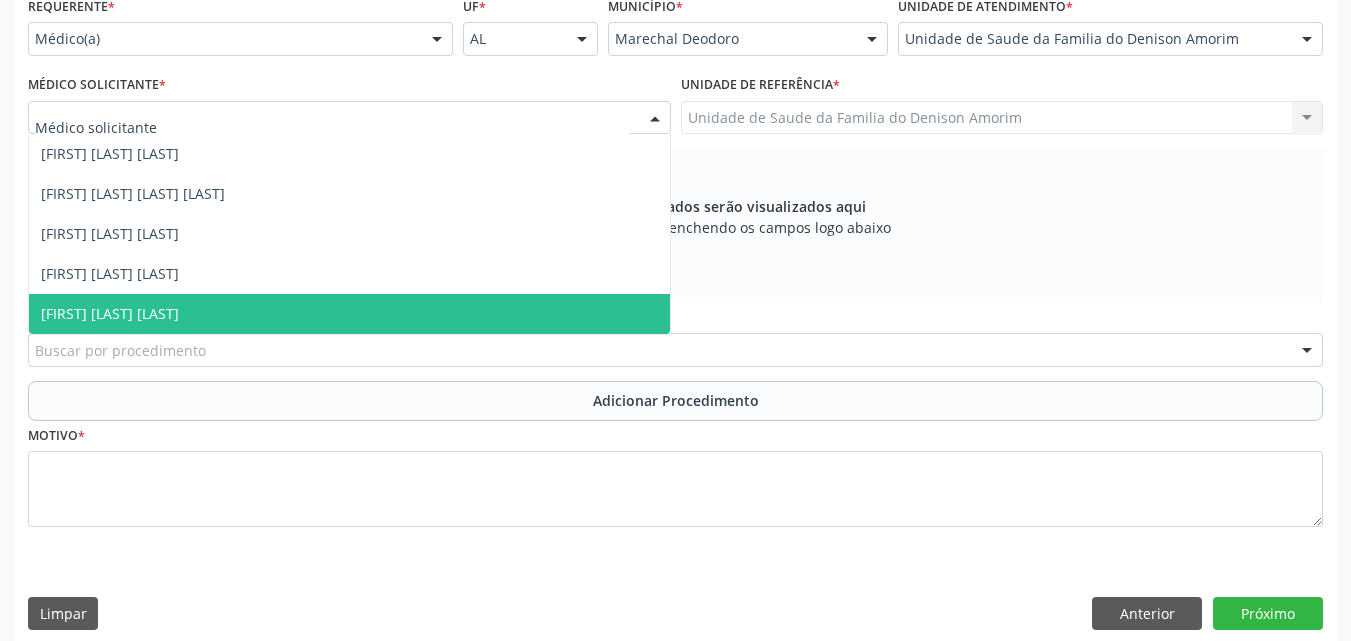 click on "[FIRST] [LAST] [LAST]" at bounding box center (349, 314) 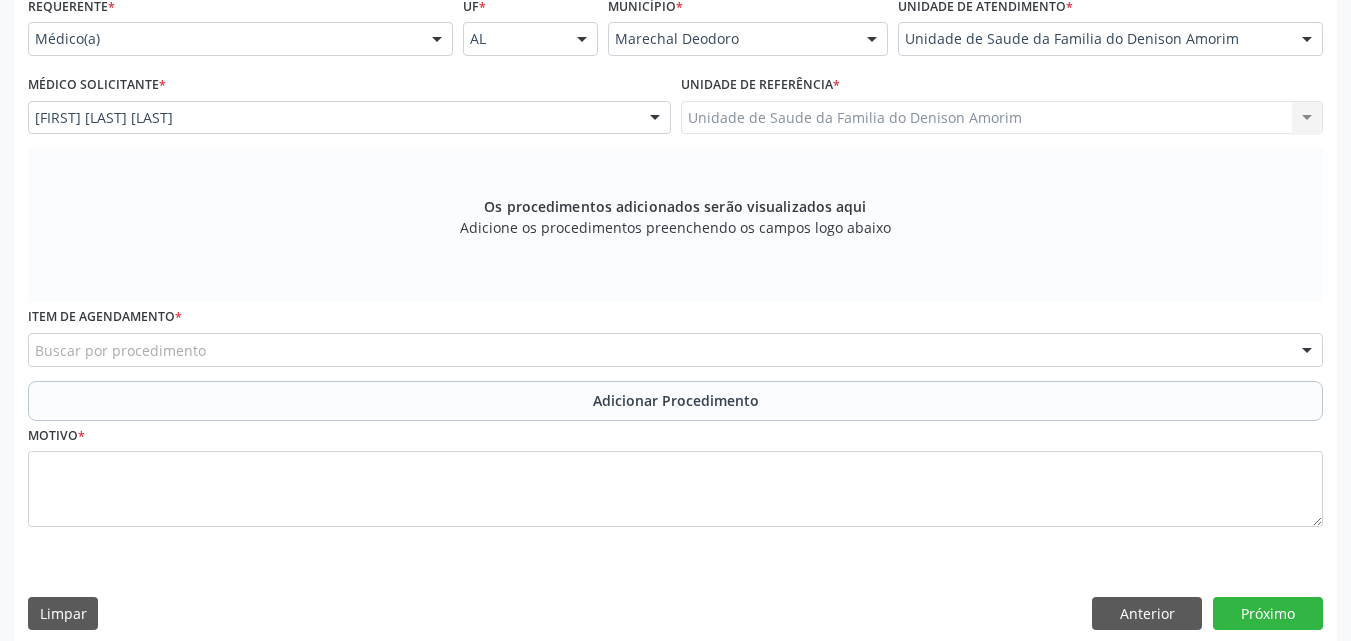 click on "Buscar por procedimento" at bounding box center (675, 350) 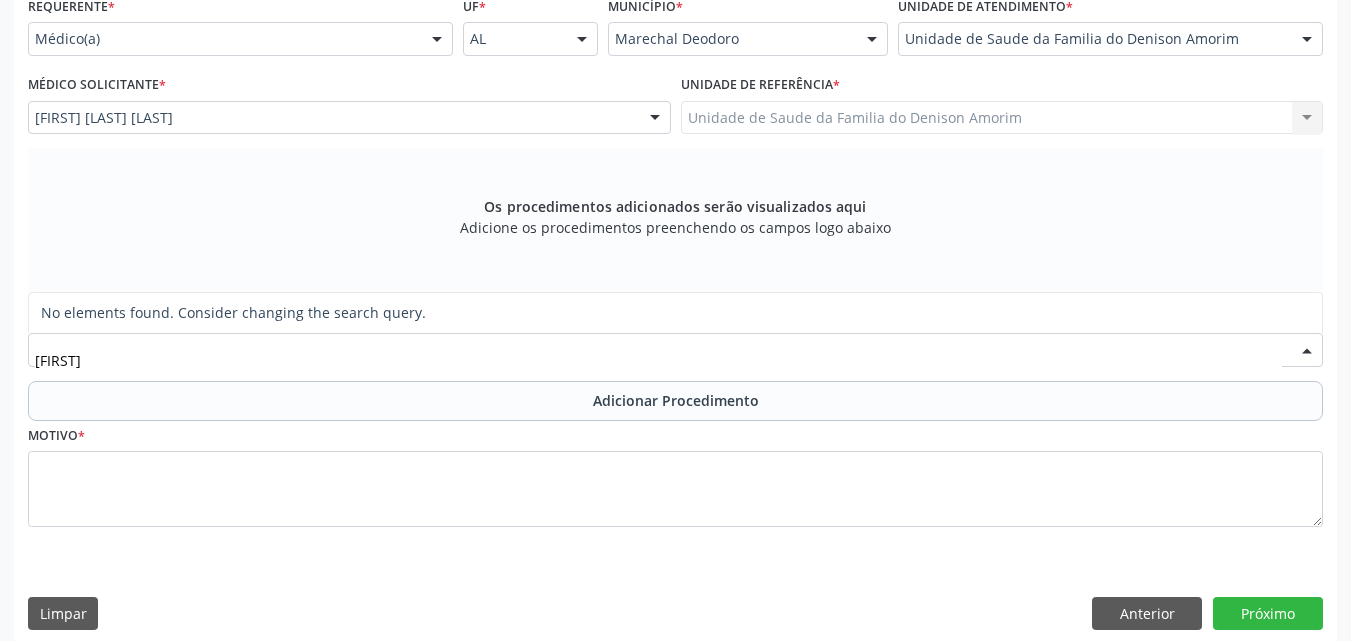type on "DENSI" 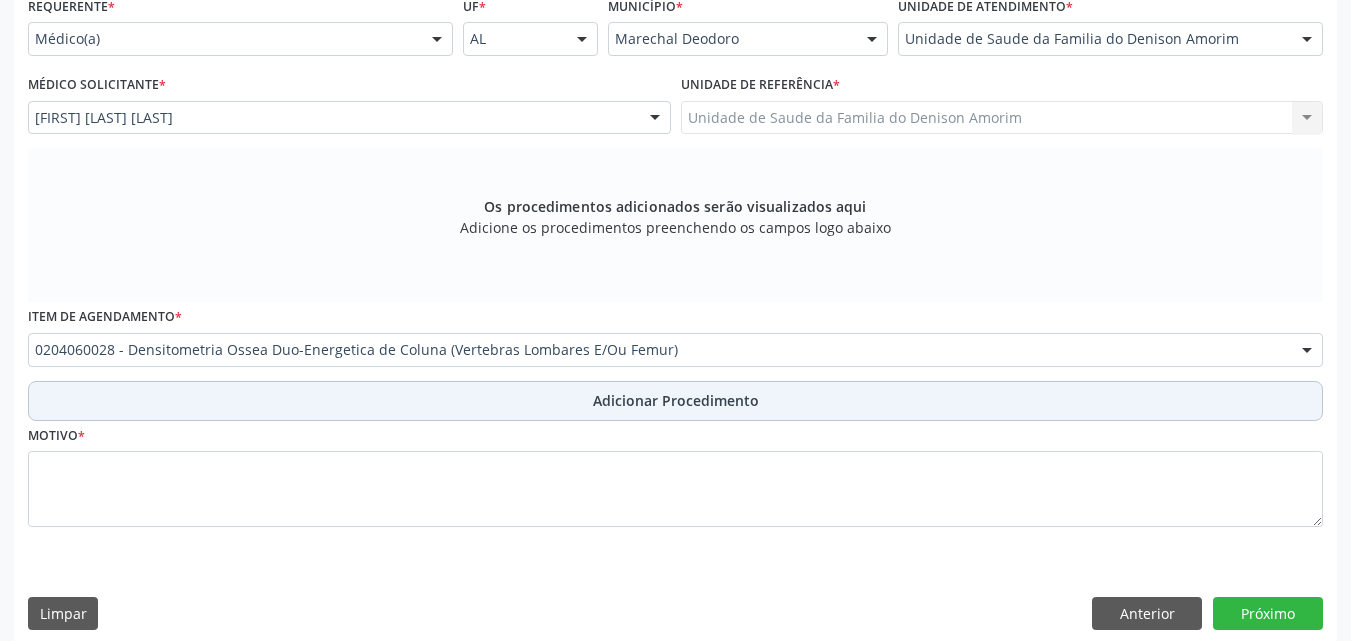 click on "Adicionar Procedimento" at bounding box center (676, 400) 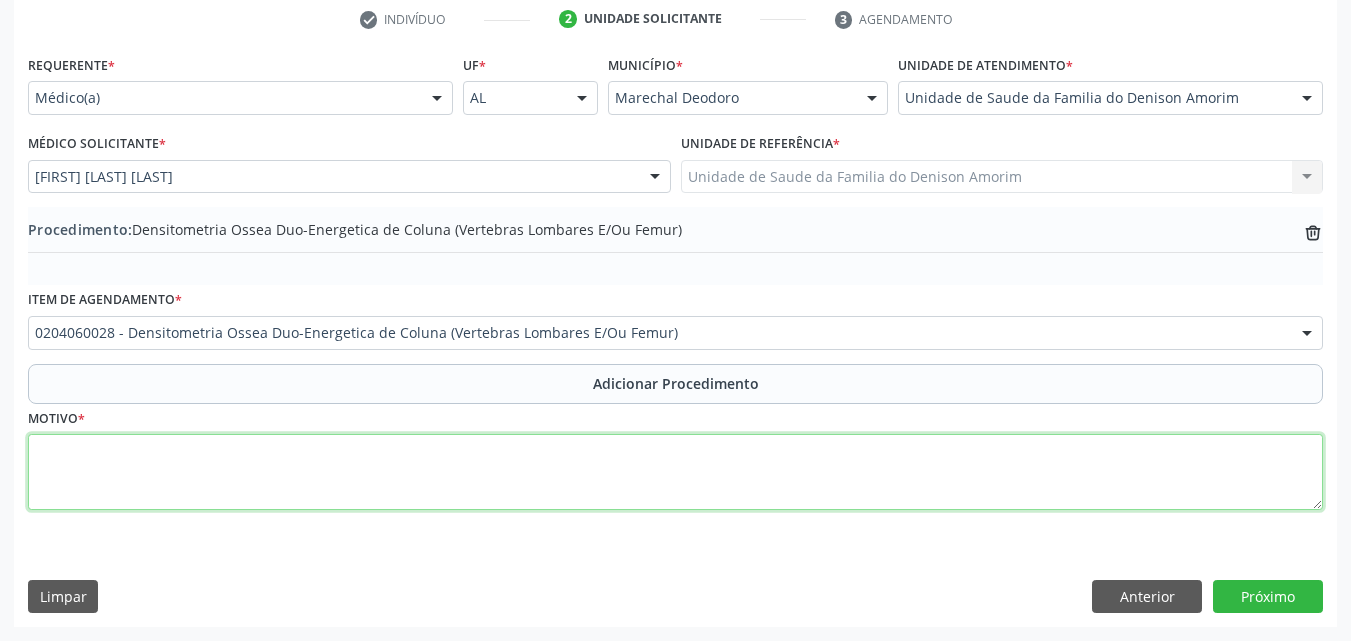 click at bounding box center [675, 472] 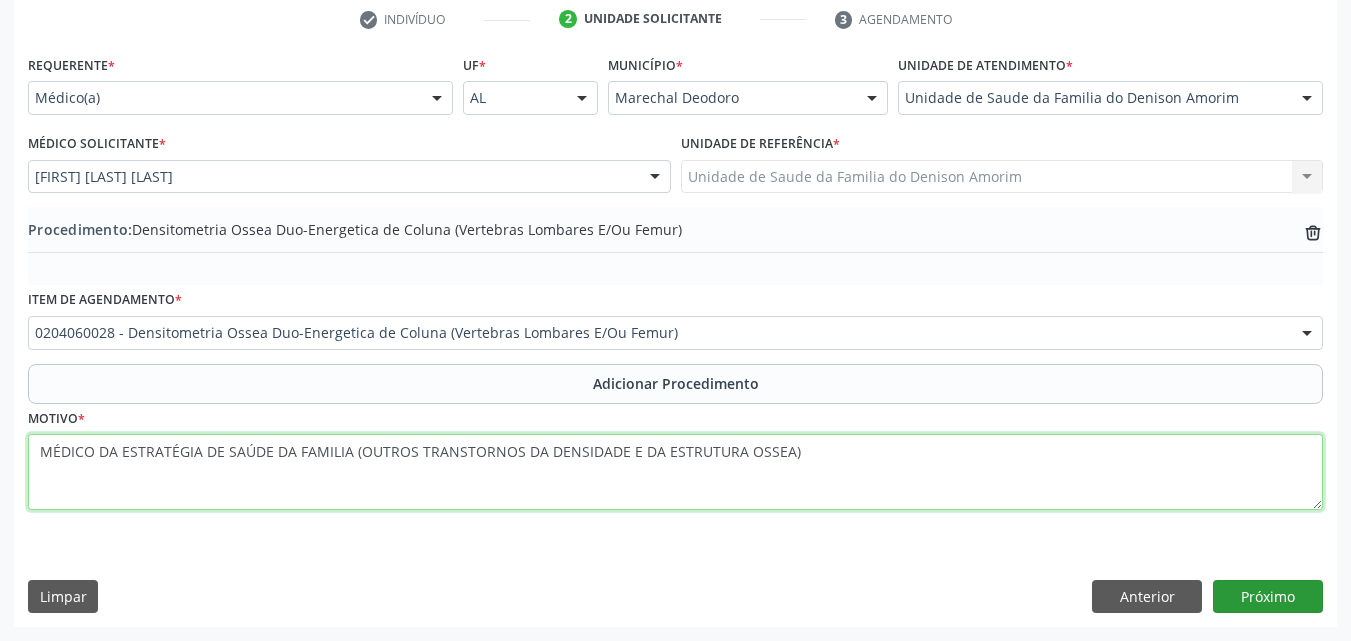 type on "MÉDICO DA ESTRATÉGIA DE SAÚDE DA FAMILIA (OUTROS TRANSTORNOS DA DENSIDADE E DA ESTRUTURA OSSEA)" 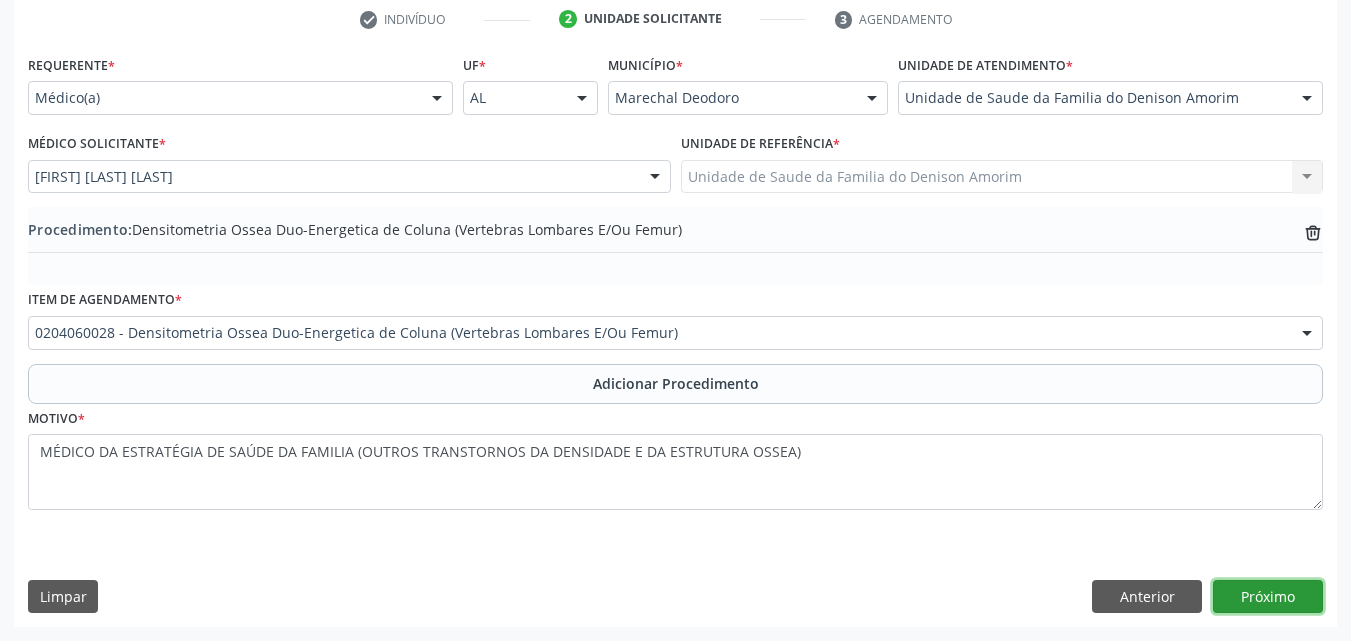 click on "Próximo" at bounding box center (1268, 597) 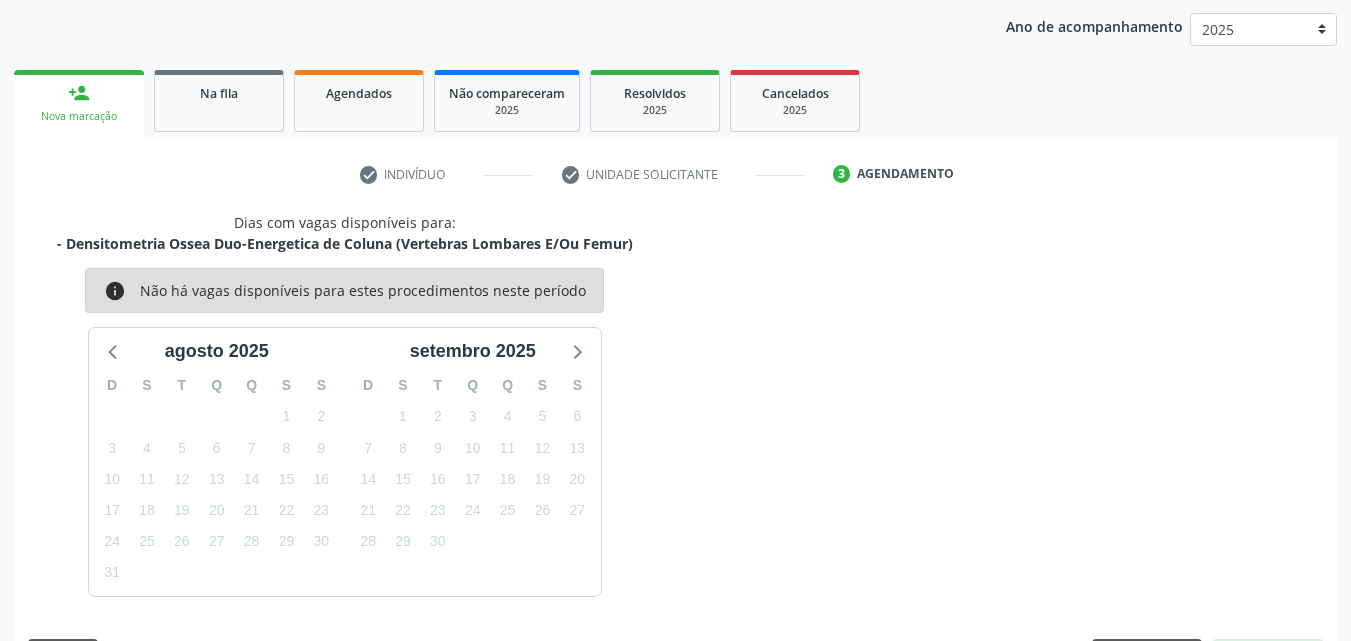 scroll, scrollTop: 316, scrollLeft: 0, axis: vertical 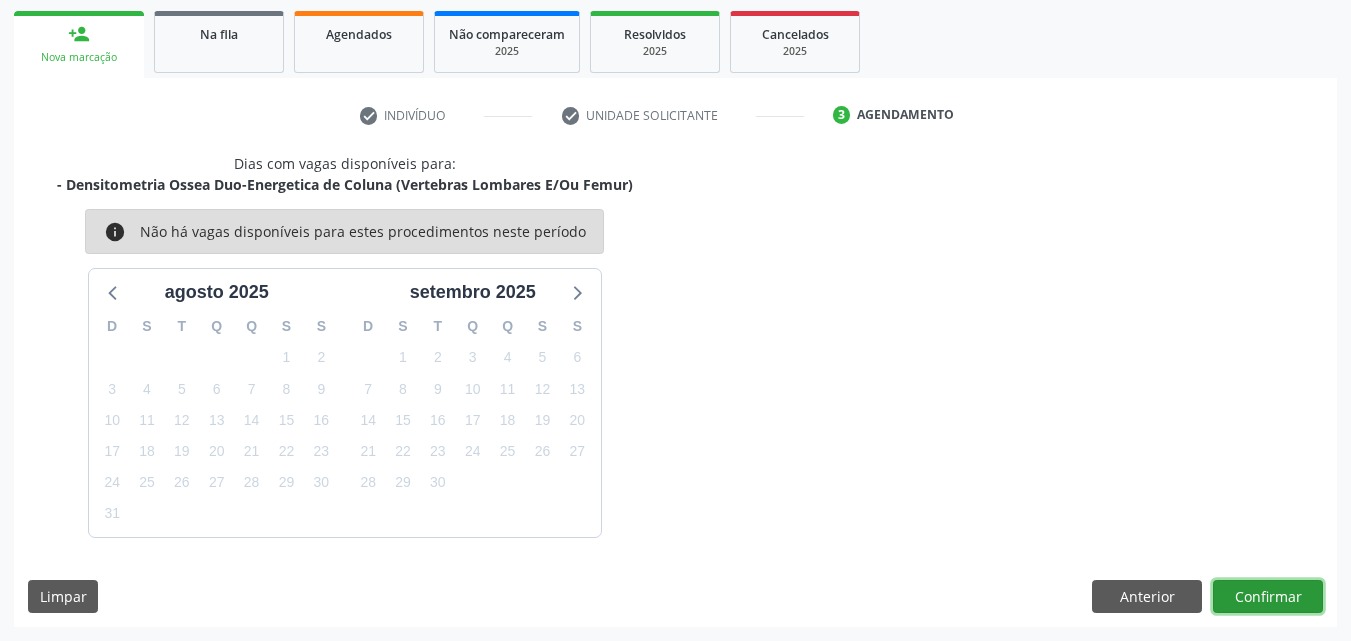 click on "Confirmar" at bounding box center [1268, 597] 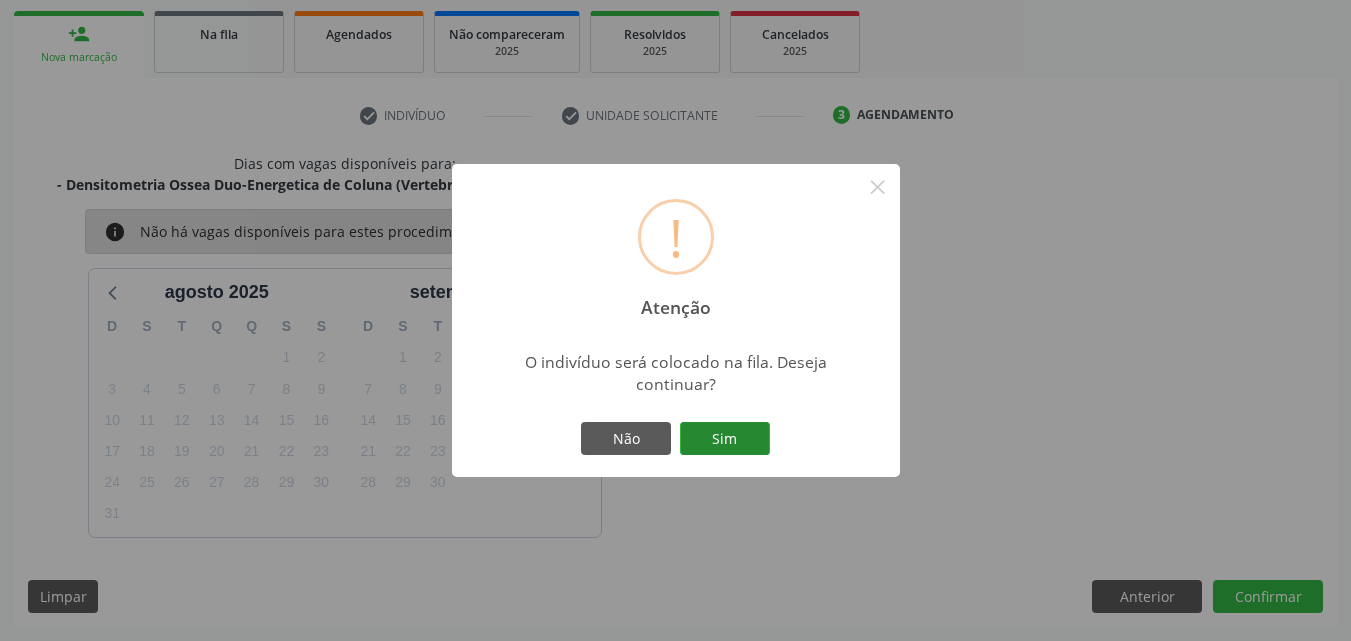 click on "Sim" at bounding box center (725, 439) 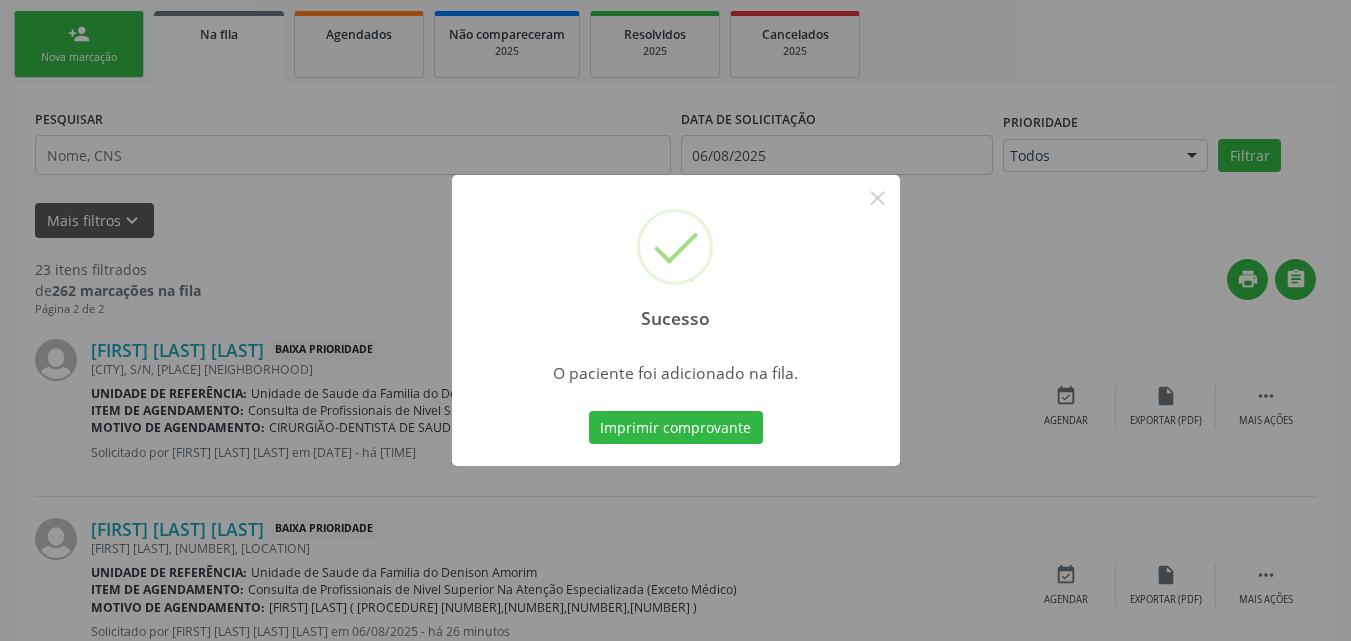 scroll, scrollTop: 54, scrollLeft: 0, axis: vertical 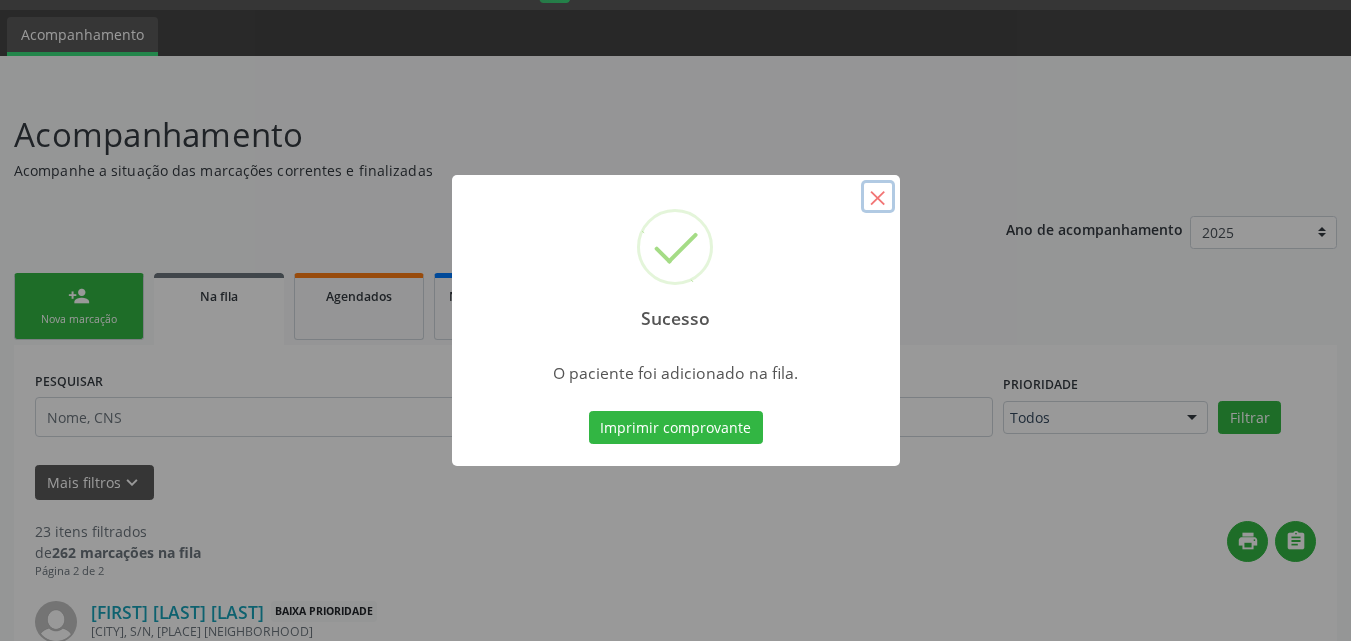 click on "×" at bounding box center [878, 197] 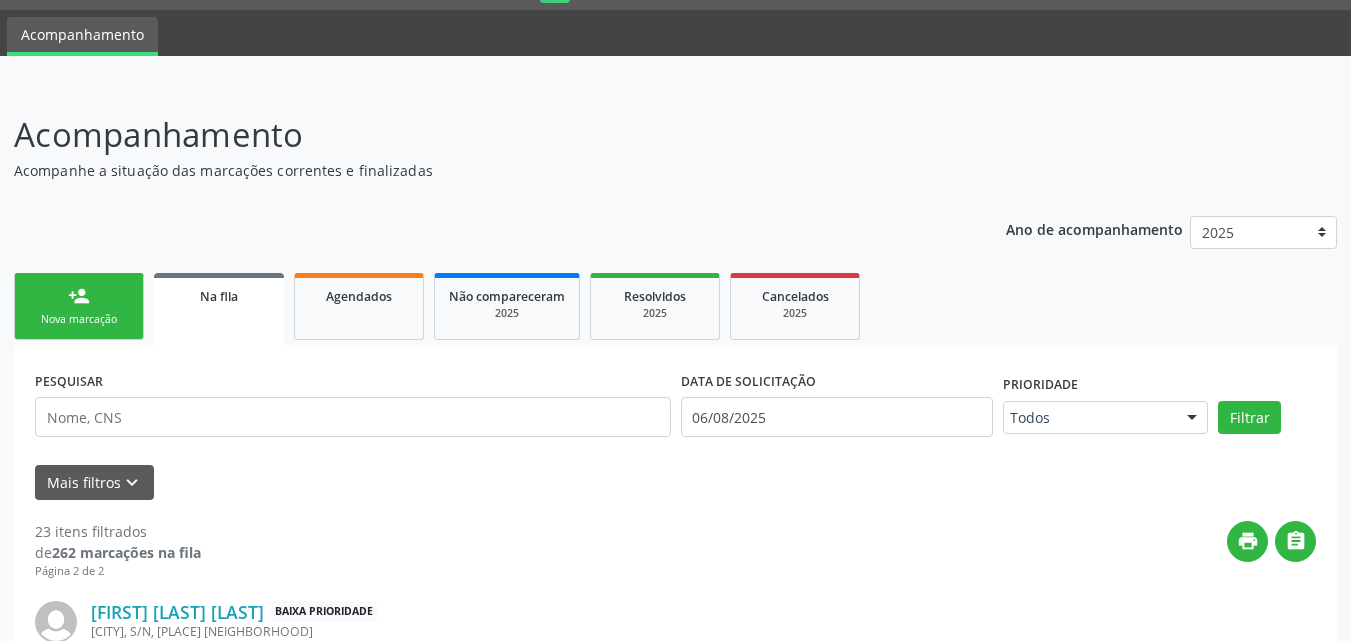 click on "person_add
Nova marcação" at bounding box center [79, 306] 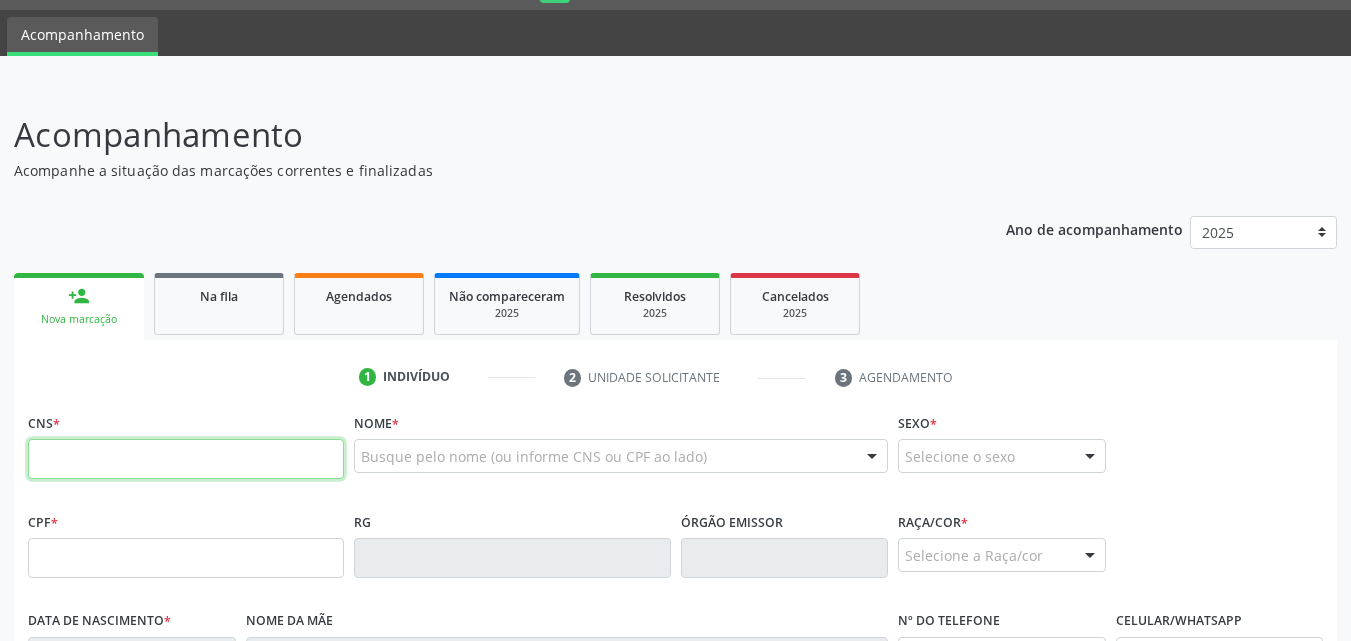 click at bounding box center (186, 459) 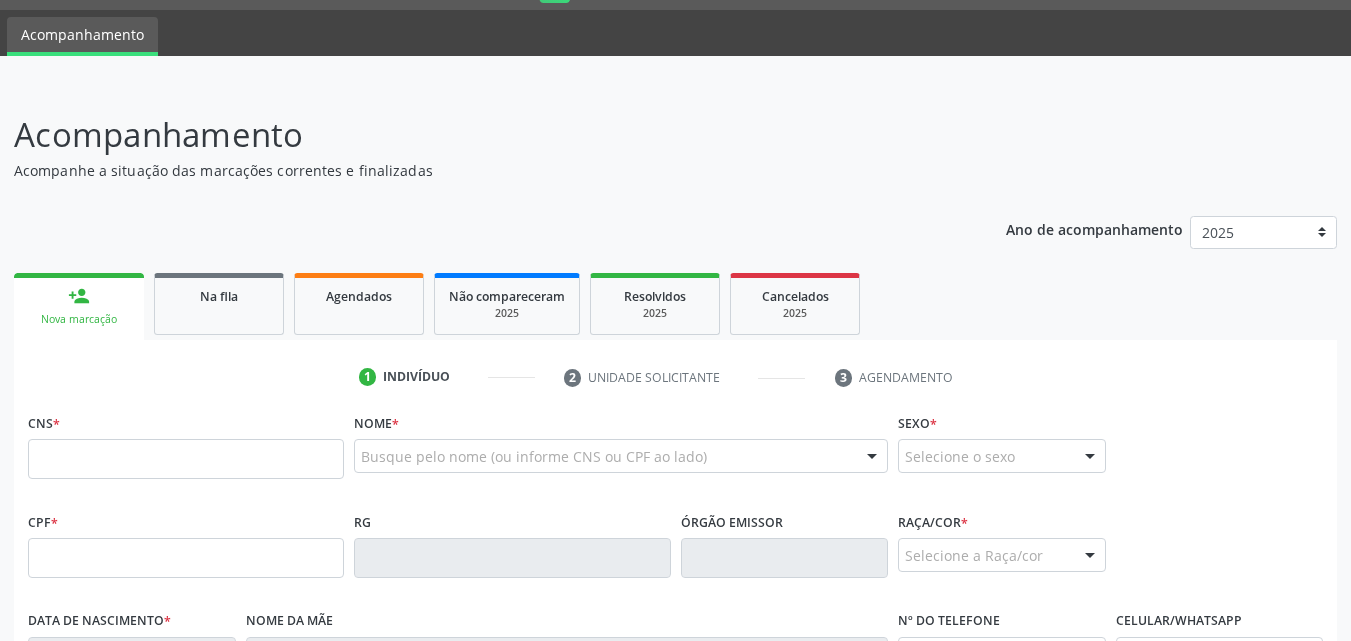 click on "CNS
*" at bounding box center (186, 443) 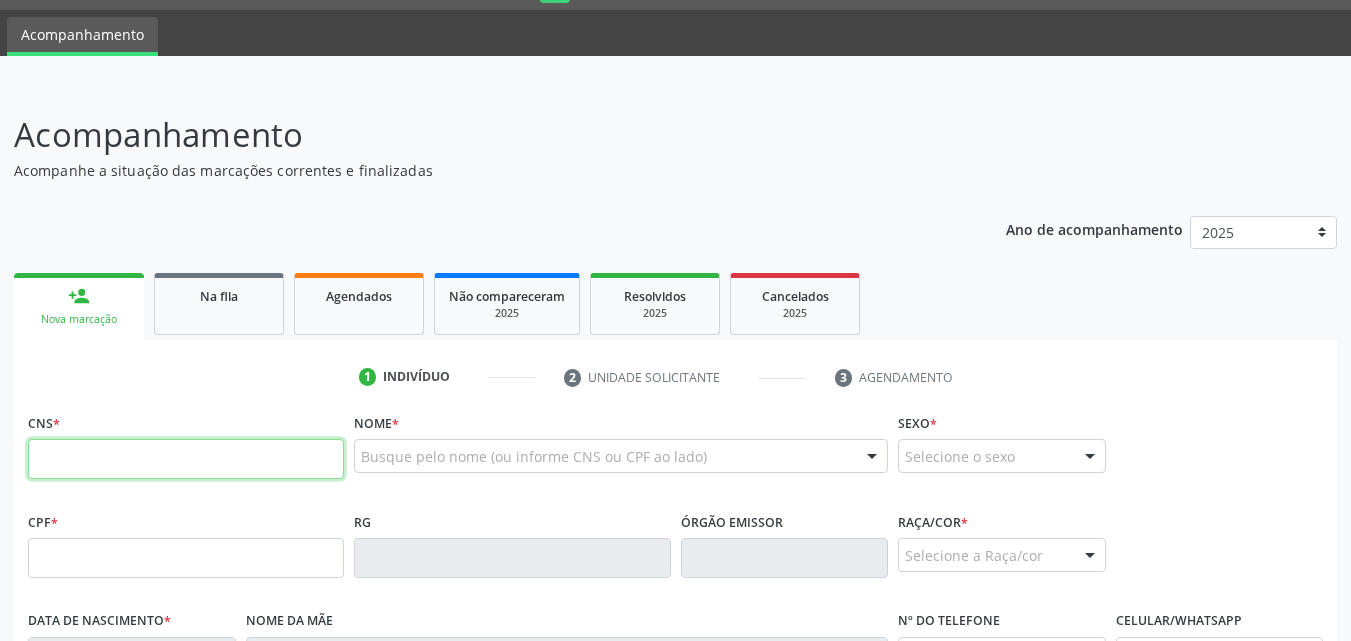 click at bounding box center (186, 459) 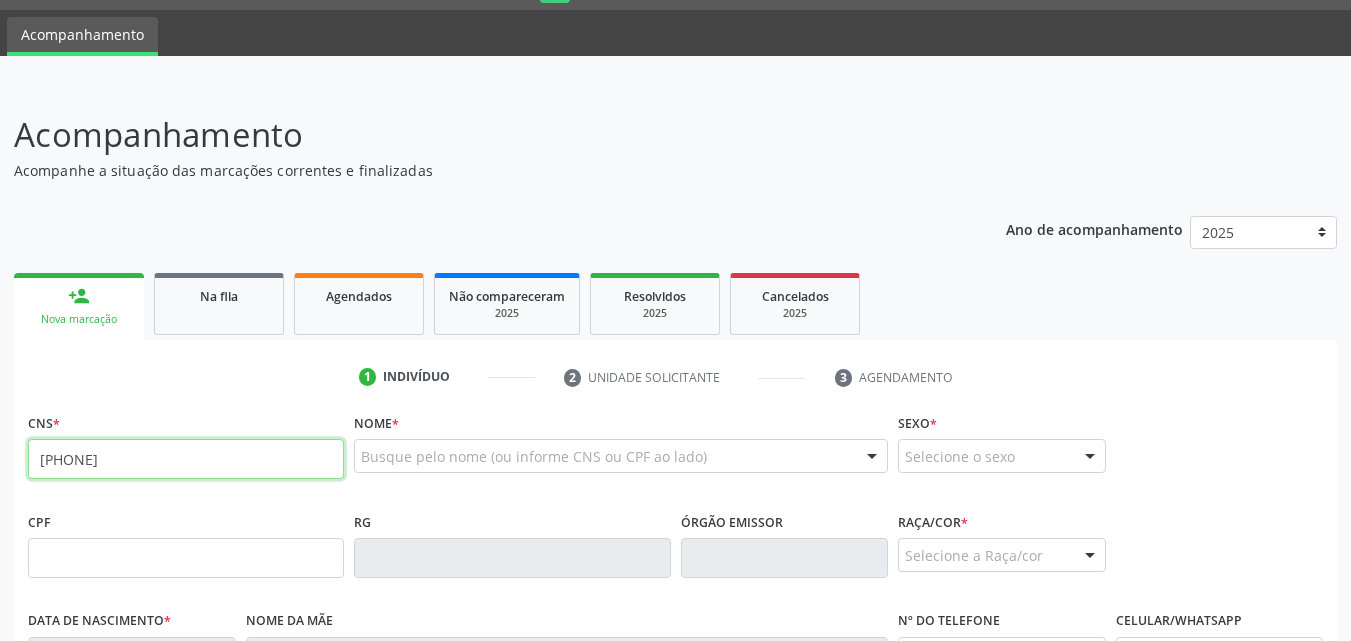 type on "[PHONE]" 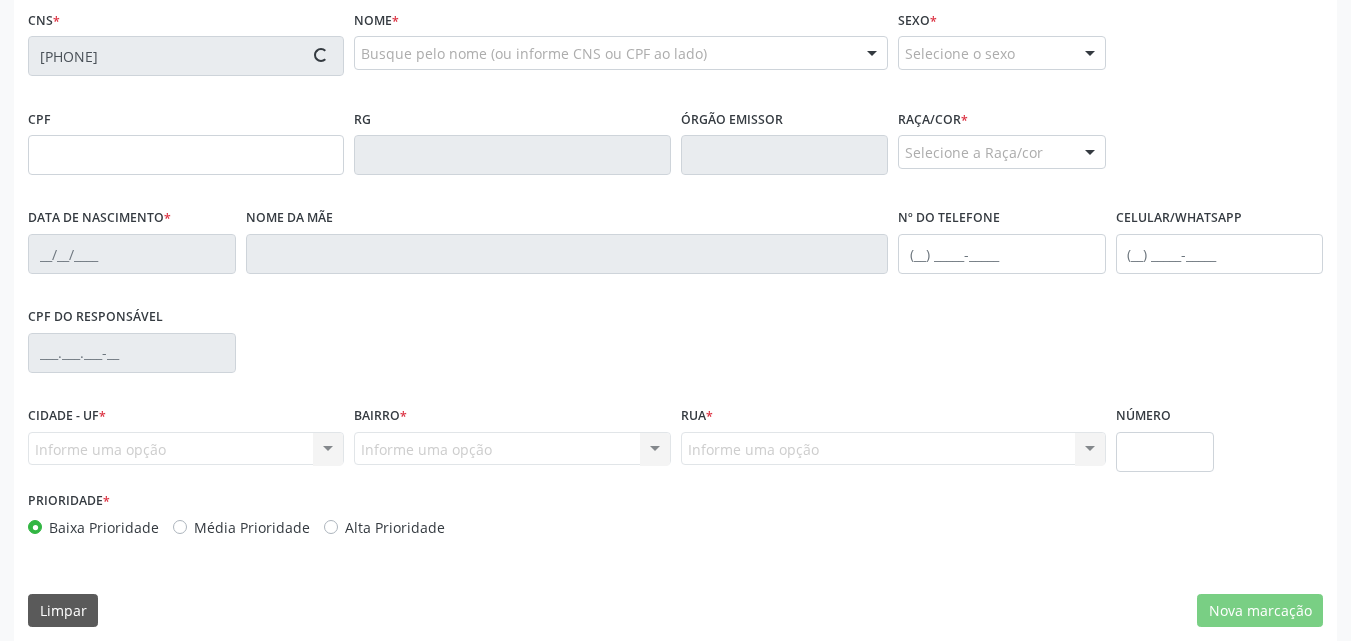 scroll, scrollTop: 433, scrollLeft: 0, axis: vertical 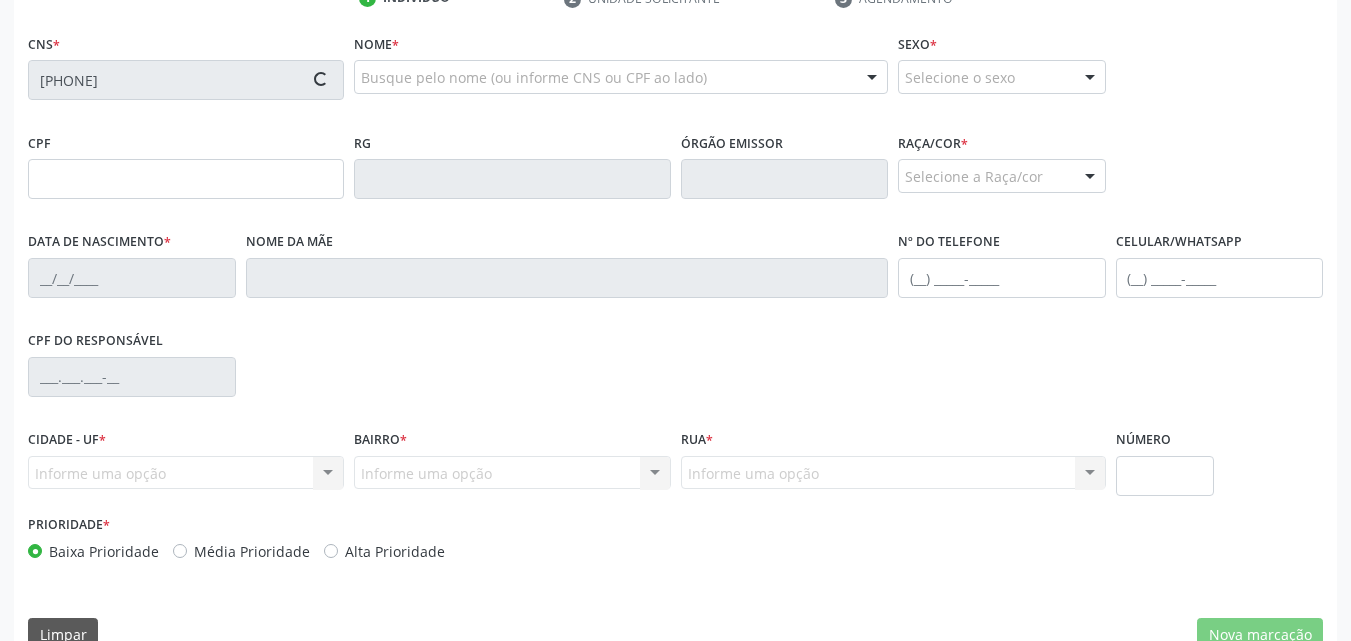 type on "[CPF]" 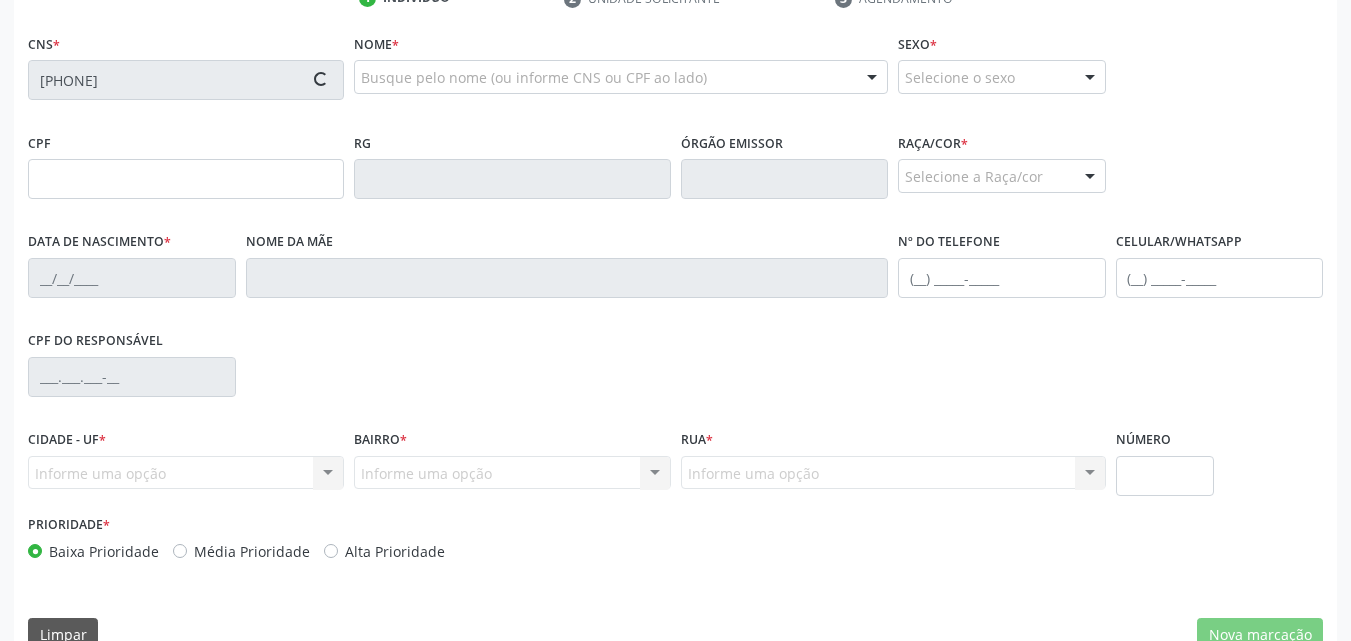 type on "18" 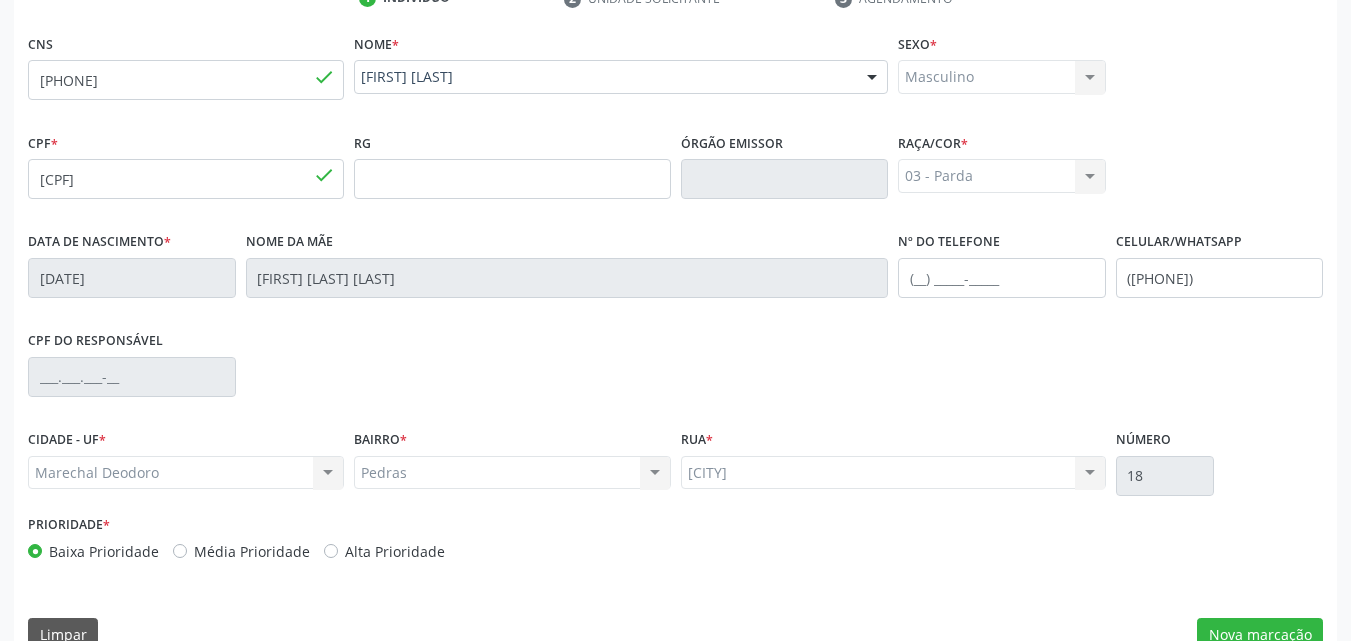 scroll, scrollTop: 471, scrollLeft: 0, axis: vertical 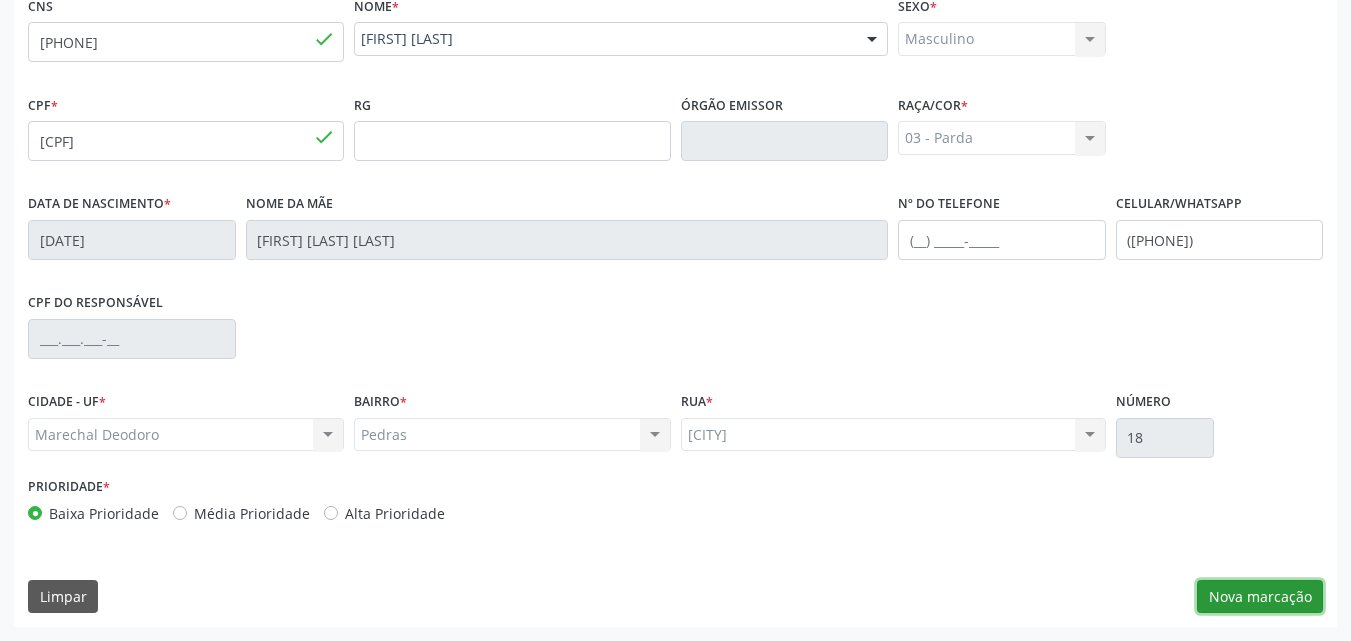 click on "Nova marcação" at bounding box center [1260, 597] 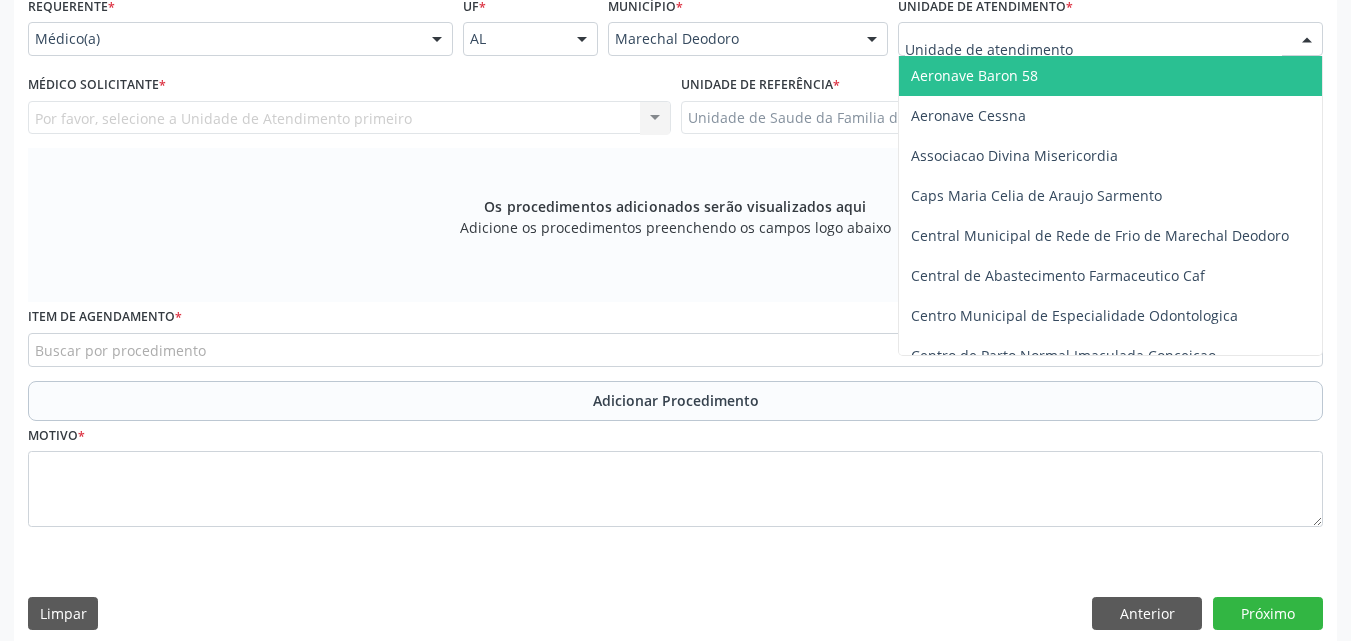 click at bounding box center (1110, 39) 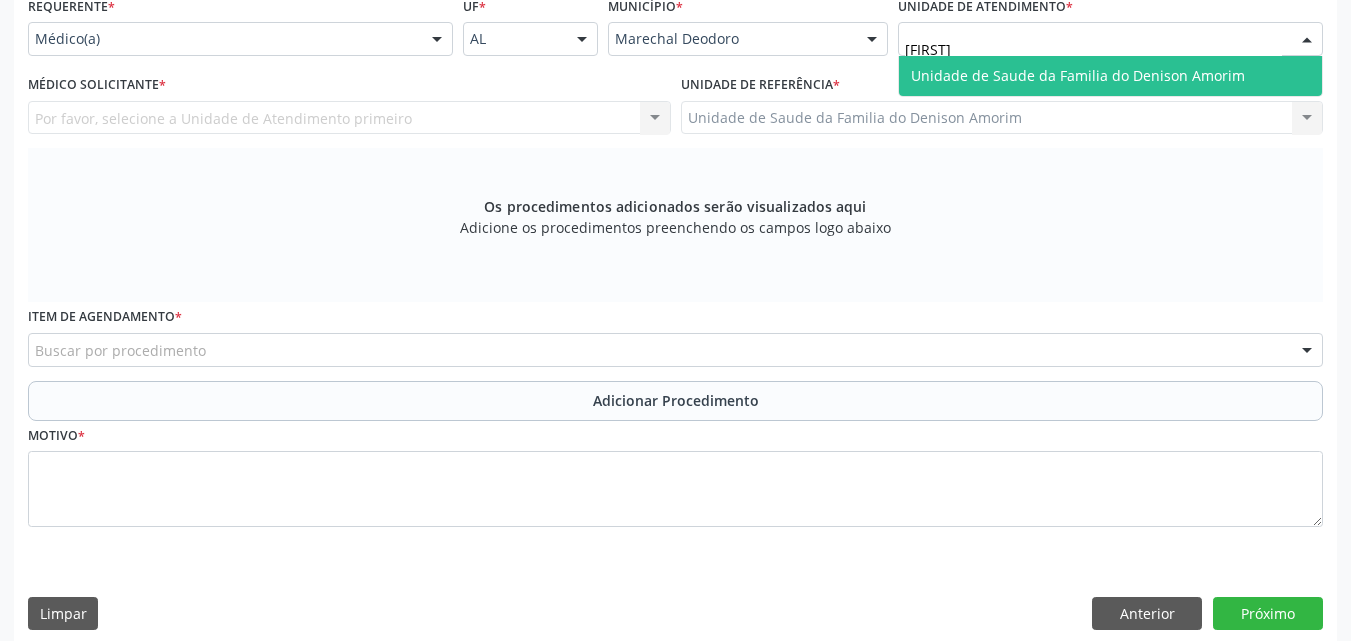 type on "[FIRST]" 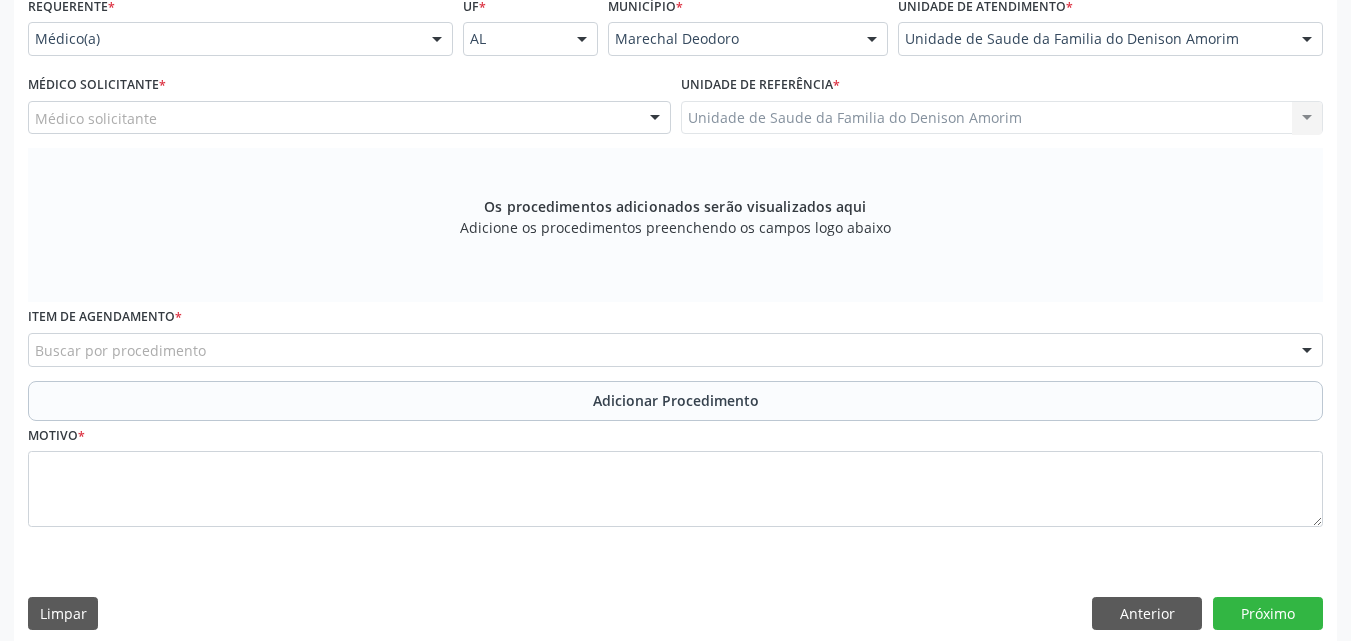 click on "Médico solicitante" at bounding box center [349, 118] 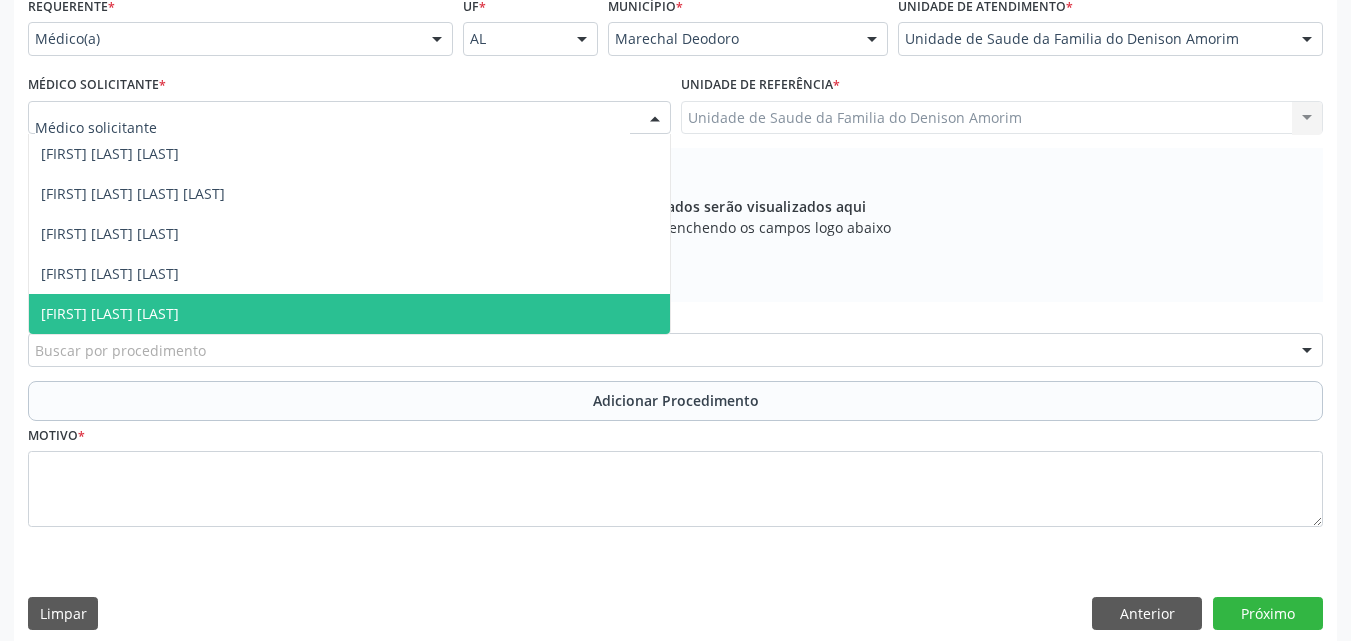 click on "[FIRST] [LAST] [LAST]" at bounding box center [349, 314] 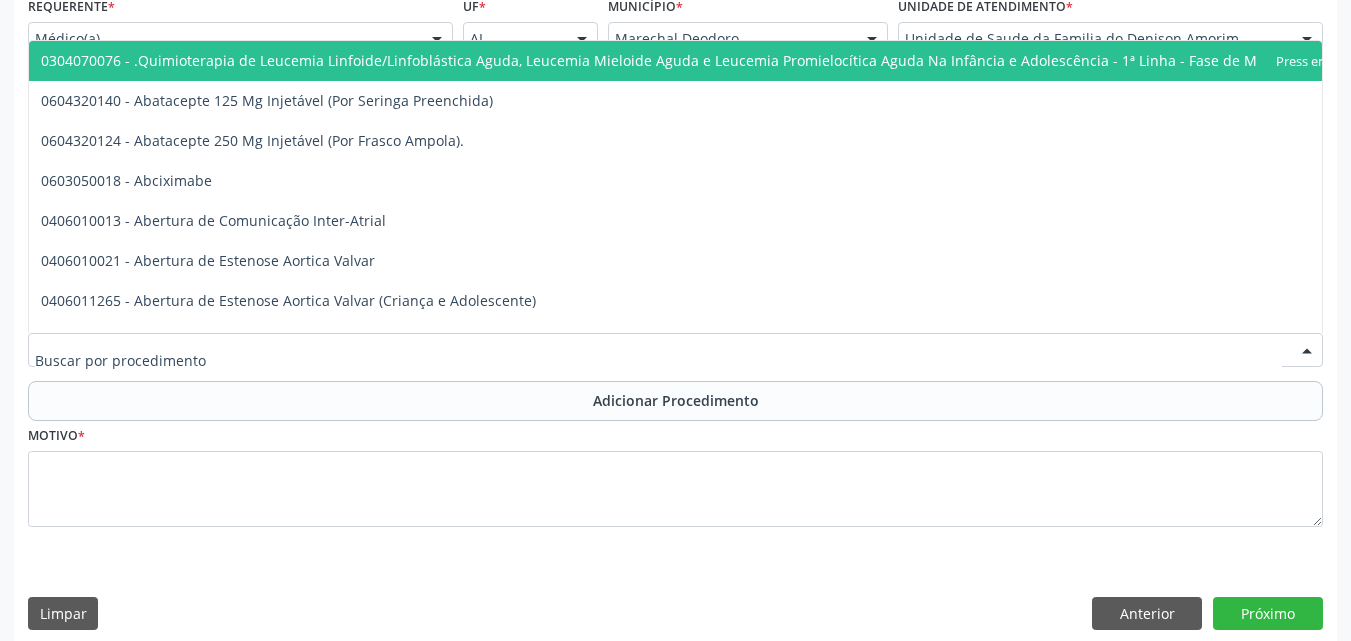 click at bounding box center [675, 350] 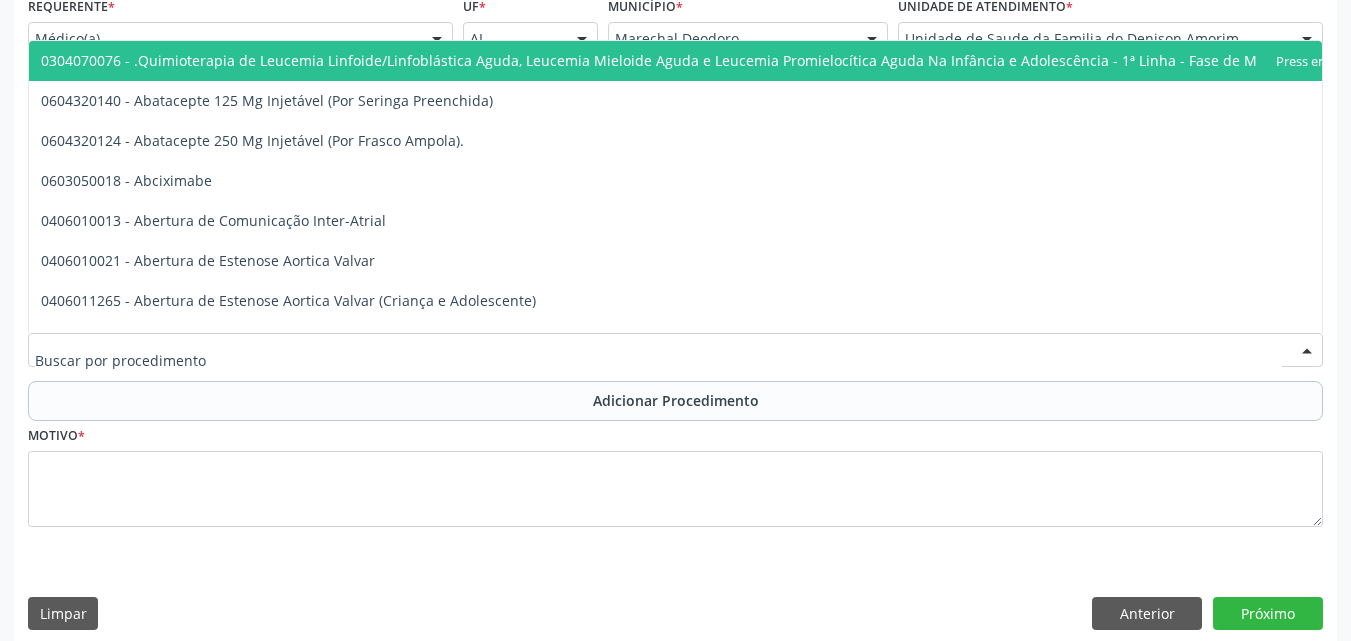 type on "U" 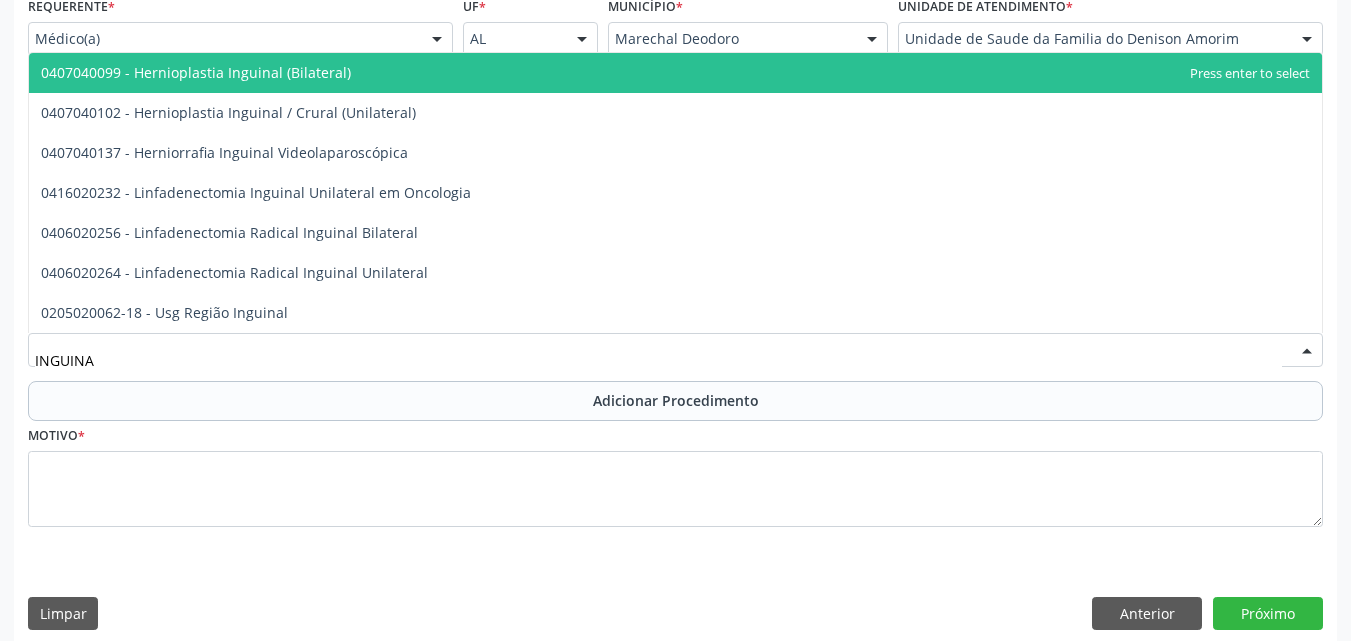 type on "INGUINAL" 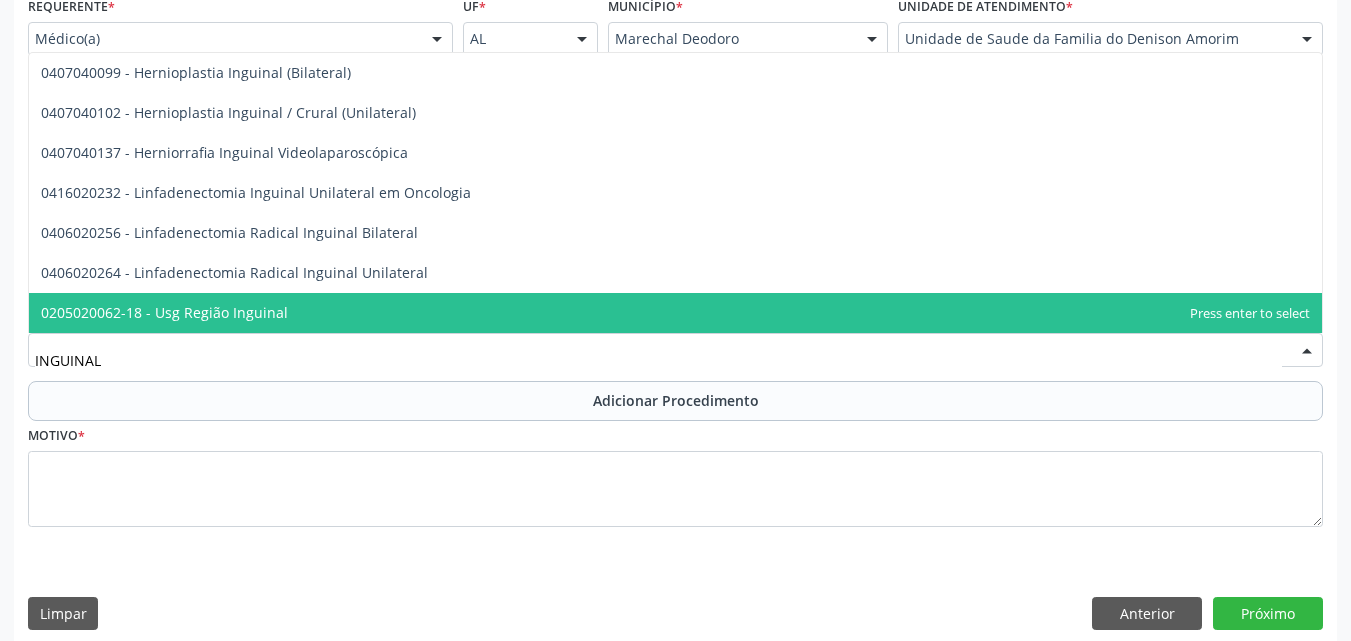 click on "0205020062-18 - Usg Região Inguinal" at bounding box center [675, 313] 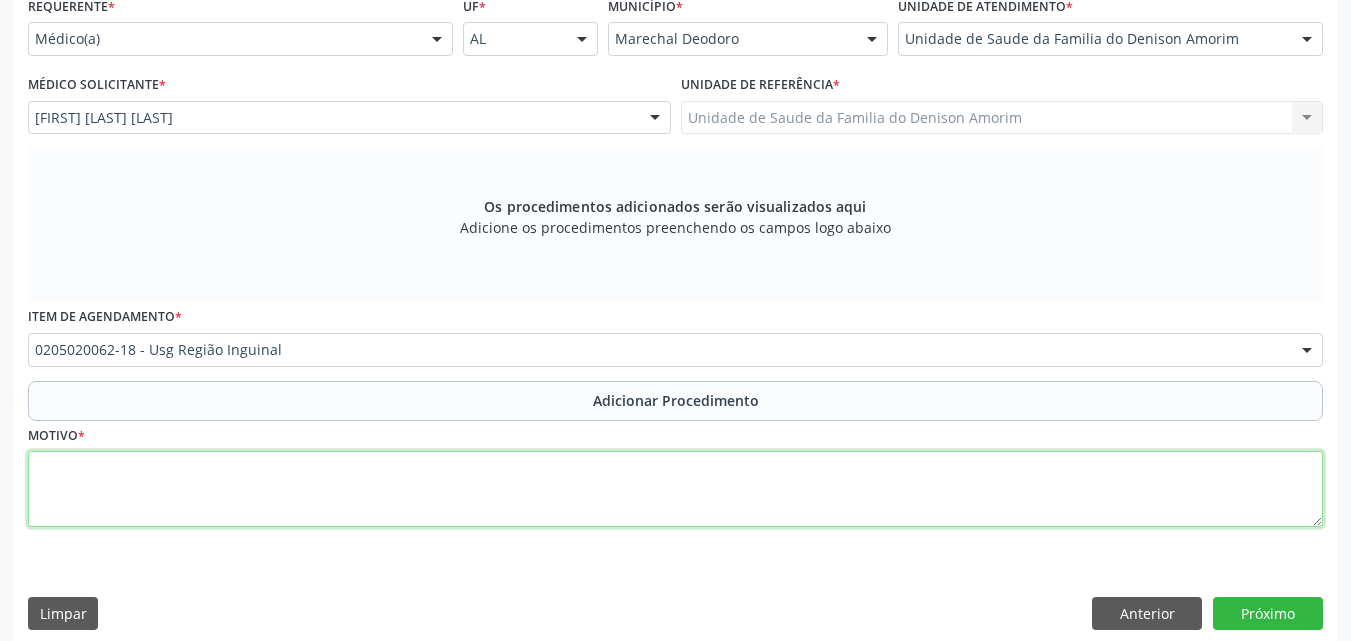 click at bounding box center [675, 489] 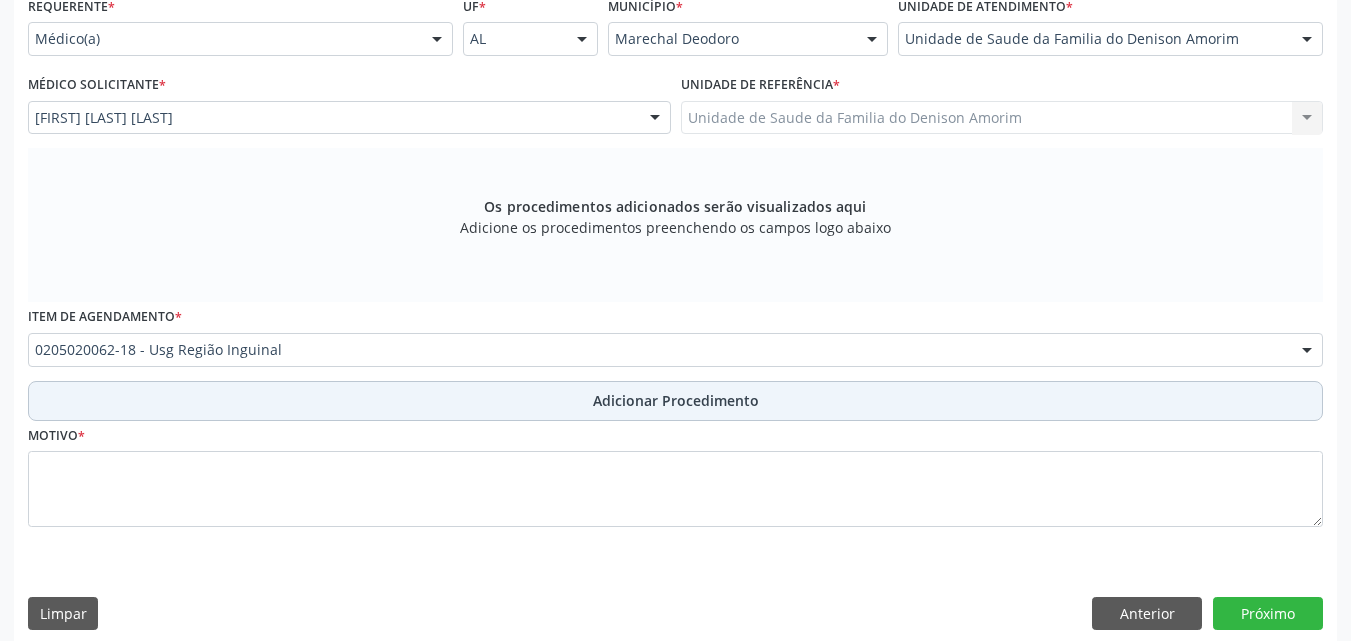 click on "Adicionar Procedimento" at bounding box center [675, 401] 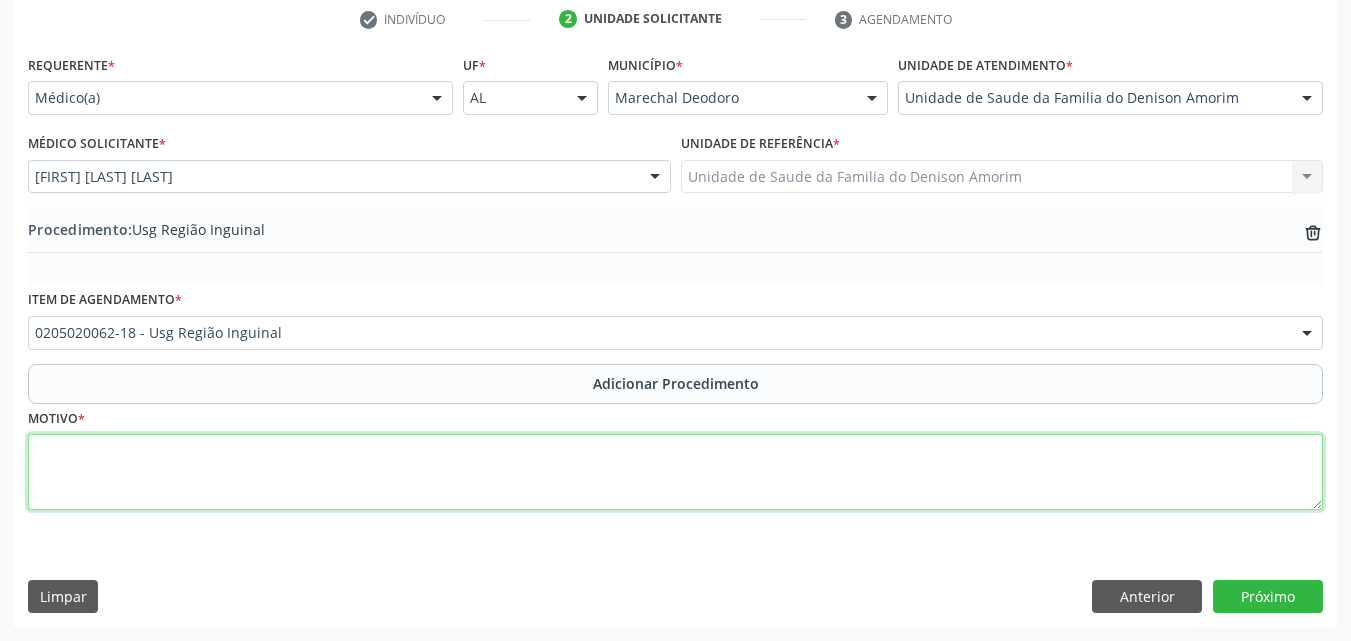 click at bounding box center [675, 472] 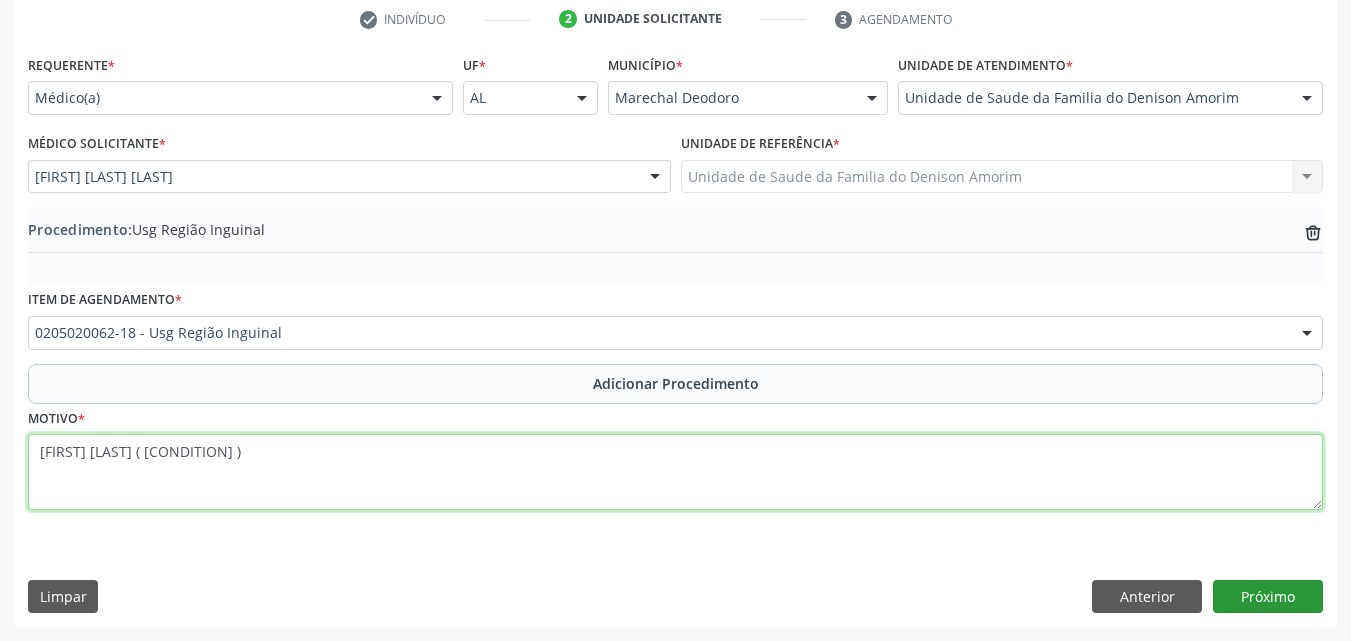 type on "[FIRST] [LAST] ( [CONDITION] )" 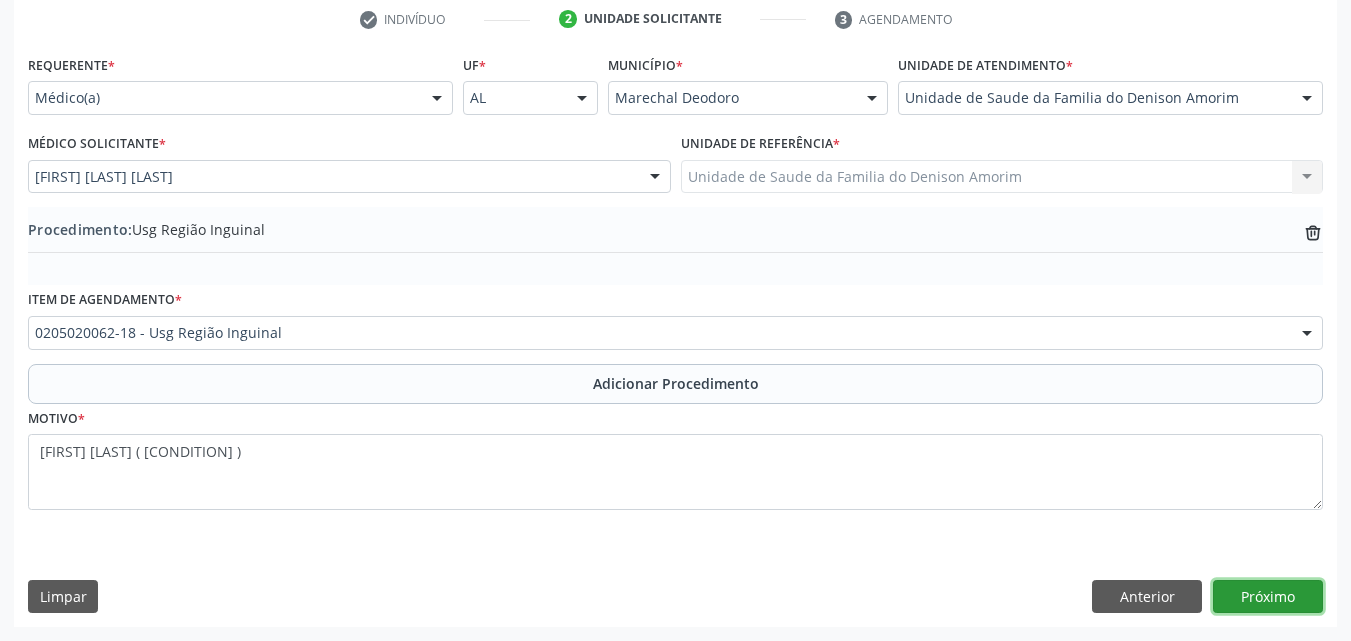 click on "Próximo" at bounding box center (1268, 597) 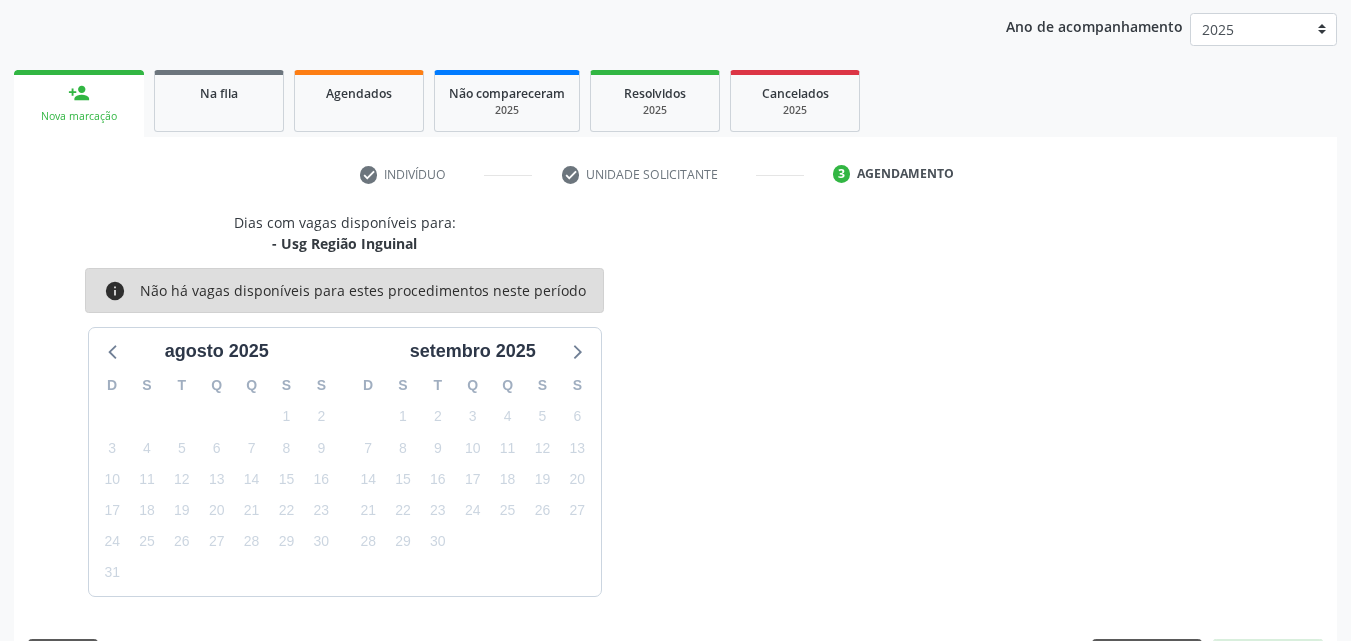 scroll, scrollTop: 316, scrollLeft: 0, axis: vertical 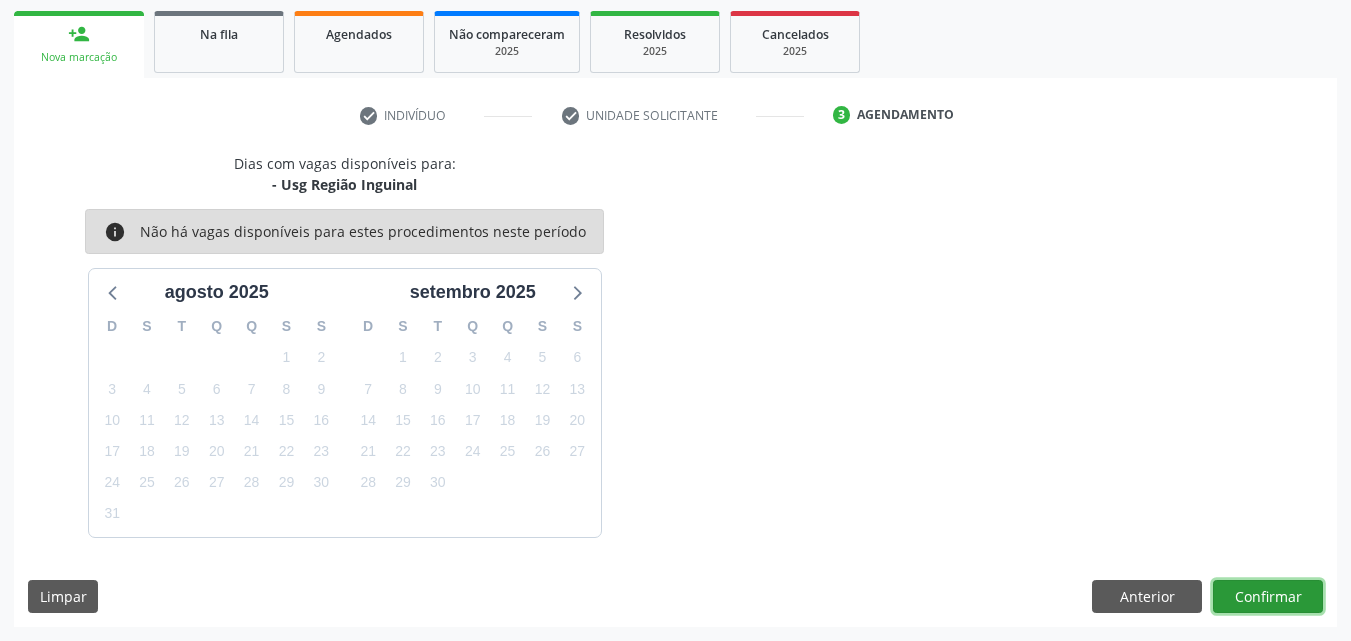 click on "Confirmar" at bounding box center [1268, 597] 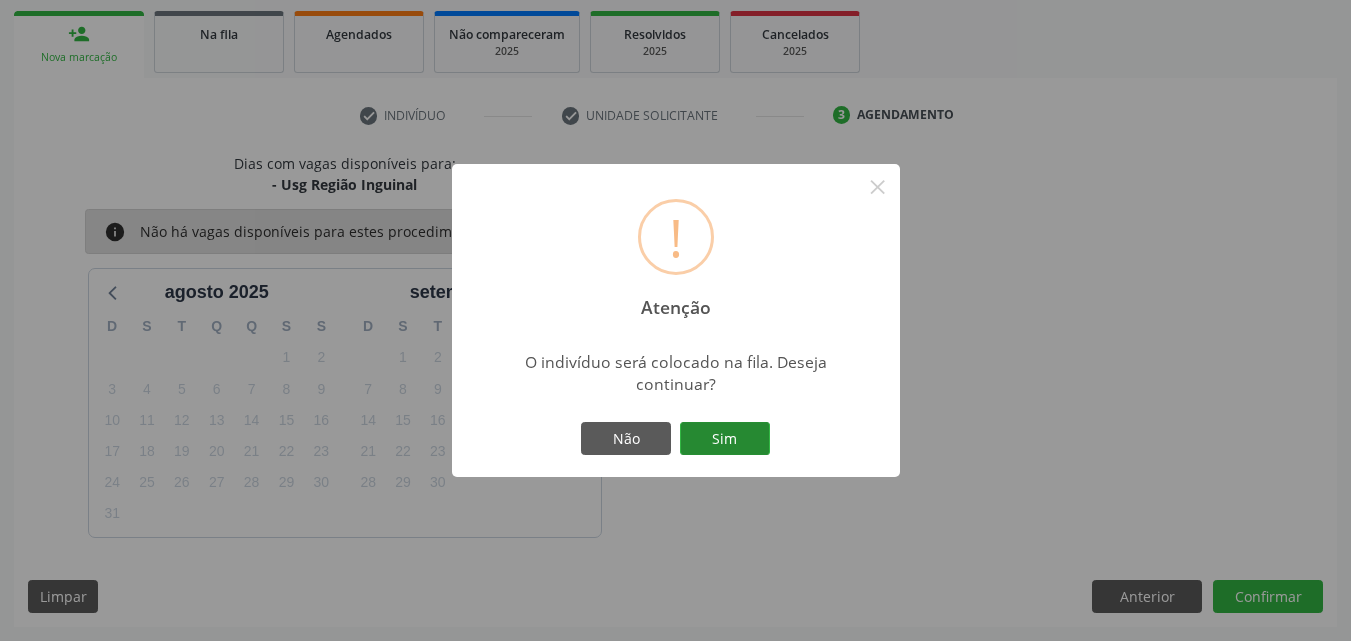 click on "Sim" at bounding box center (725, 439) 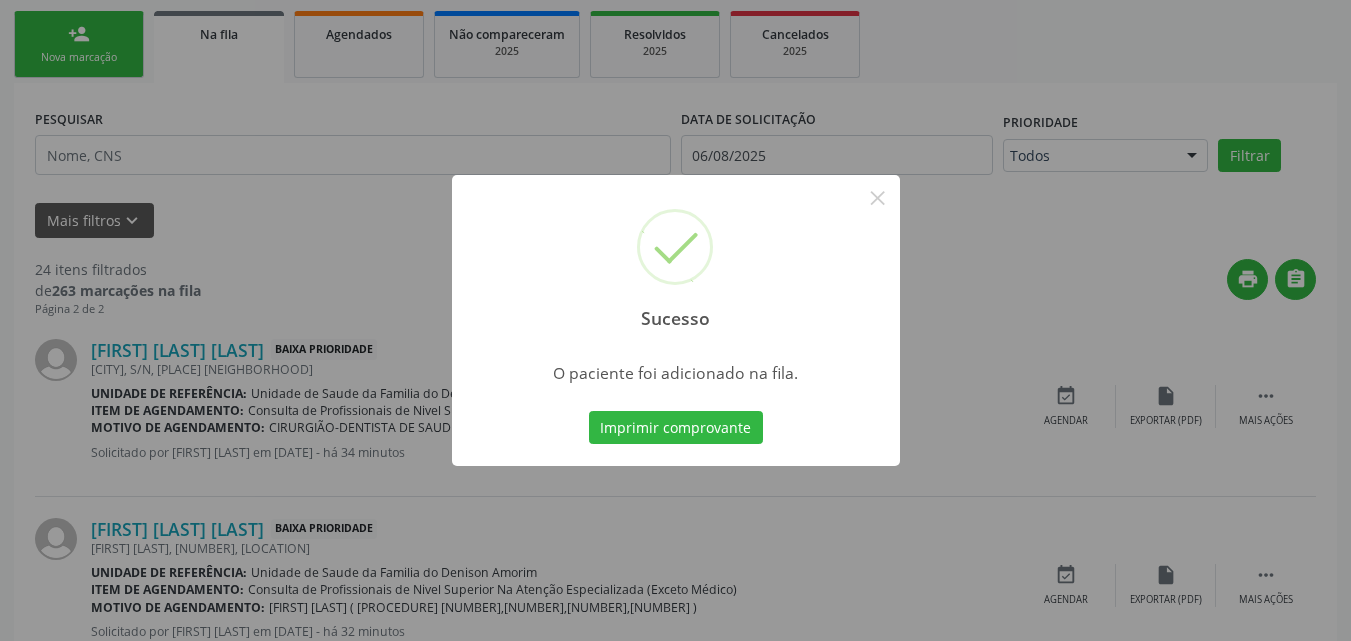 scroll, scrollTop: 54, scrollLeft: 0, axis: vertical 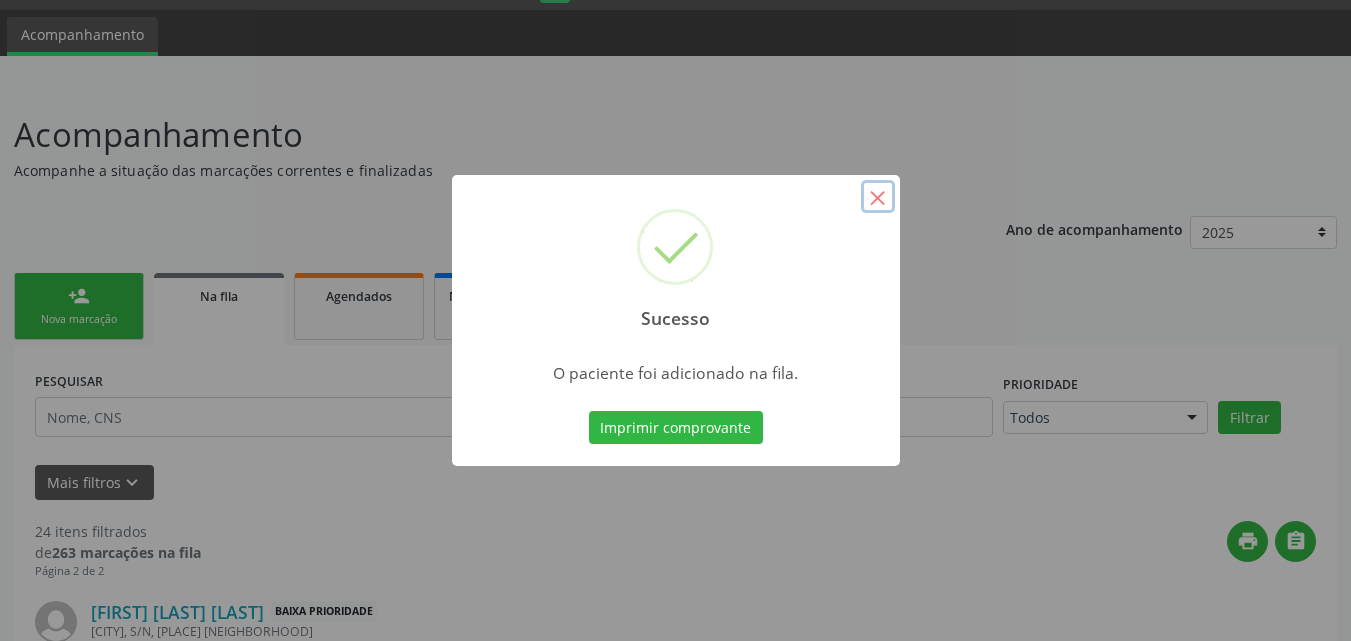 click on "×" at bounding box center [878, 197] 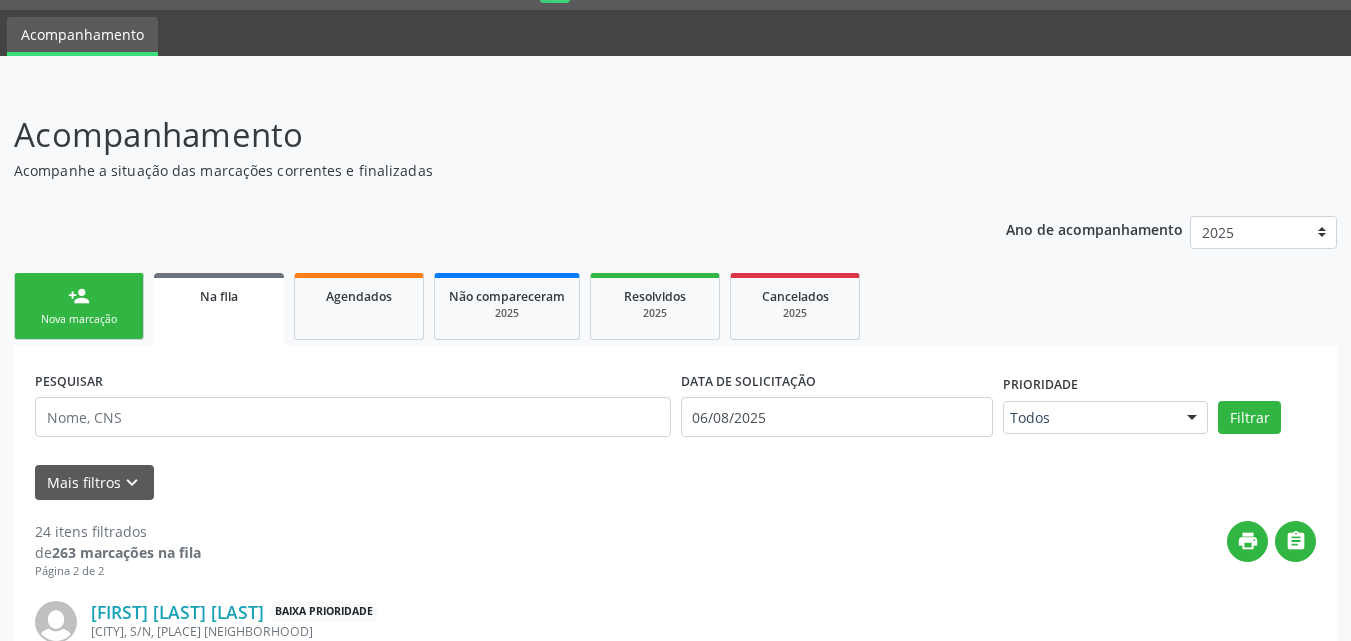 scroll, scrollTop: 1697, scrollLeft: 0, axis: vertical 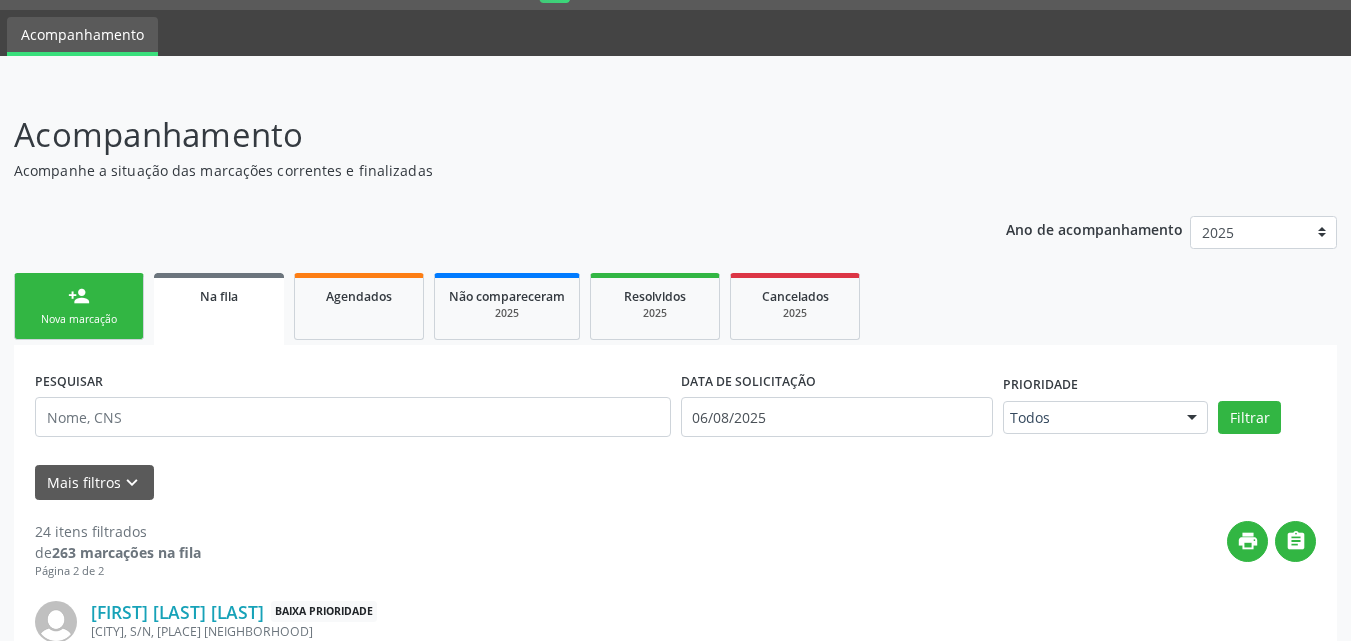 click on "person_add" at bounding box center (79, 296) 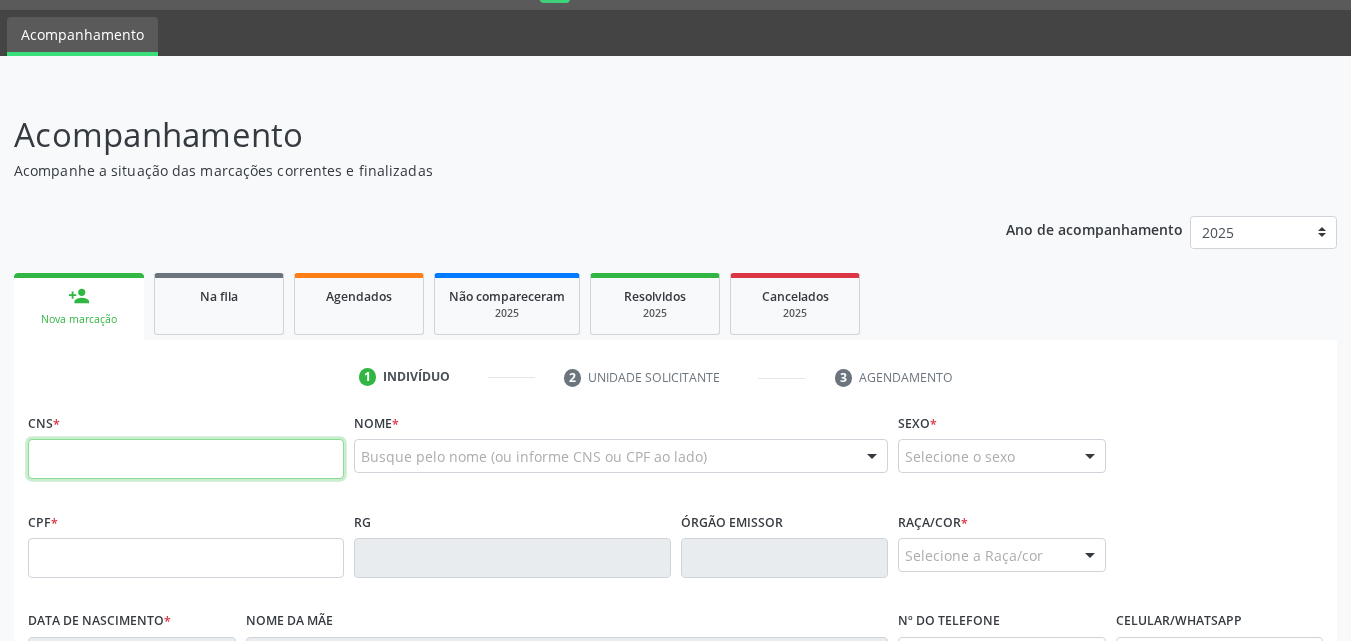 click at bounding box center [186, 459] 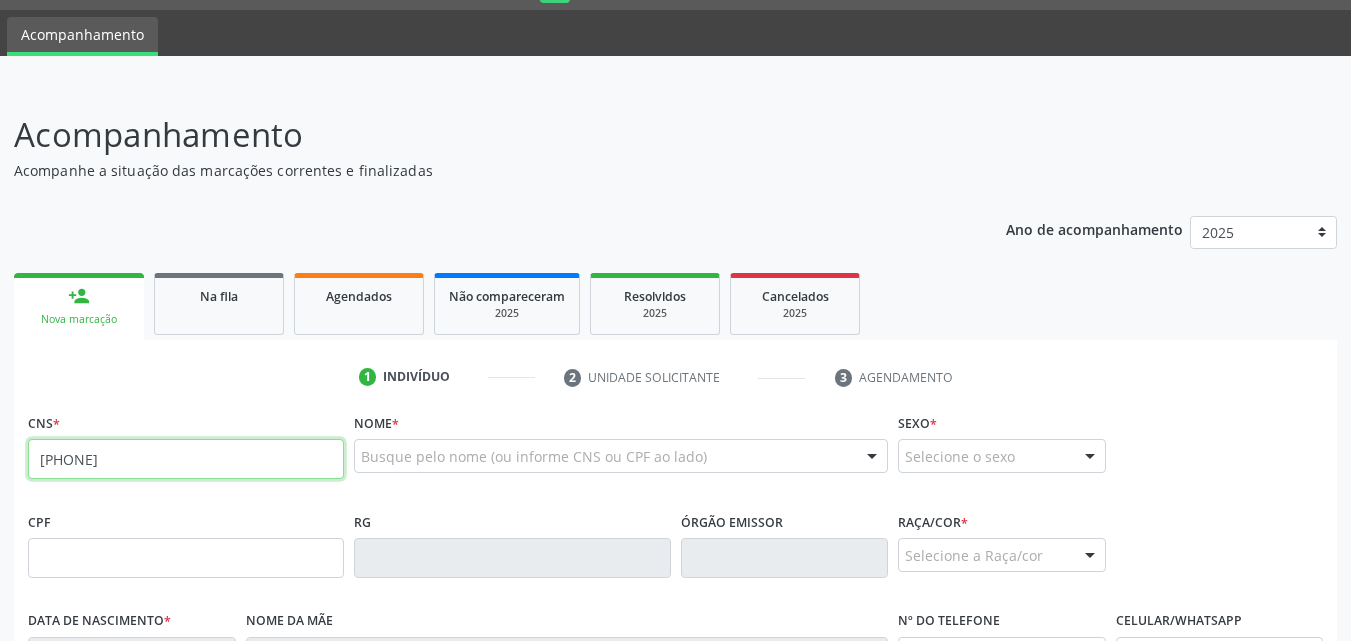 type on "[PHONE]" 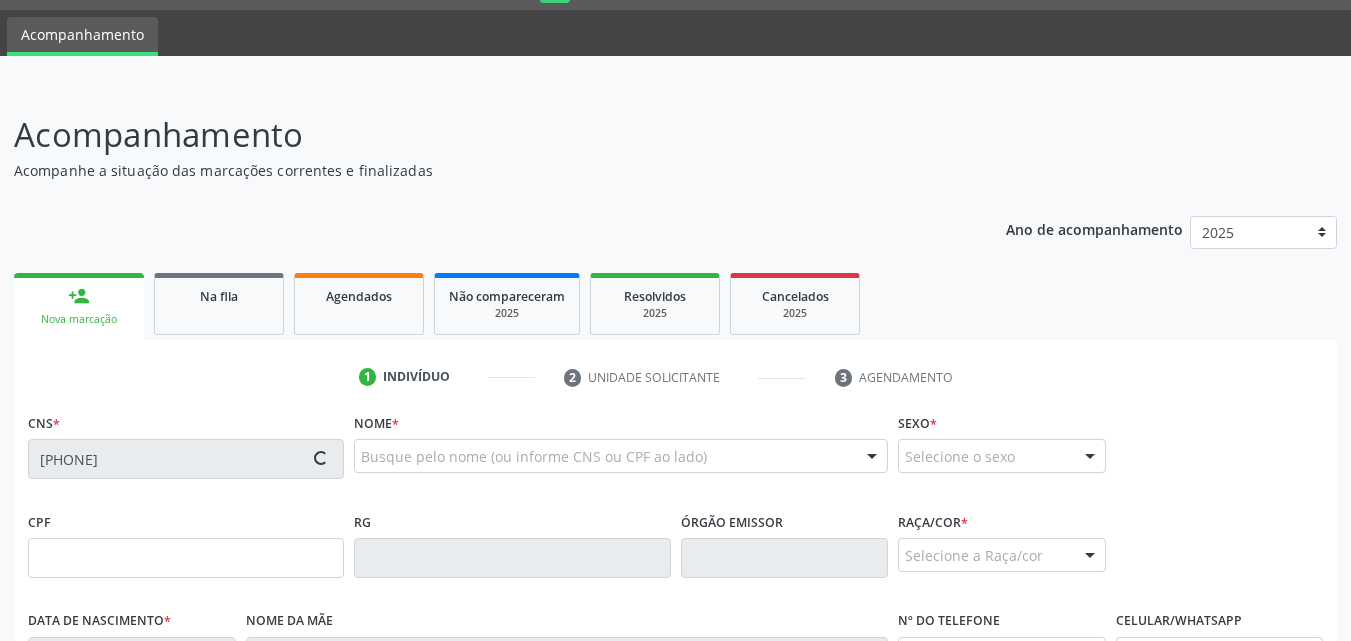 type on "[CPF]" 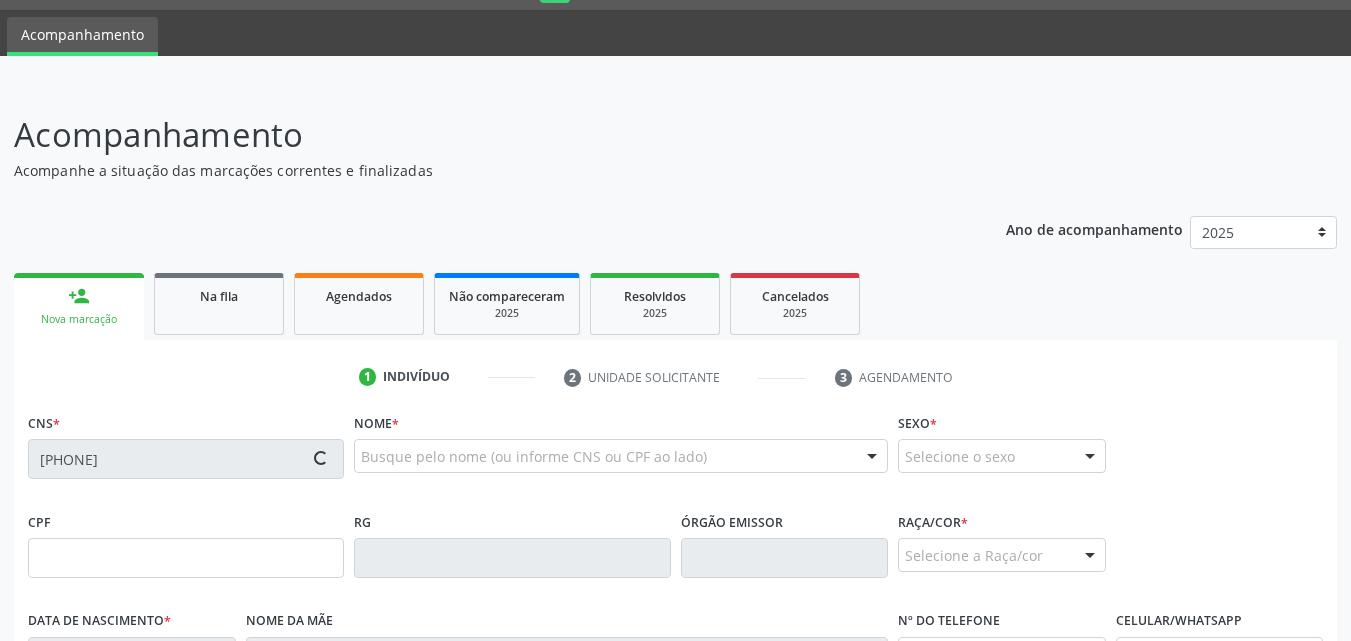 type on "[DATE]" 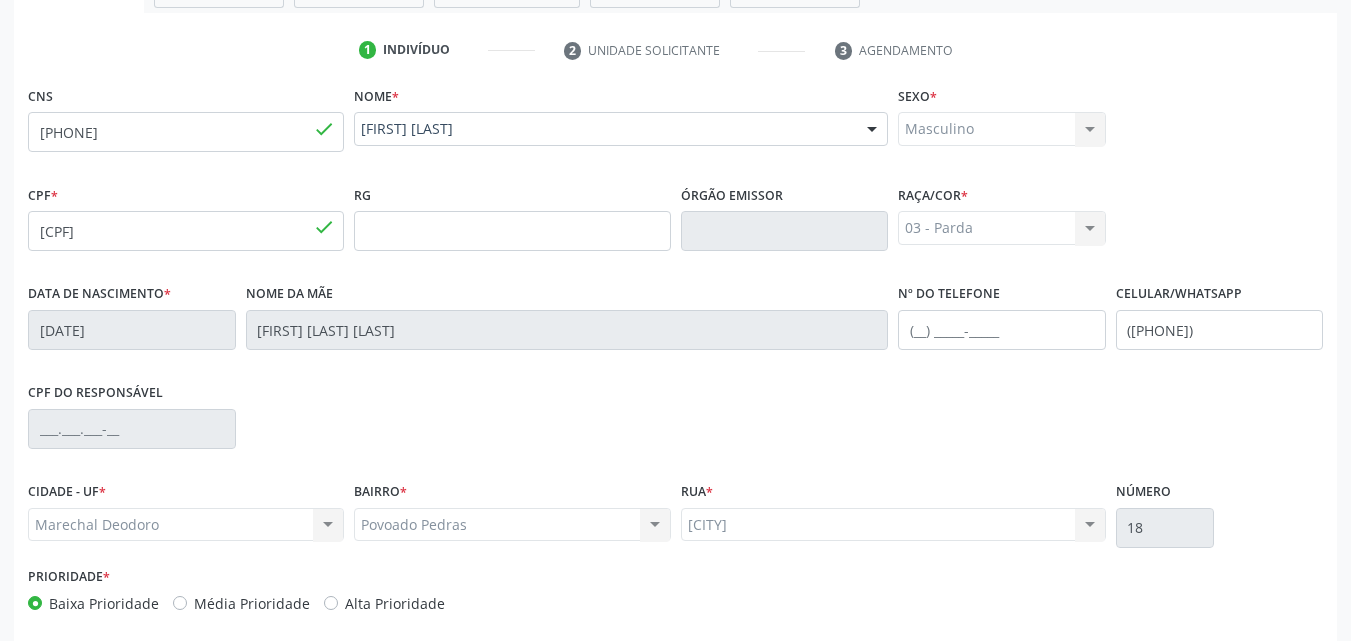 scroll, scrollTop: 471, scrollLeft: 0, axis: vertical 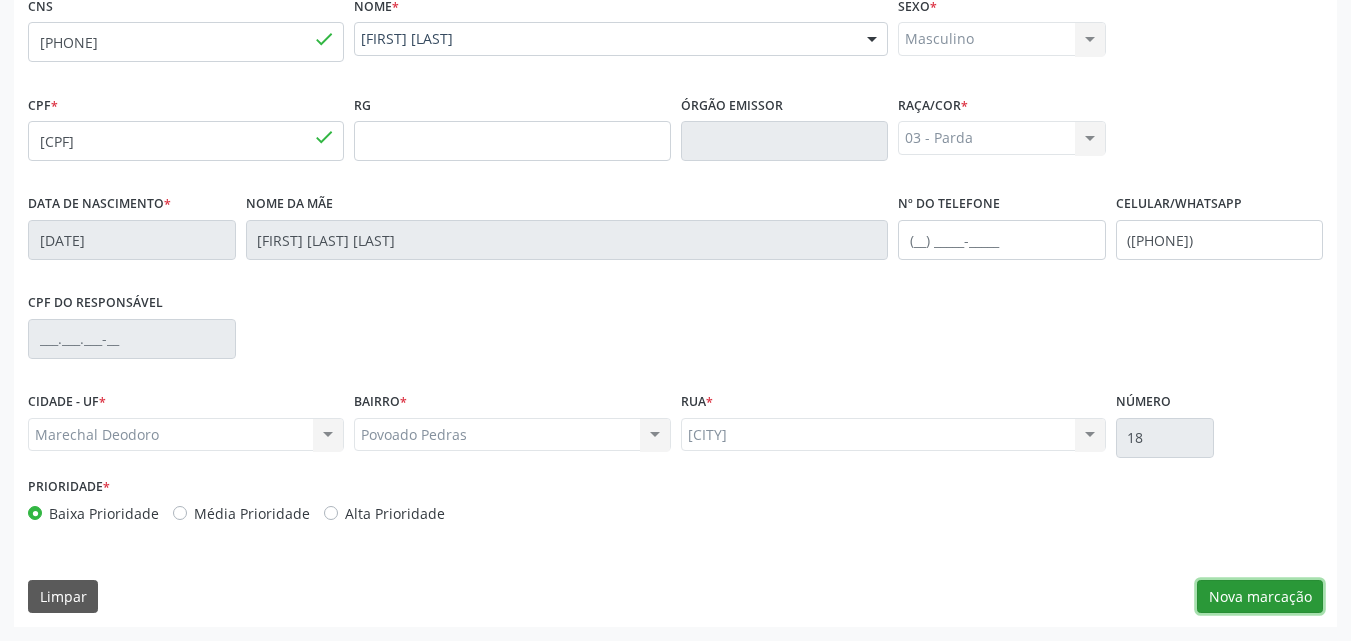 click on "Nova marcação" at bounding box center [1260, 597] 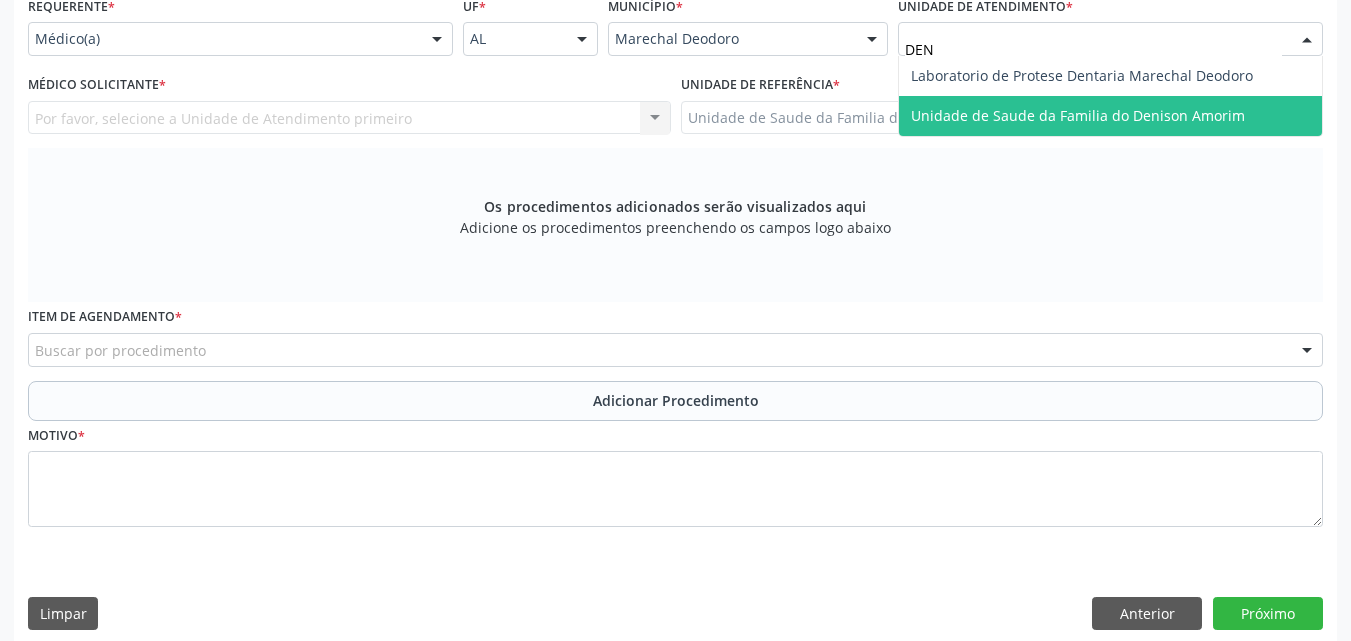 type on "[FIRST]" 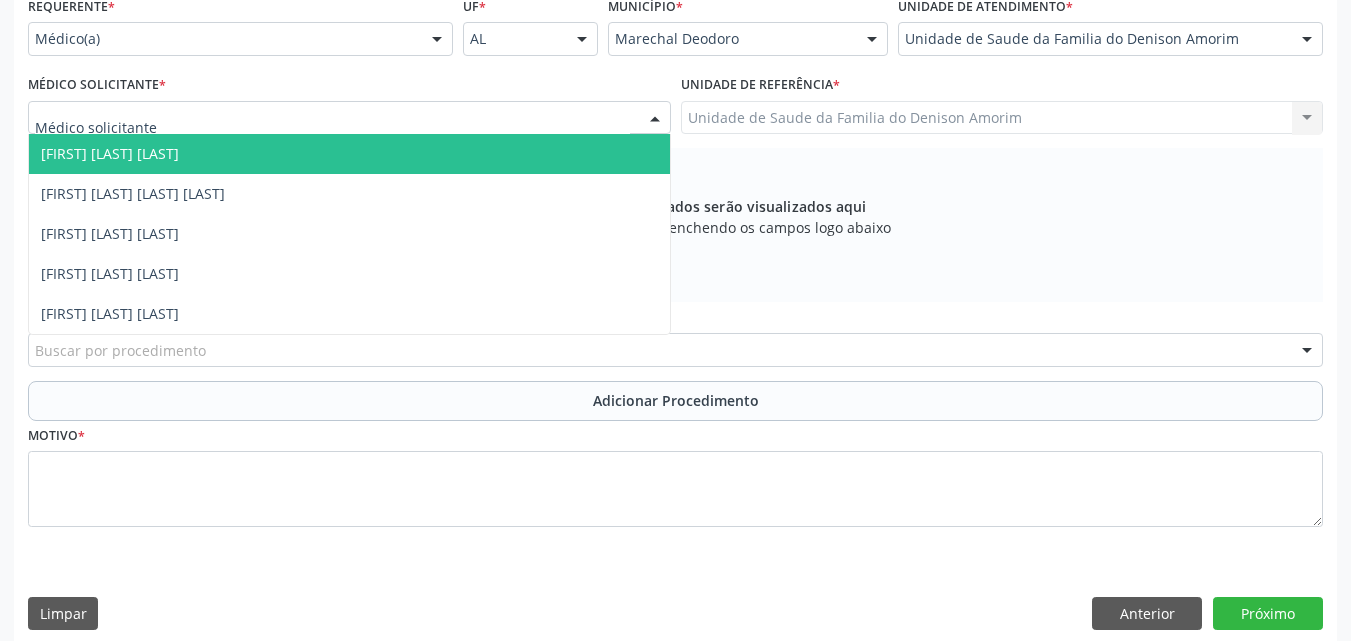 click at bounding box center (349, 118) 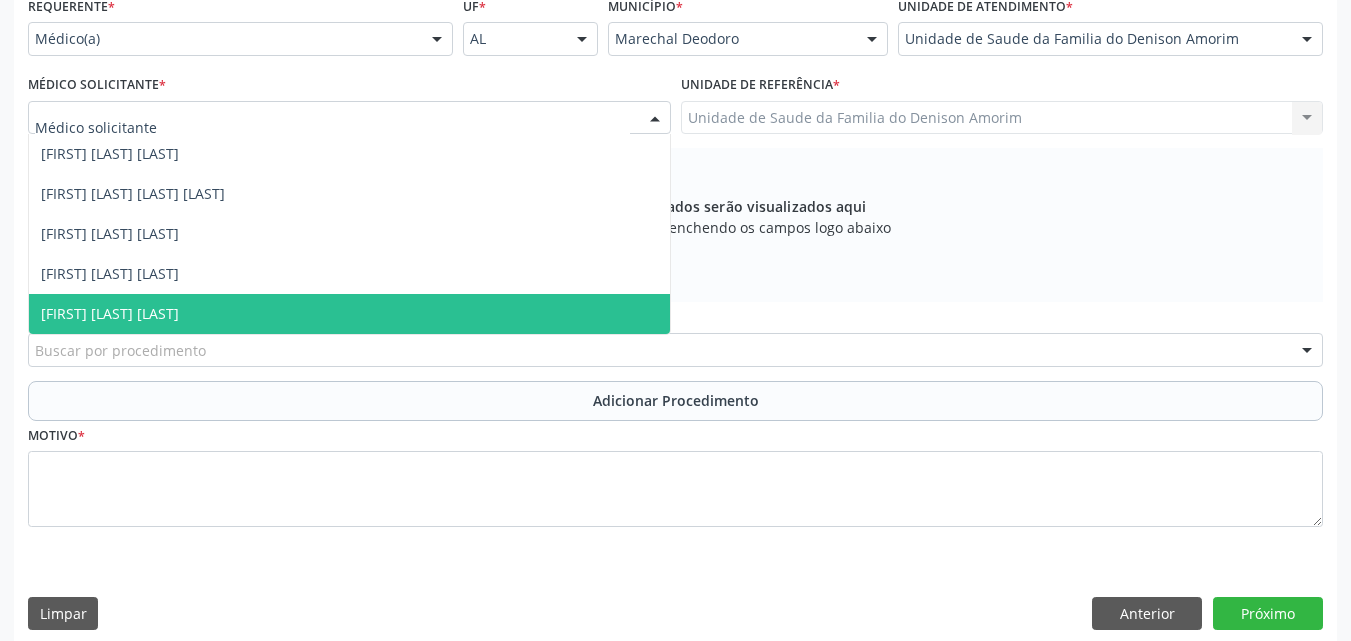 click on "[FIRST] [LAST] [LAST]" at bounding box center [110, 313] 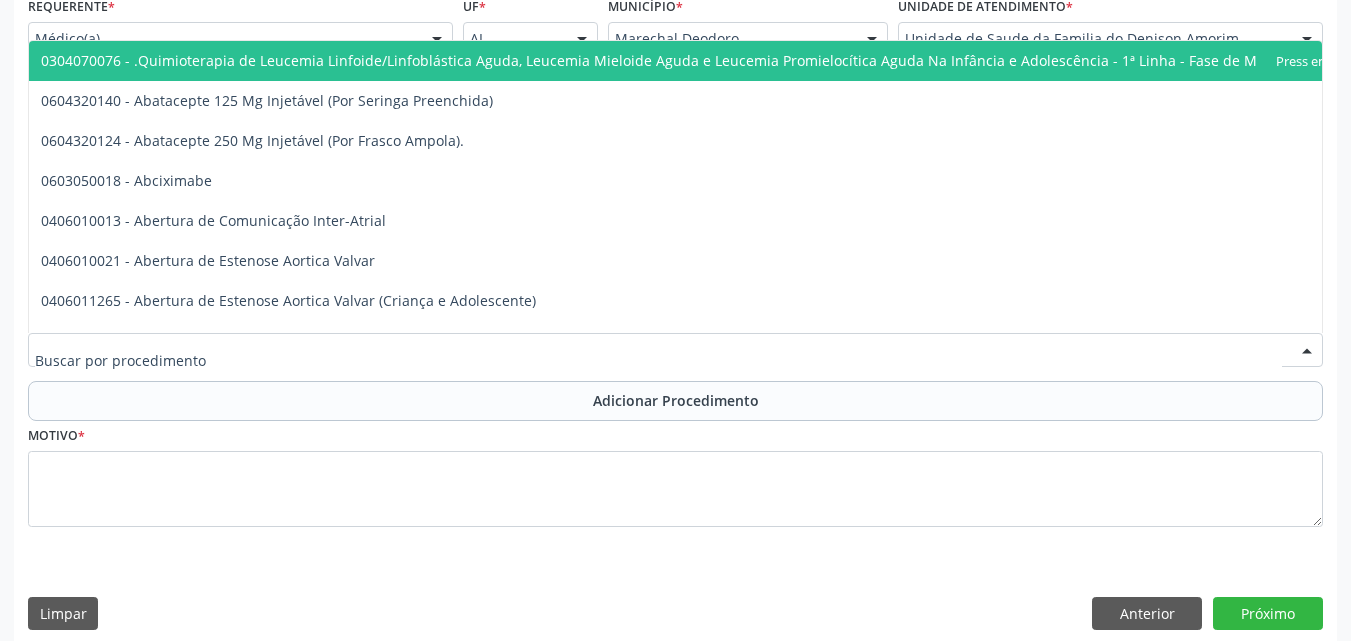 click at bounding box center (675, 350) 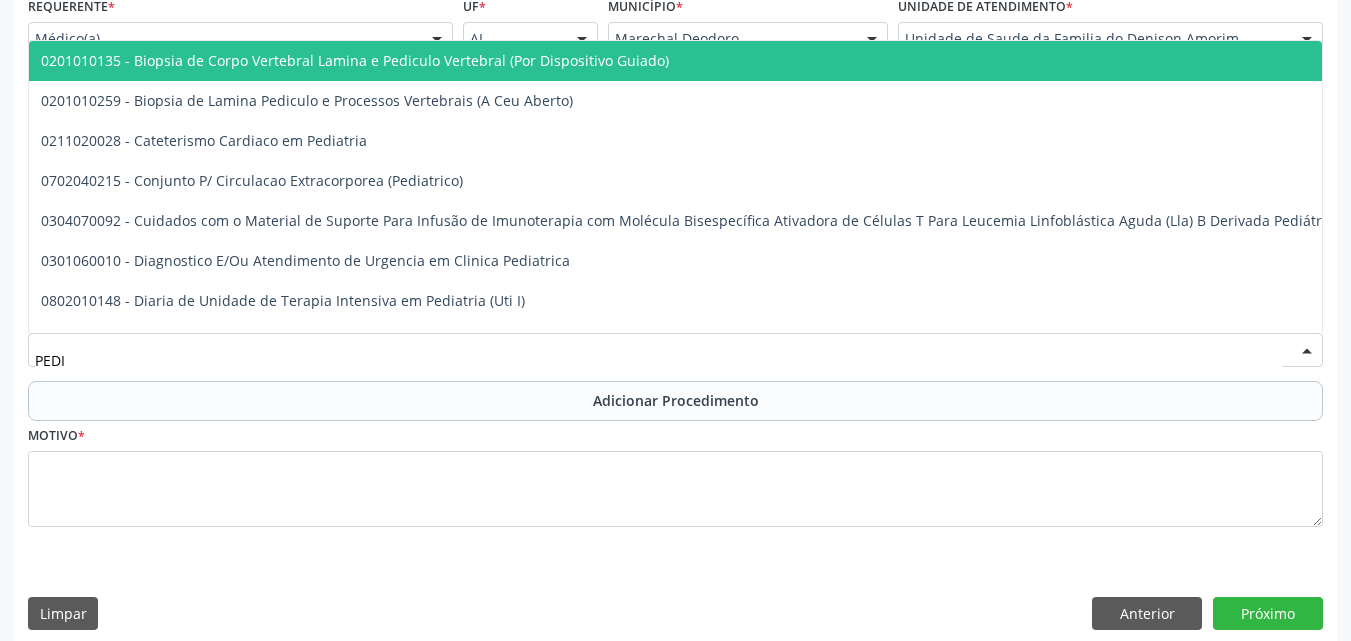 type on "PEDIA" 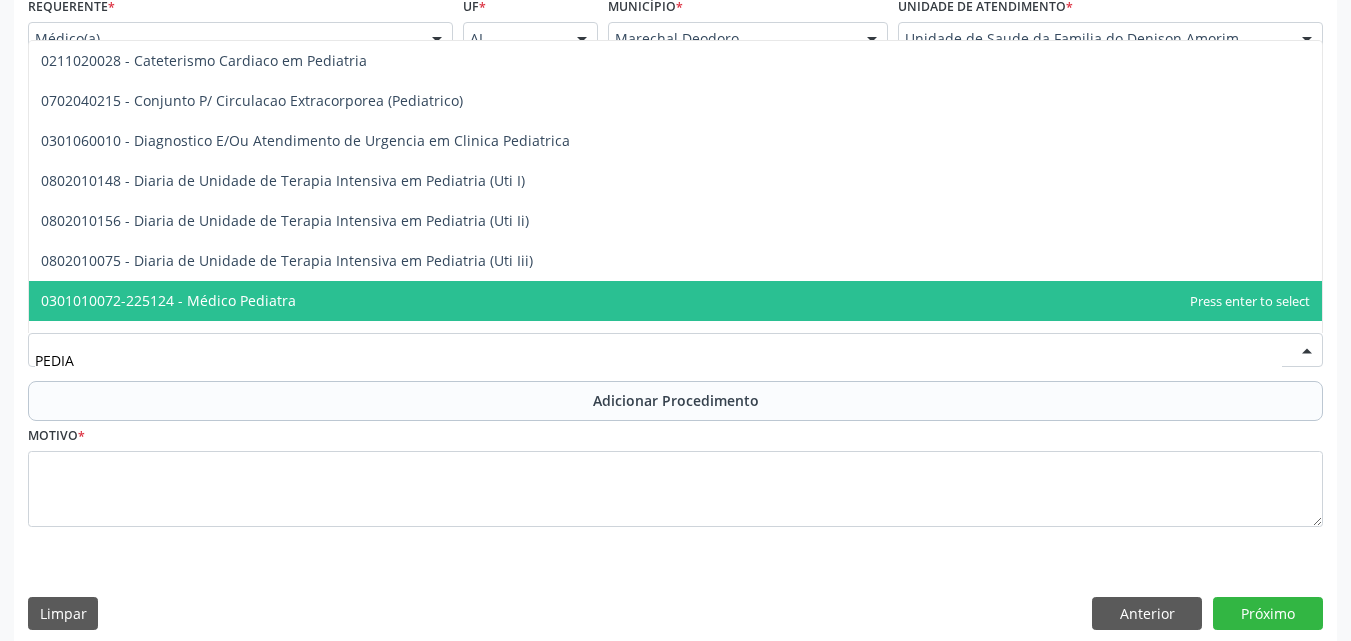 click on "0301010072-225124 - Médico Pediatra" at bounding box center [168, 300] 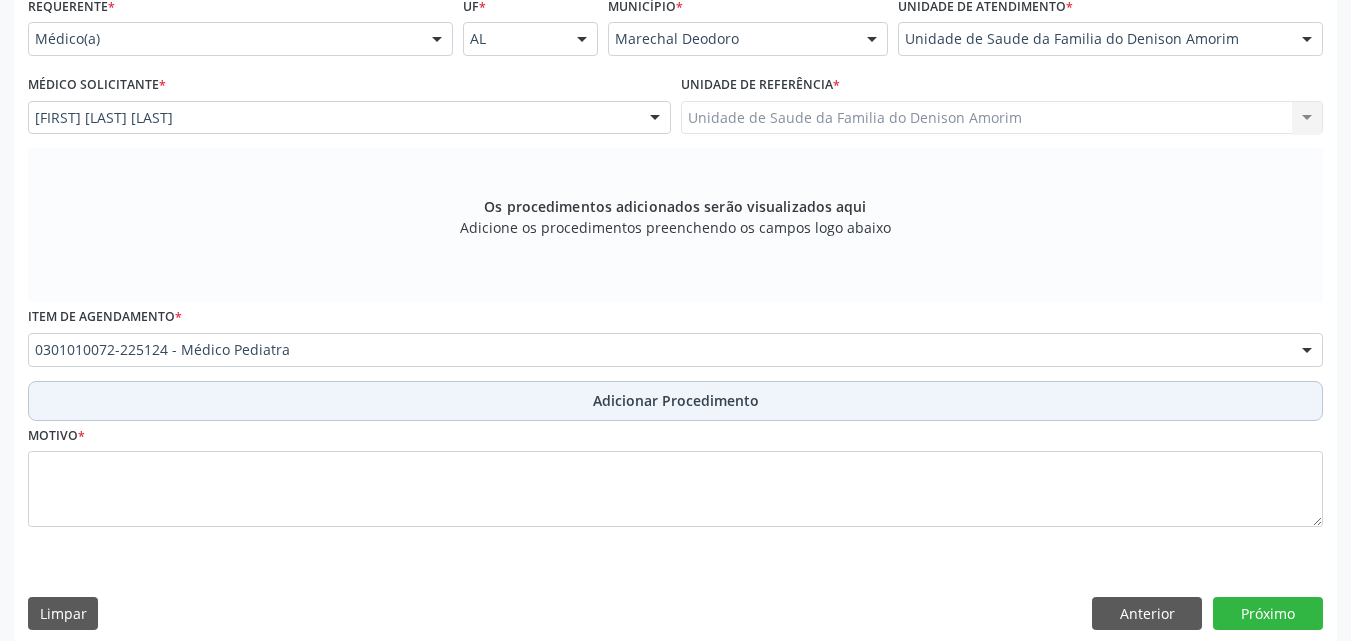 click on "Adicionar Procedimento" at bounding box center (675, 401) 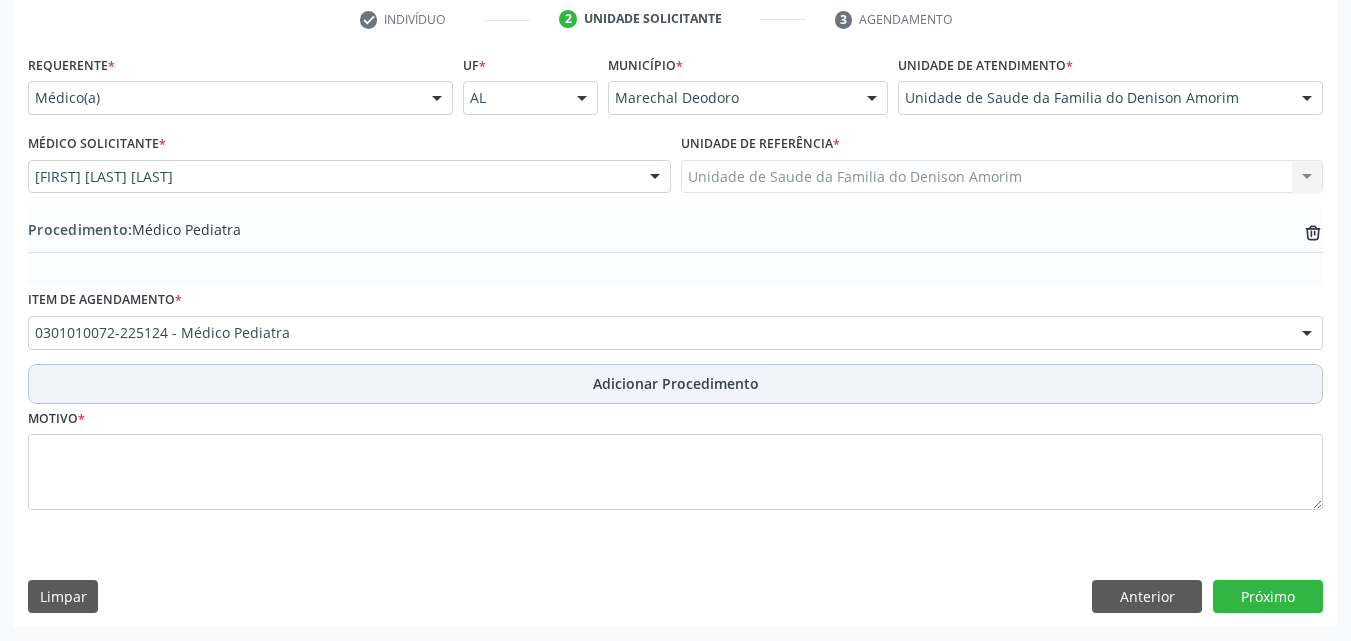 scroll, scrollTop: 412, scrollLeft: 0, axis: vertical 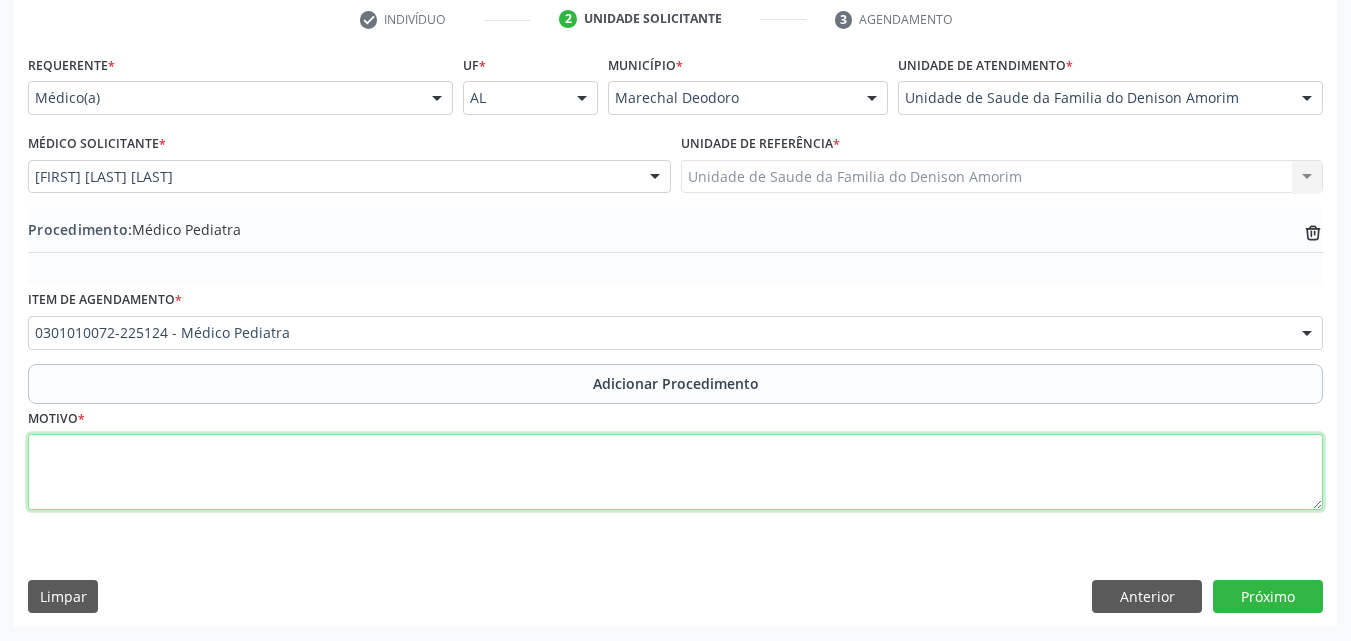 click at bounding box center [675, 472] 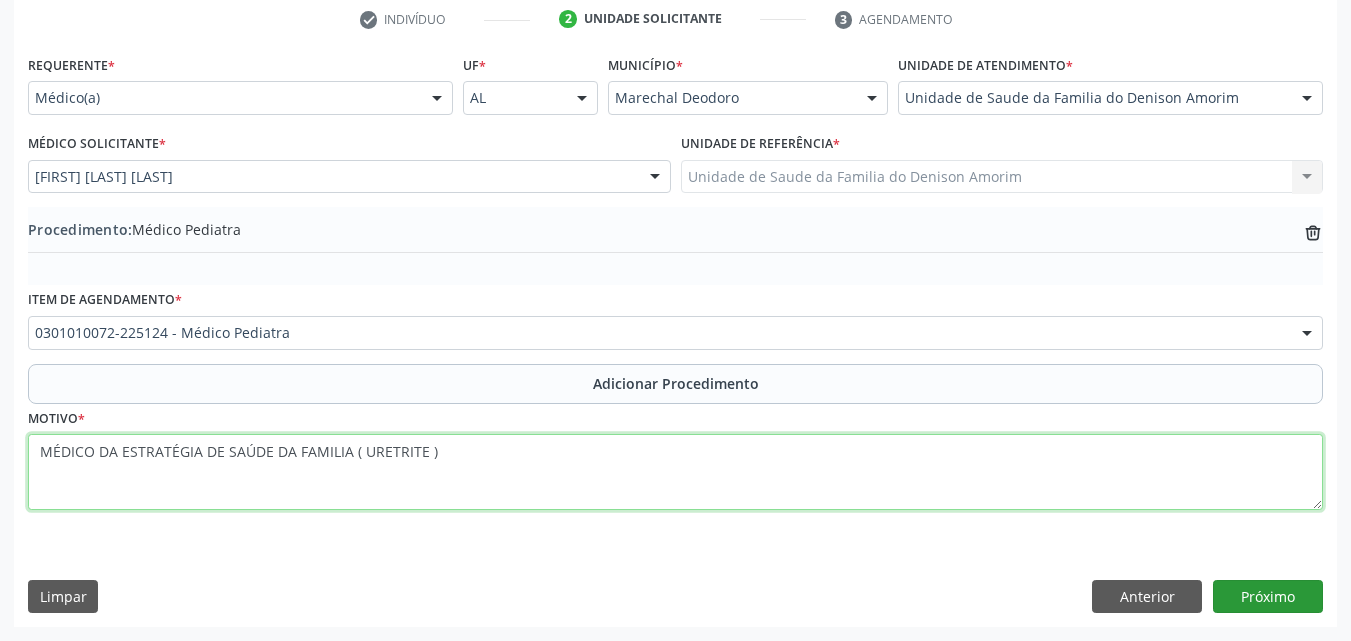type on "MÉDICO DA ESTRATÉGIA DE SAÚDE DA FAMILIA ( URETRITE )" 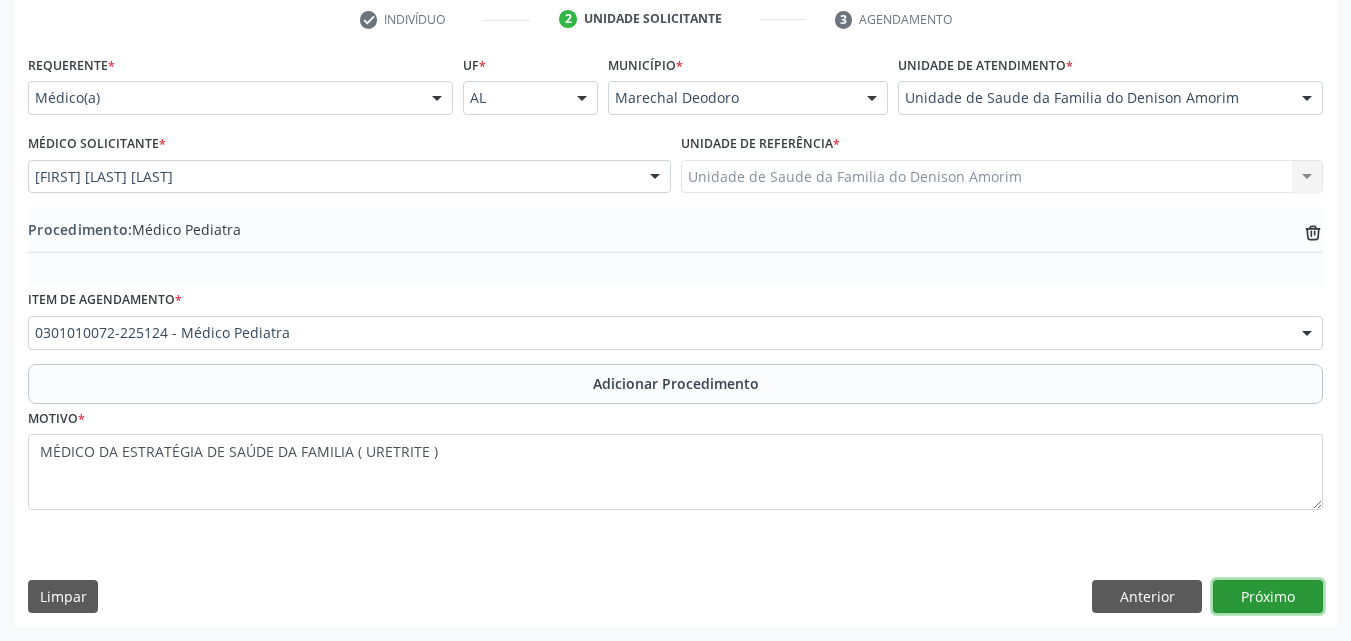 click on "Próximo" at bounding box center [1268, 597] 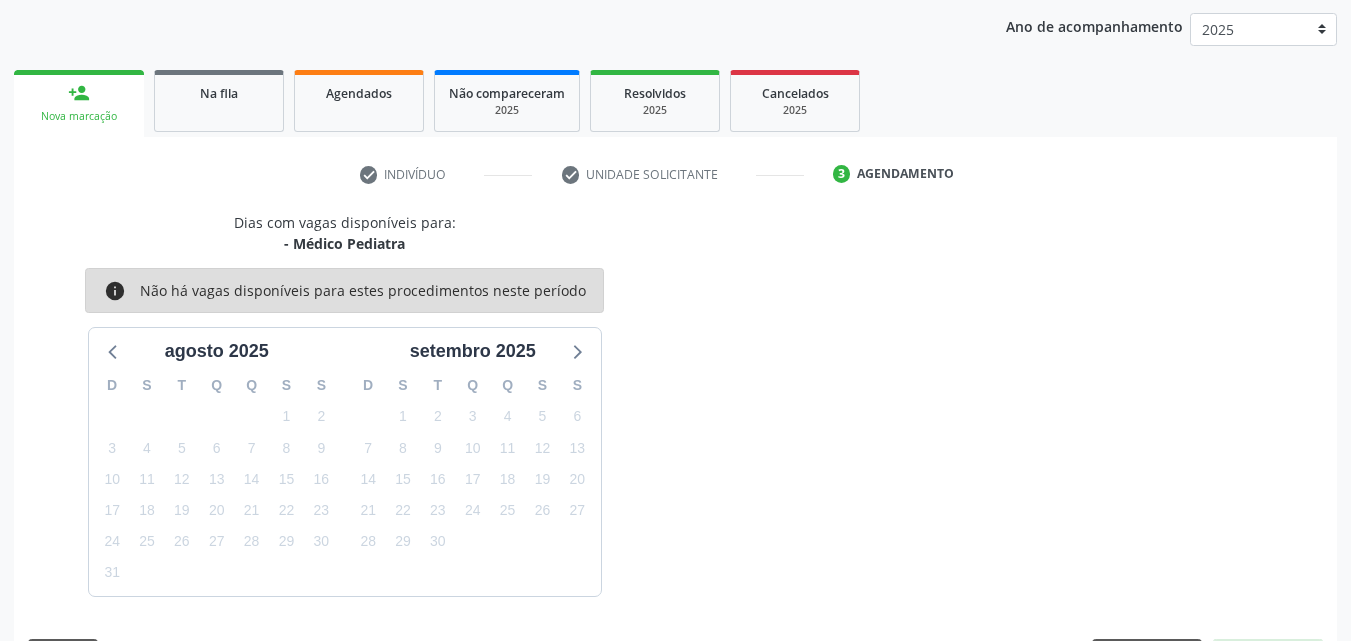 scroll, scrollTop: 316, scrollLeft: 0, axis: vertical 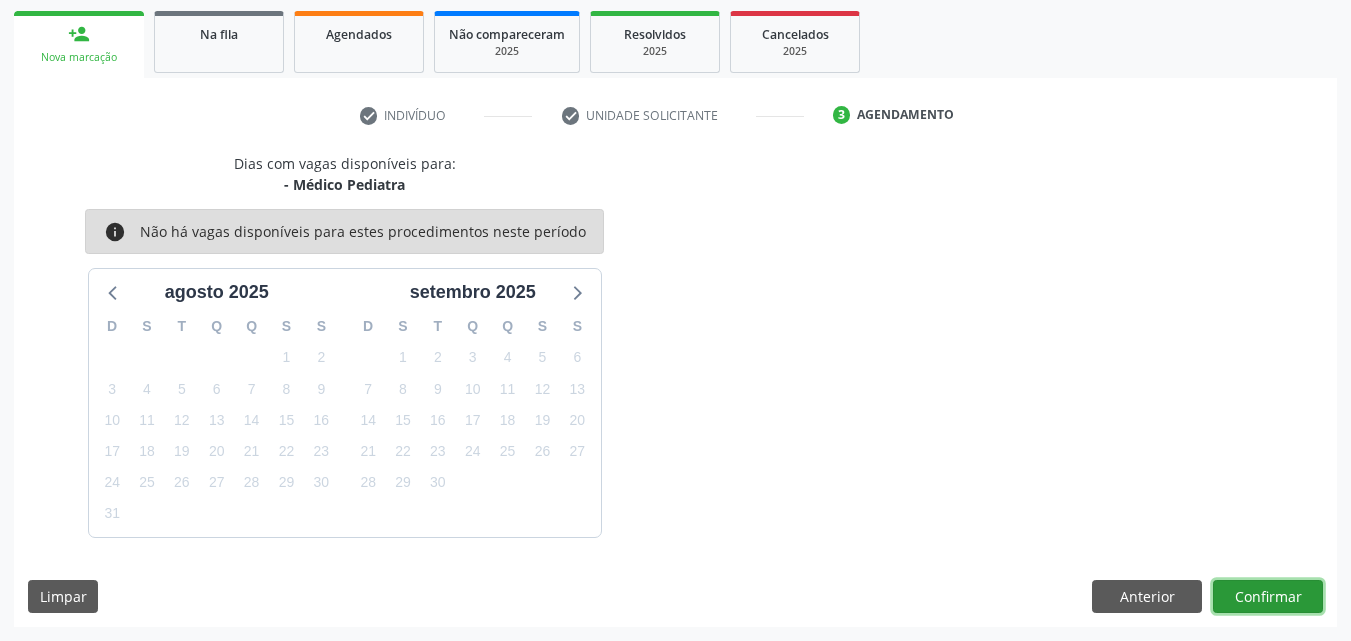 click on "Confirmar" at bounding box center (1268, 597) 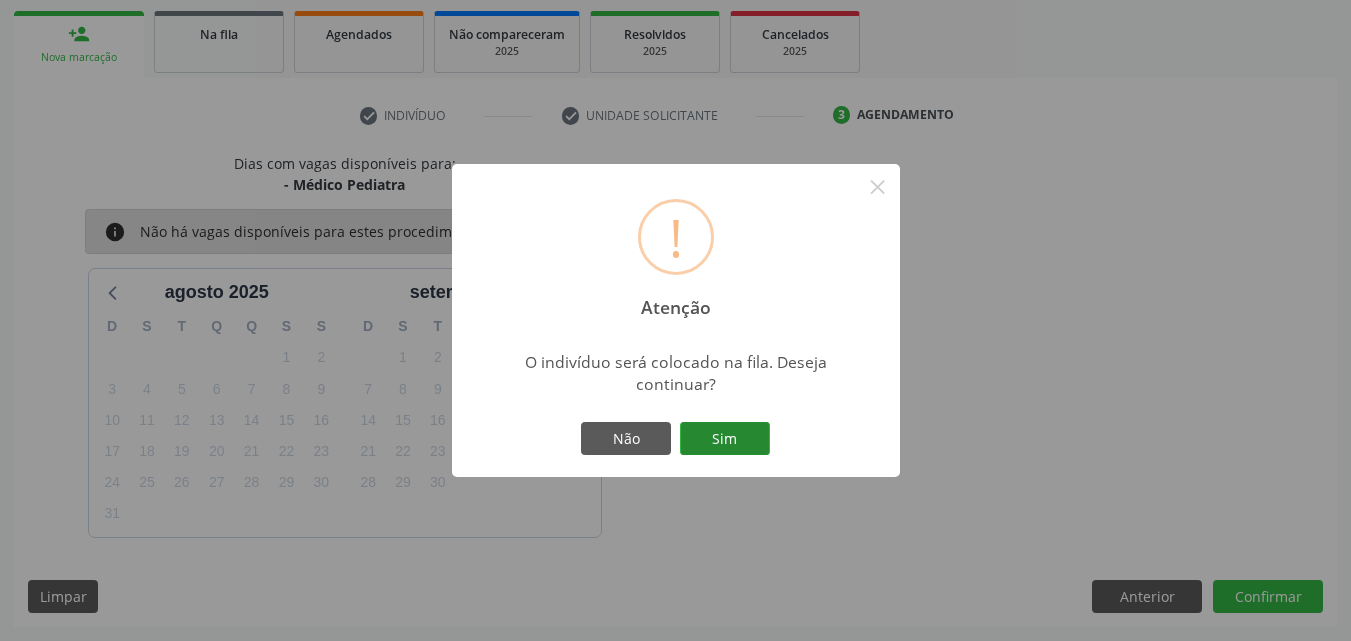 click on "Sim" at bounding box center [725, 439] 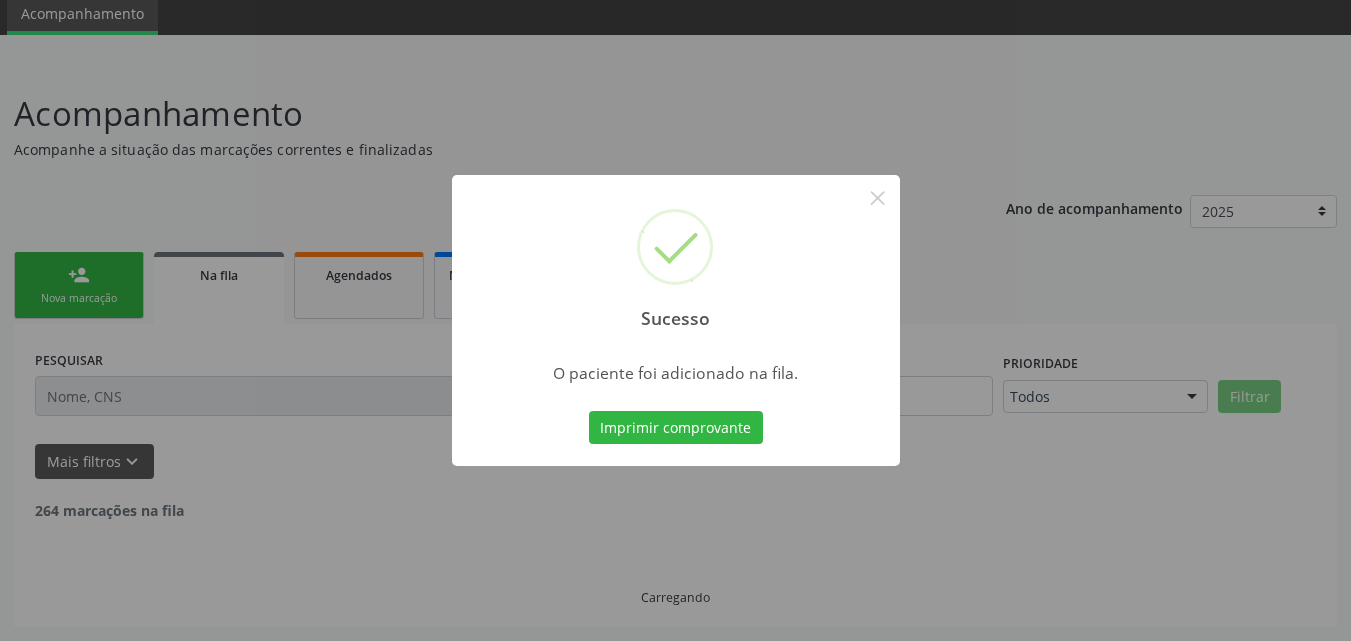 scroll, scrollTop: 54, scrollLeft: 0, axis: vertical 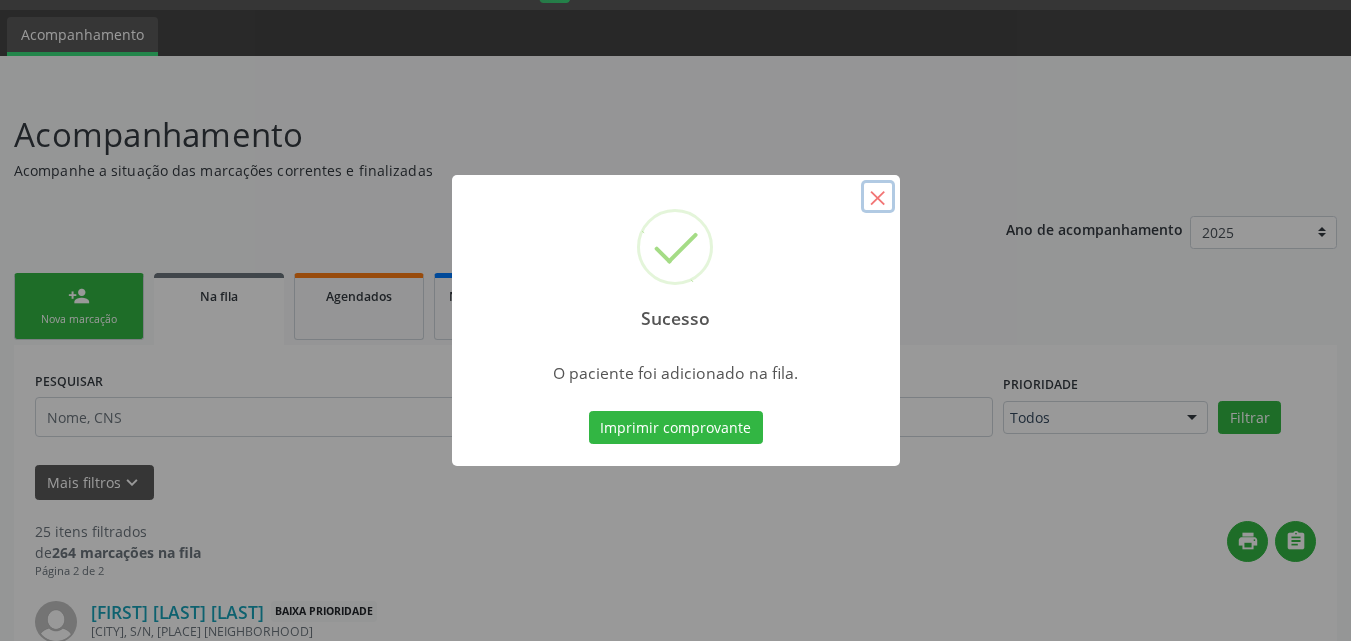 click on "×" at bounding box center [878, 197] 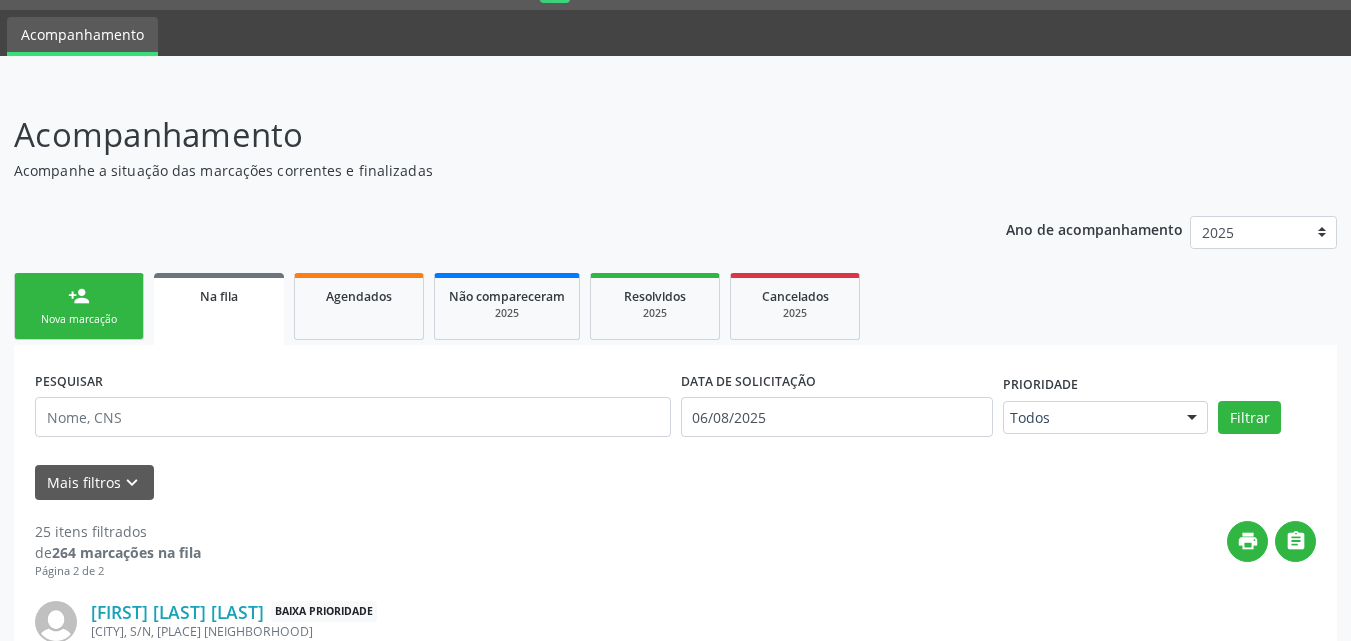 click on "person_add
Nova marcação" at bounding box center [79, 306] 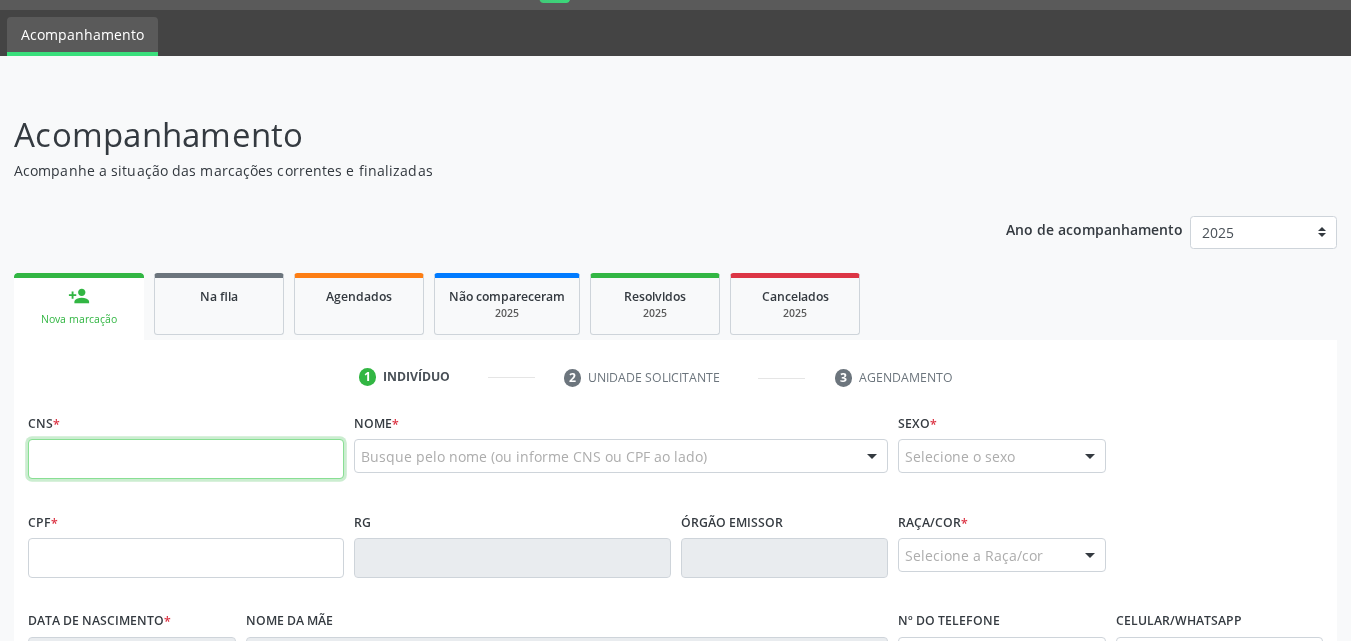 click at bounding box center (186, 459) 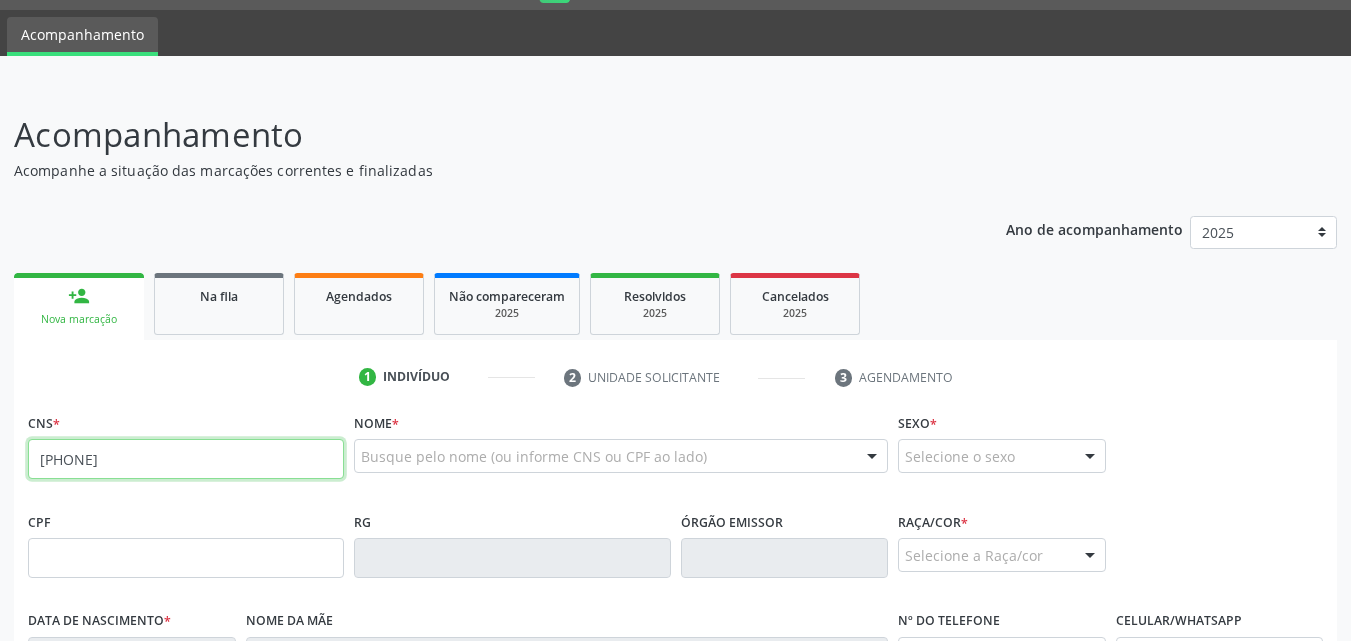 type on "[PHONE]" 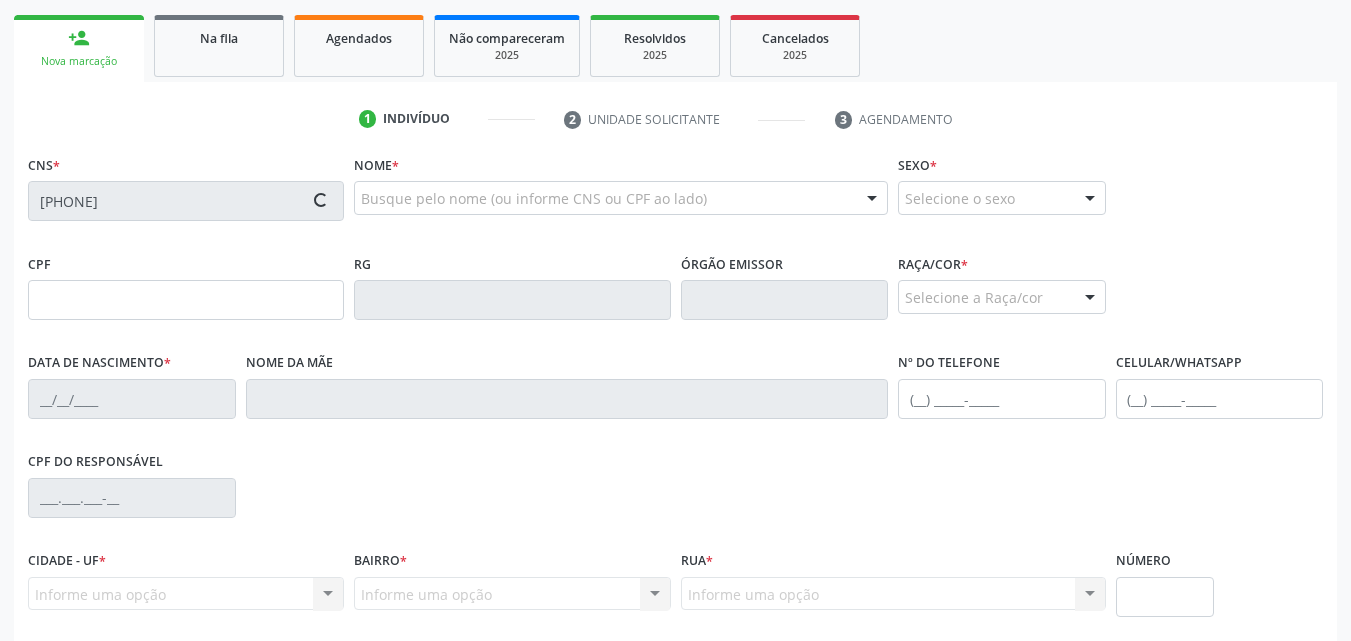 scroll, scrollTop: 317, scrollLeft: 0, axis: vertical 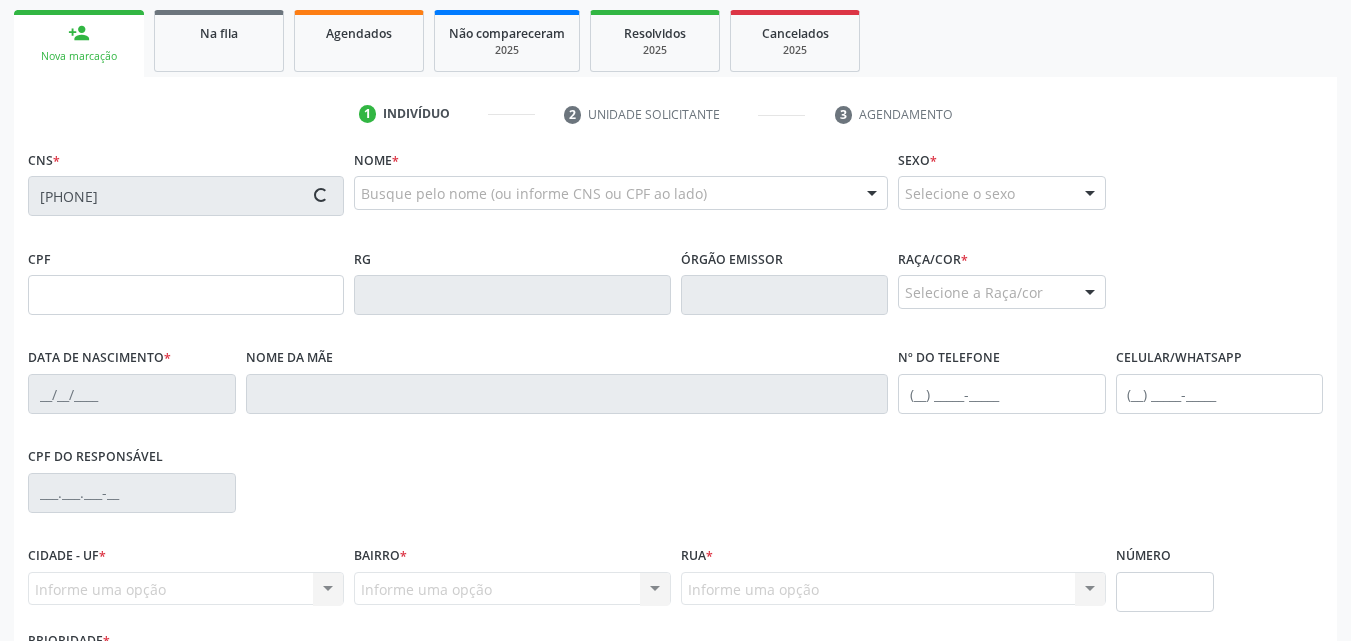 type on "[CPF]" 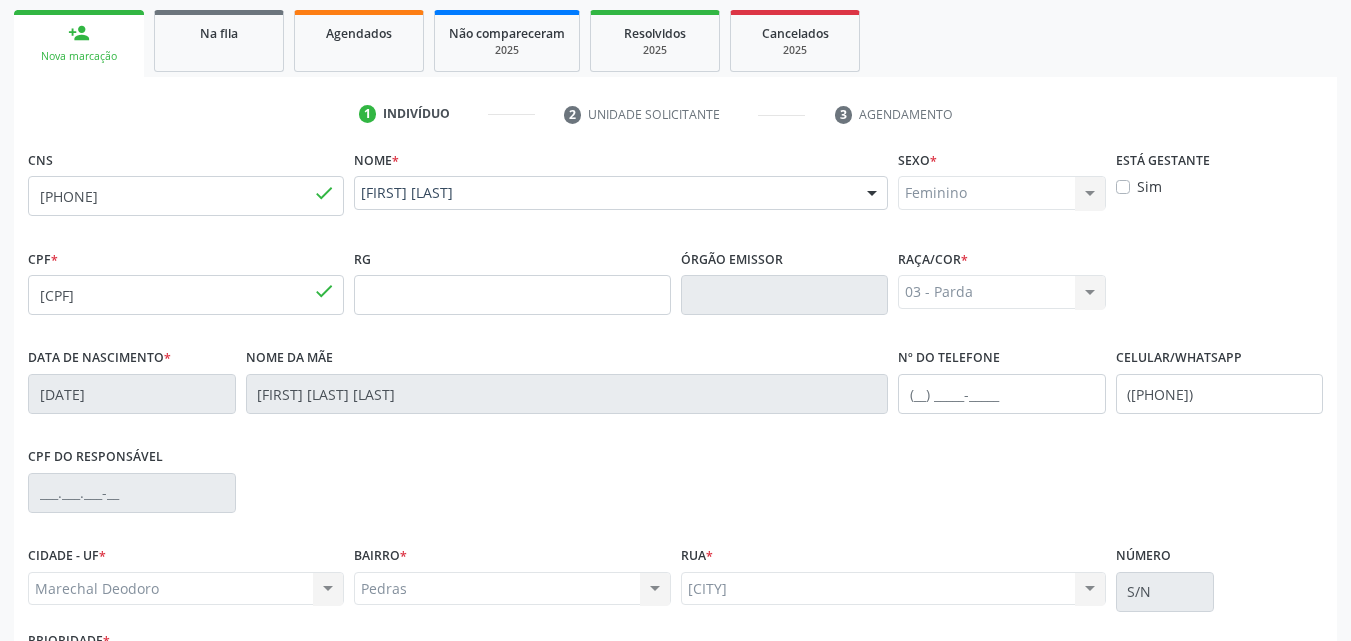 scroll, scrollTop: 471, scrollLeft: 0, axis: vertical 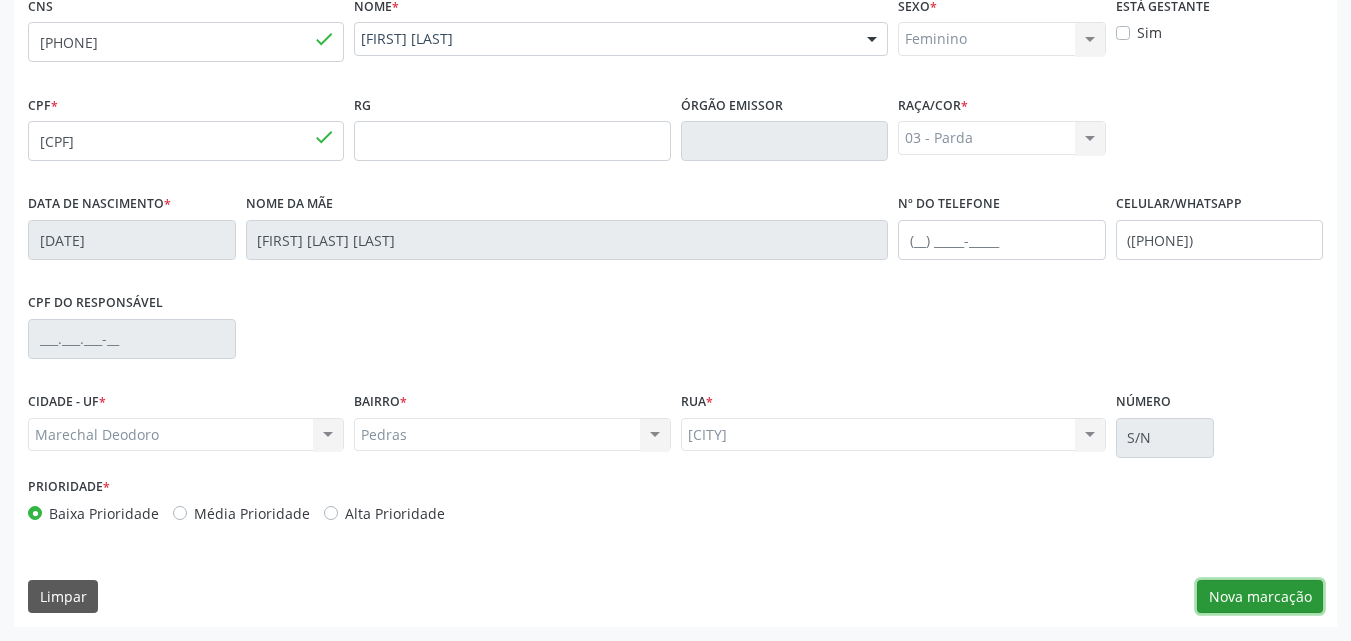 click on "Nova marcação" at bounding box center [1260, 597] 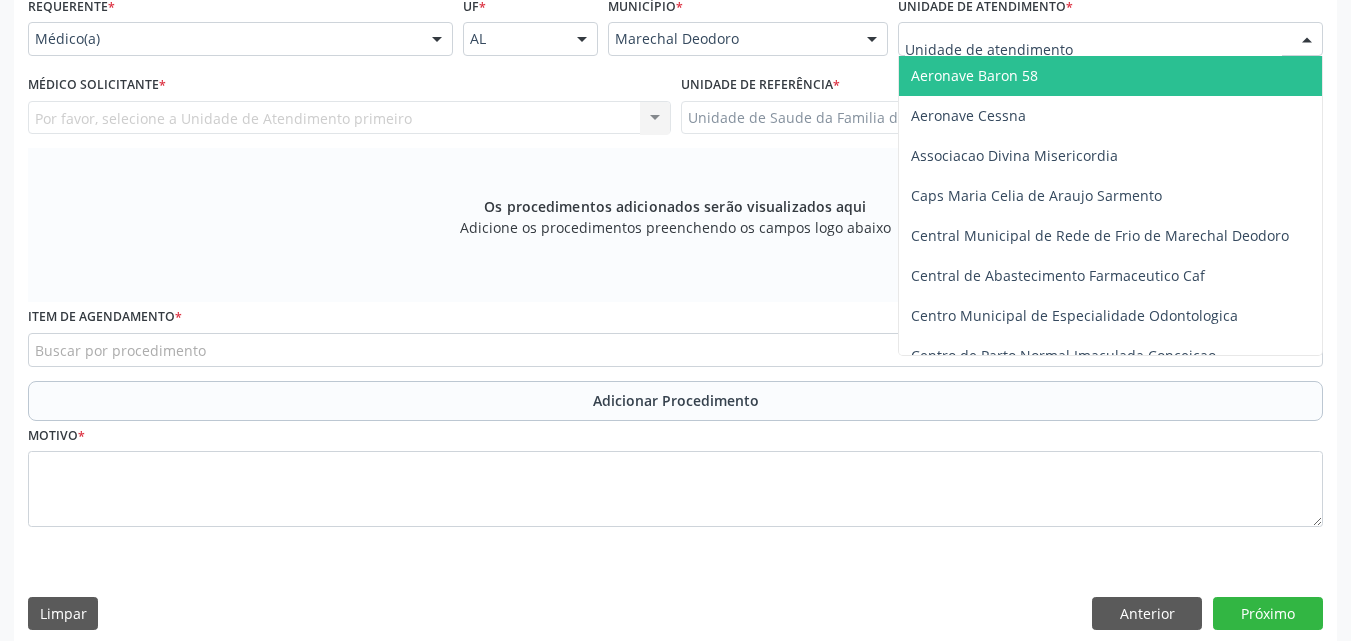 click at bounding box center (1110, 39) 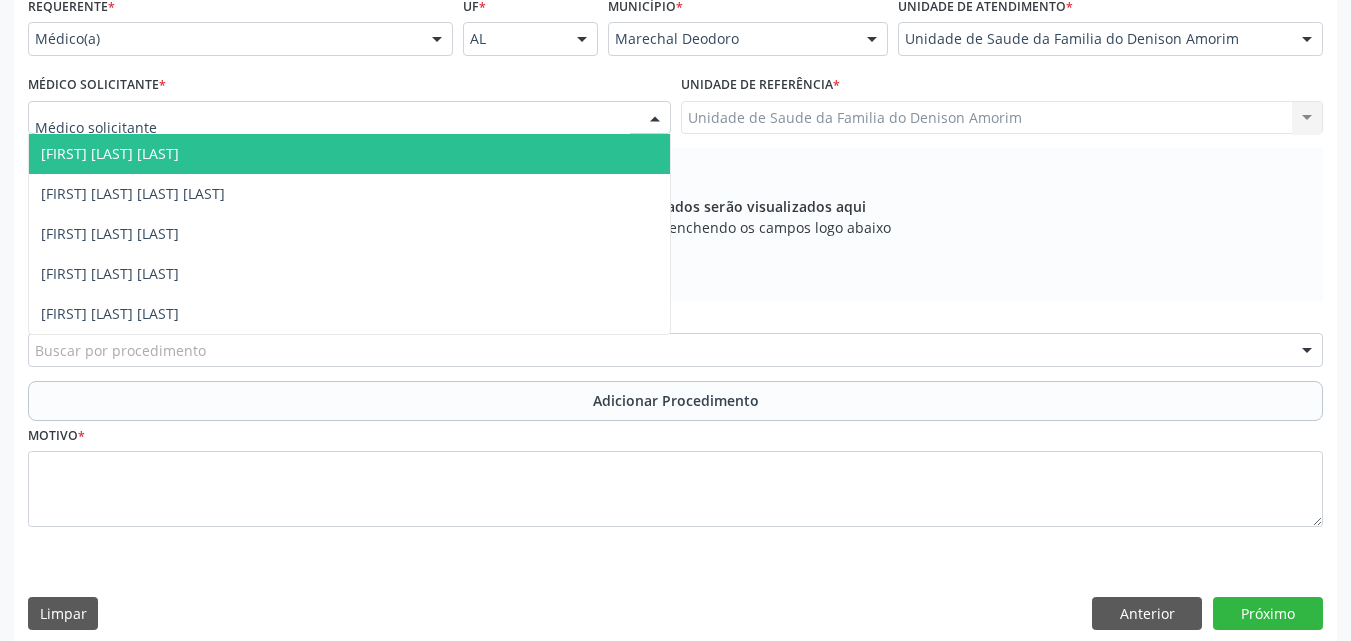 click at bounding box center (349, 118) 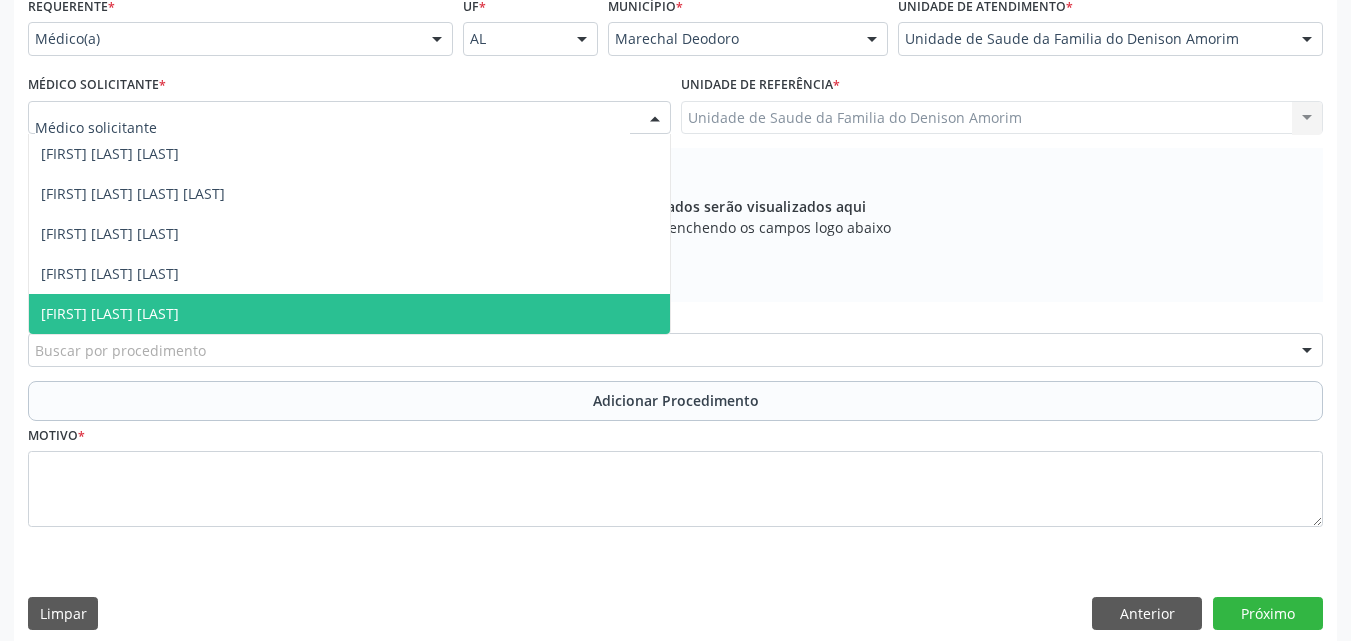 click on "[FIRST] [LAST] [LAST]" at bounding box center (349, 314) 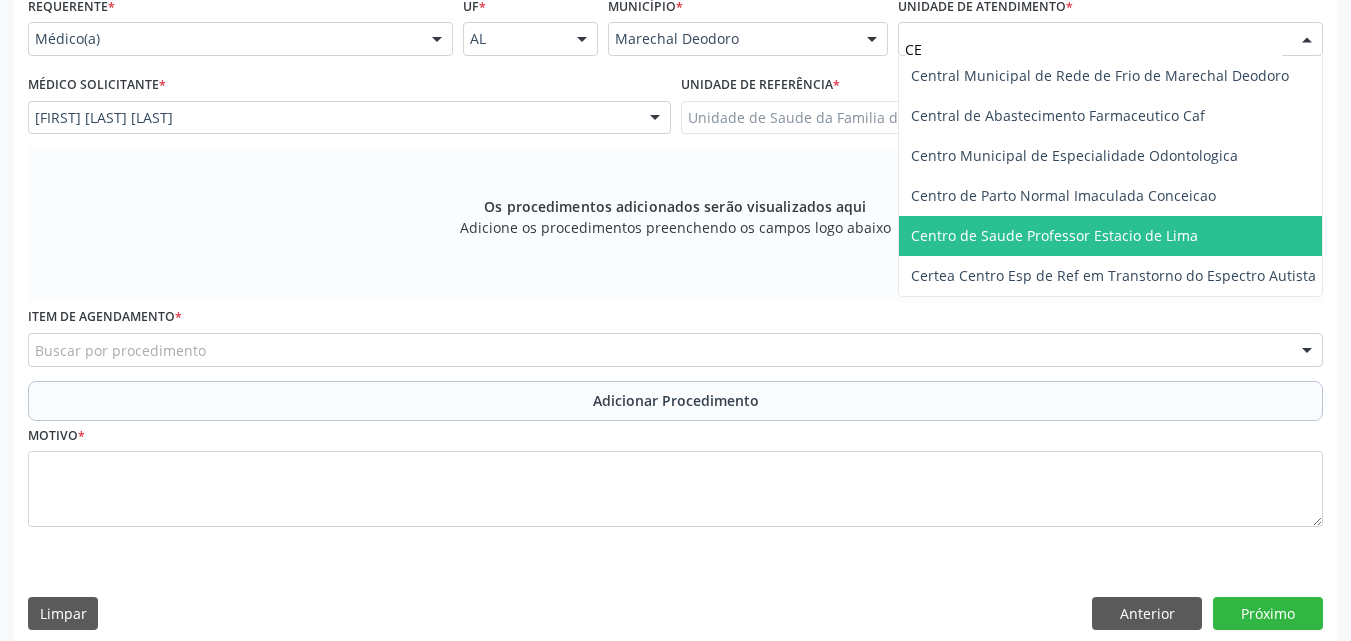 type on "C" 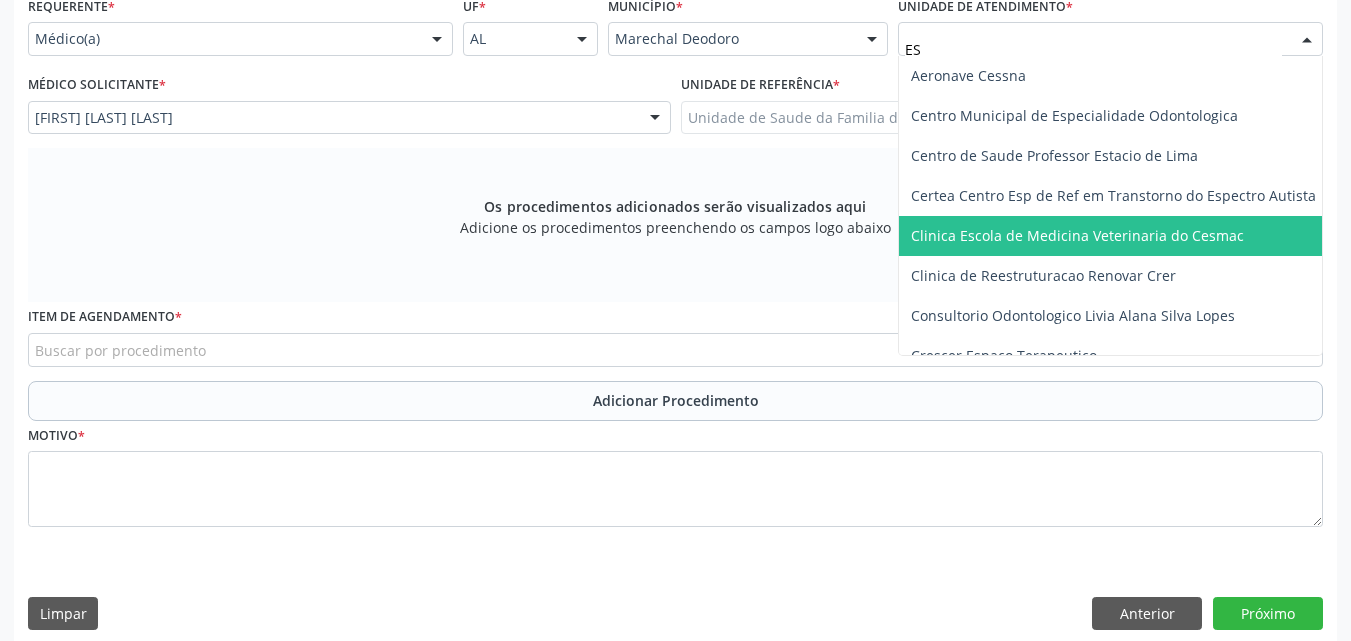 type on "EST" 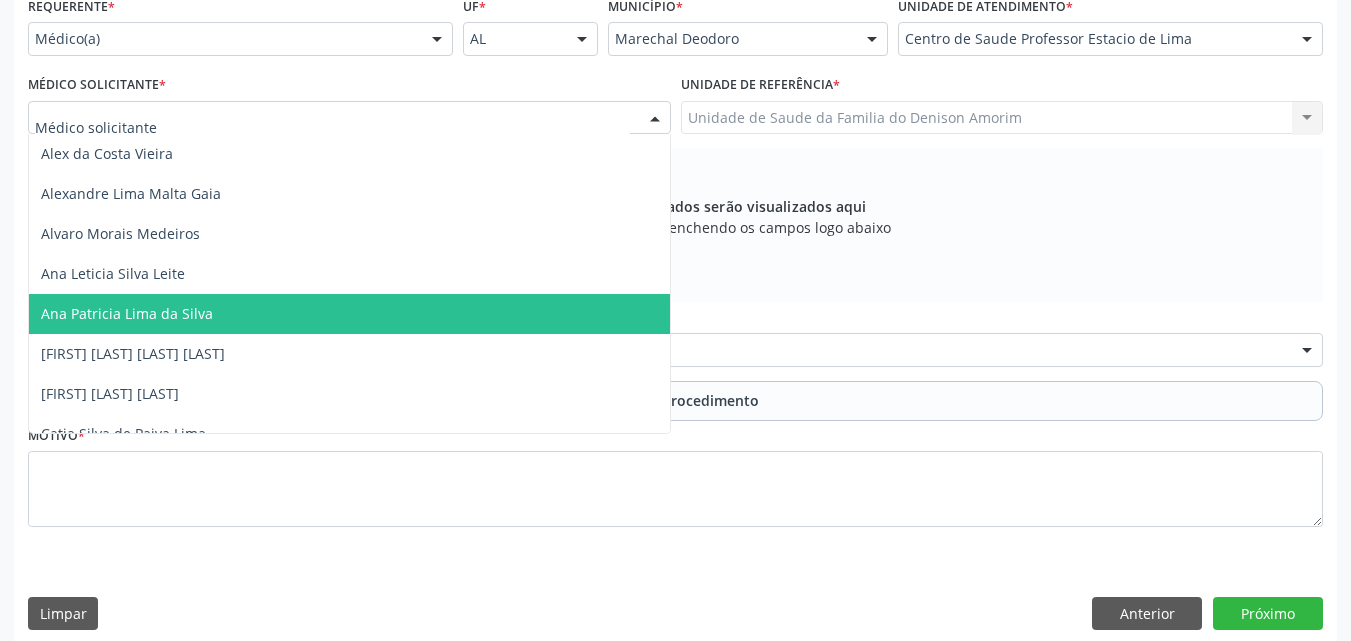 click at bounding box center (349, 118) 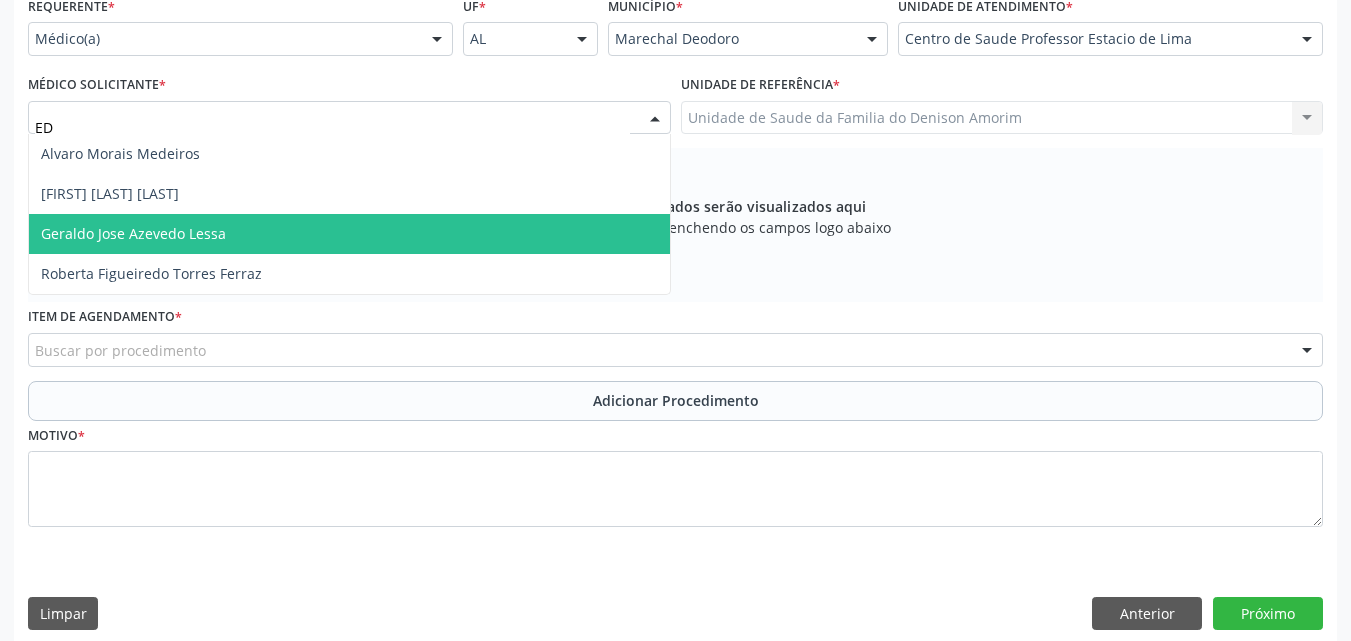 type on "EDN" 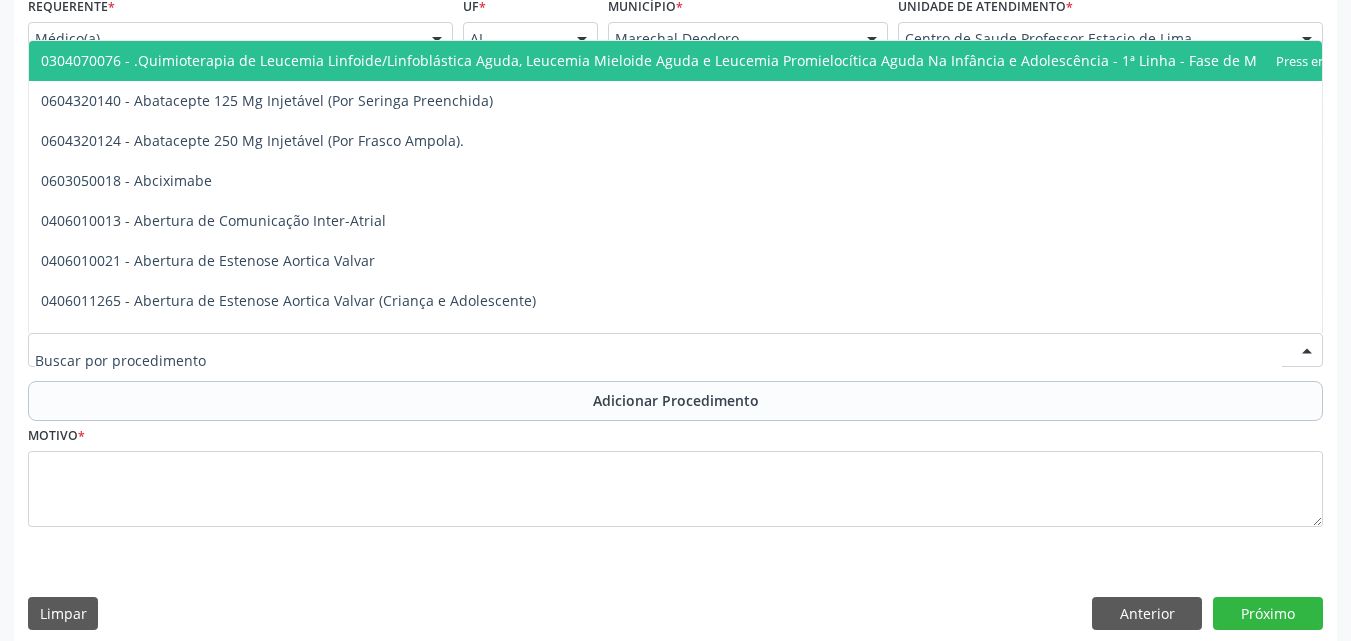 click at bounding box center [675, 350] 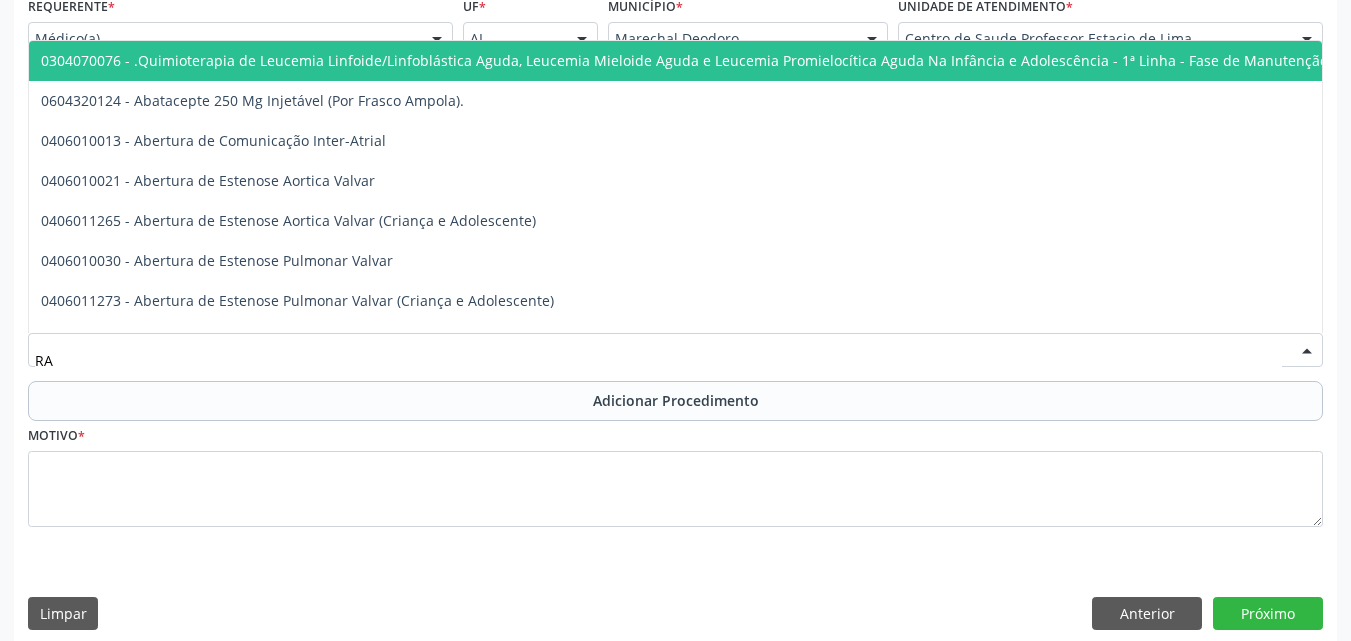 type on "R" 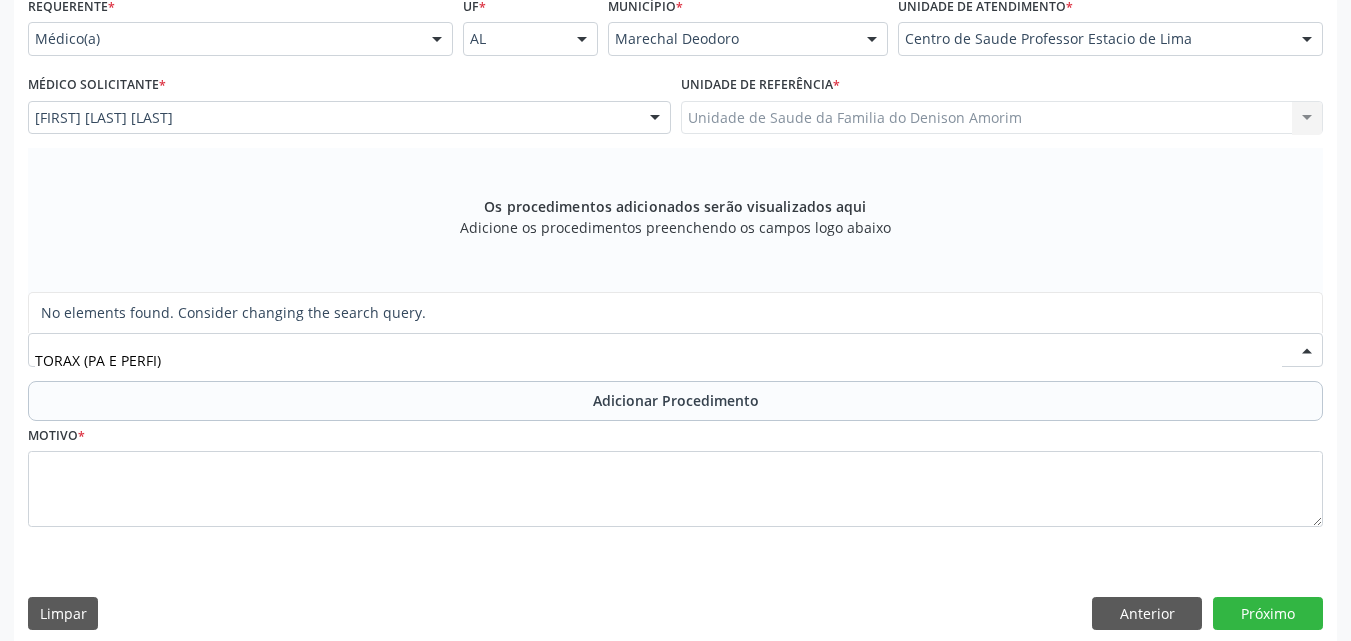type on "TORAX (PA E PERFIL)" 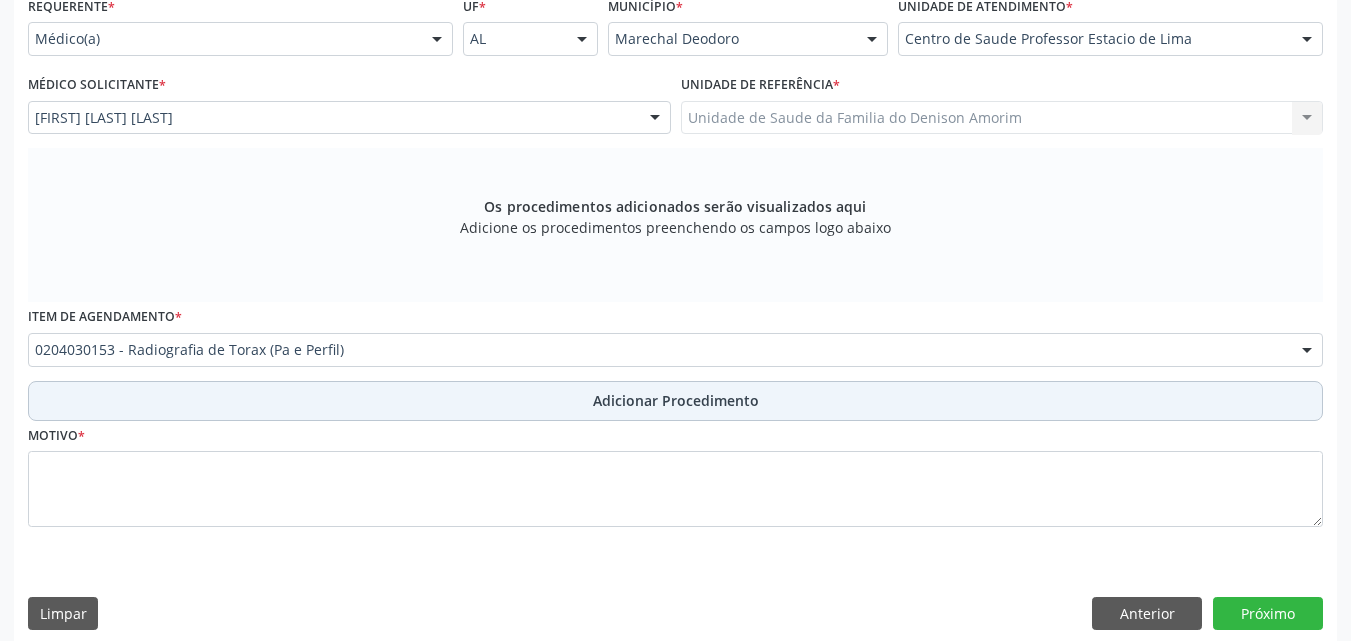 click on "Adicionar Procedimento" at bounding box center [675, 401] 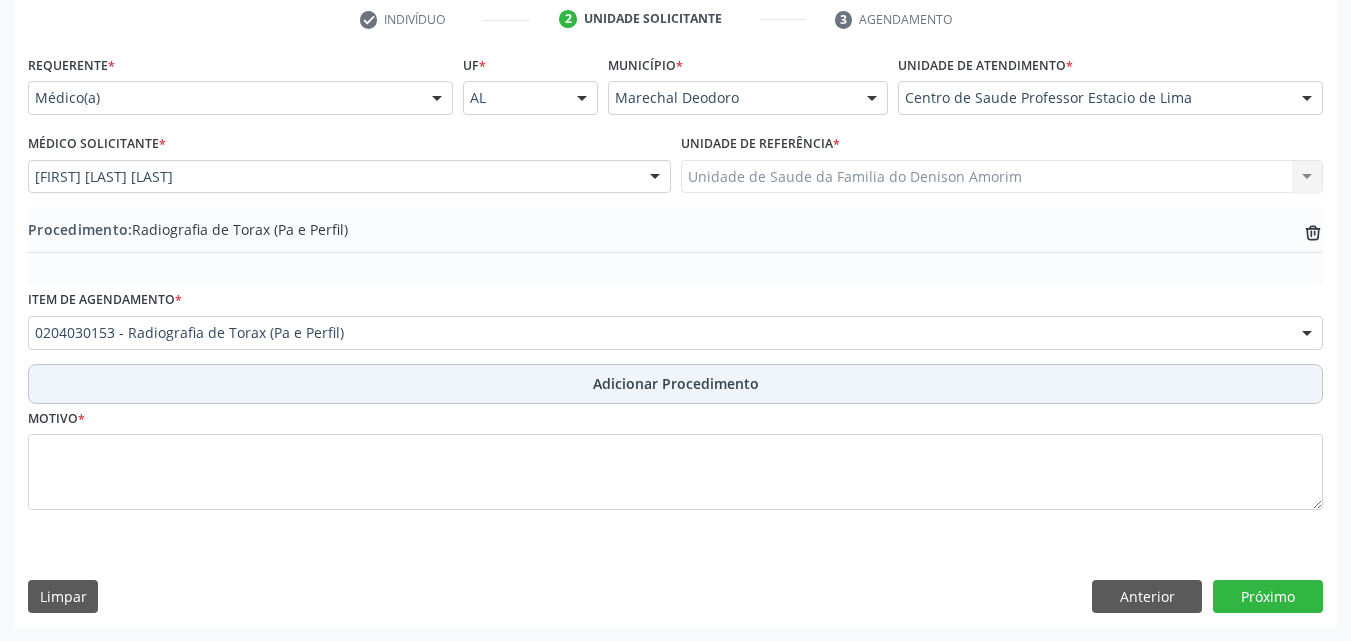 scroll, scrollTop: 412, scrollLeft: 0, axis: vertical 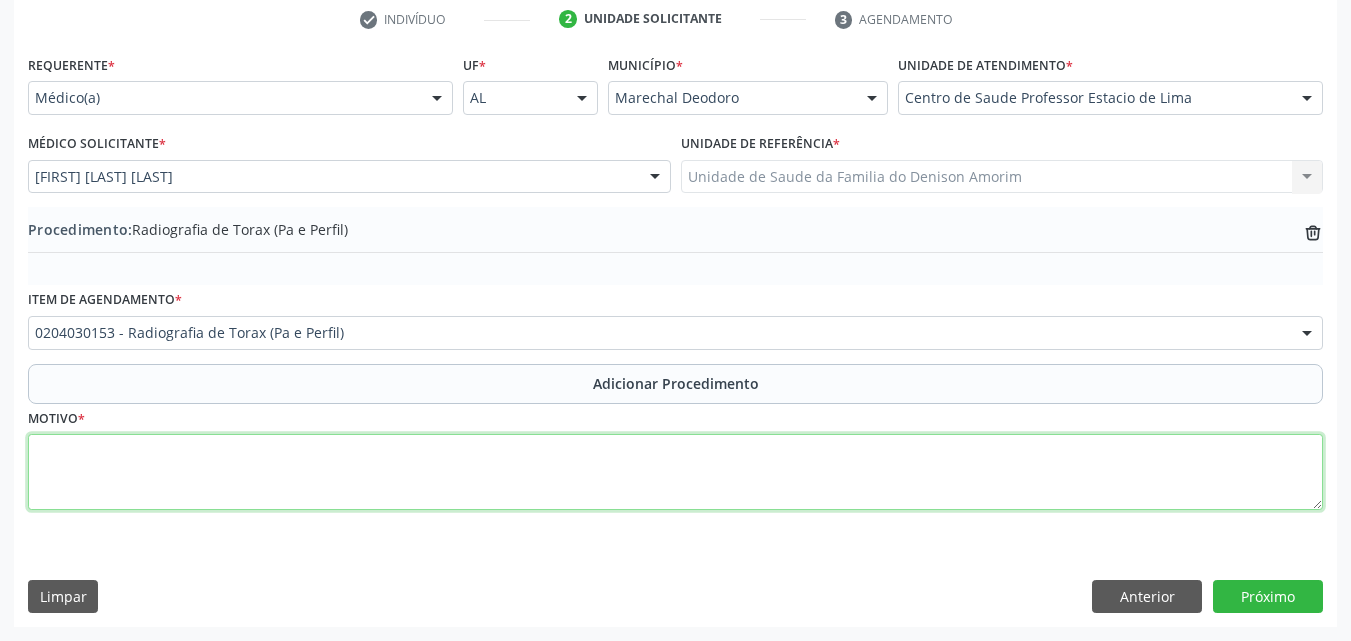 click at bounding box center (675, 472) 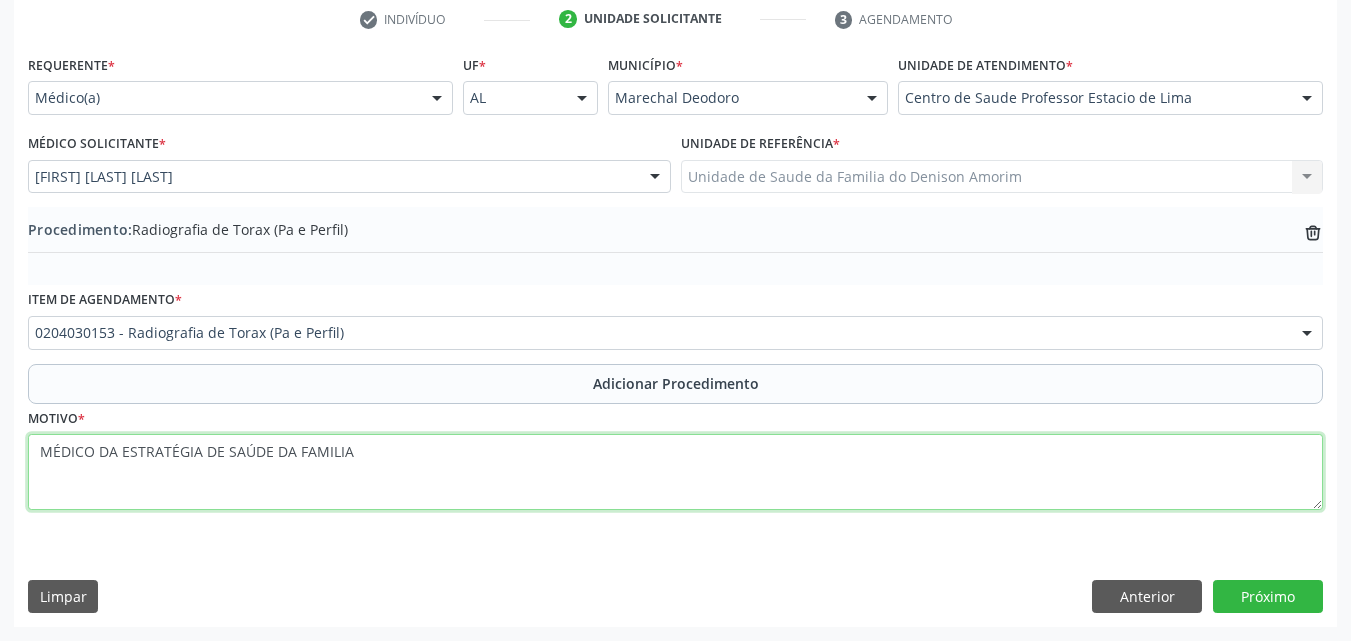 drag, startPoint x: 93, startPoint y: 457, endPoint x: 363, endPoint y: 470, distance: 270.31277 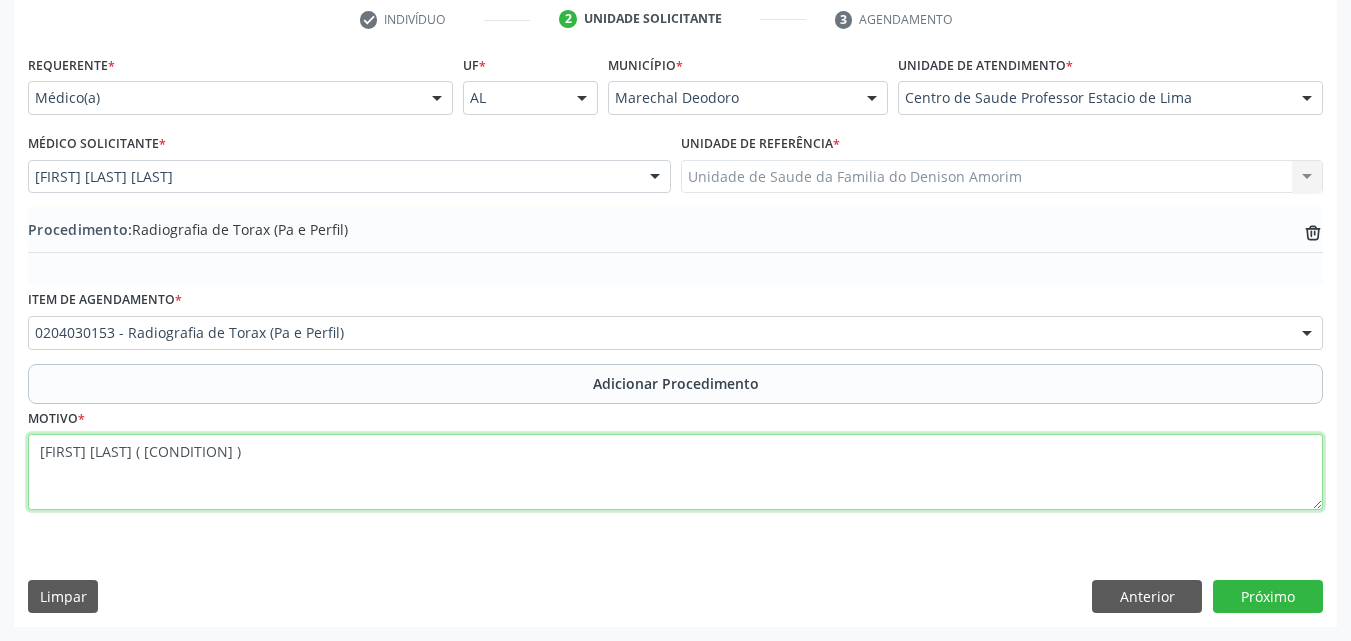 drag, startPoint x: 363, startPoint y: 470, endPoint x: 615, endPoint y: 506, distance: 254.55844 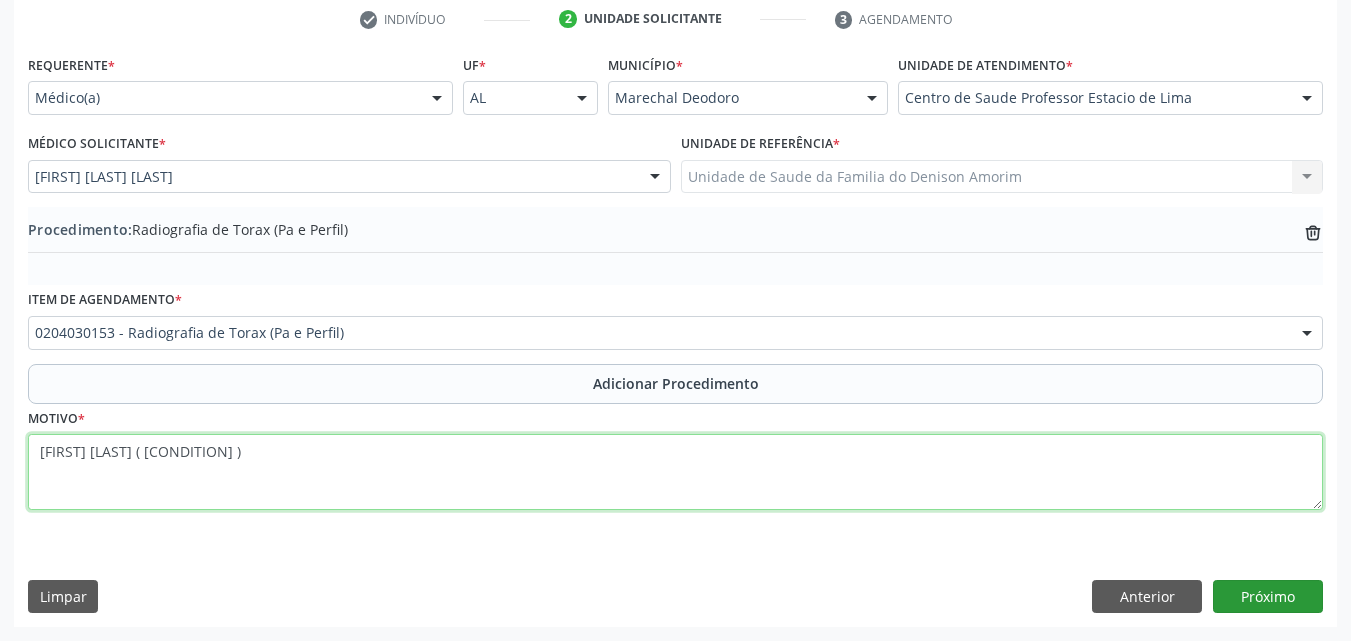 type on "[FIRST] [LAST] ( [CONDITION] )" 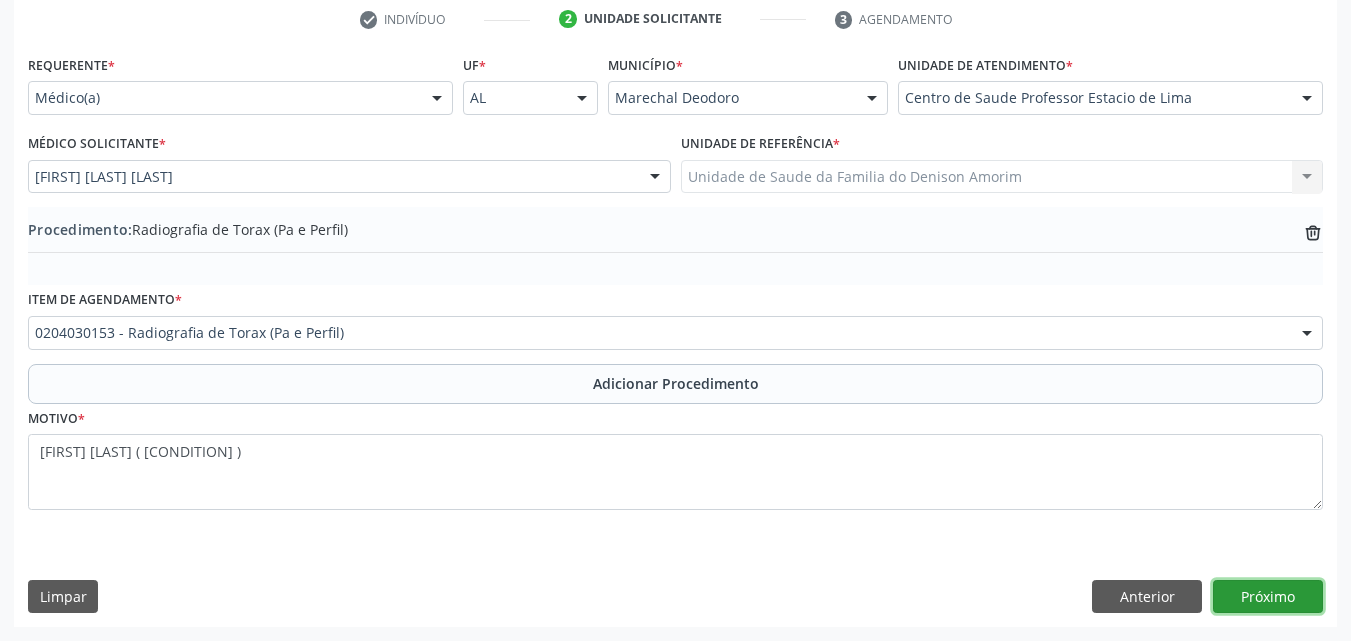 click on "Próximo" at bounding box center [1268, 597] 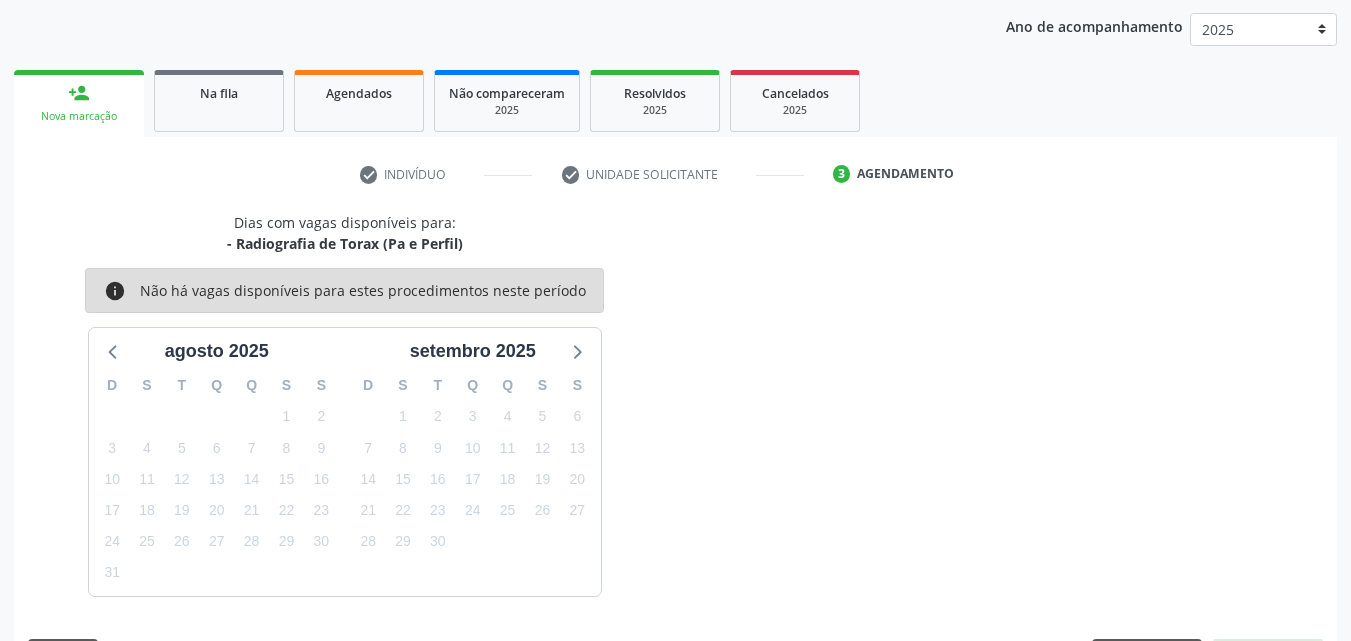 scroll, scrollTop: 316, scrollLeft: 0, axis: vertical 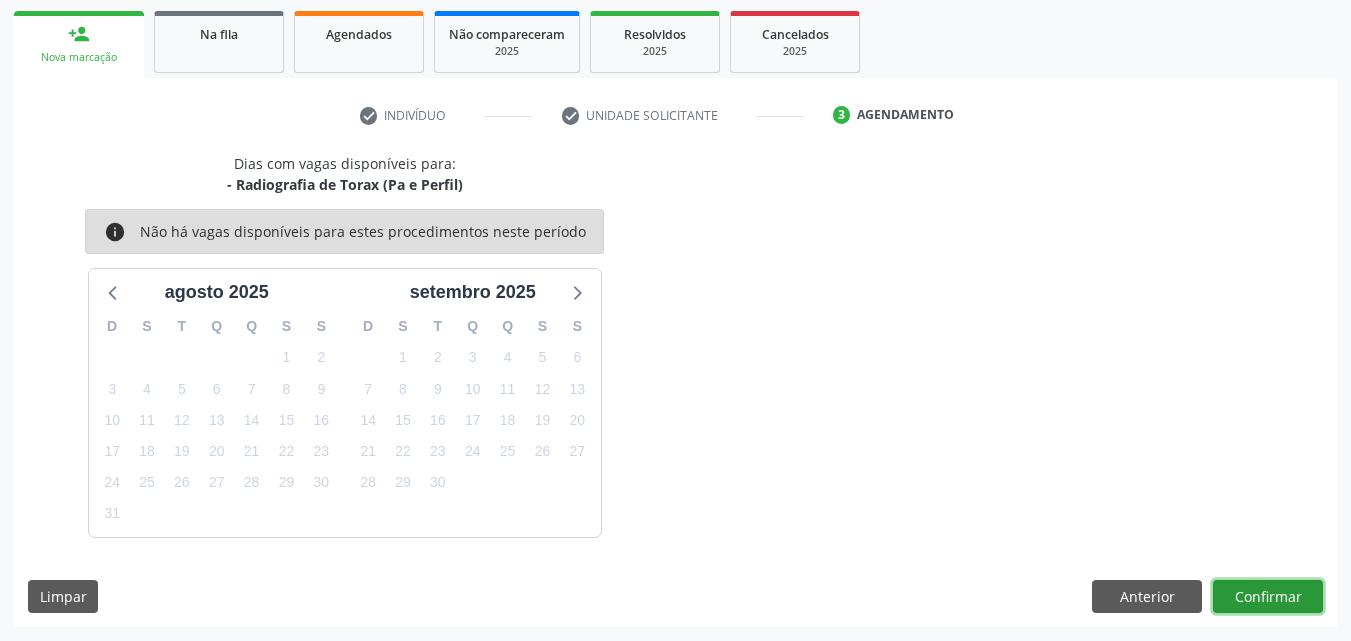 click on "Confirmar" at bounding box center [1268, 597] 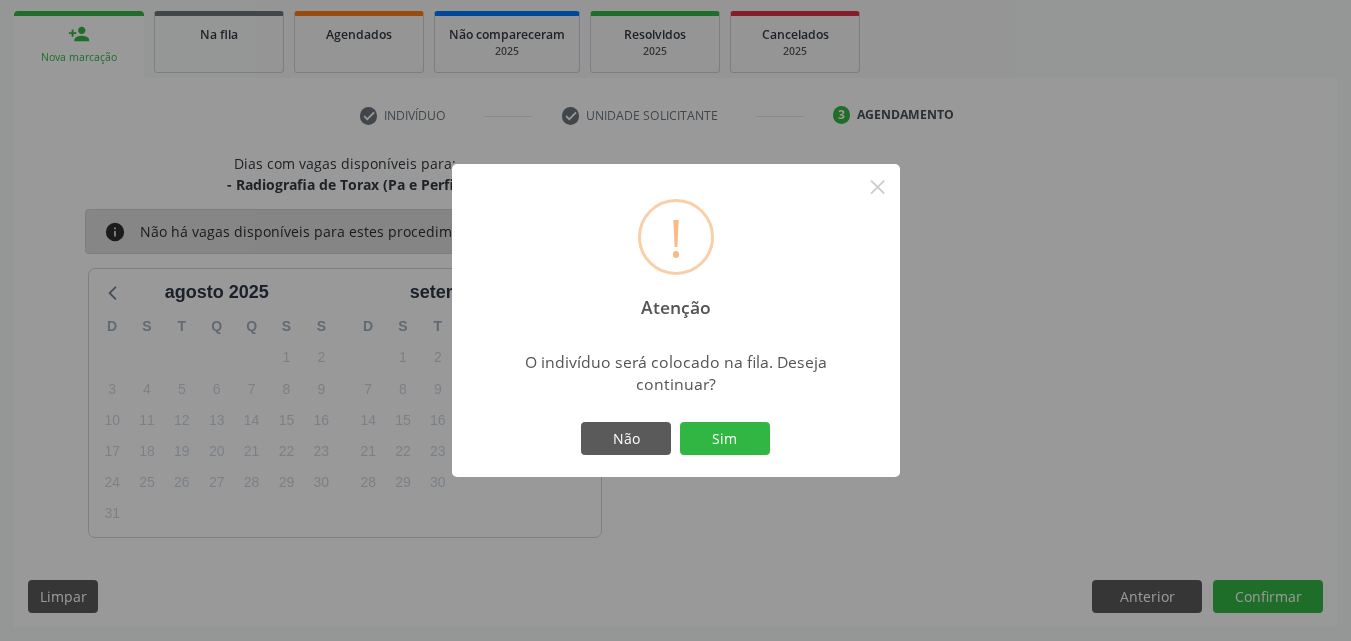 click on "Não Sim" at bounding box center (676, 439) 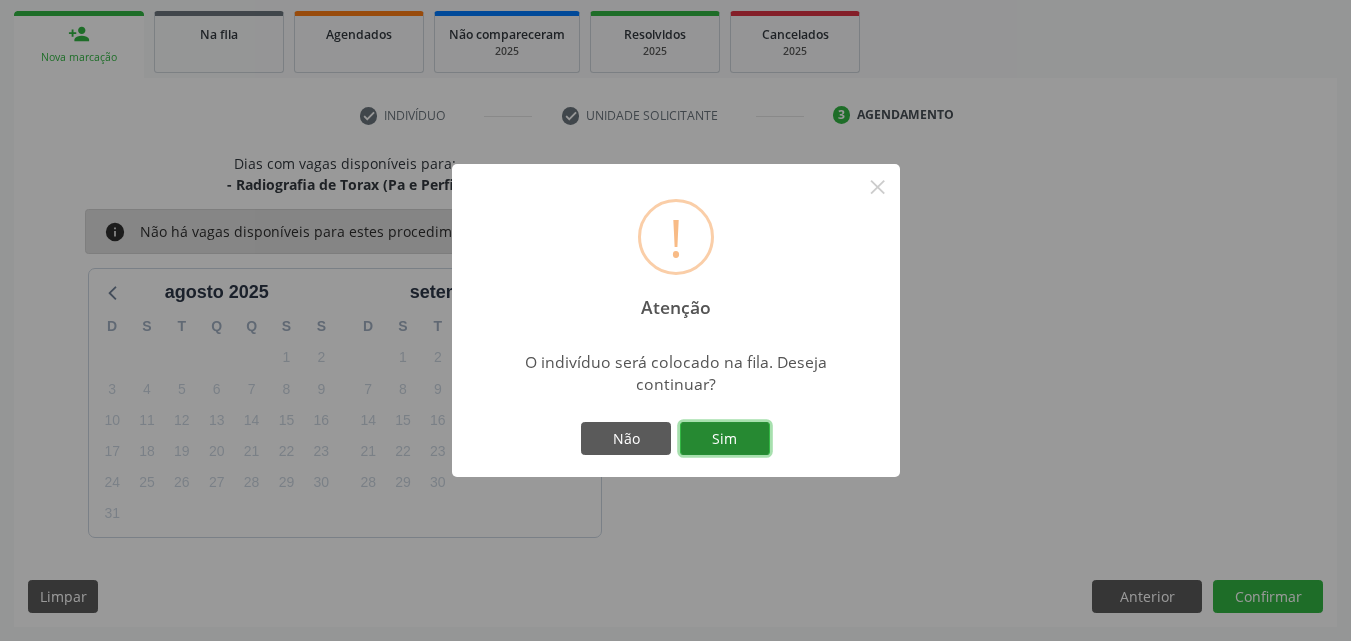 click on "Sim" at bounding box center (725, 439) 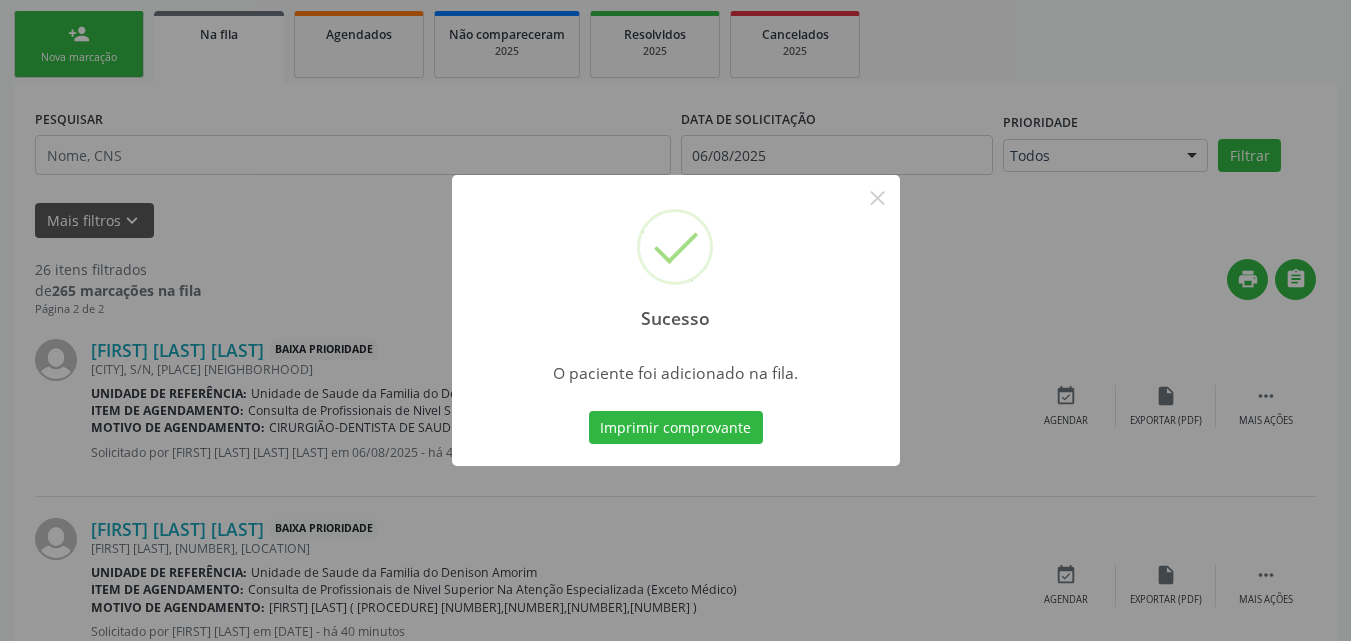 scroll, scrollTop: 54, scrollLeft: 0, axis: vertical 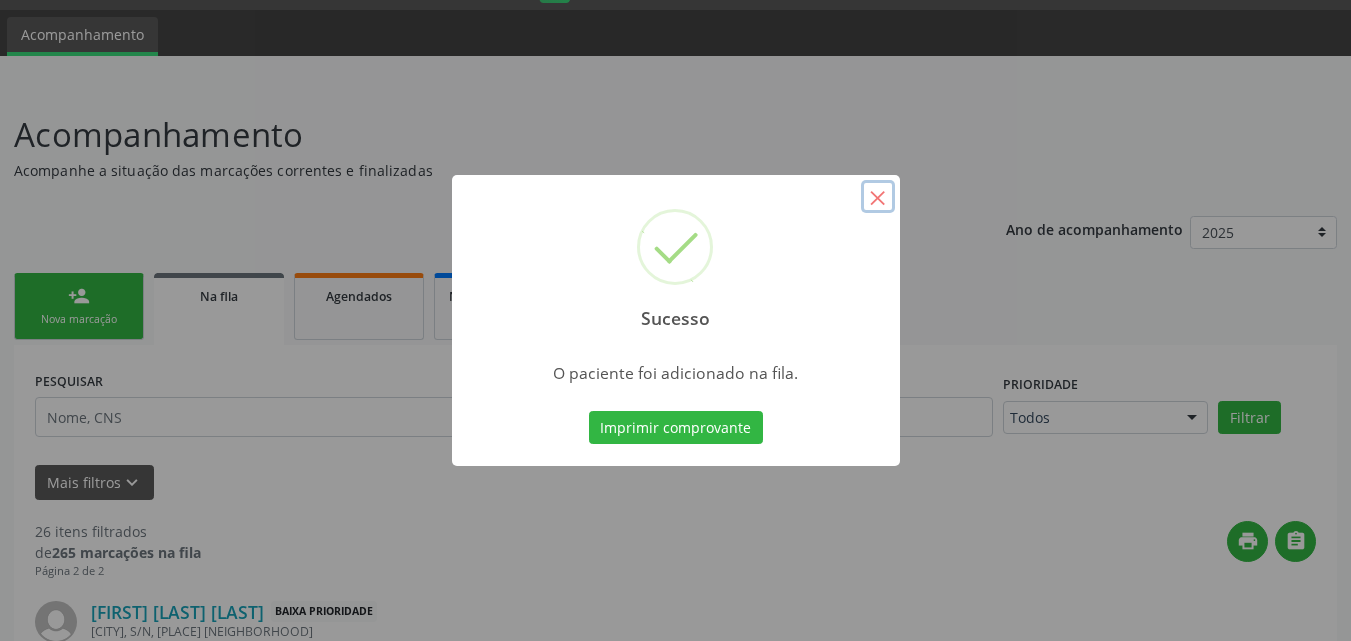 click on "×" at bounding box center [878, 197] 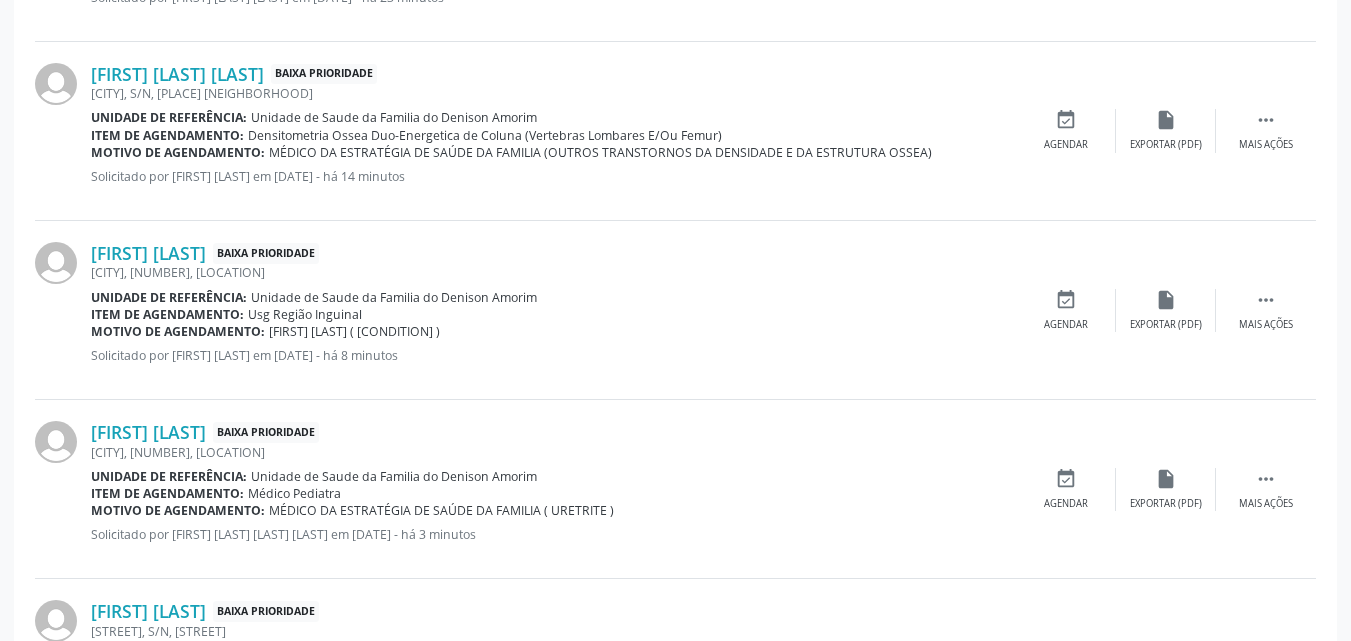 scroll, scrollTop: 2055, scrollLeft: 0, axis: vertical 